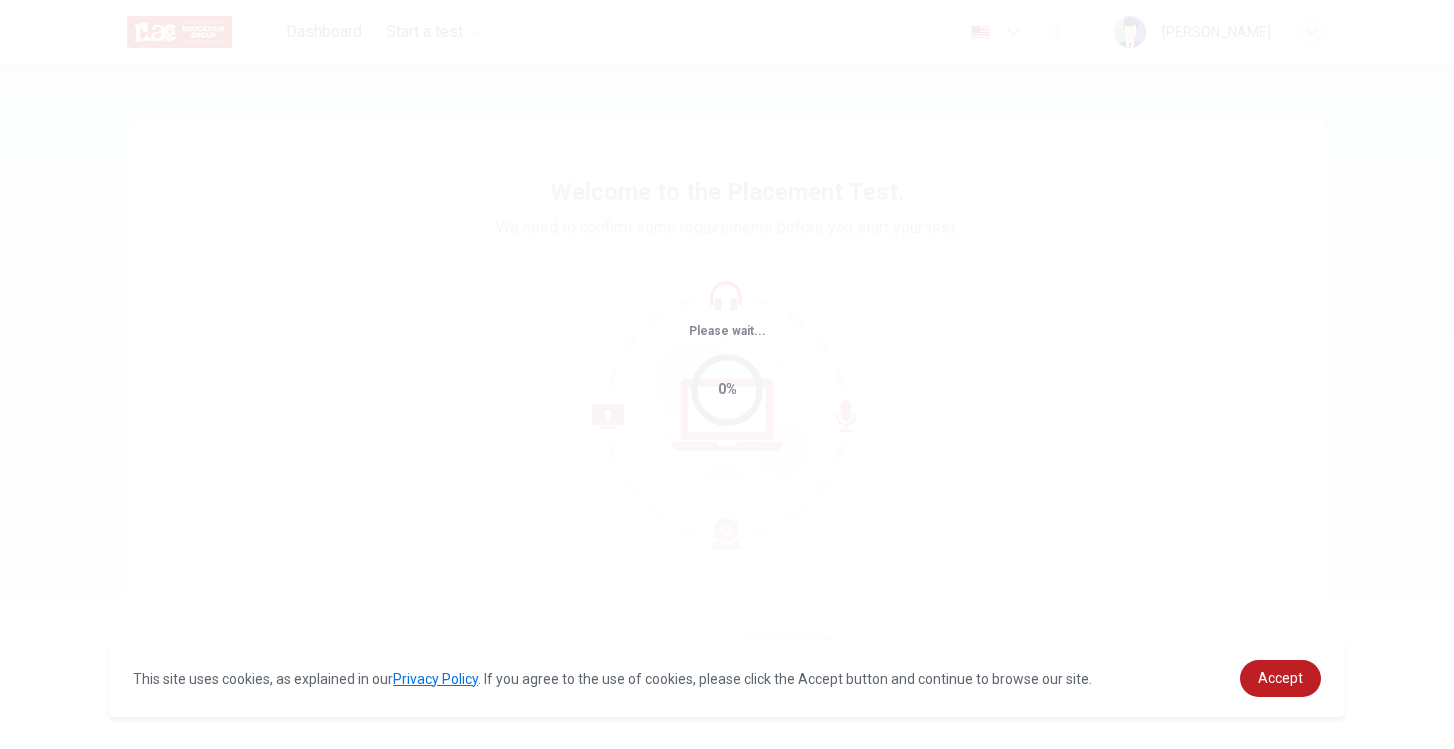 scroll, scrollTop: 0, scrollLeft: 0, axis: both 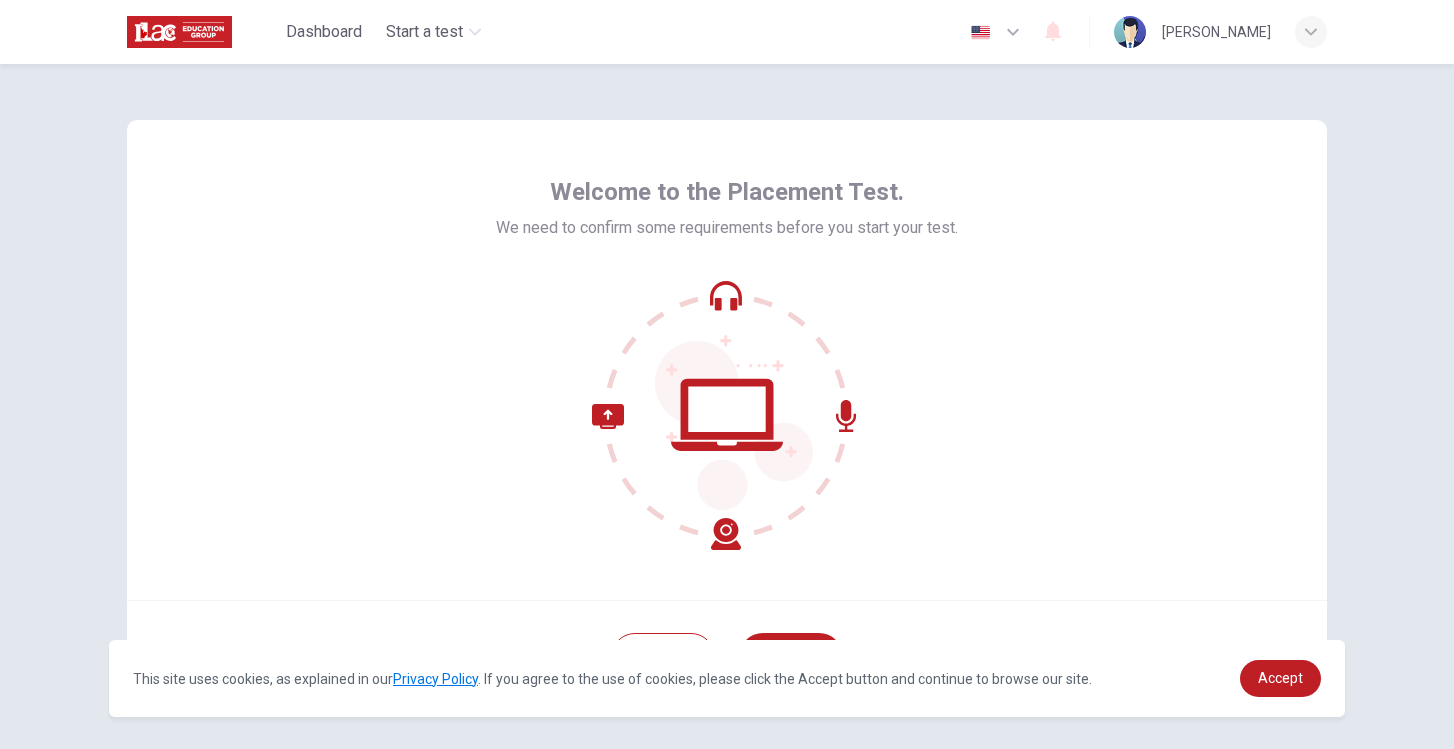 click on "Welcome to the Placement Test. We need to confirm some requirements before you start your test." at bounding box center (727, 360) 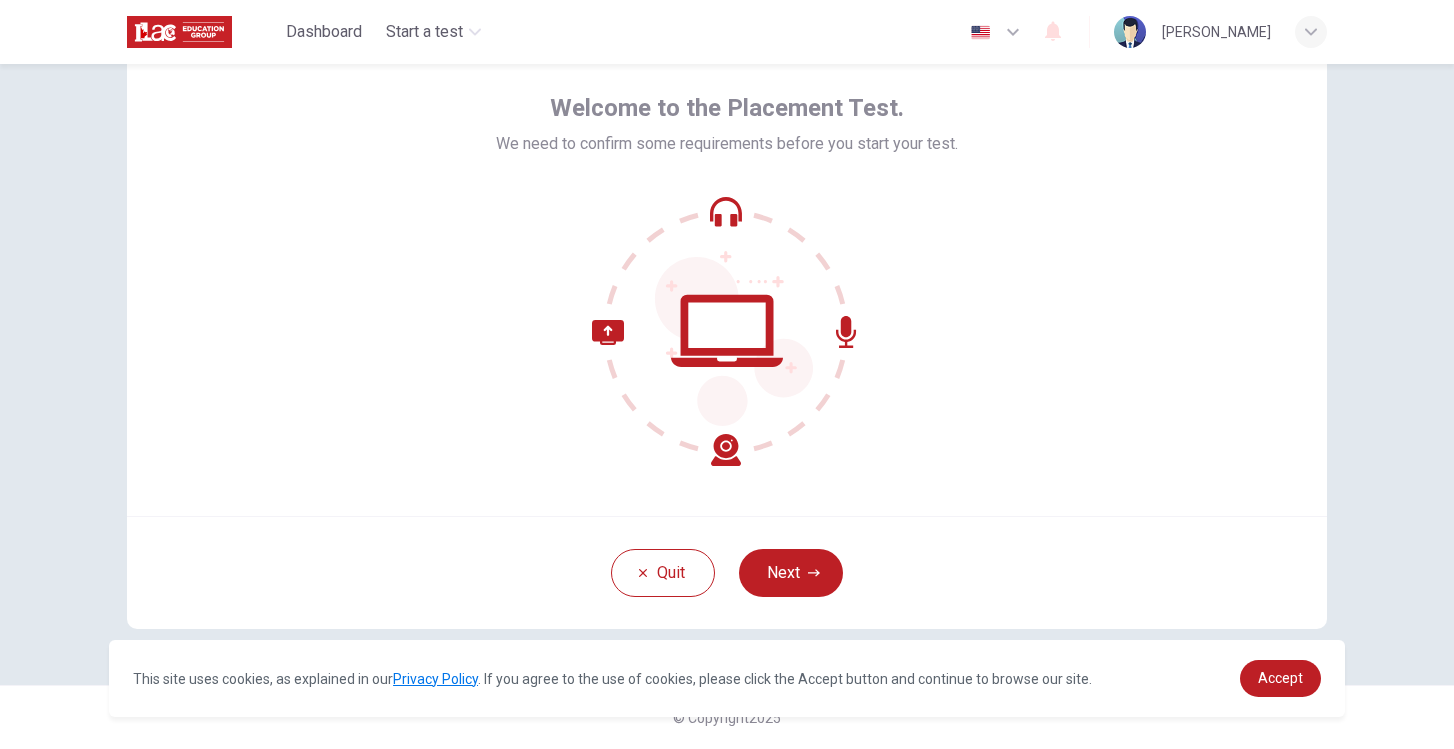 scroll, scrollTop: 84, scrollLeft: 0, axis: vertical 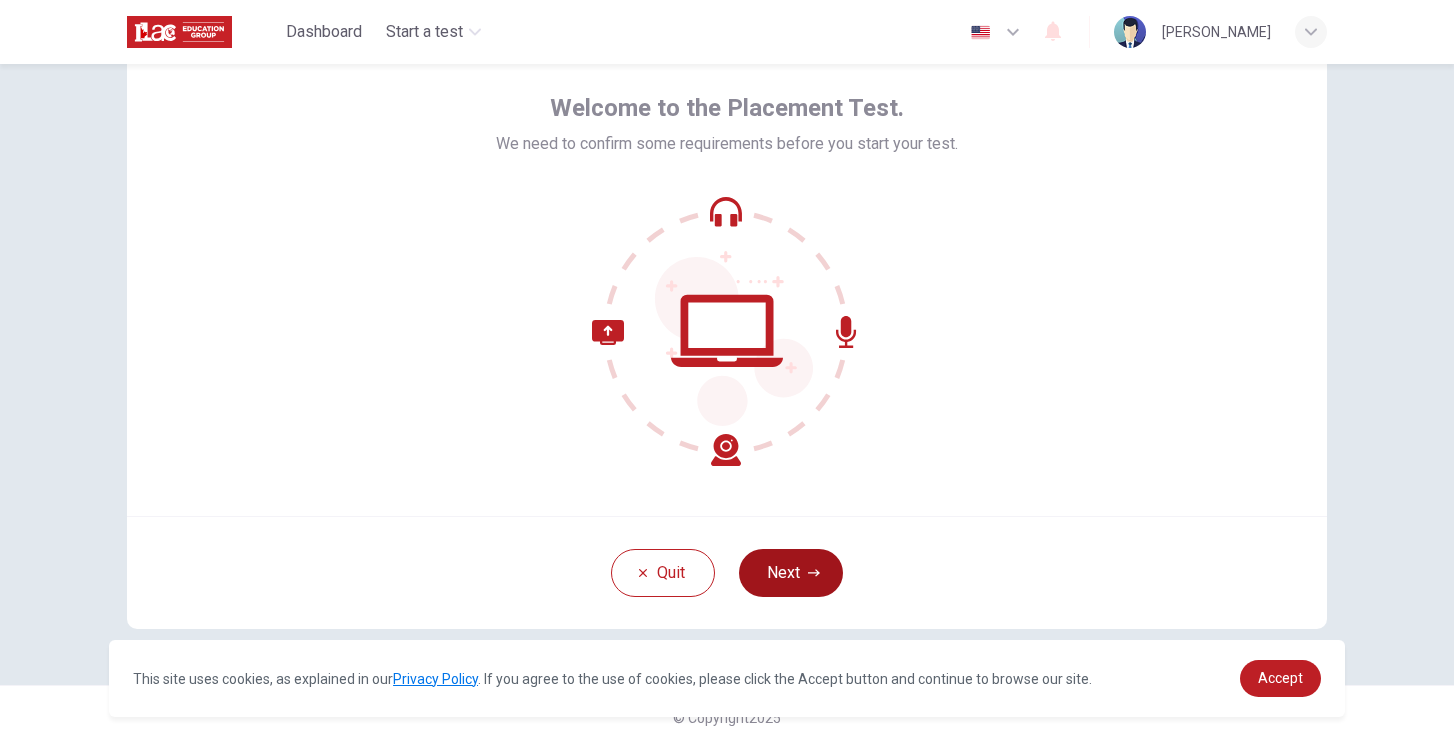 click on "Next" at bounding box center [791, 573] 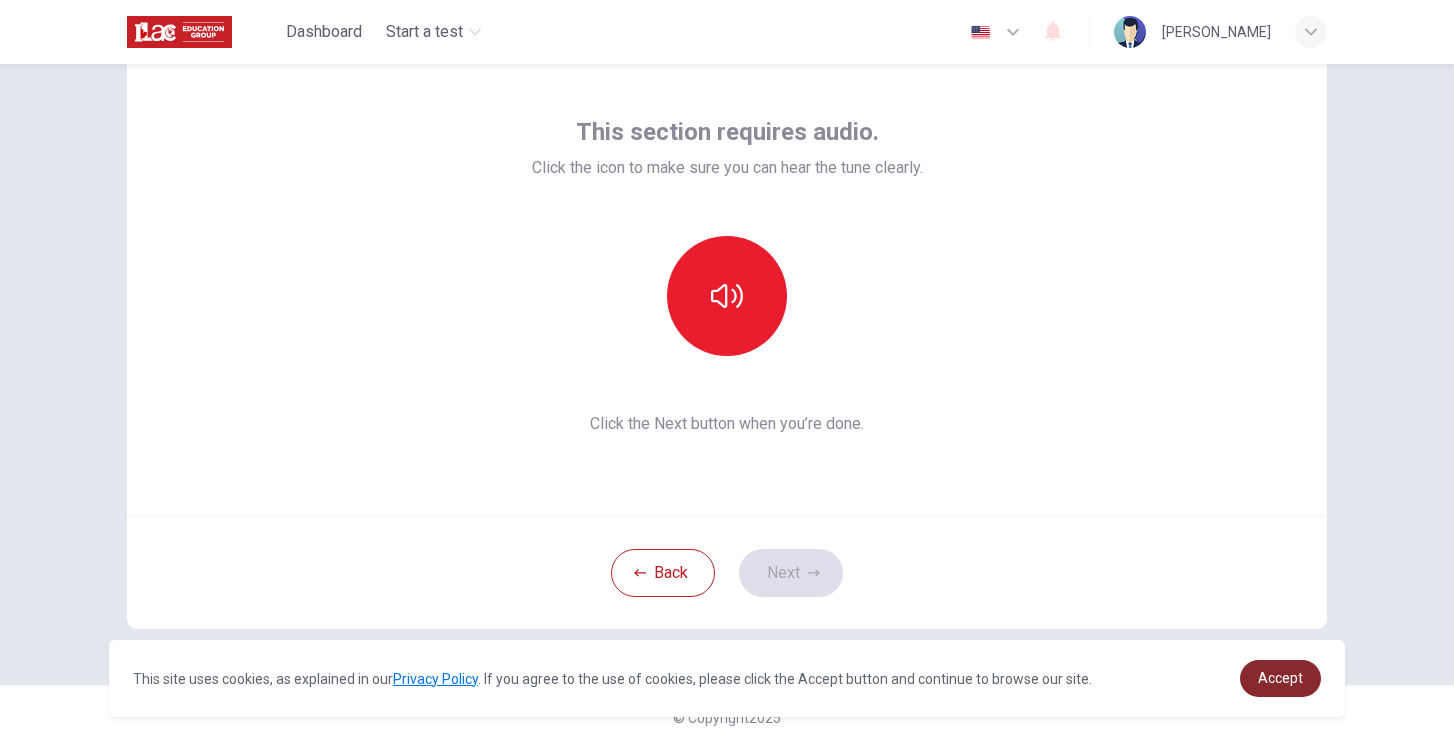 click on "Accept" at bounding box center [1280, 678] 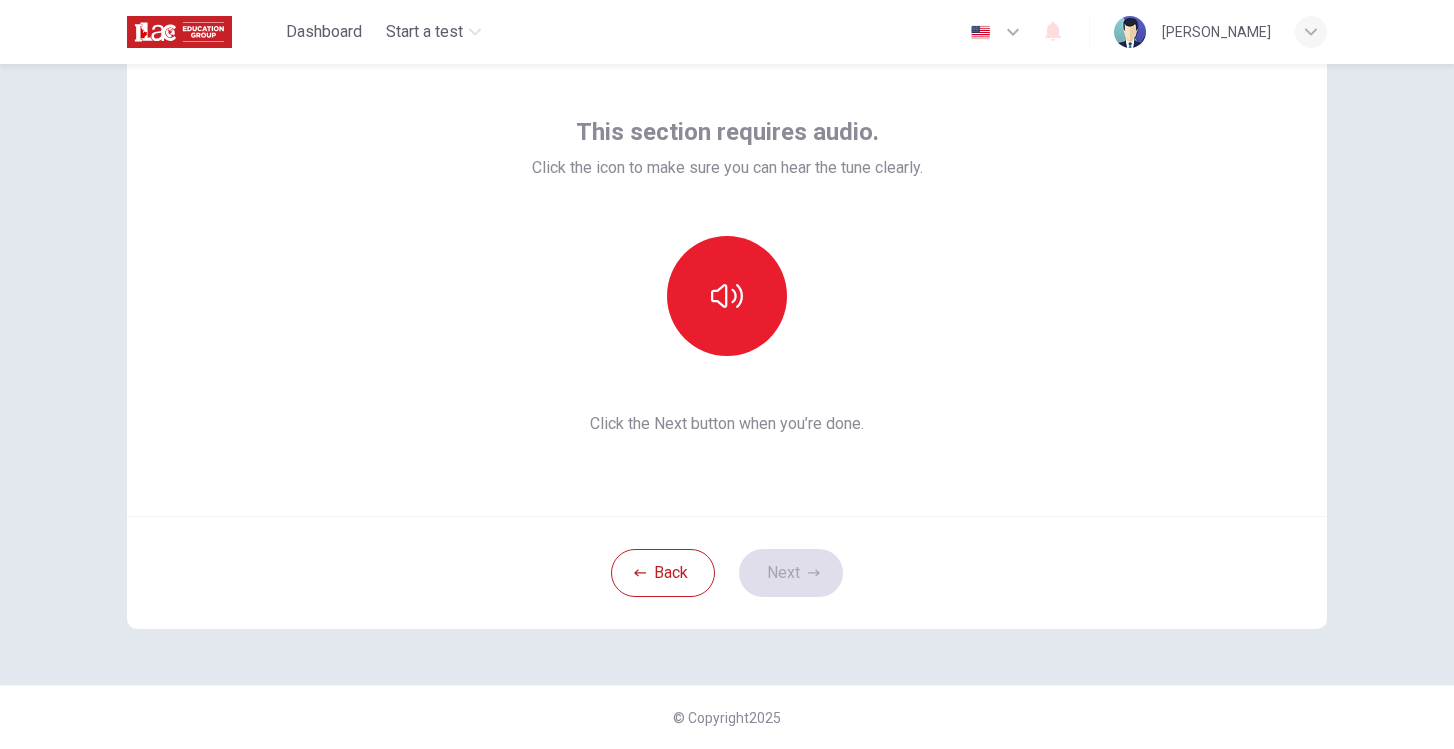 click on "Back Next" at bounding box center (727, 572) 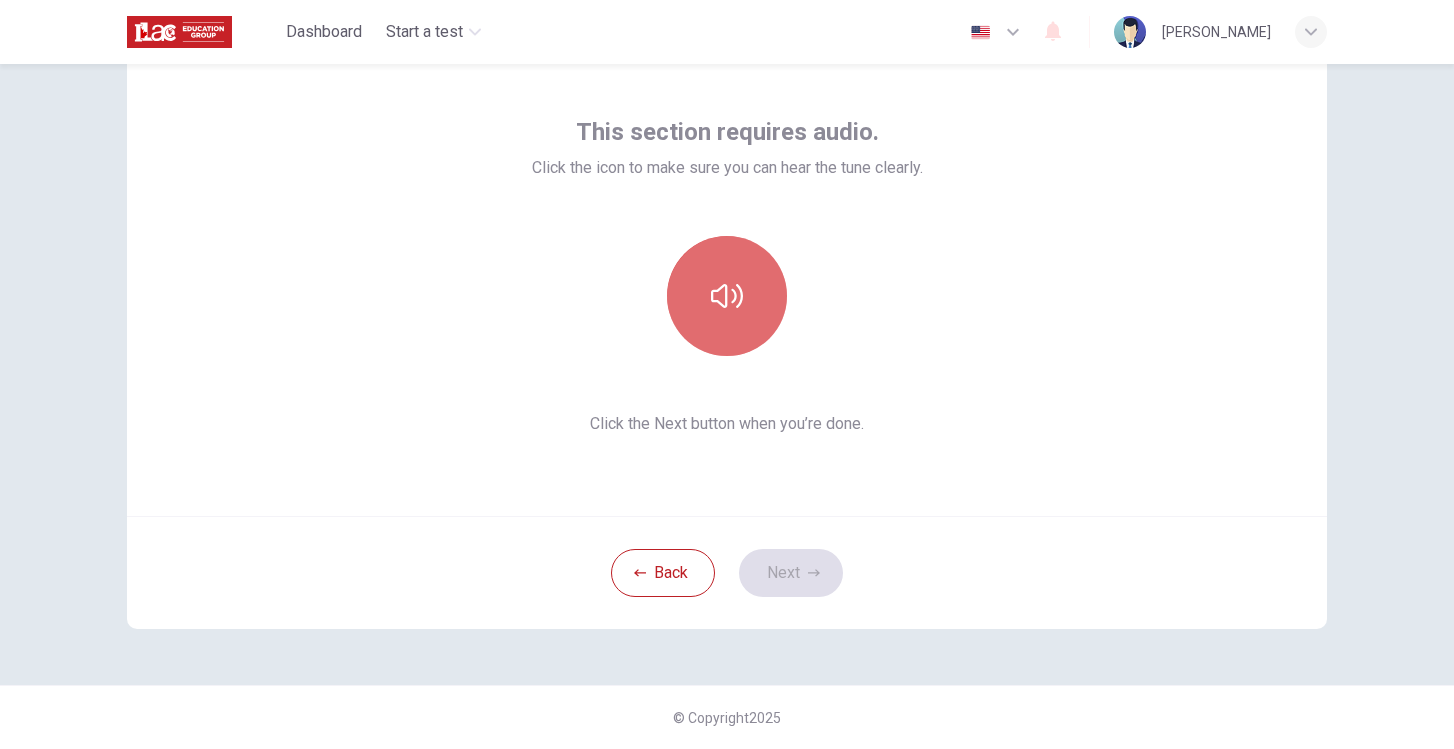 click 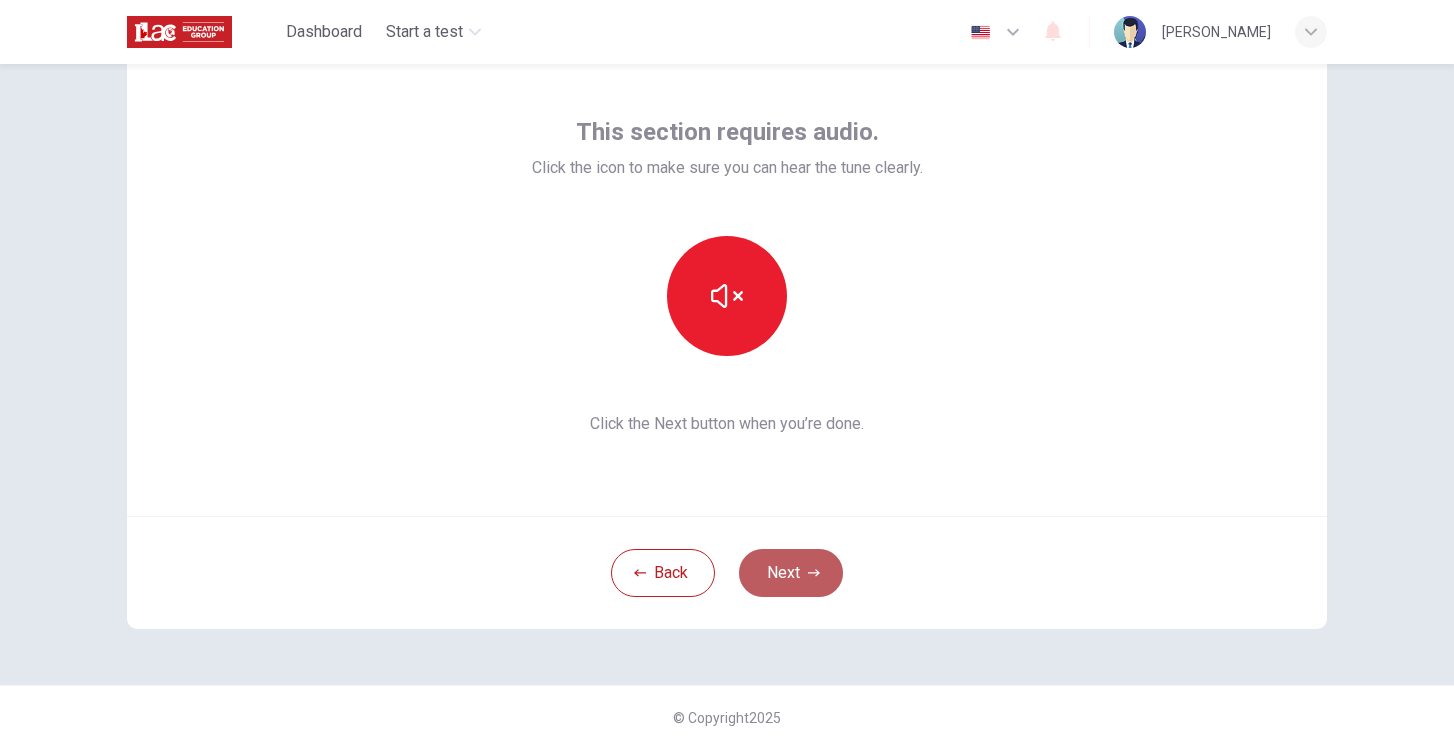 click on "Next" at bounding box center (791, 573) 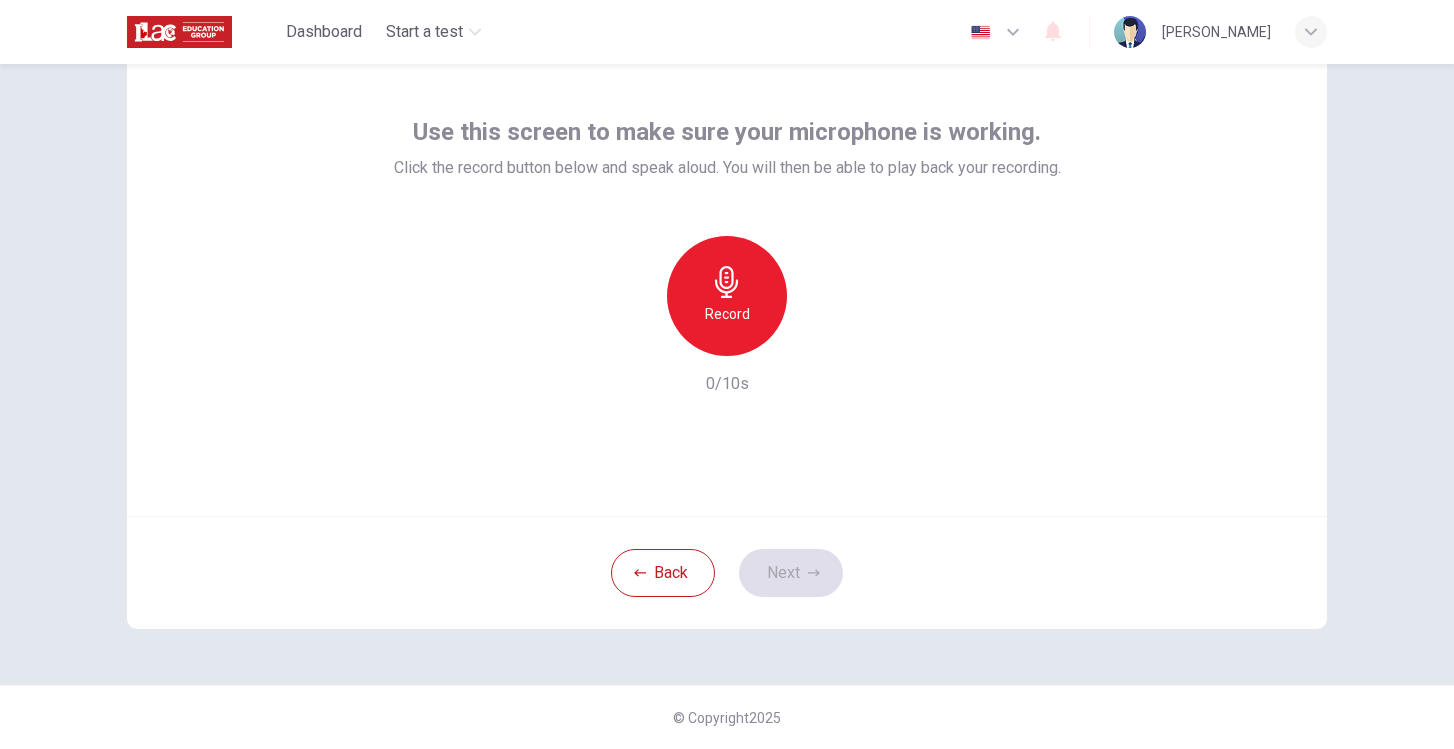 click on "Record" at bounding box center [727, 296] 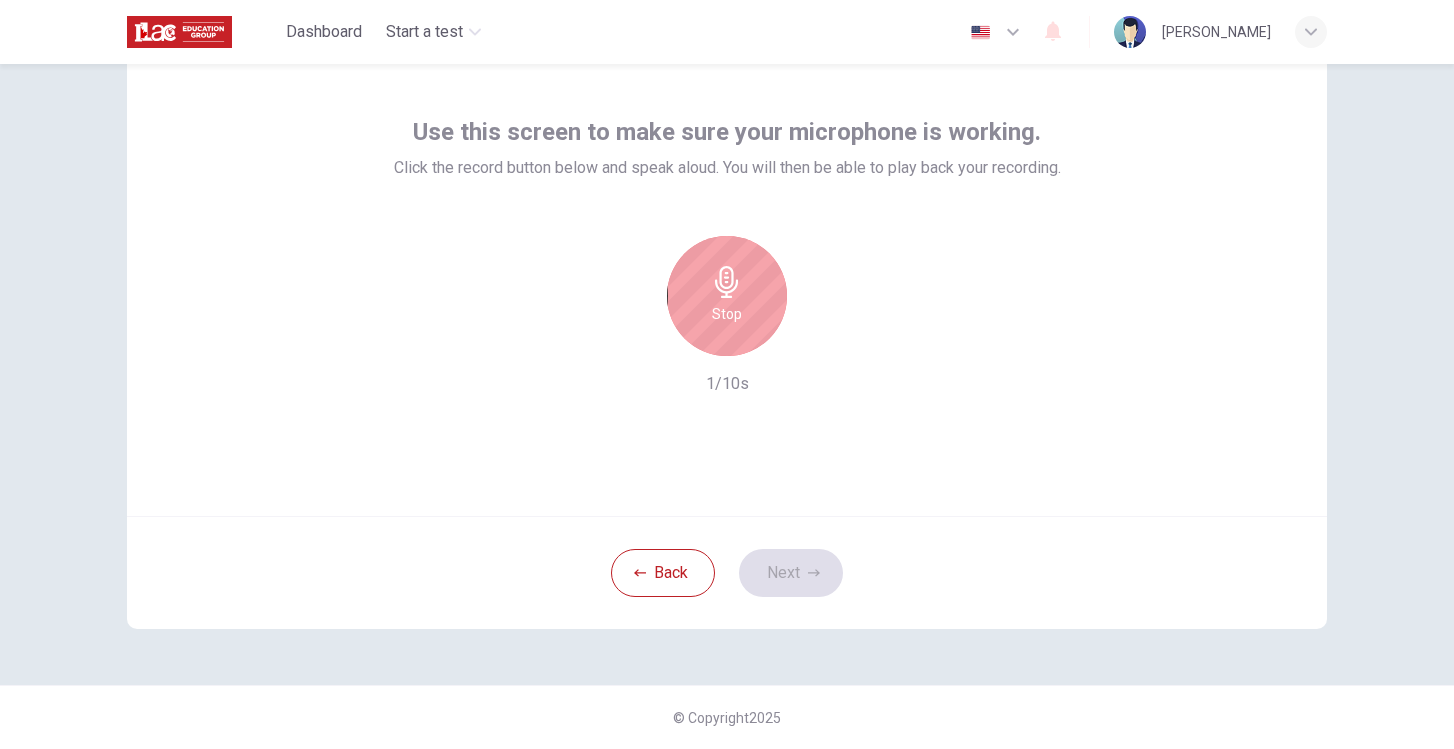 click on "Stop" at bounding box center [727, 296] 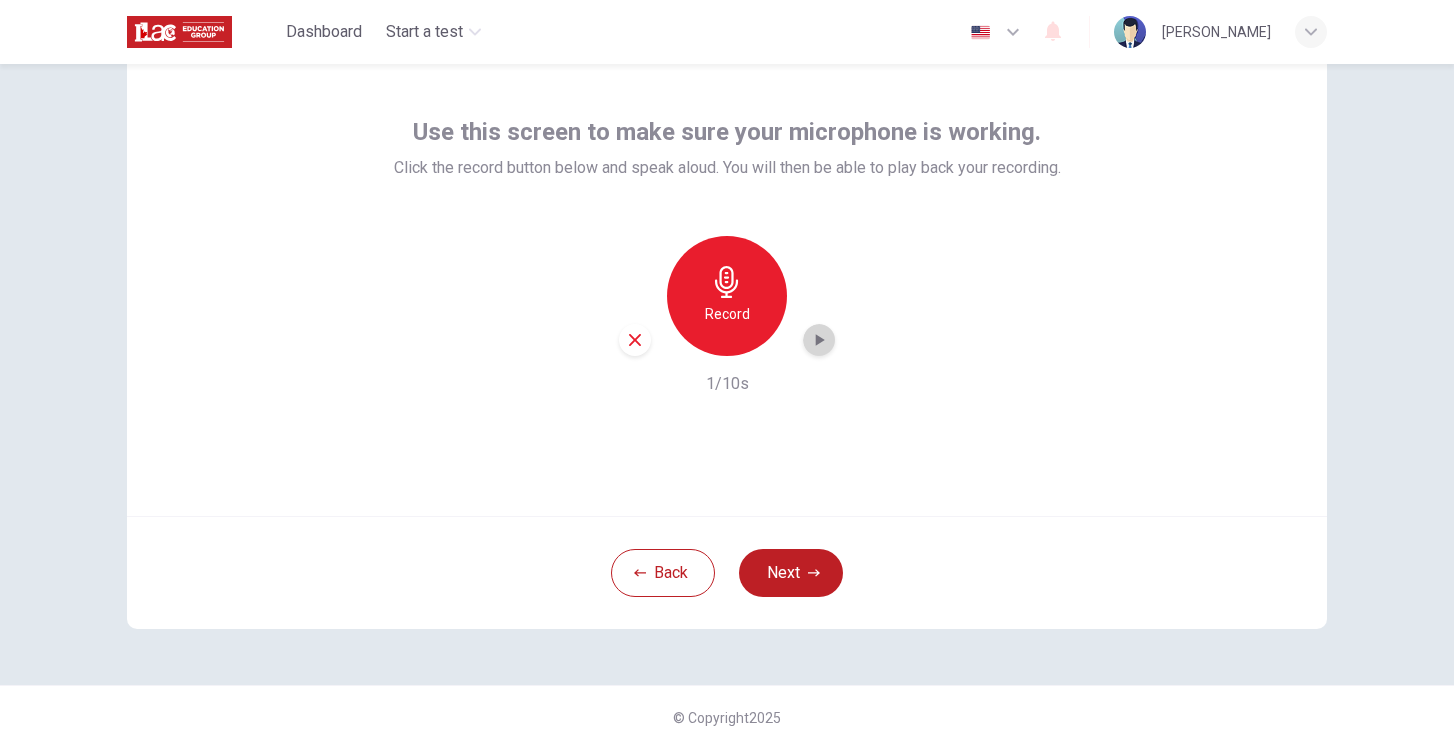 click 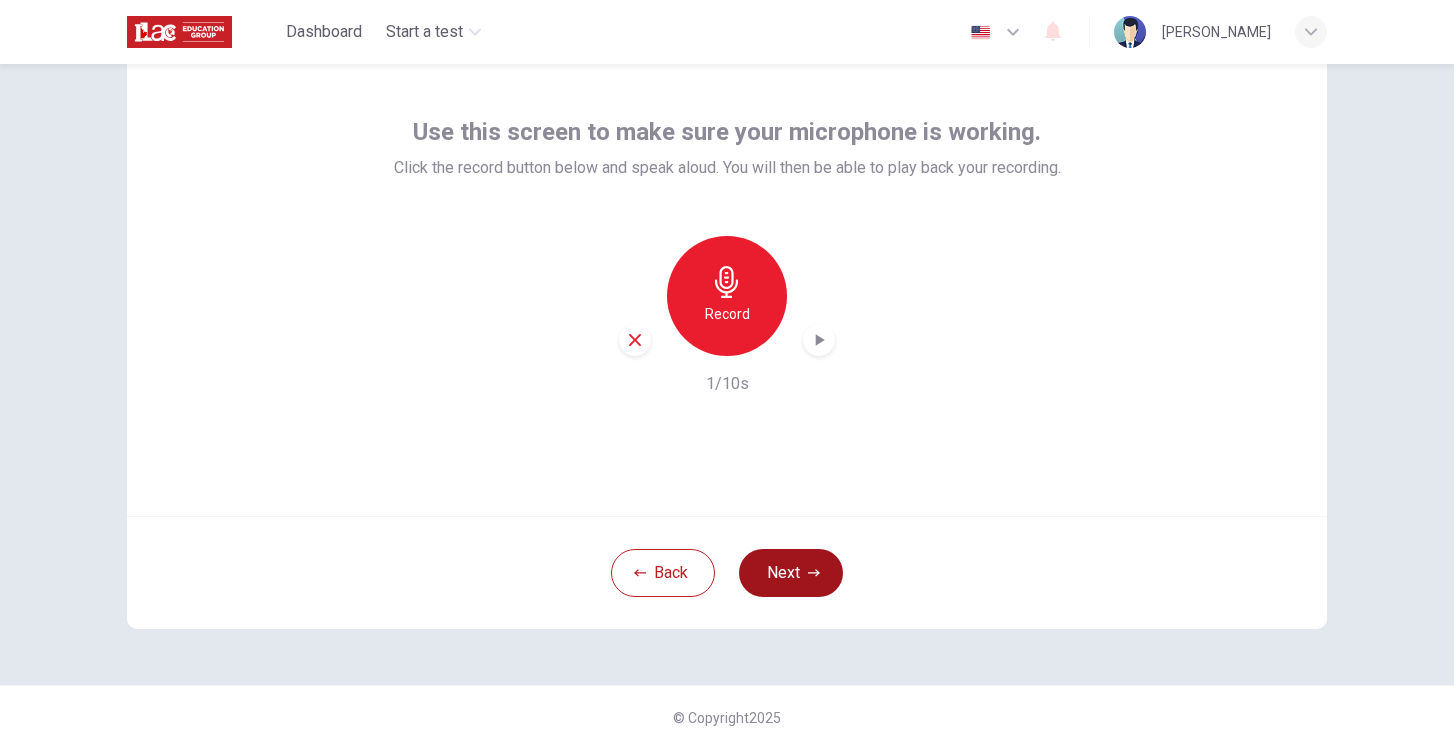 click on "Next" at bounding box center (791, 573) 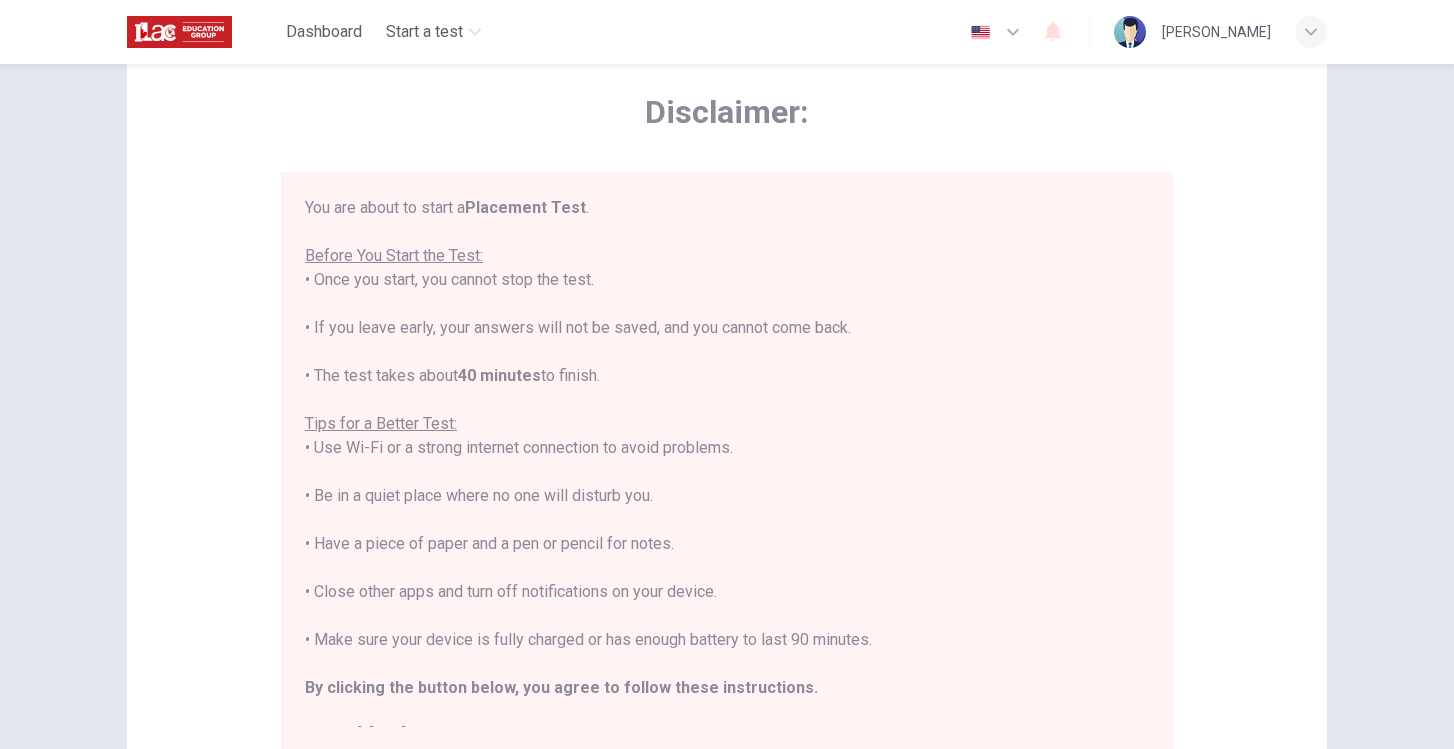click on "You are about to start a  Placement Test .
Before You Start the Test:
• Once you start, you cannot stop the test.
• If you leave early, your answers will not be saved, and you cannot come back.
• The test takes about  40 minutes  to finish.
Tips for a Better Test:
• Use Wi-Fi or a strong internet connection to avoid problems.
• Be in a quiet place where no one will disturb you.
• Have a piece of paper and a pen or pencil for notes.
• Close other apps and turn off notifications on your device.
• Make sure your device is fully charged or has enough battery to last 90 minutes.
By clicking the button below, you agree to follow these instructions.
Good luck!" at bounding box center (727, 472) 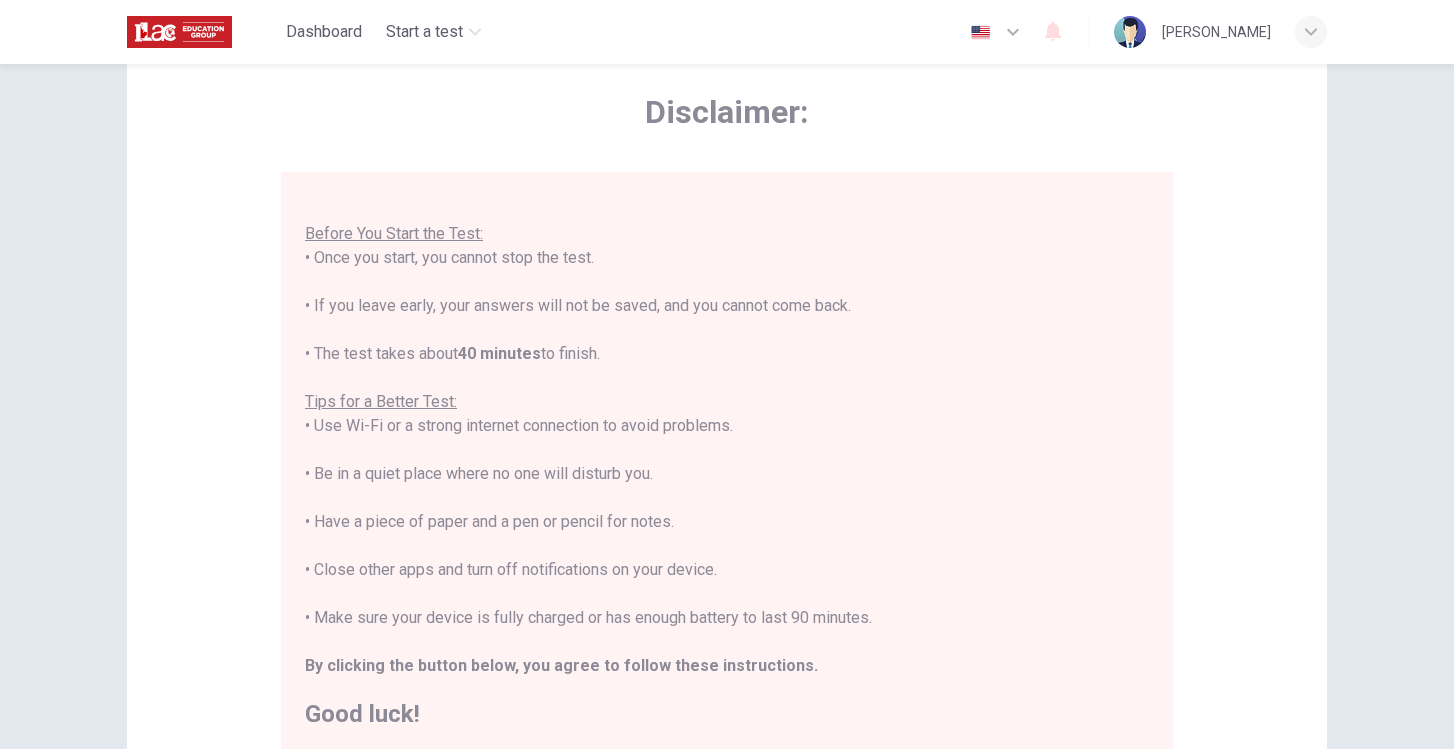 scroll, scrollTop: 21, scrollLeft: 0, axis: vertical 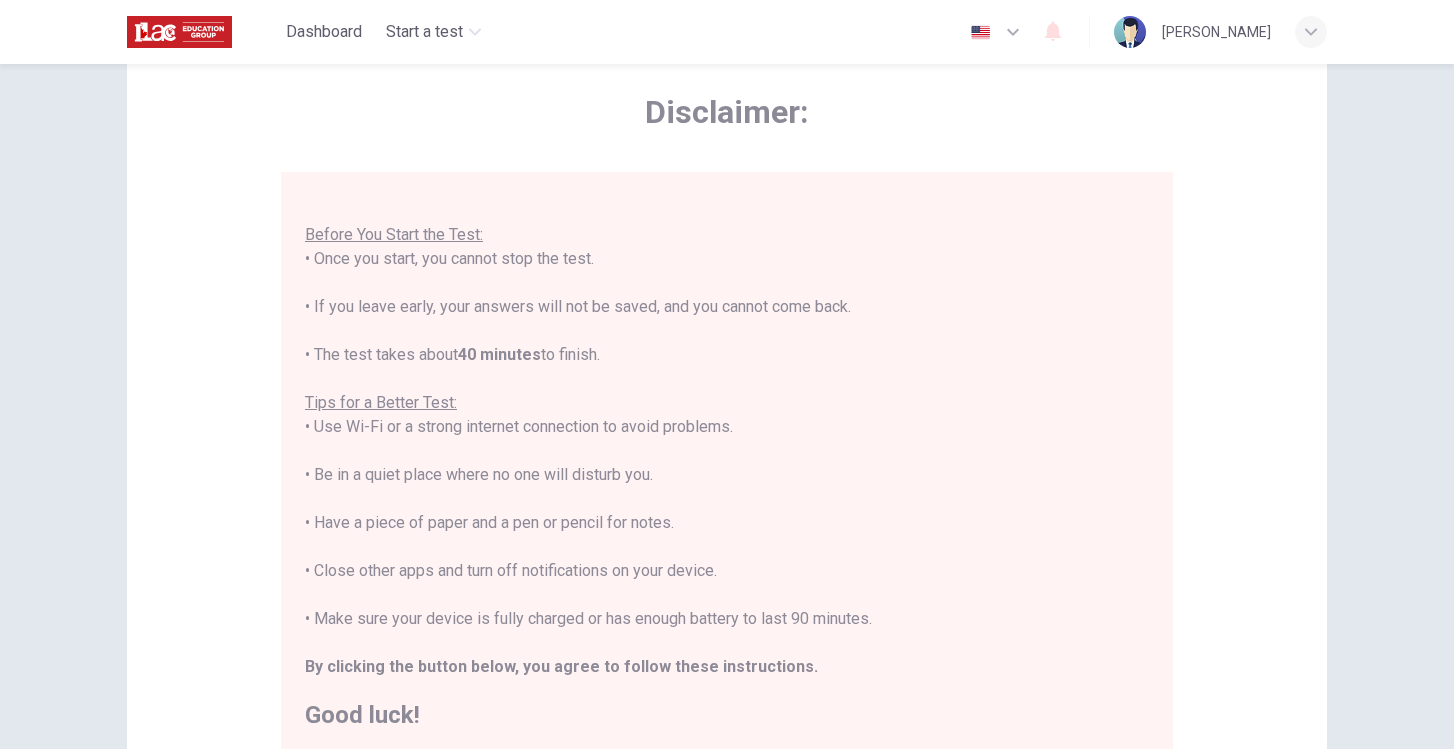 click on "You are about to start a  Placement Test .
Before You Start the Test:
• Once you start, you cannot stop the test.
• If you leave early, your answers will not be saved, and you cannot come back.
• The test takes about  40 minutes  to finish.
Tips for a Better Test:
• Use Wi-Fi or a strong internet connection to avoid problems.
• Be in a quiet place where no one will disturb you.
• Have a piece of paper and a pen or pencil for notes.
• Close other apps and turn off notifications on your device.
• Make sure your device is fully charged or has enough battery to last 90 minutes.
By clicking the button below, you agree to follow these instructions.
Good luck!" at bounding box center [727, 451] 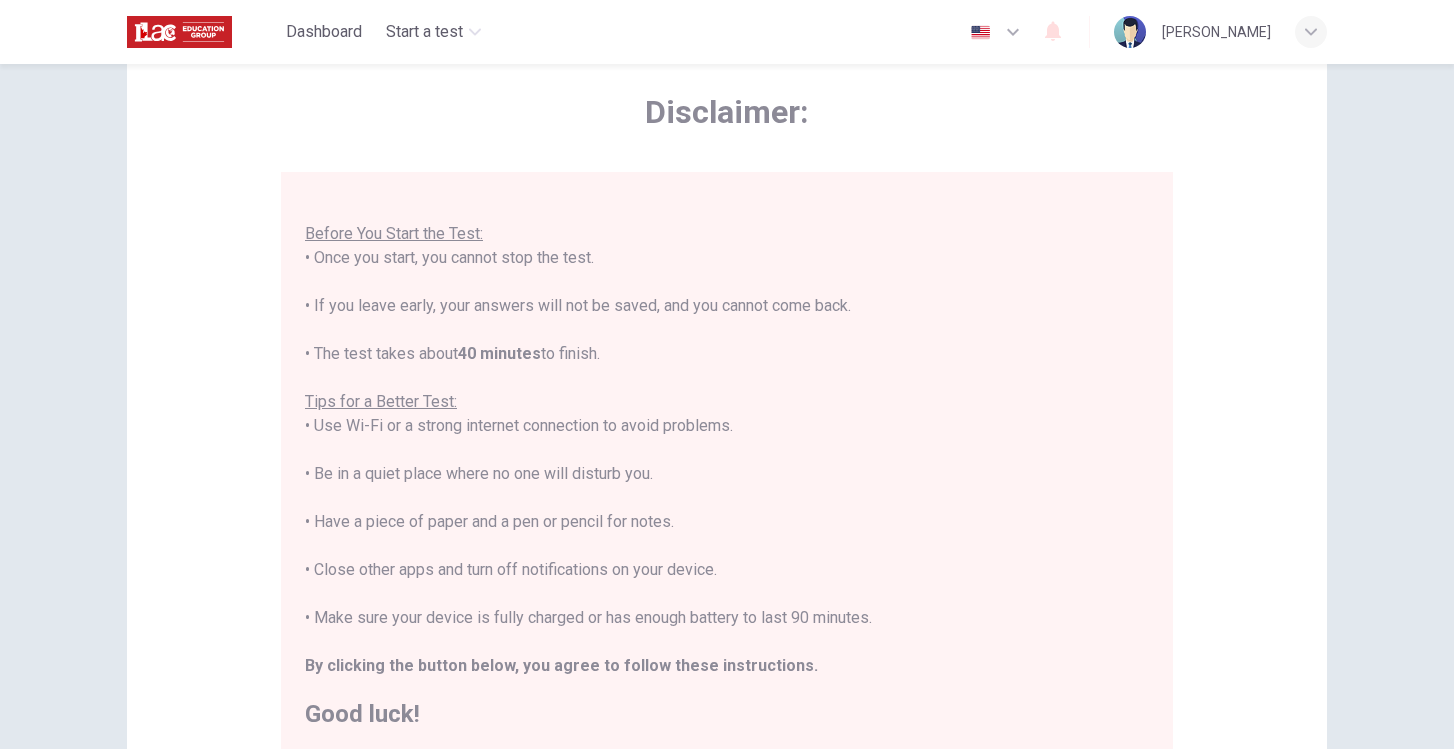 scroll, scrollTop: 21, scrollLeft: 0, axis: vertical 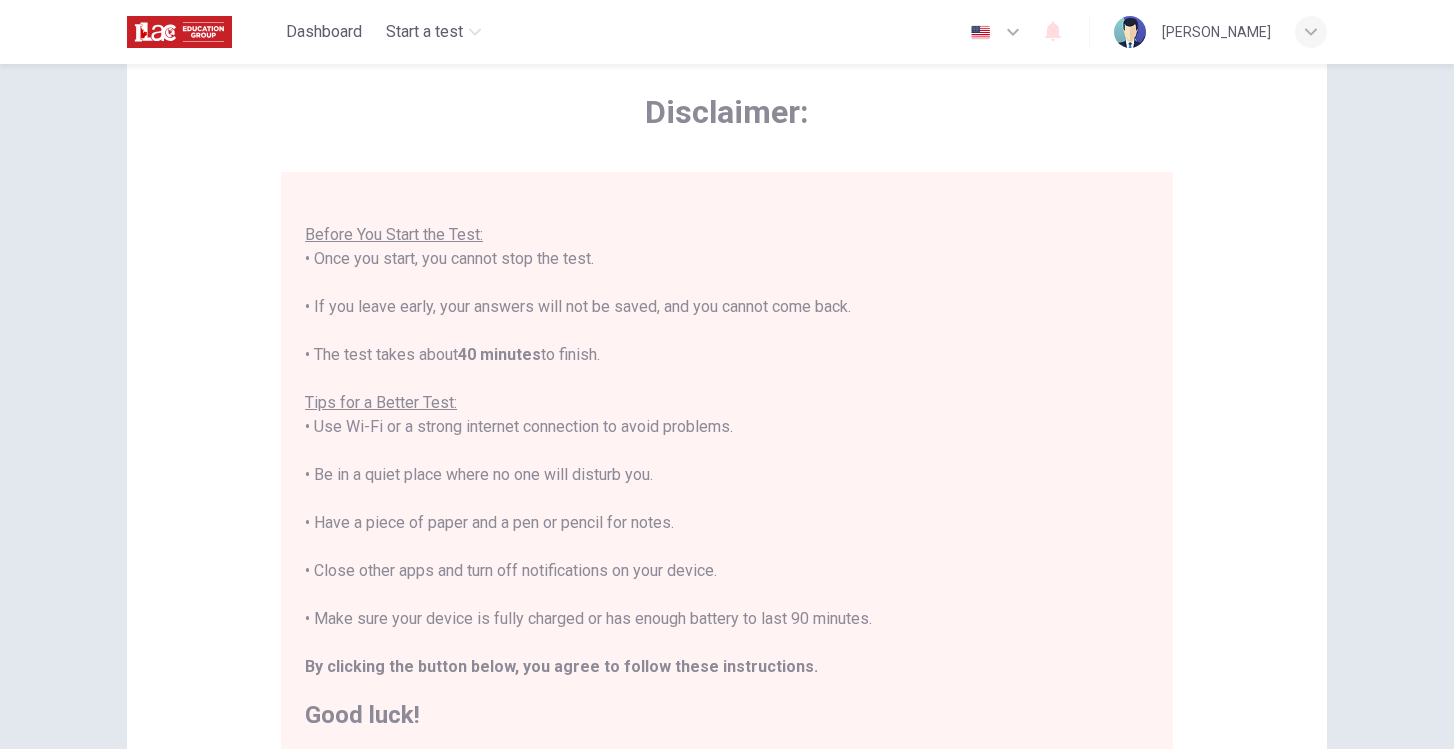 click on "You are about to start a  Placement Test .
Before You Start the Test:
• Once you start, you cannot stop the test.
• If you leave early, your answers will not be saved, and you cannot come back.
• The test takes about  40 minutes  to finish.
Tips for a Better Test:
• Use Wi-Fi or a strong internet connection to avoid problems.
• Be in a quiet place where no one will disturb you.
• Have a piece of paper and a pen or pencil for notes.
• Close other apps and turn off notifications on your device.
• Make sure your device is fully charged or has enough battery to last 90 minutes.
By clicking the button below, you agree to follow these instructions.
Good luck!" at bounding box center (727, 451) 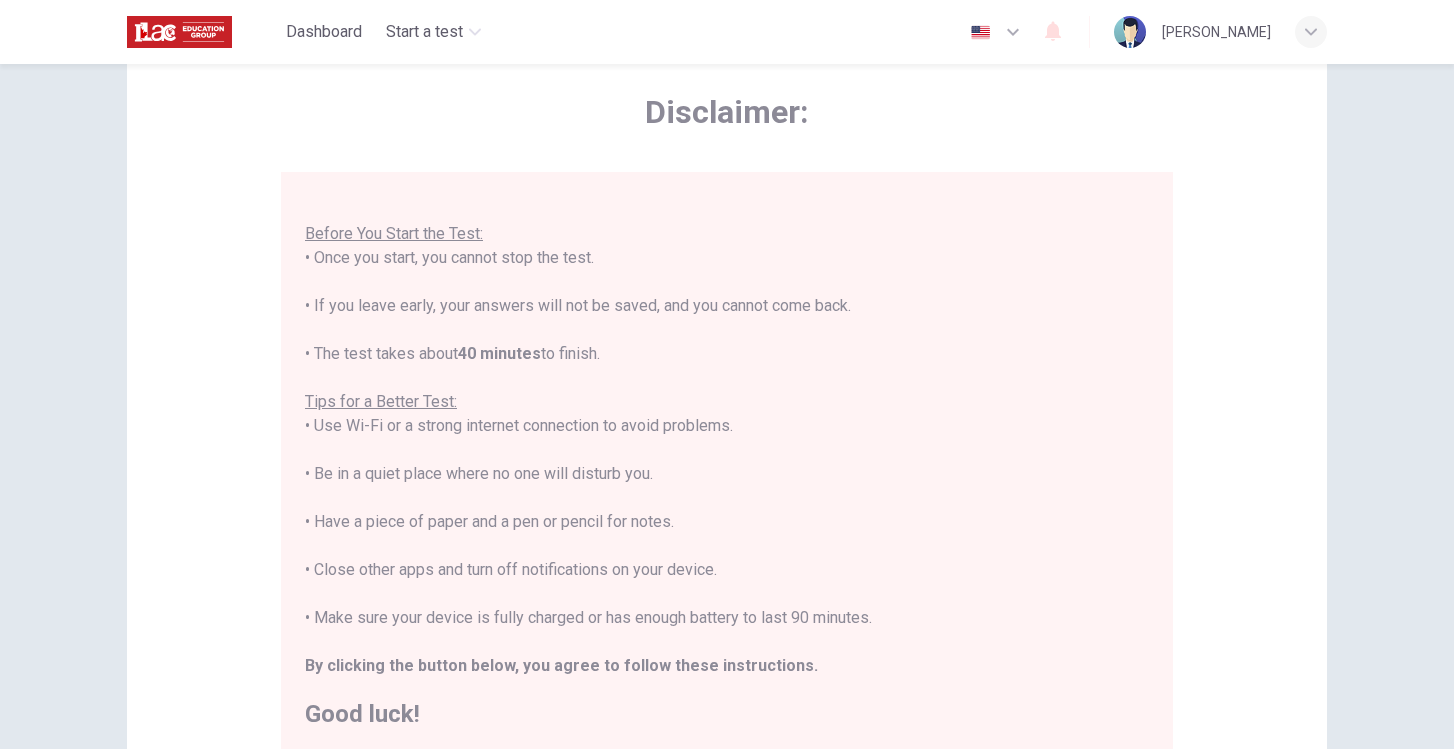 scroll, scrollTop: 21, scrollLeft: 0, axis: vertical 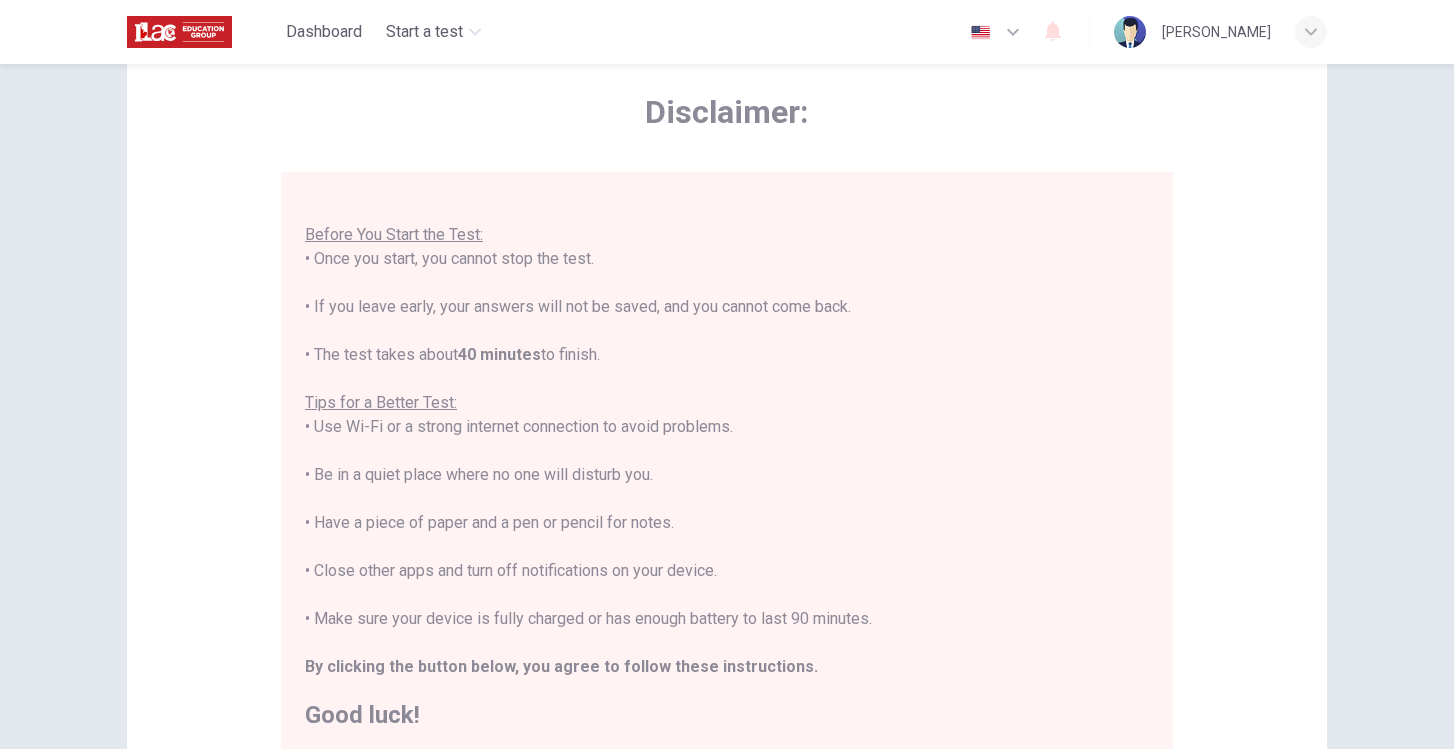 click on "Disclaimer: You are about to start a  Placement Test .
Before You Start the Test:
• Once you start, you cannot stop the test.
• If you leave early, your answers will not be saved, and you cannot come back.
• The test takes about  40 minutes  to finish.
Tips for a Better Test:
• Use Wi-Fi or a strong internet connection to avoid problems.
• Be in a quiet place where no one will disturb you.
• Have a piece of paper and a pen or pencil for notes.
• Close other apps and turn off notifications on your device.
• Make sure your device is fully charged or has enough battery to last 90 minutes.
By clicking the button below, you agree to follow these instructions.
Good luck!" at bounding box center [727, 415] 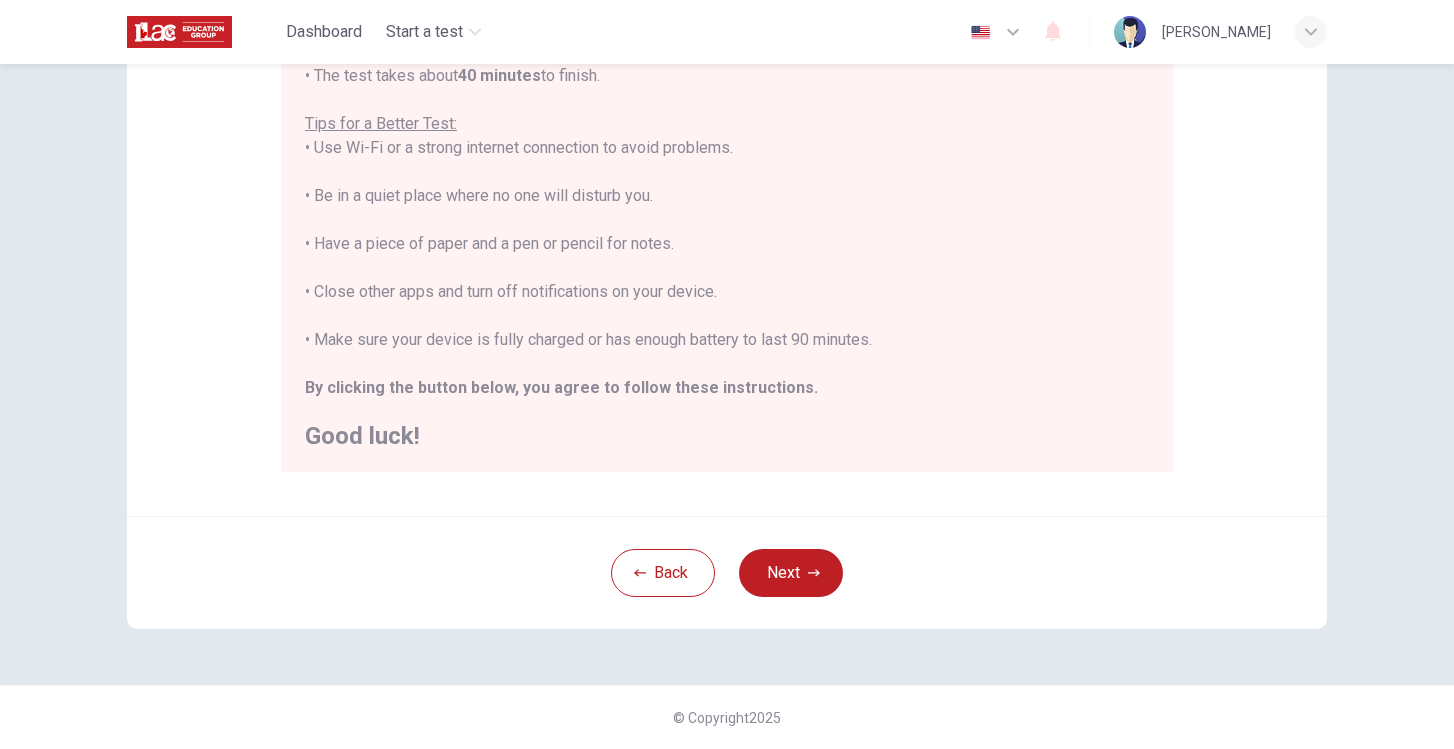 scroll, scrollTop: 363, scrollLeft: 0, axis: vertical 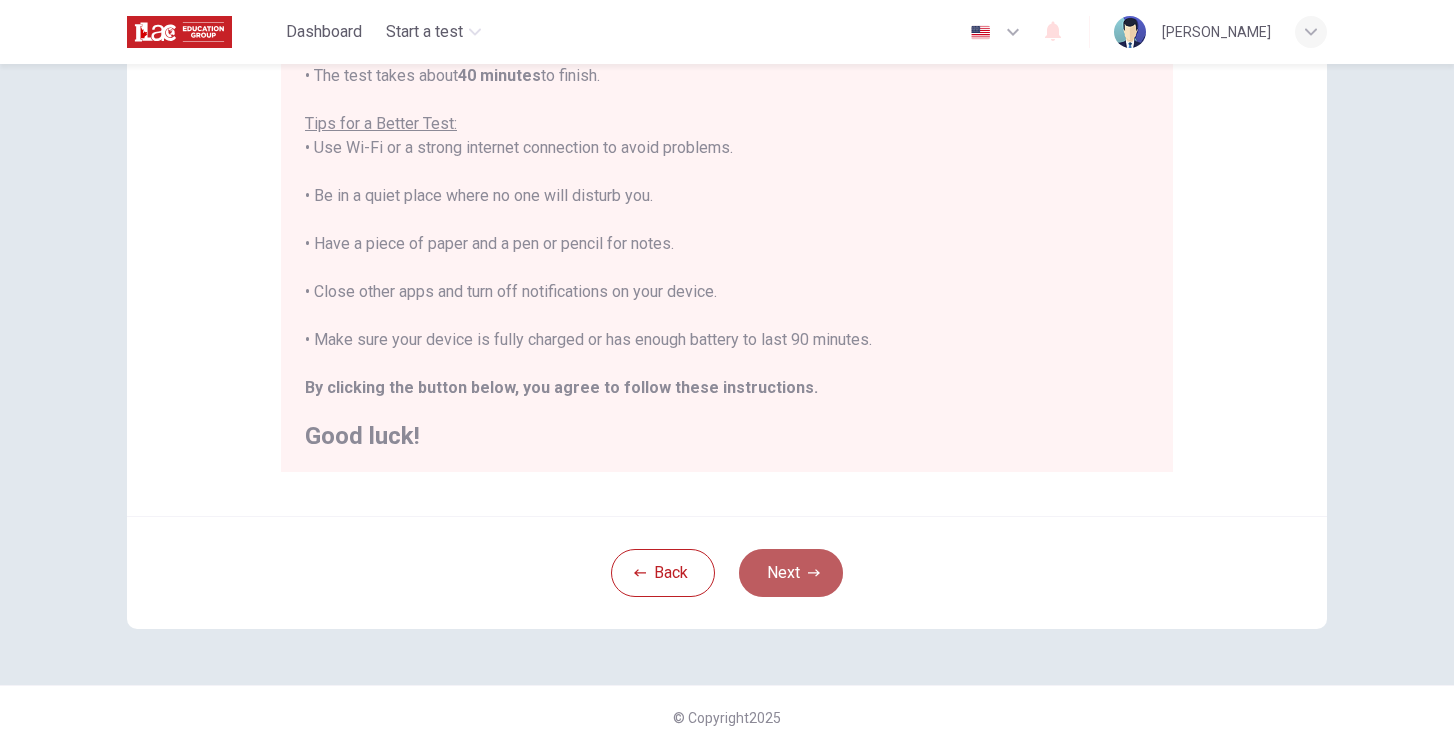click on "Next" at bounding box center [791, 573] 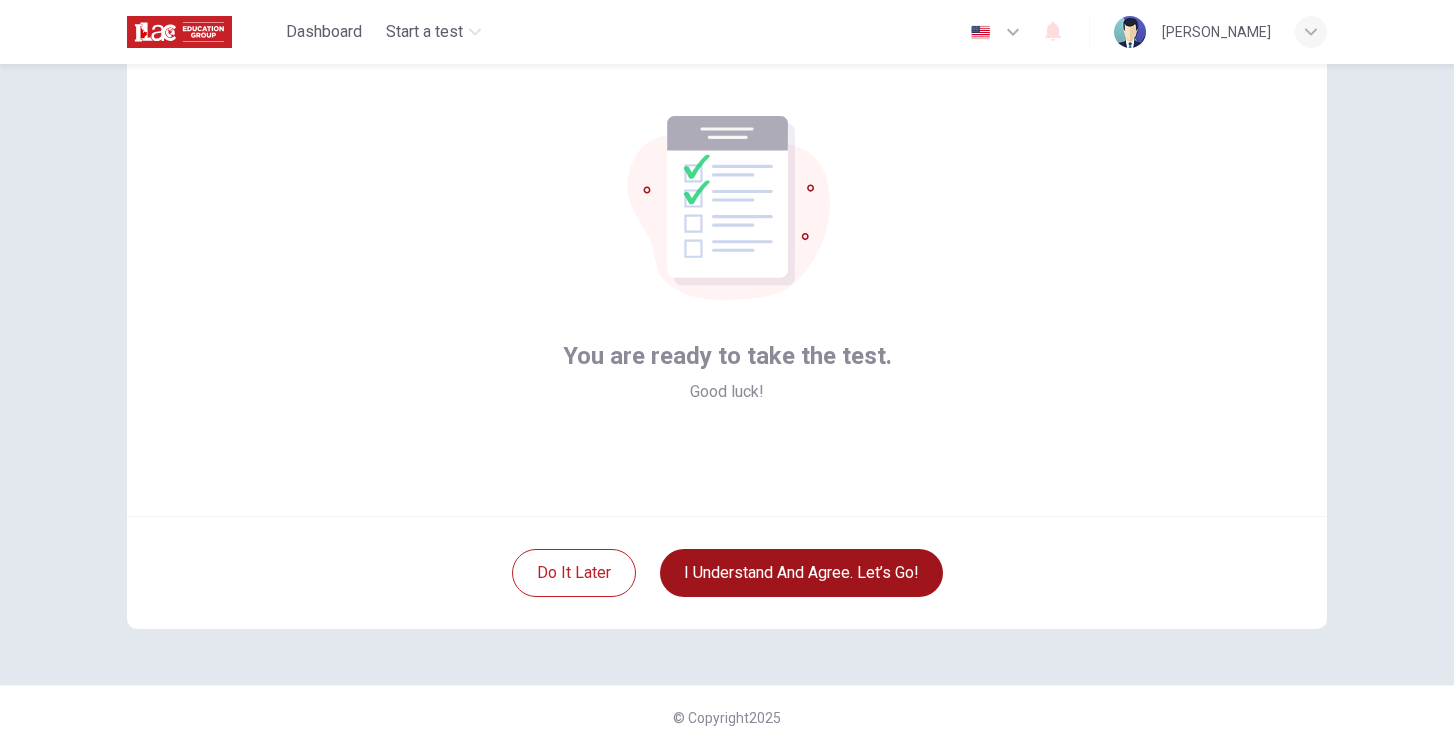 click on "I understand and agree. Let’s go!" at bounding box center (801, 573) 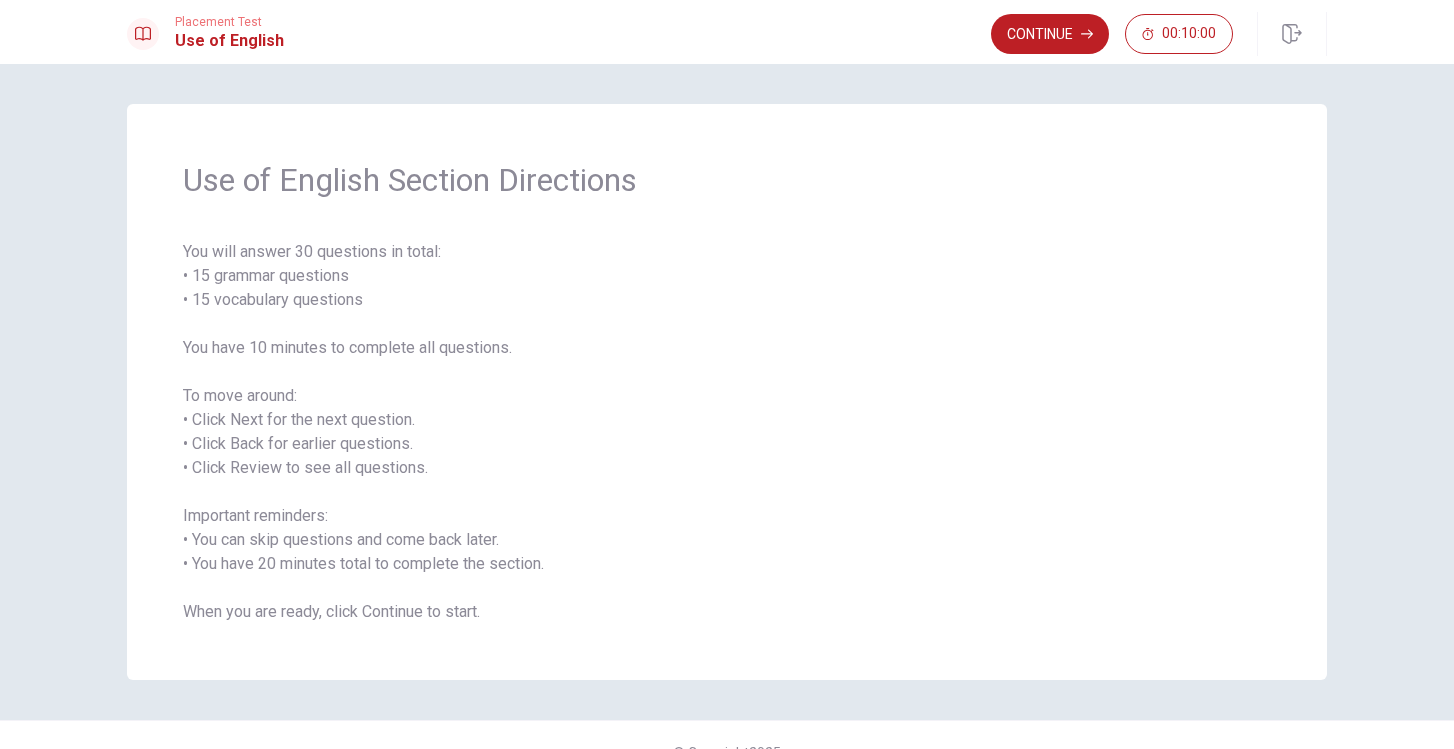 click on "You will answer 30 questions in total:
• 15 grammar questions
• 15 vocabulary questions
You have 10 minutes to complete all questions.
To move around:
• Click Next for the next question.
• Click Back for earlier questions.
• Click Review to see all questions.
Important reminders:
• You can skip questions and come back later.
• You have 20 minutes total to complete the section.
When you are ready, click Continue to start." at bounding box center (727, 432) 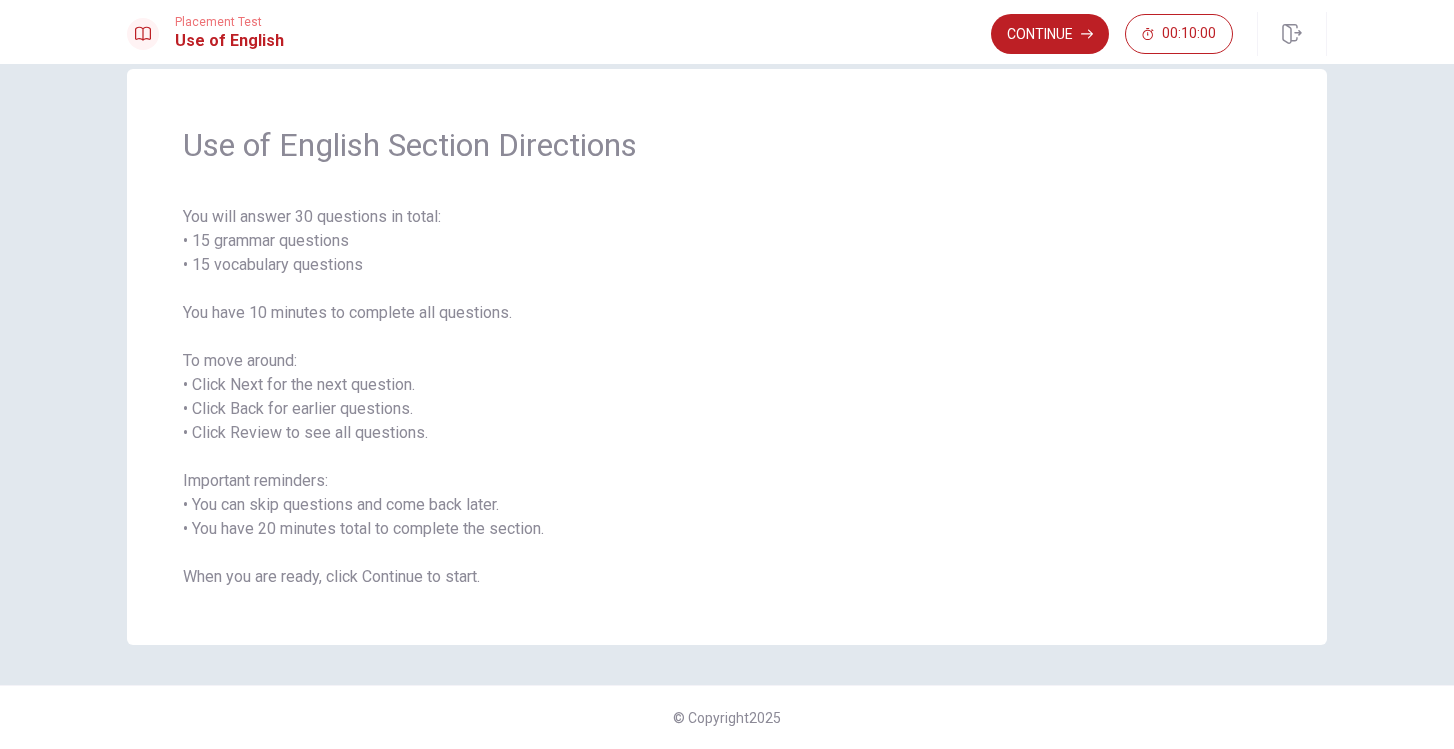 scroll, scrollTop: 35, scrollLeft: 0, axis: vertical 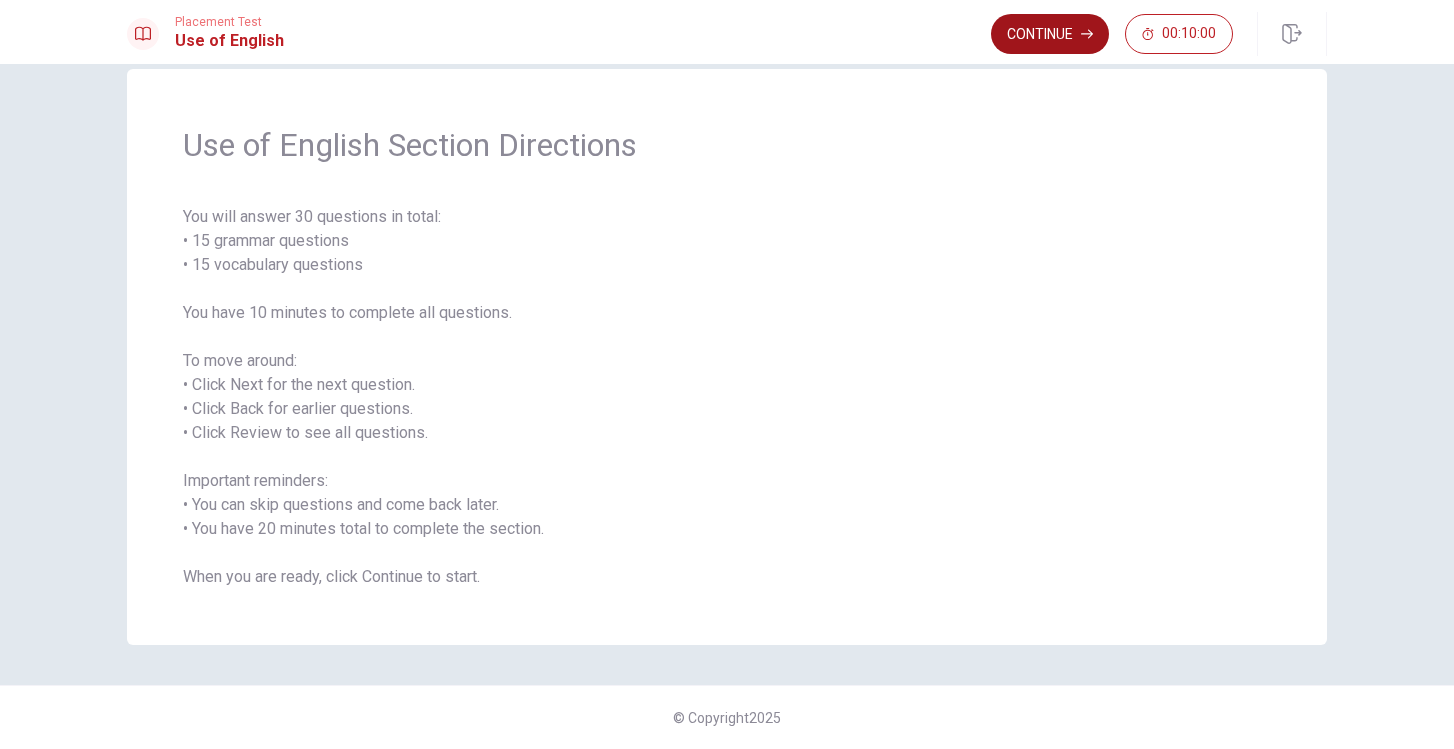 click on "Continue" at bounding box center [1050, 34] 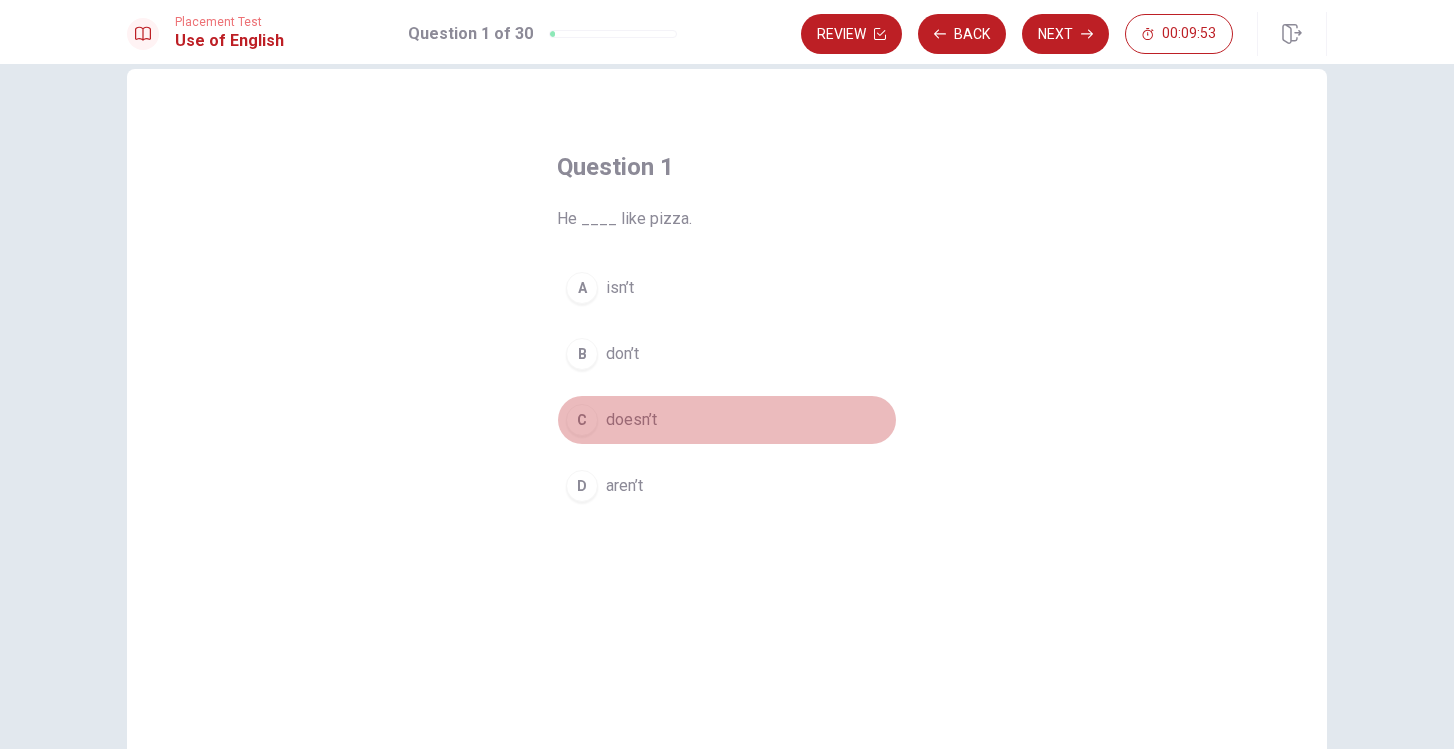 click on "C" at bounding box center (582, 420) 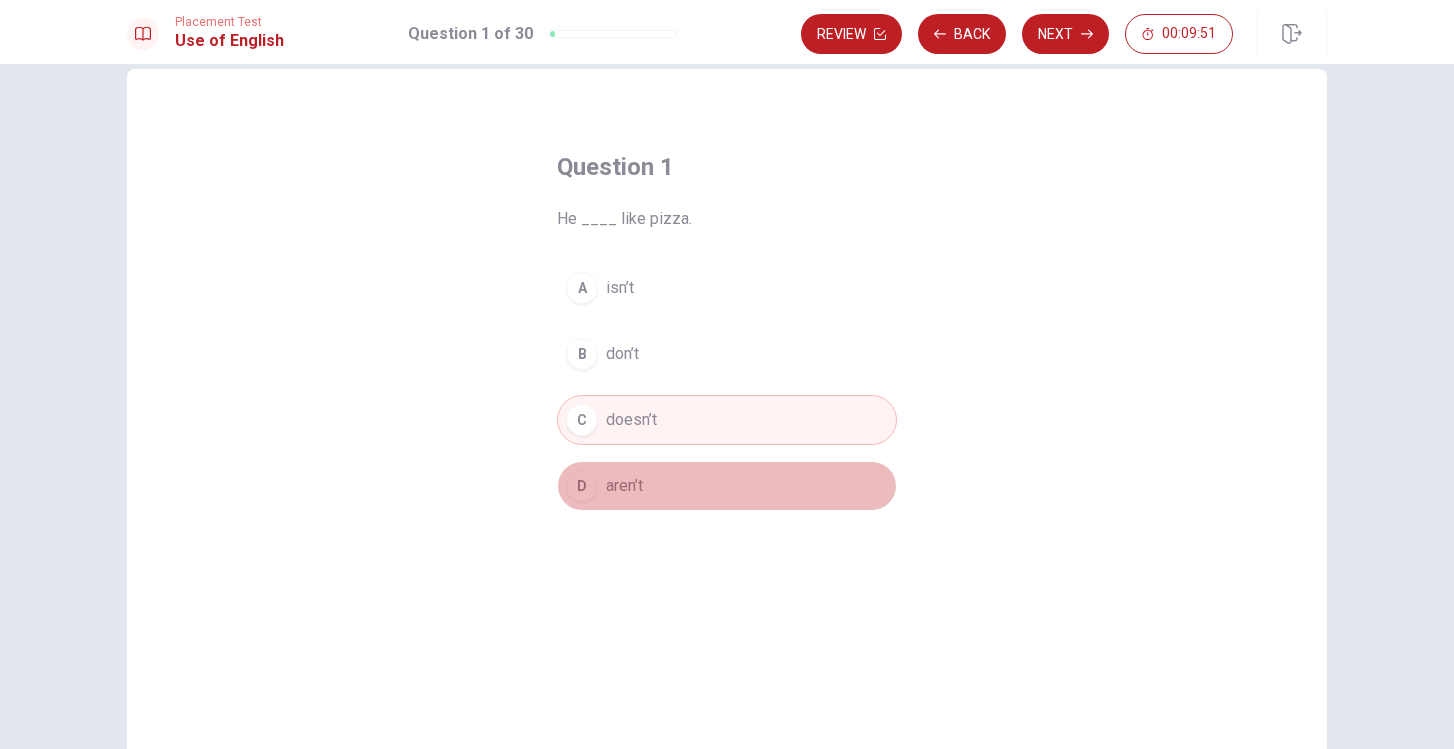 click on "D aren’t" at bounding box center (727, 486) 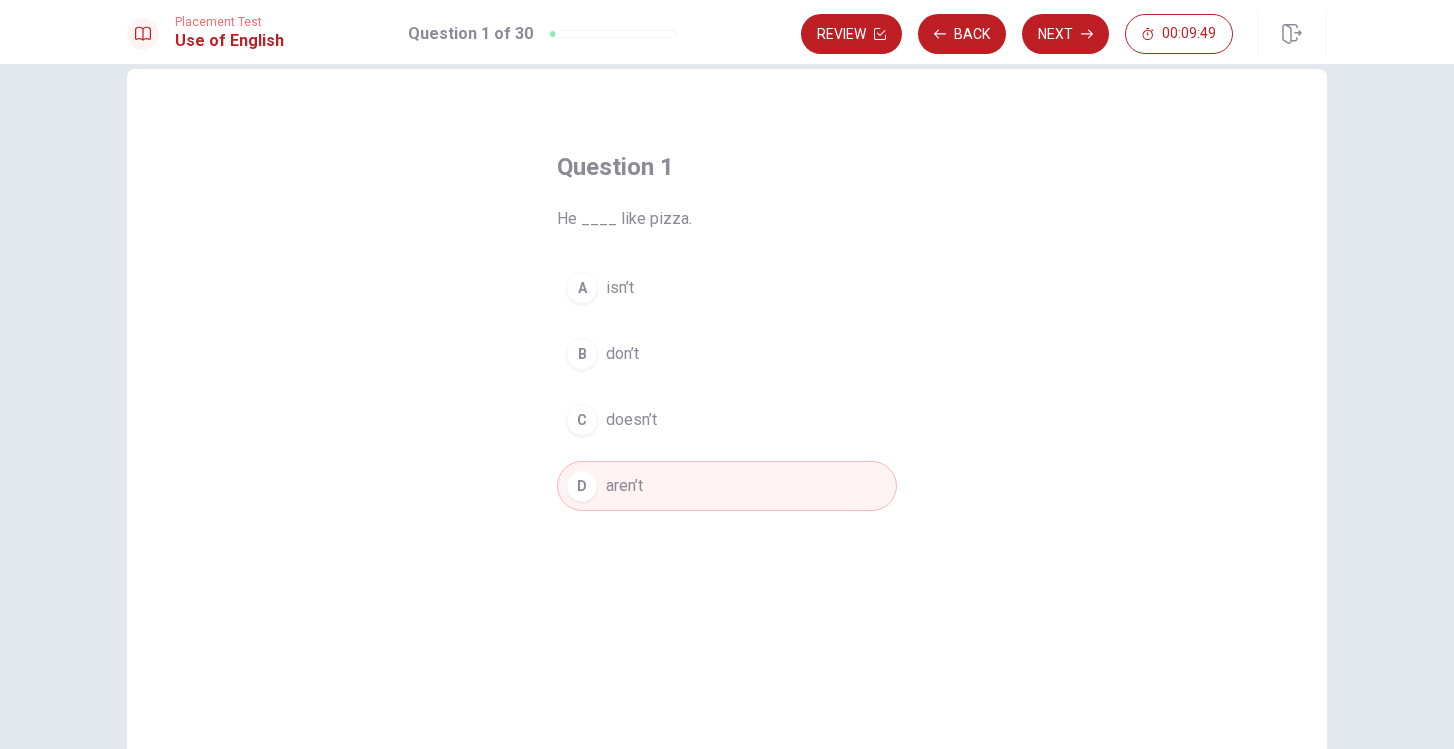 click on "C doesn’t" at bounding box center [727, 420] 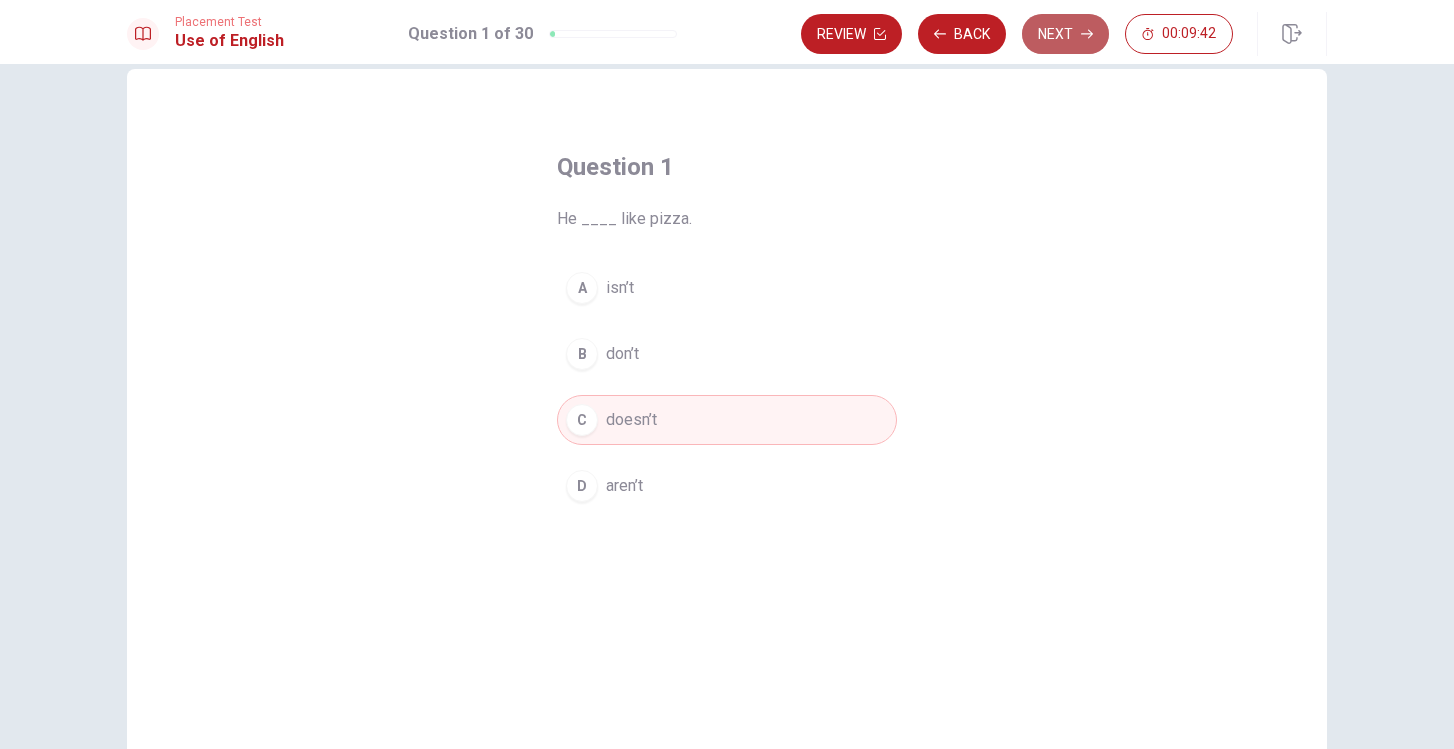 click on "Next" at bounding box center (1065, 34) 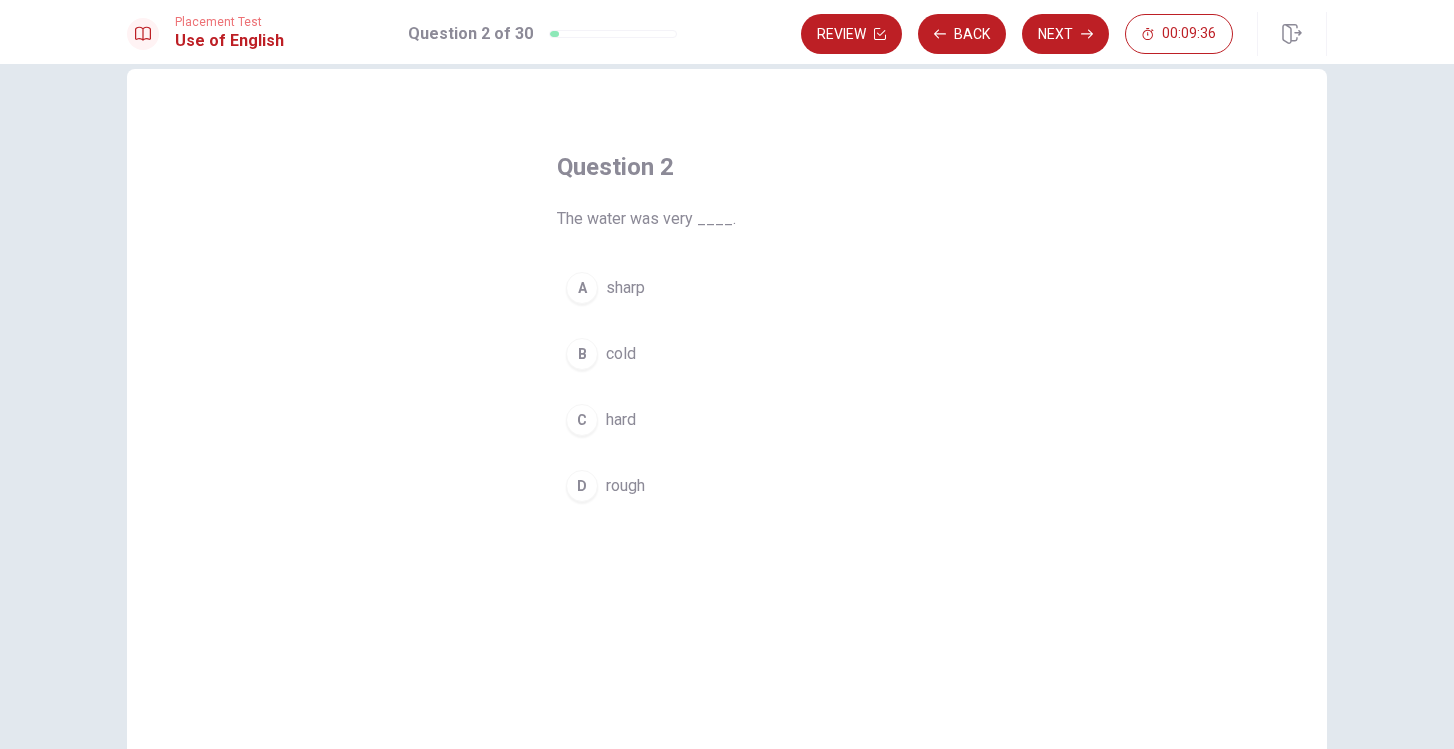 click on "B" at bounding box center (582, 354) 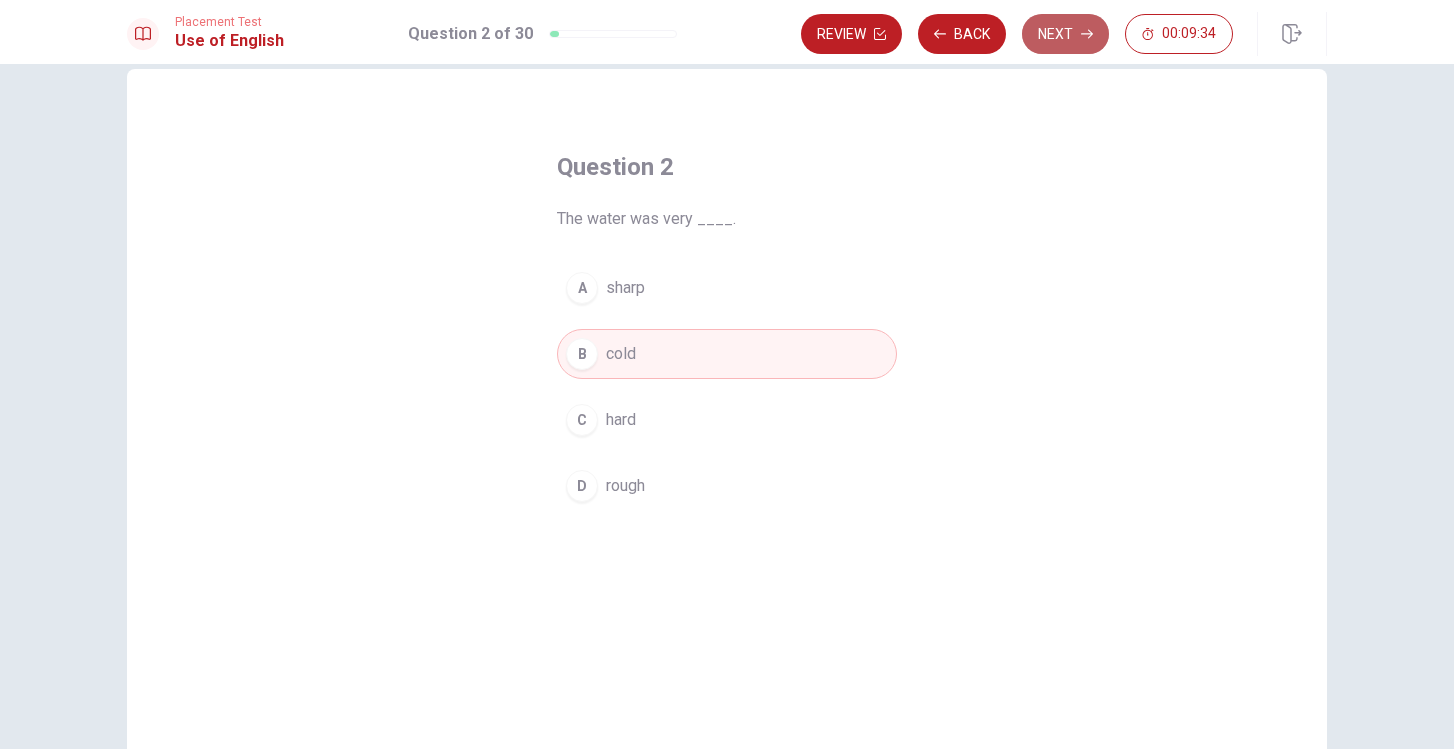 click on "Next" at bounding box center (1065, 34) 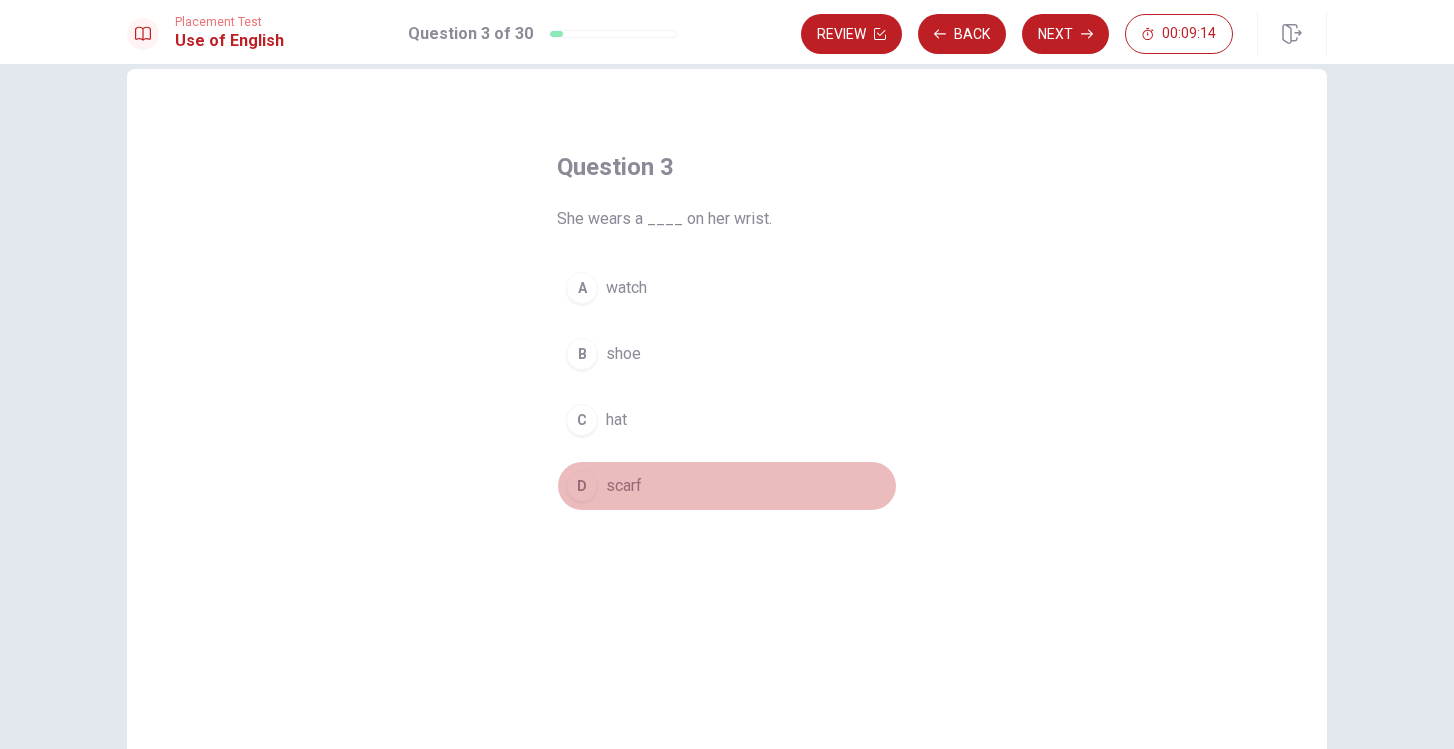 click on "D" at bounding box center (582, 486) 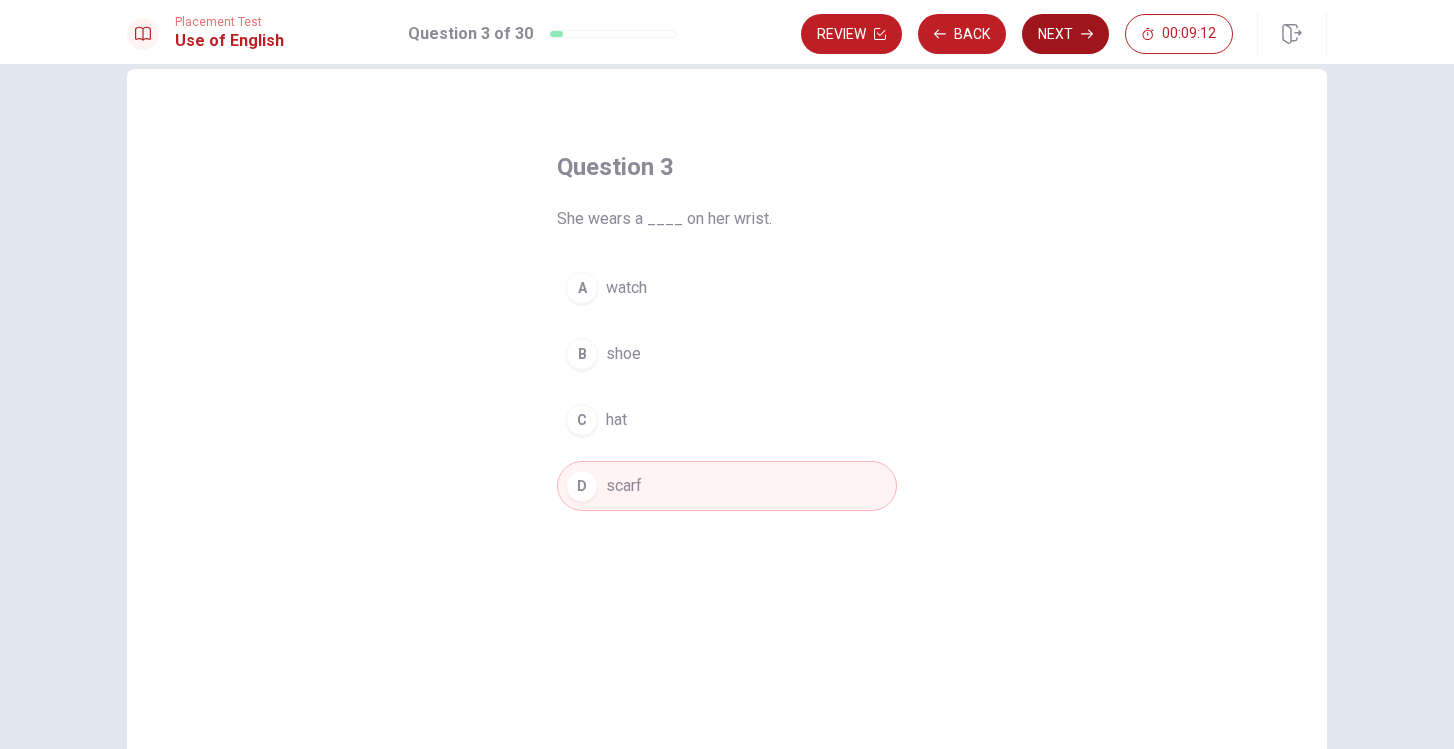 click on "Next" at bounding box center (1065, 34) 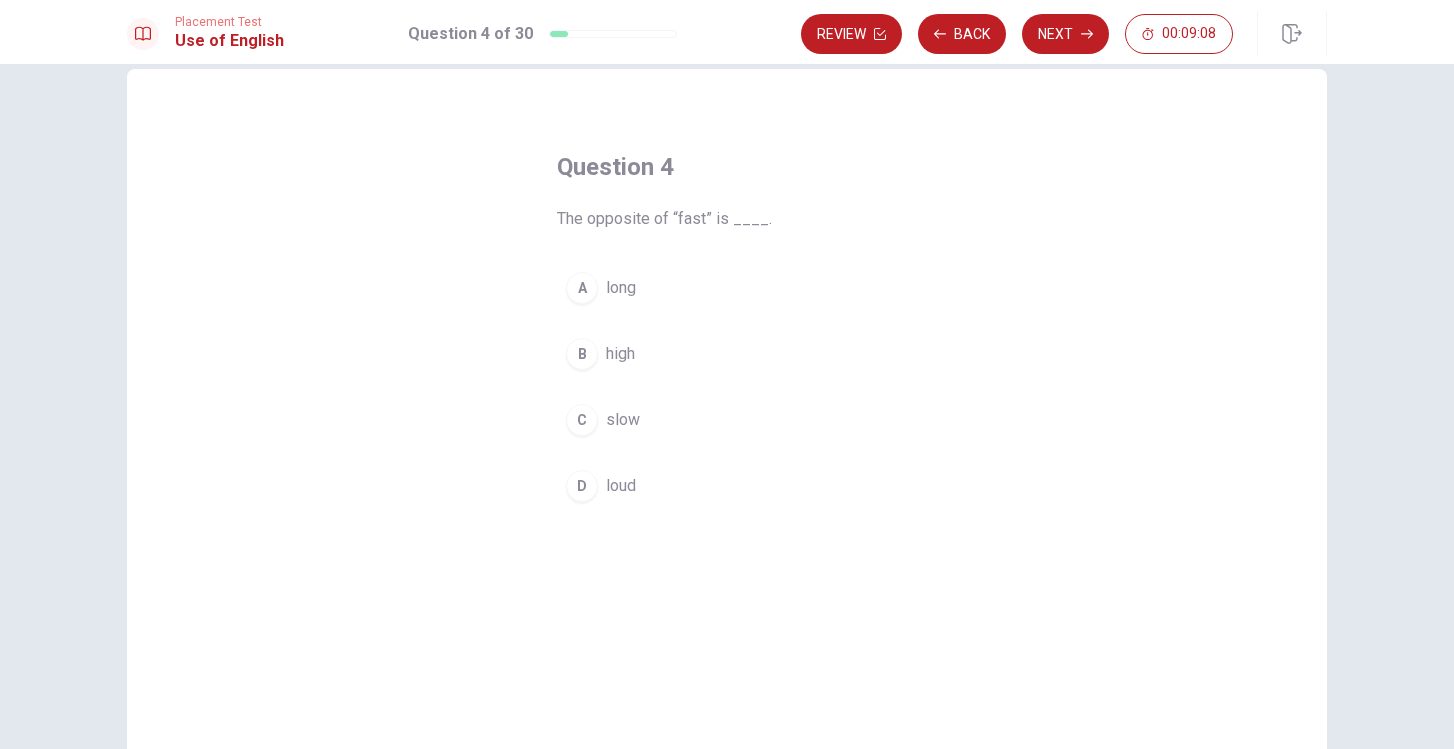 click on "C" at bounding box center [582, 420] 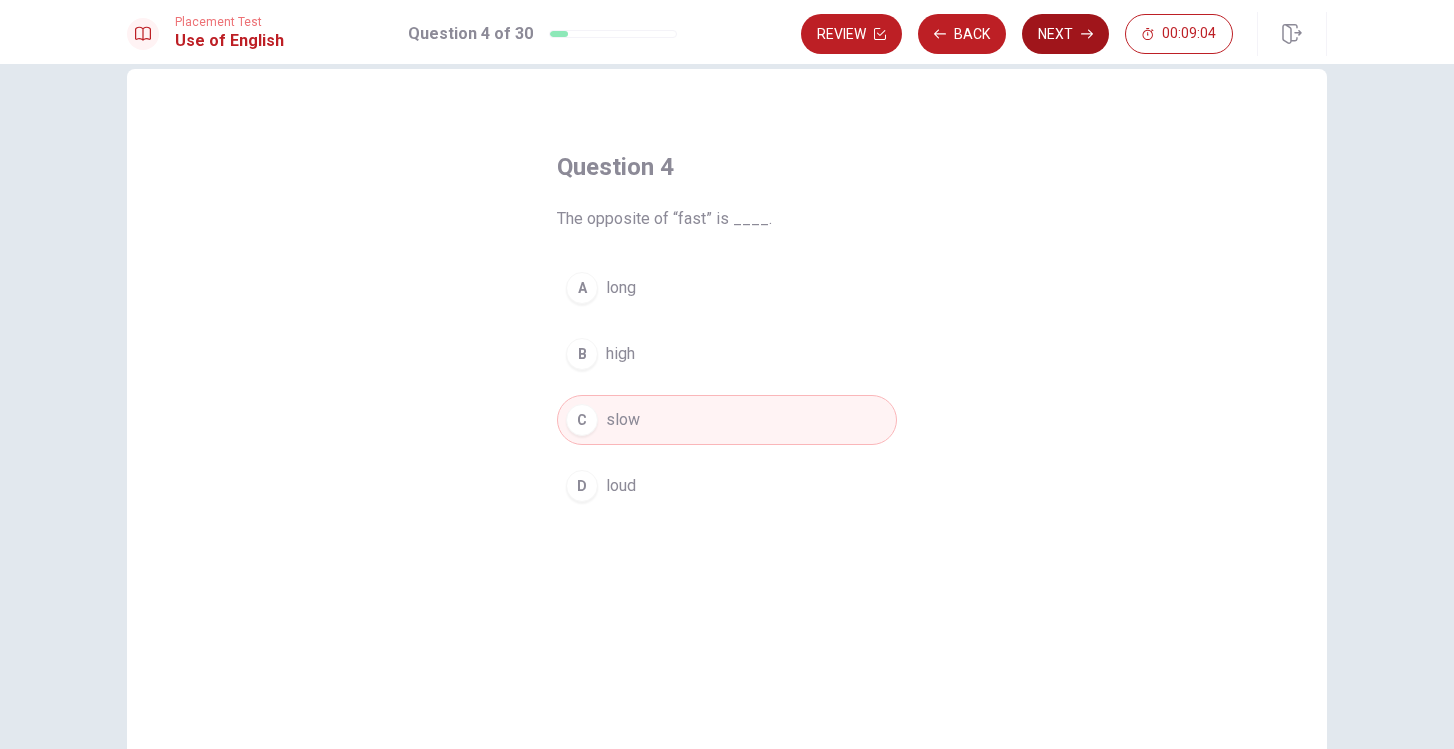 click on "Next" at bounding box center [1065, 34] 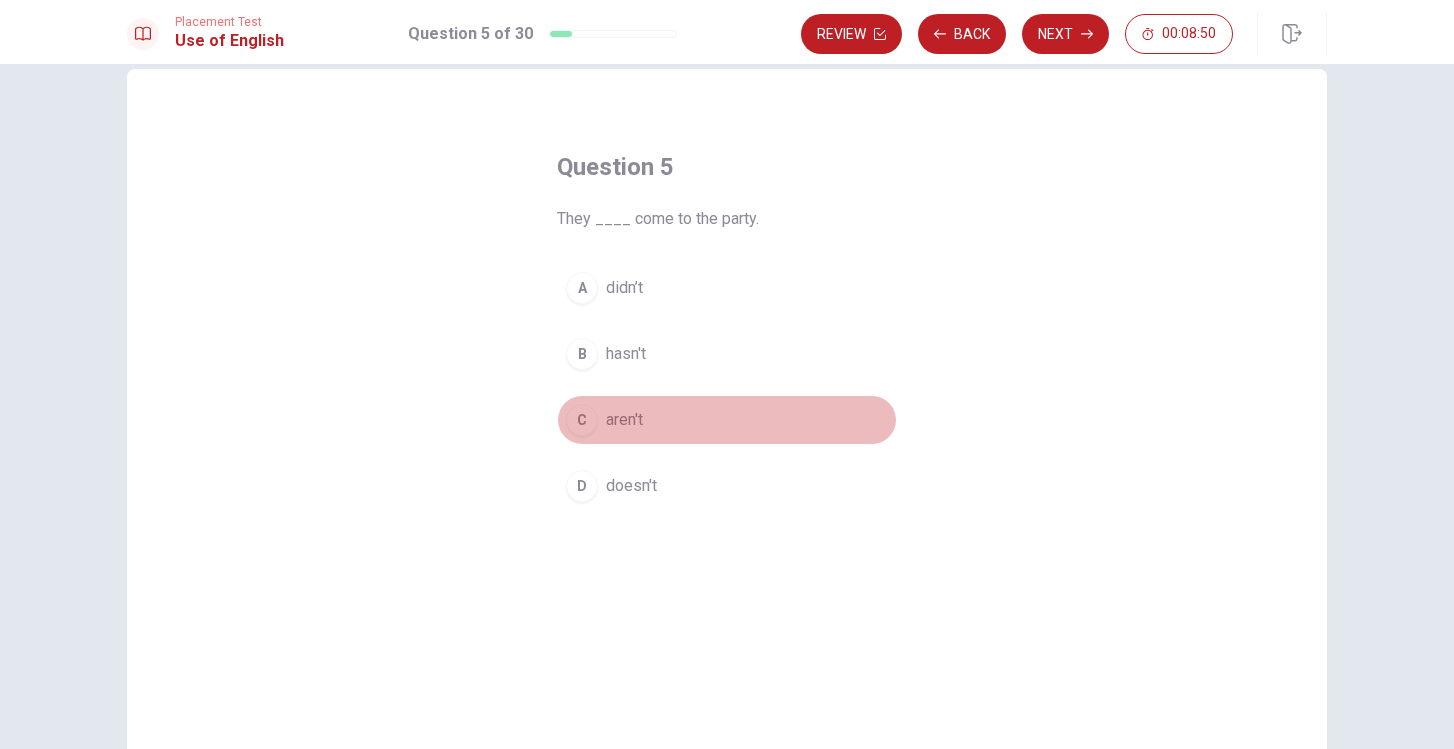 click on "C" at bounding box center (582, 420) 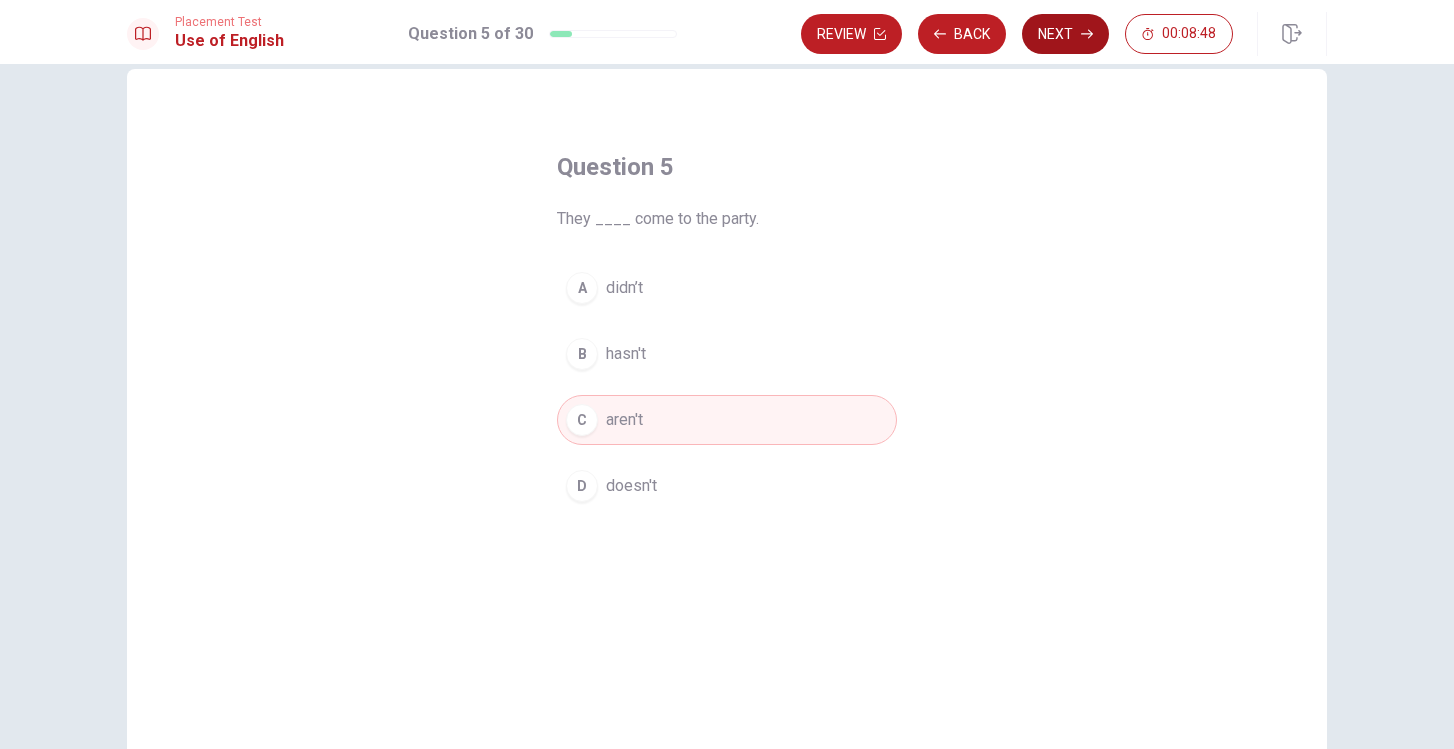 click on "Next" at bounding box center (1065, 34) 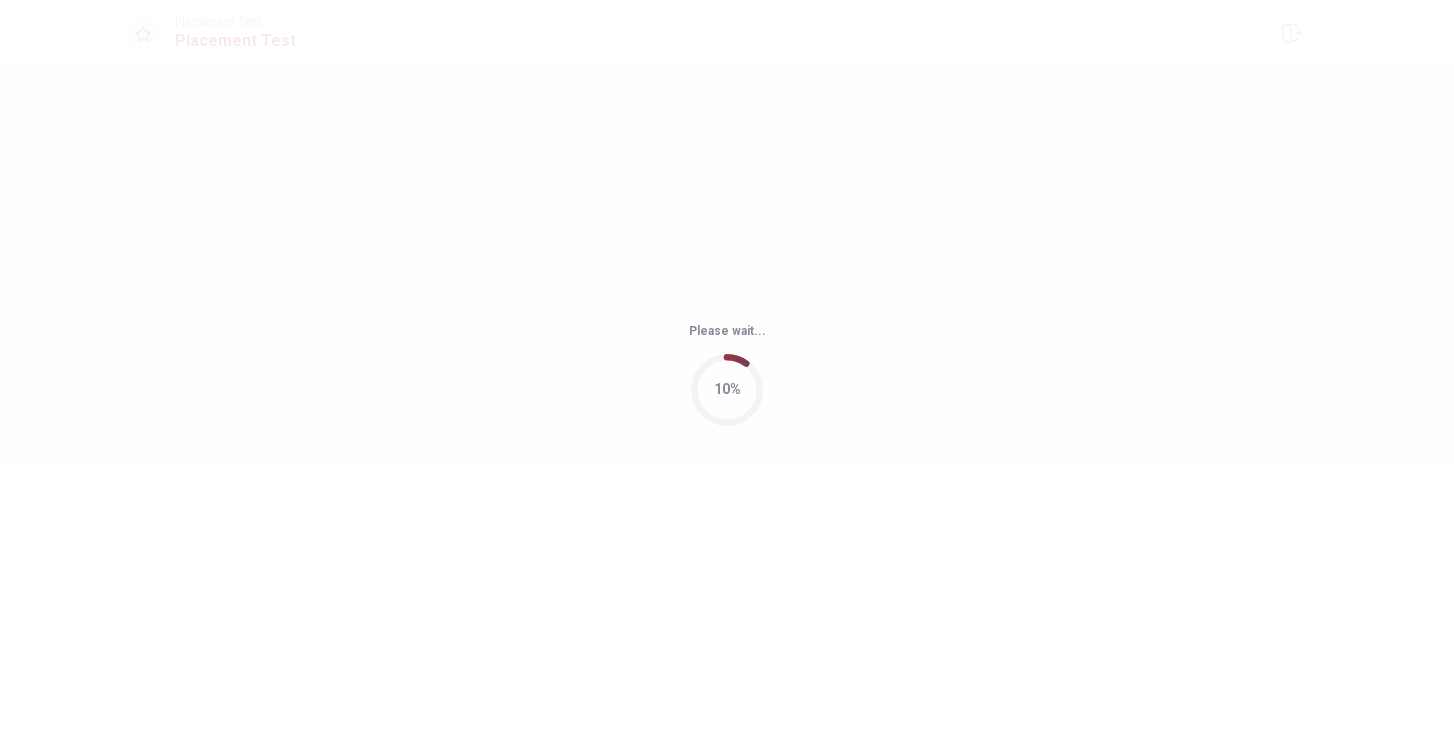 scroll, scrollTop: 0, scrollLeft: 0, axis: both 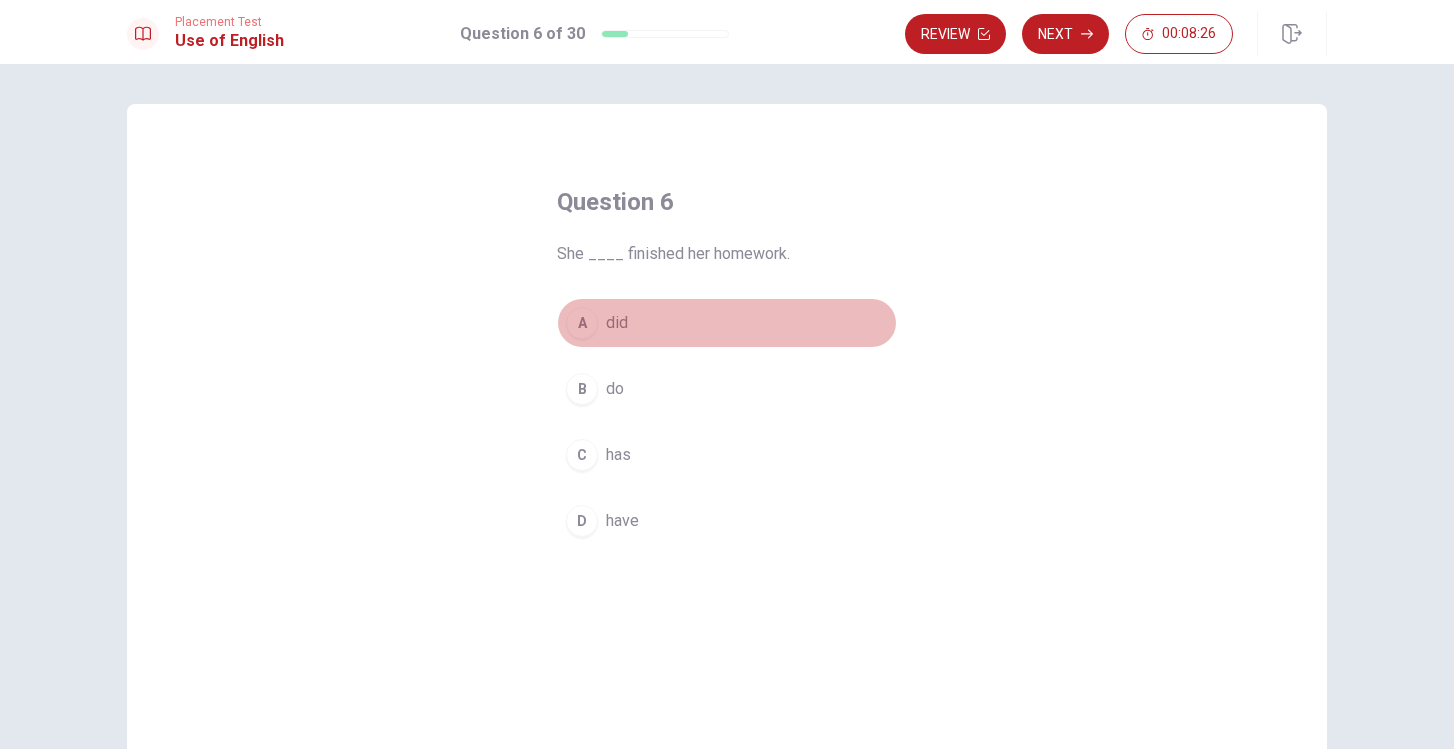 click on "A" at bounding box center (582, 323) 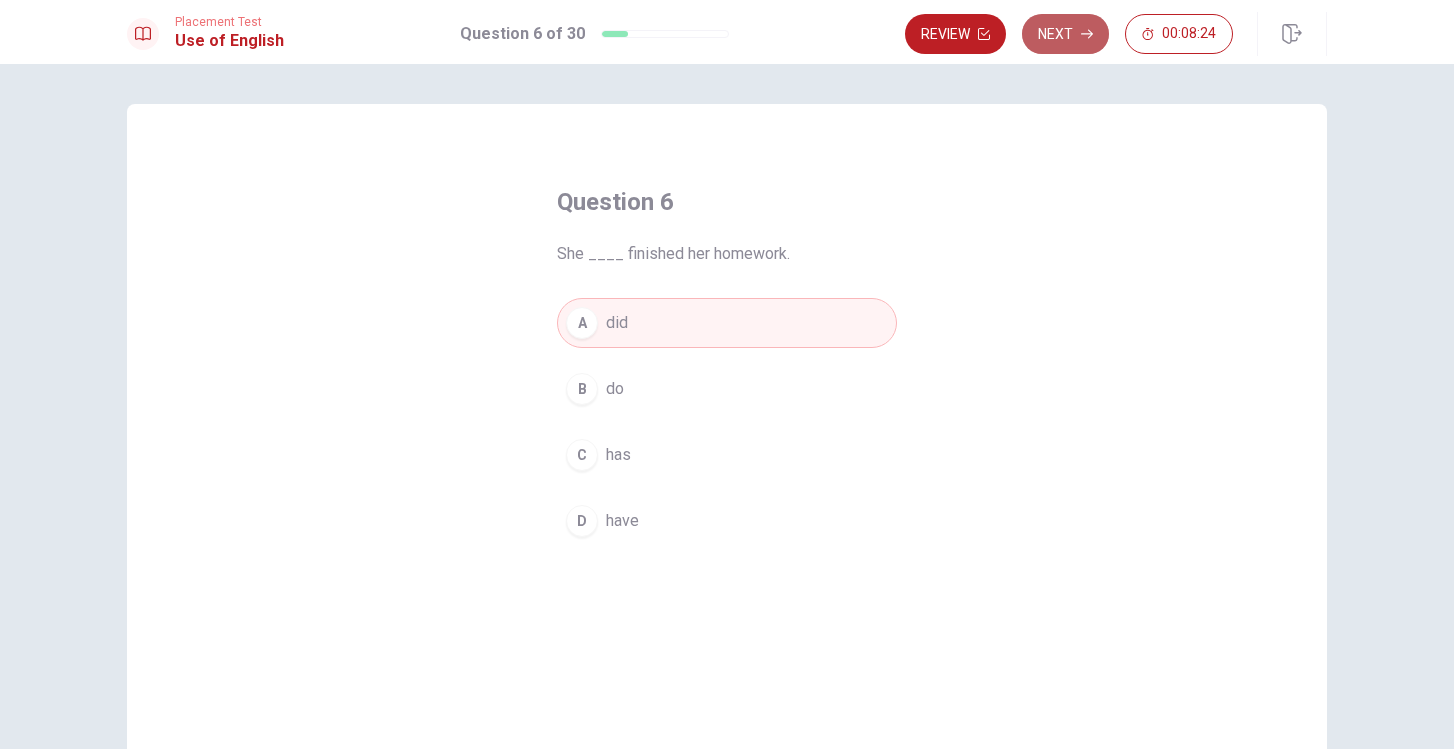 click on "Next" at bounding box center [1065, 34] 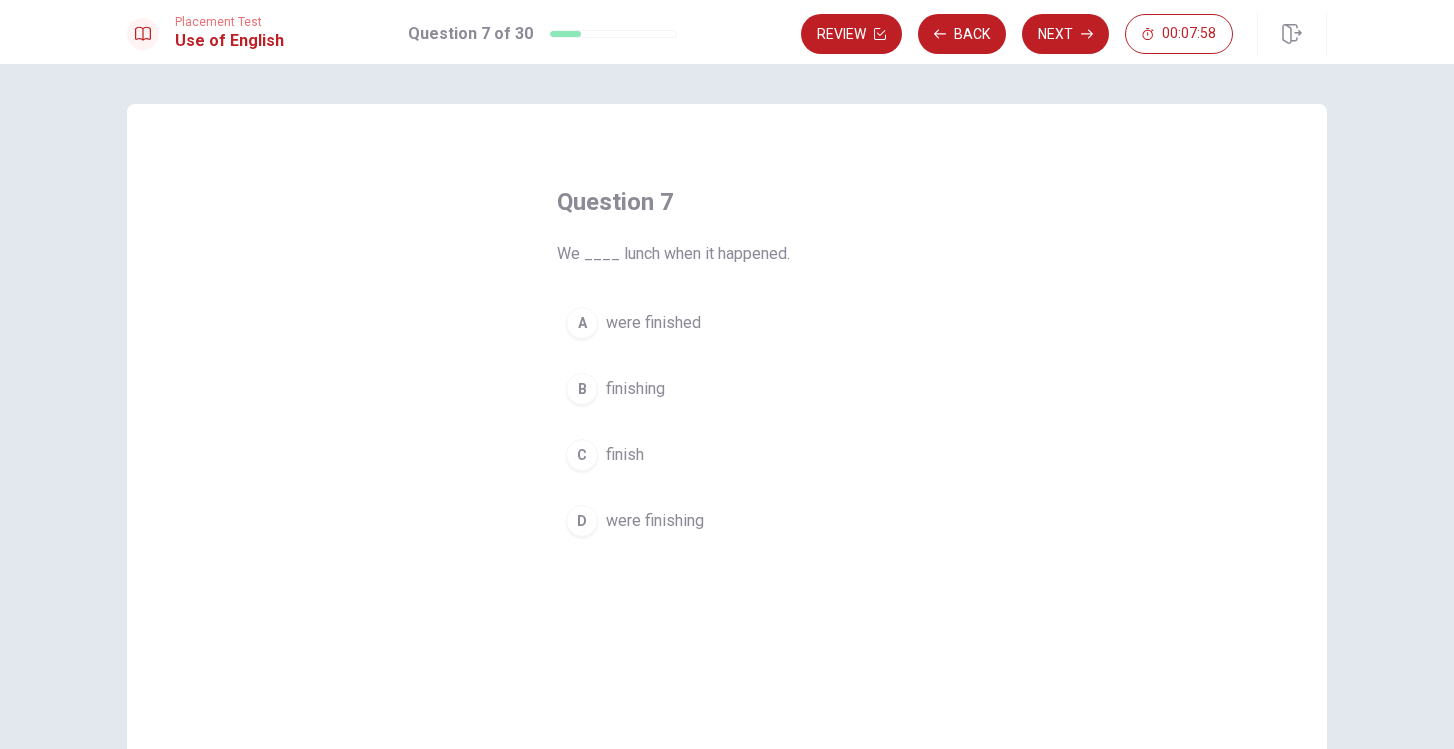 click on "D" at bounding box center (582, 521) 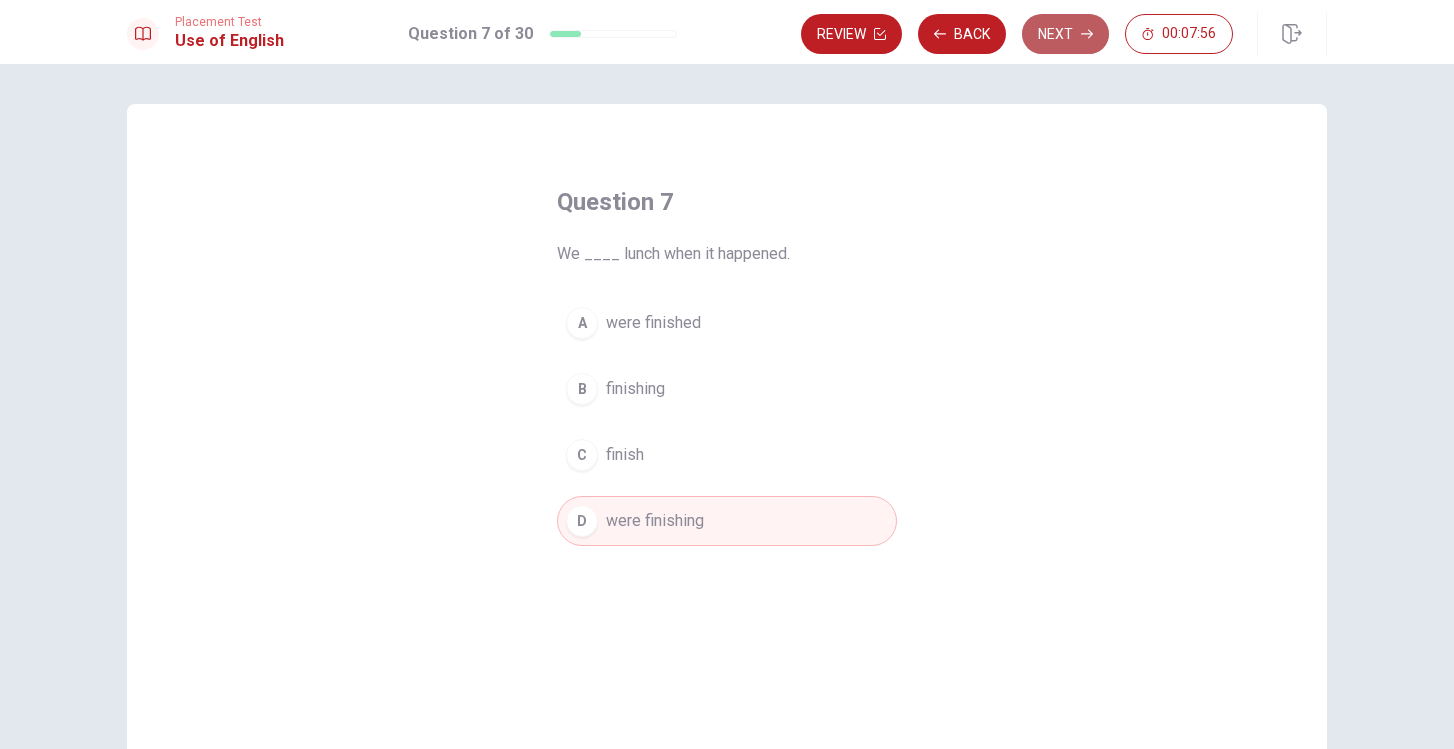 click on "Next" at bounding box center (1065, 34) 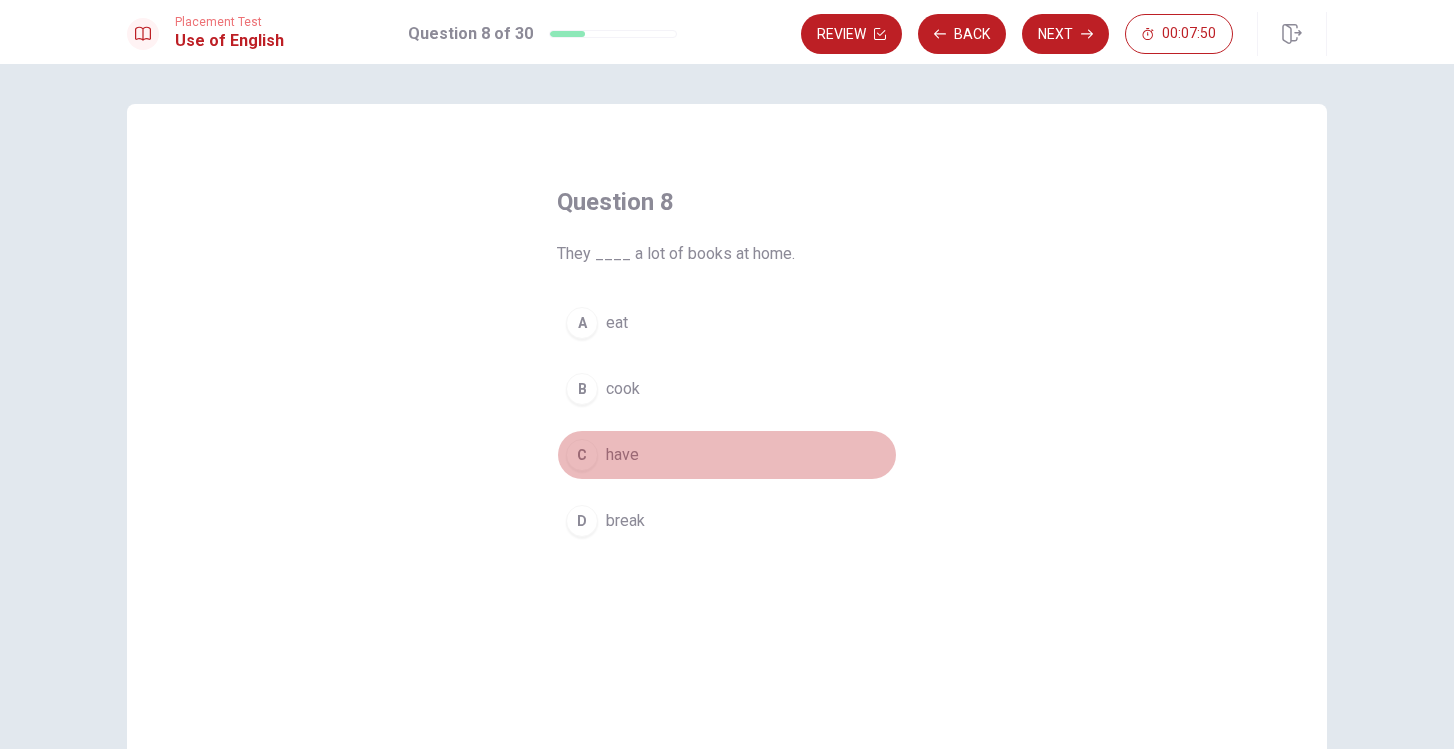 click on "C" at bounding box center [582, 455] 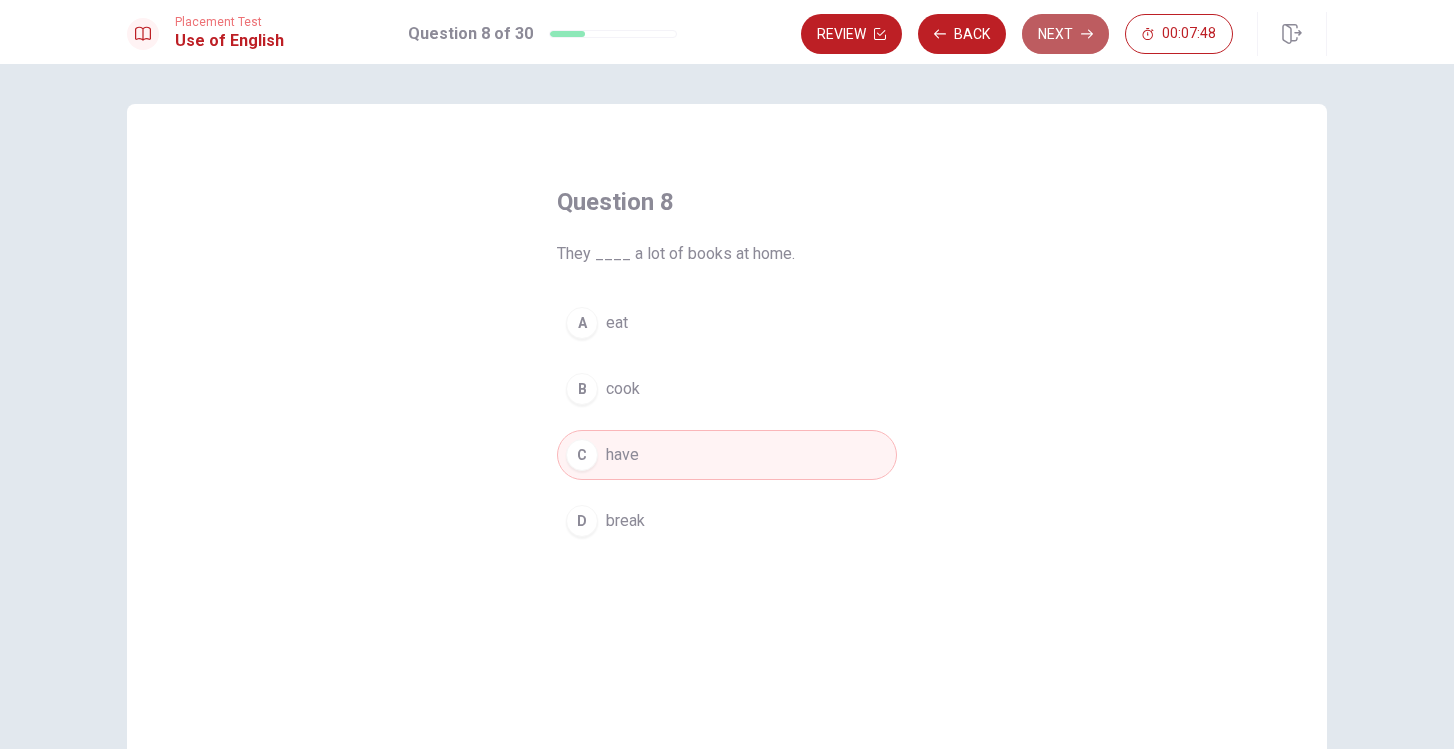click on "Next" at bounding box center (1065, 34) 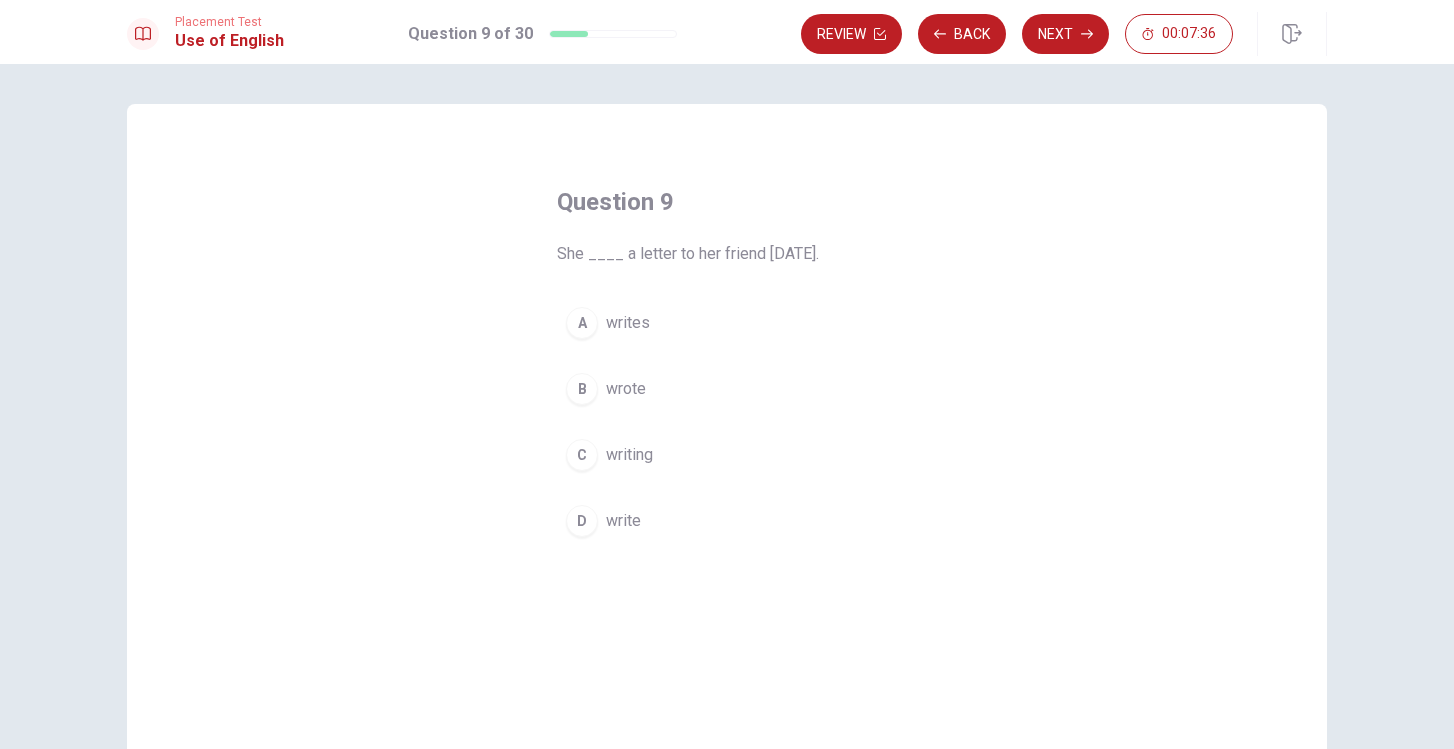 click on "B" at bounding box center (582, 389) 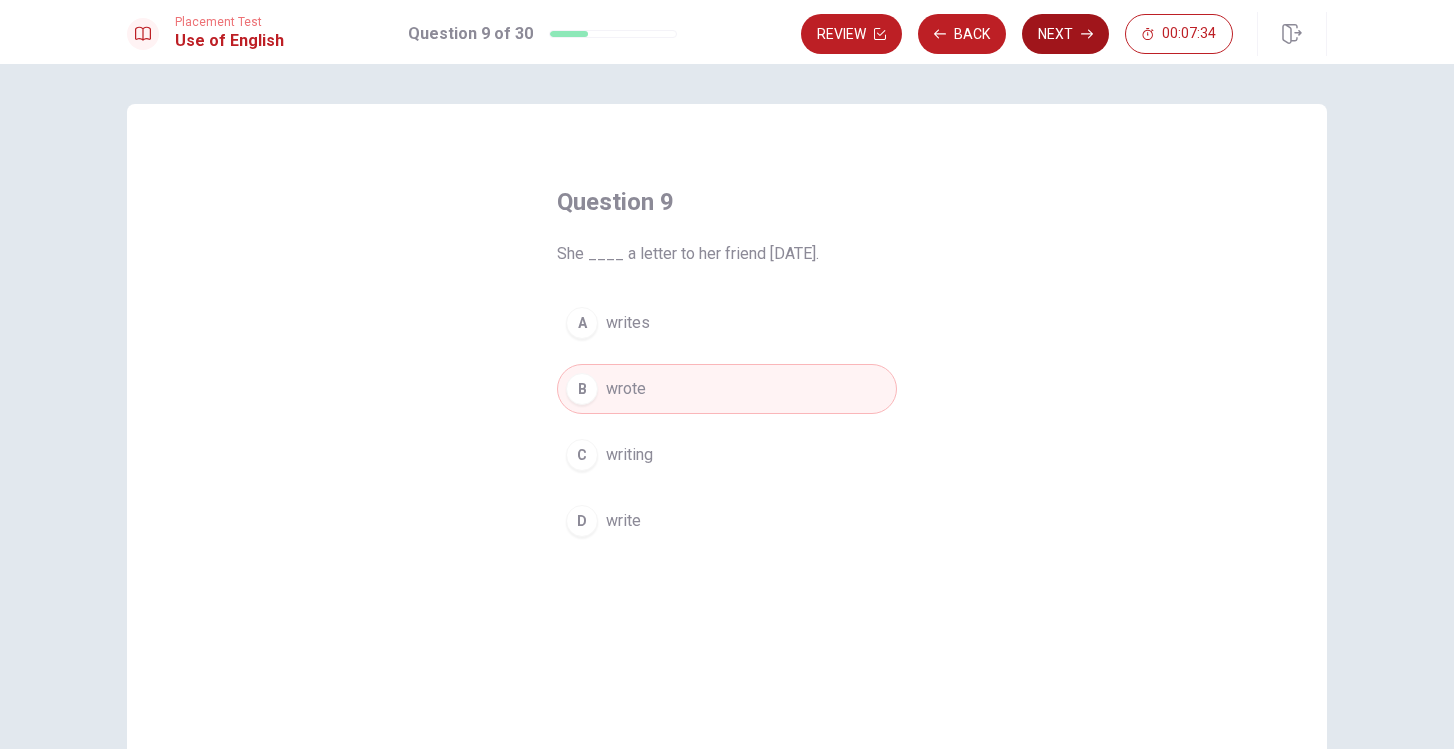 click on "Next" at bounding box center [1065, 34] 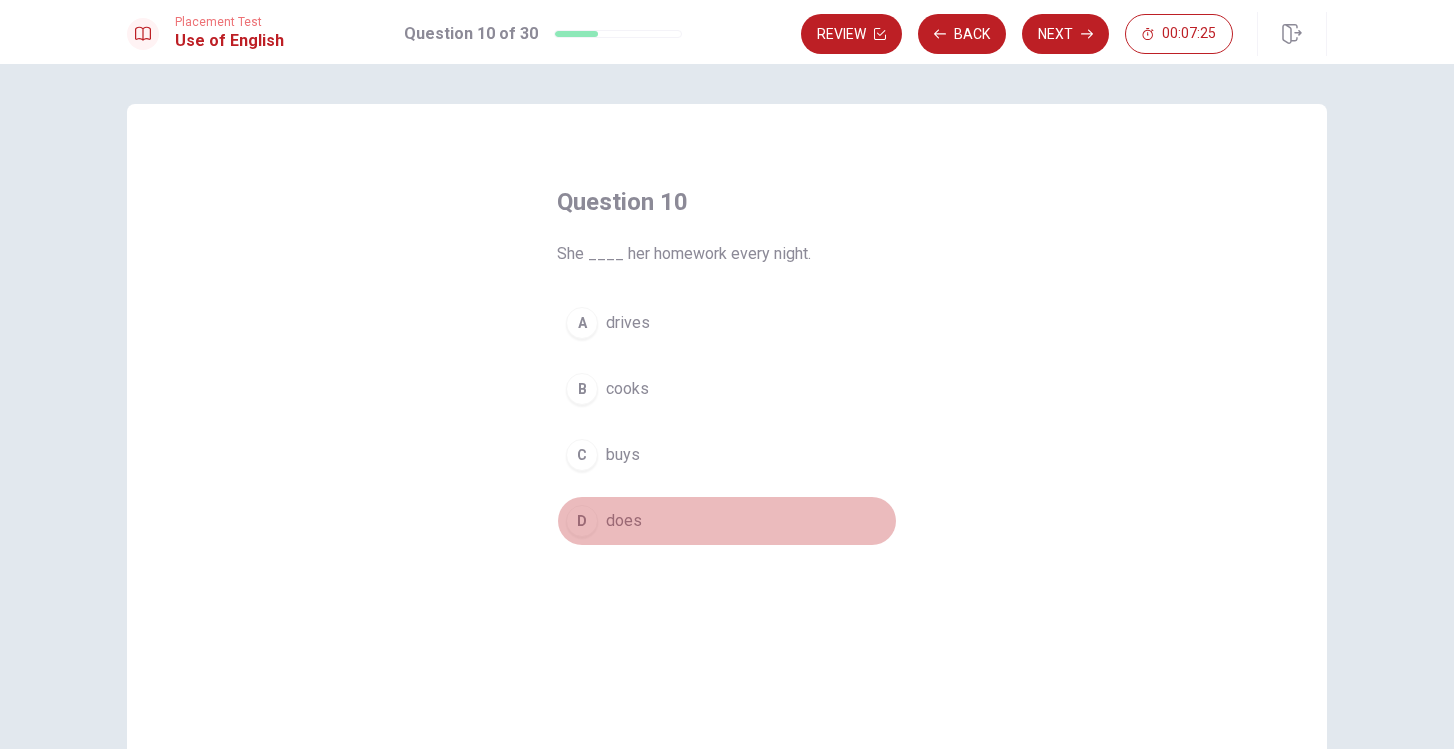 click on "D" at bounding box center (582, 521) 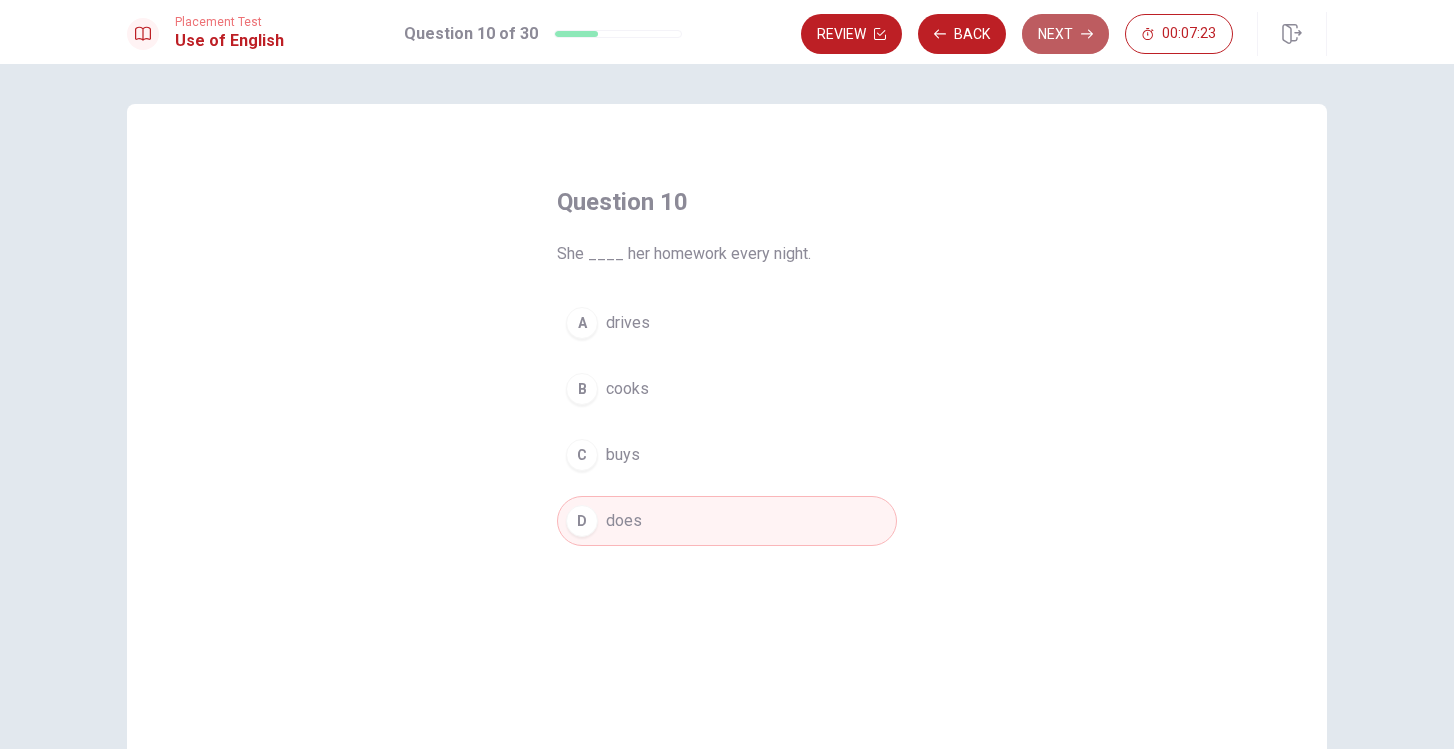 click on "Next" at bounding box center (1065, 34) 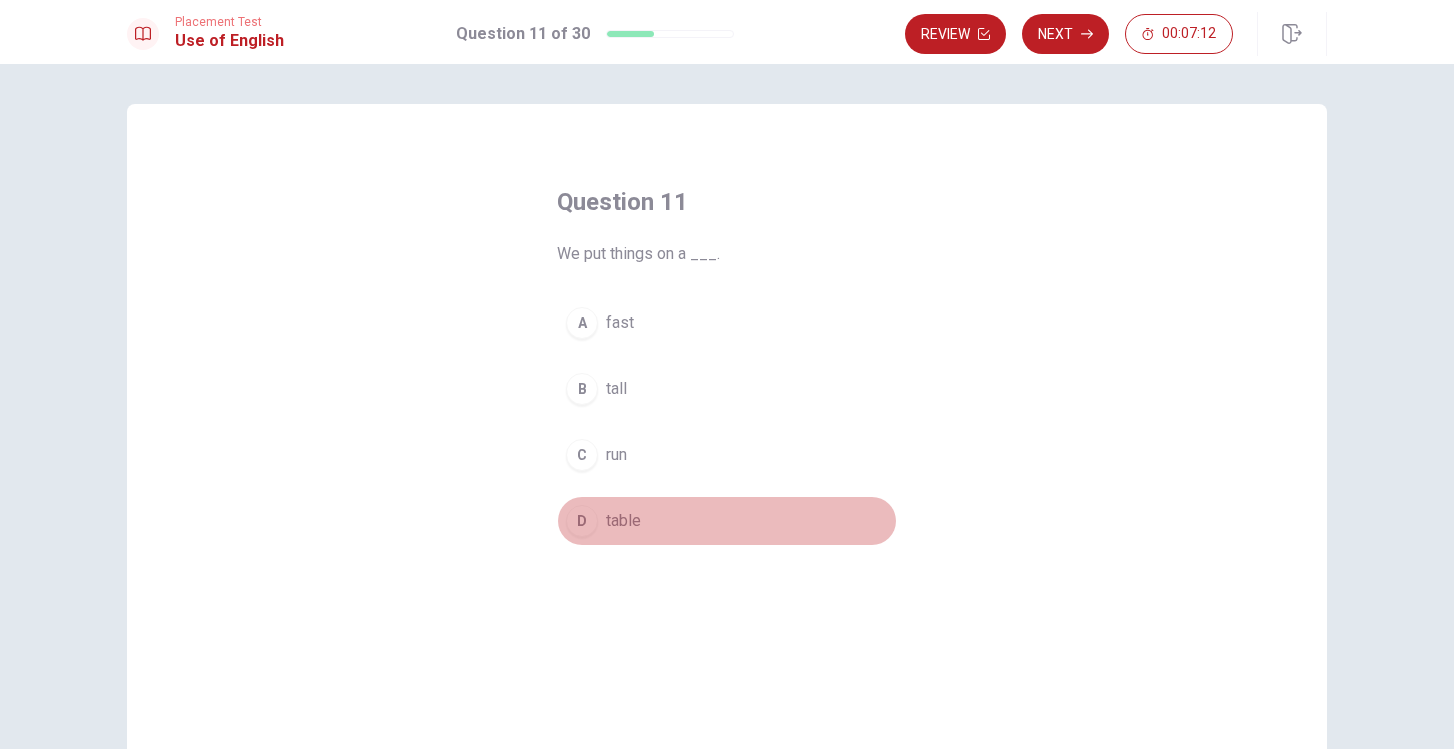 click on "D" at bounding box center [582, 521] 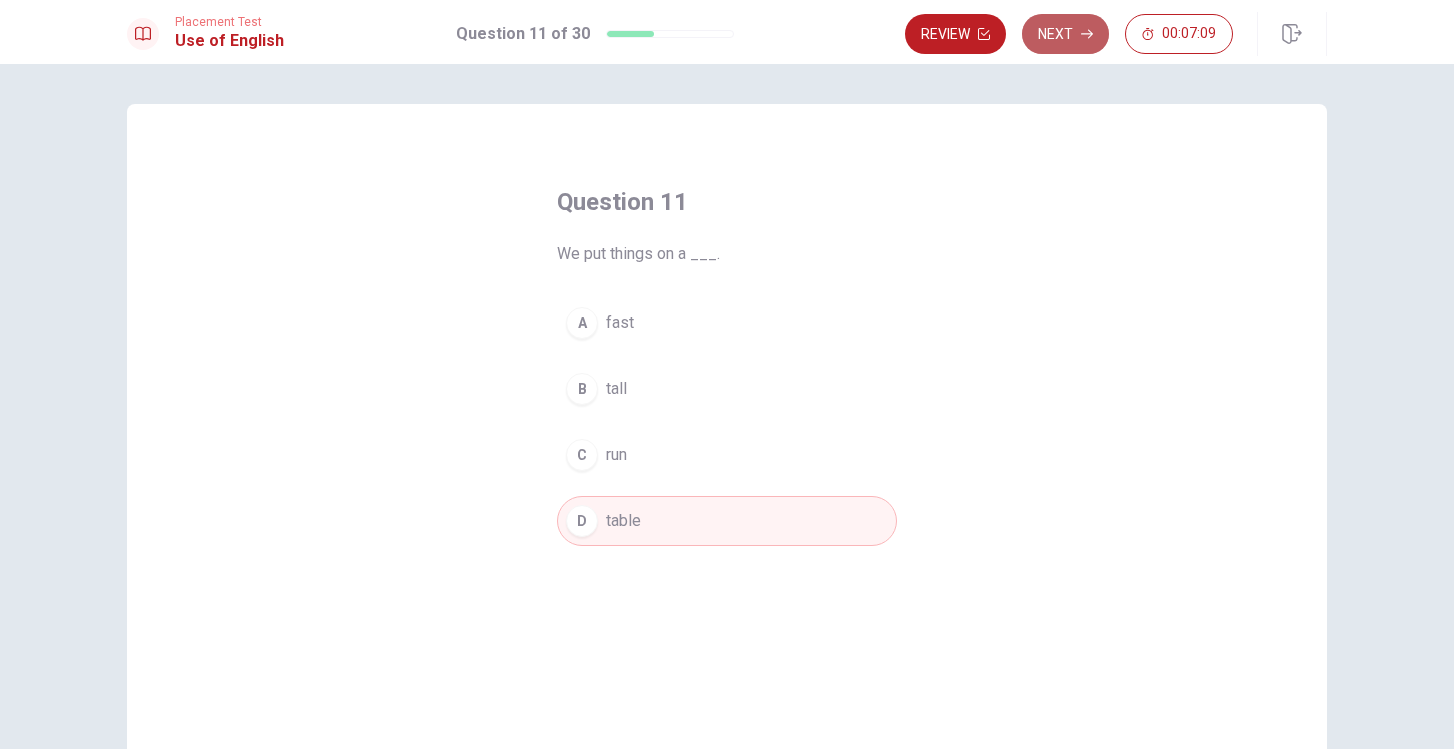 click on "Next" at bounding box center (1065, 34) 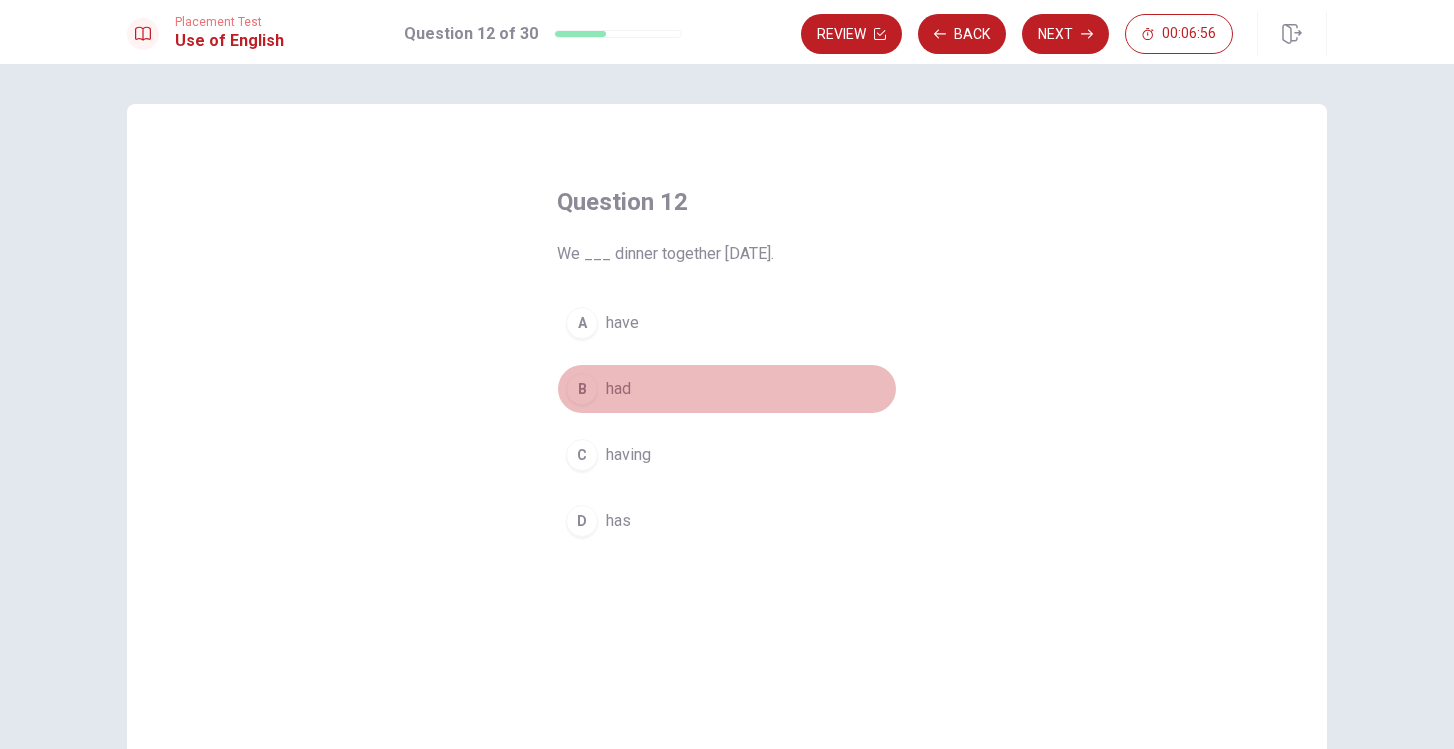 click on "B" at bounding box center [582, 389] 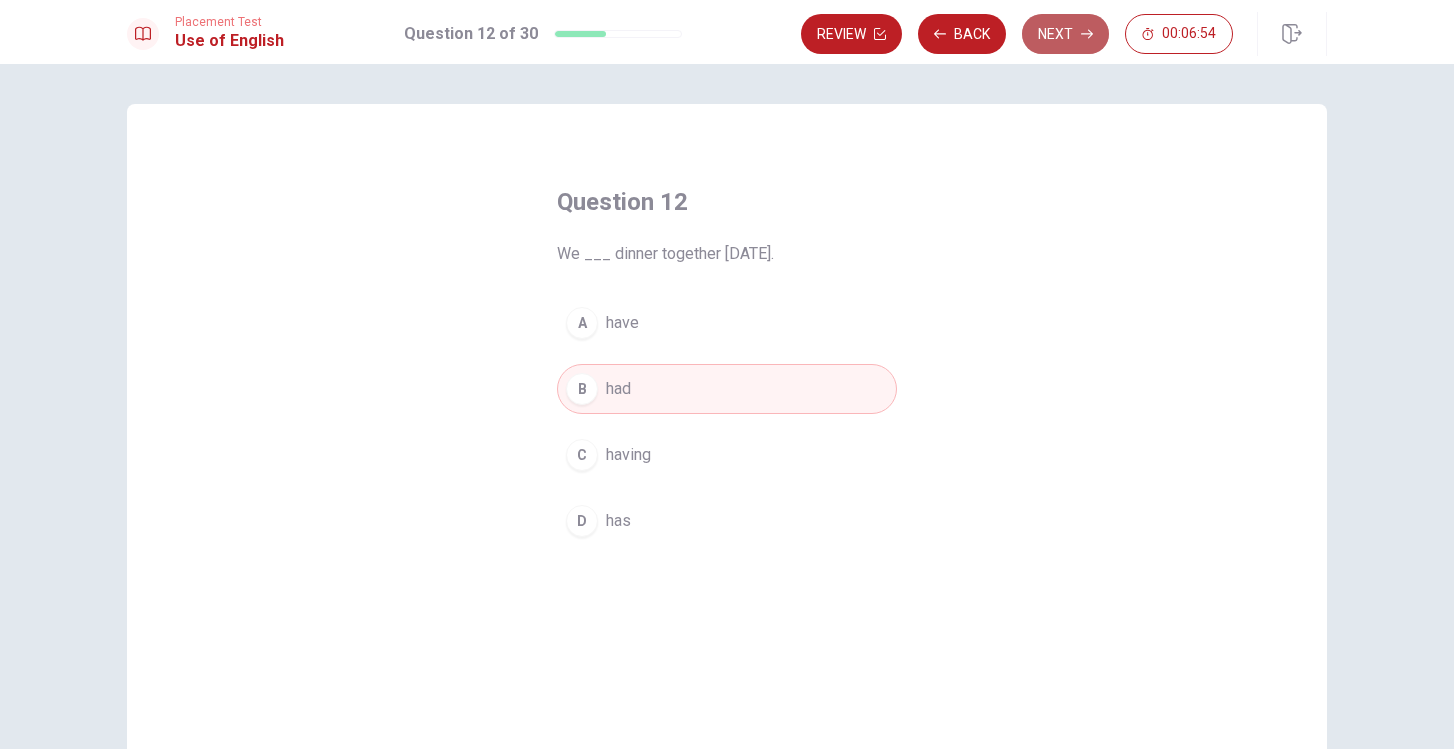 click on "Next" at bounding box center (1065, 34) 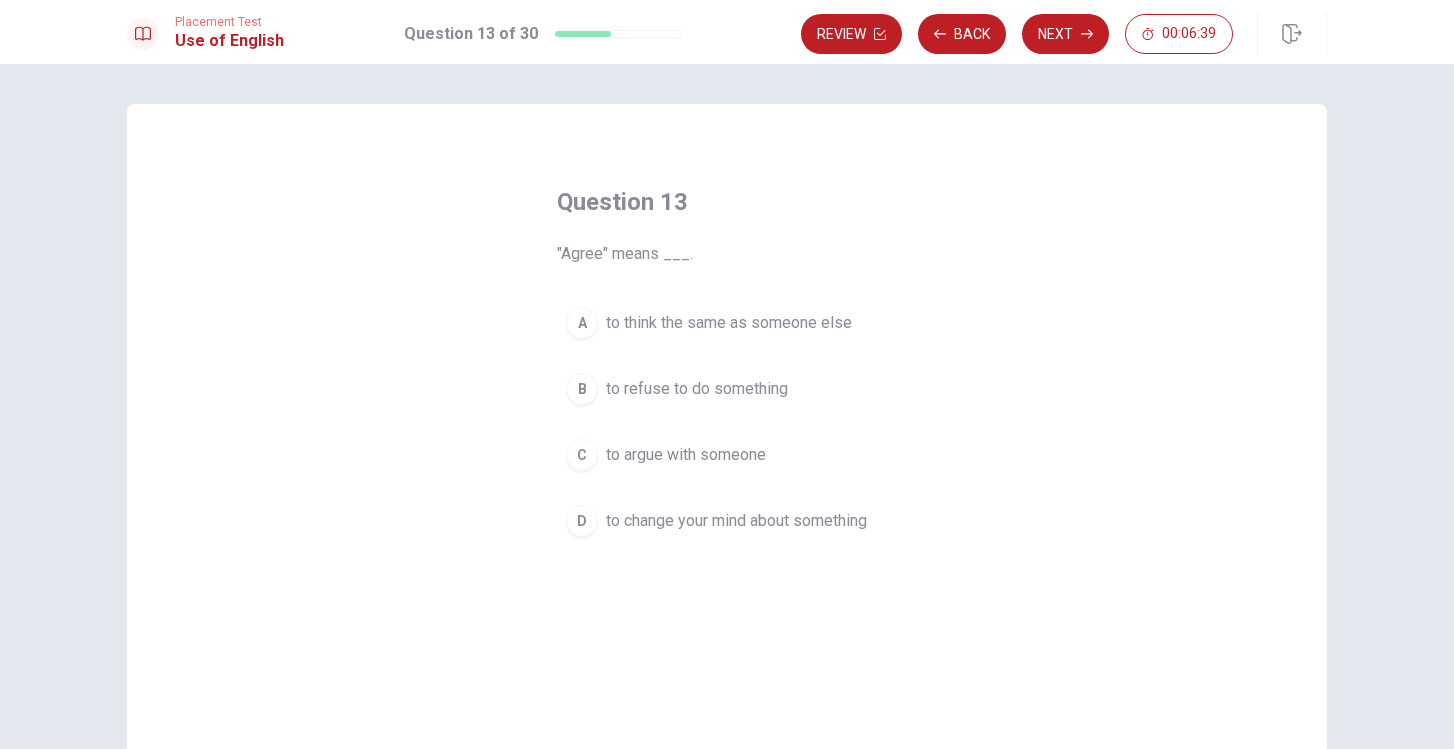 click on "A" at bounding box center [582, 323] 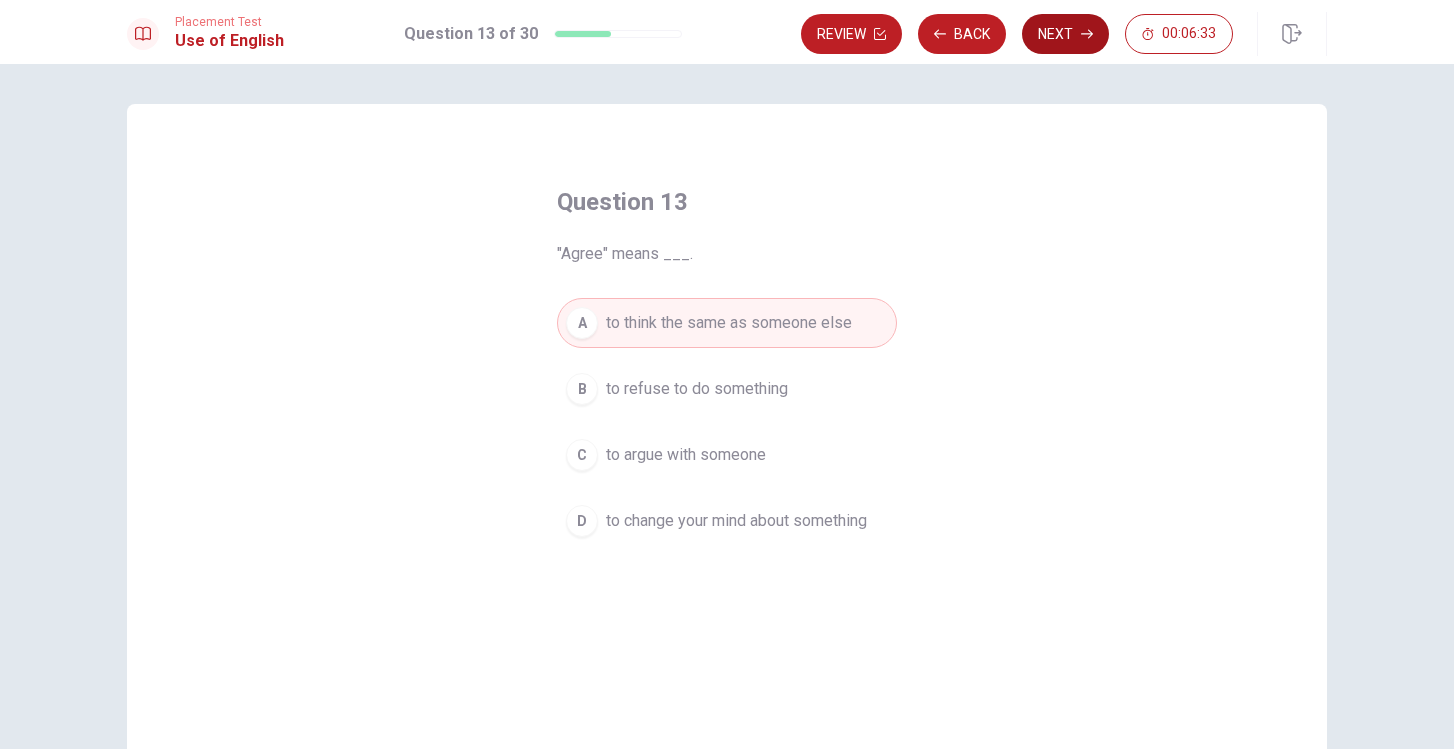 click on "Next" at bounding box center [1065, 34] 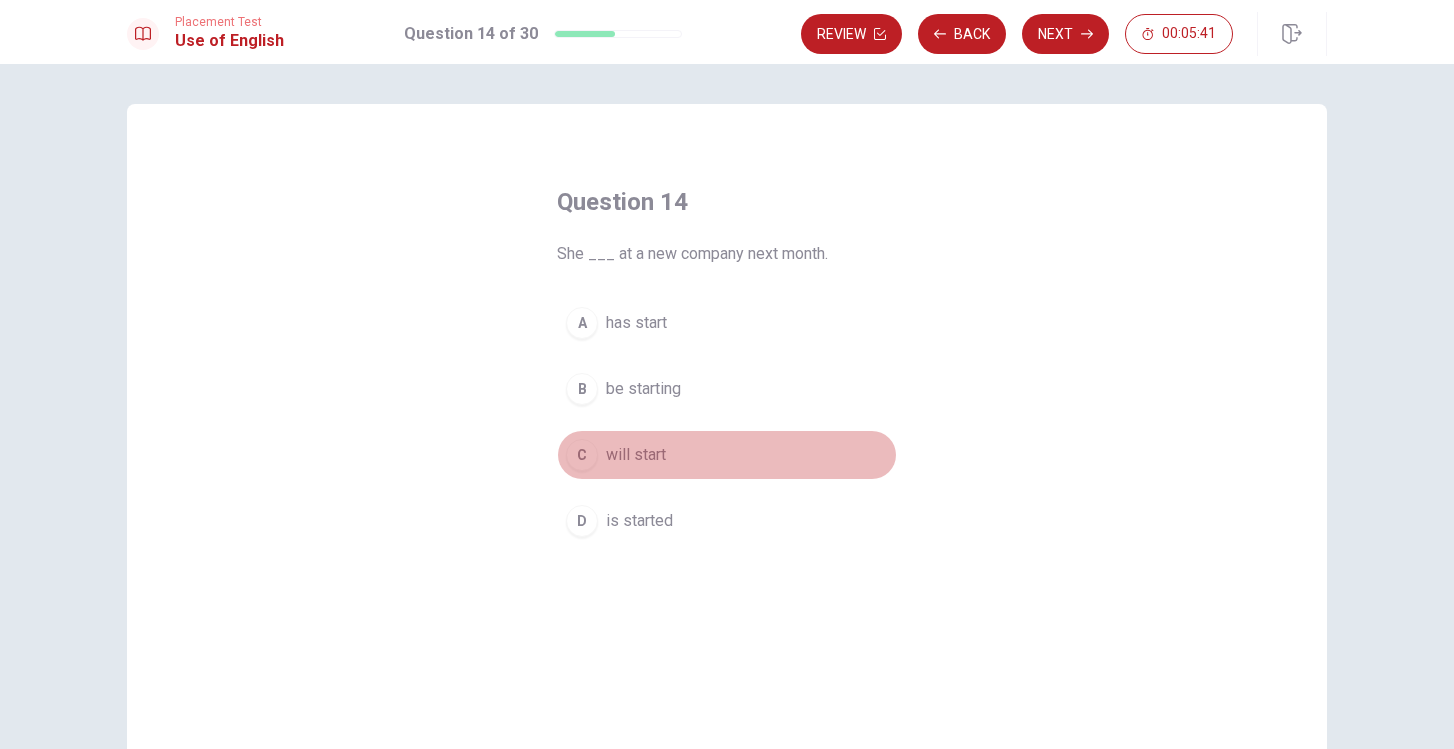 click on "C" at bounding box center (582, 455) 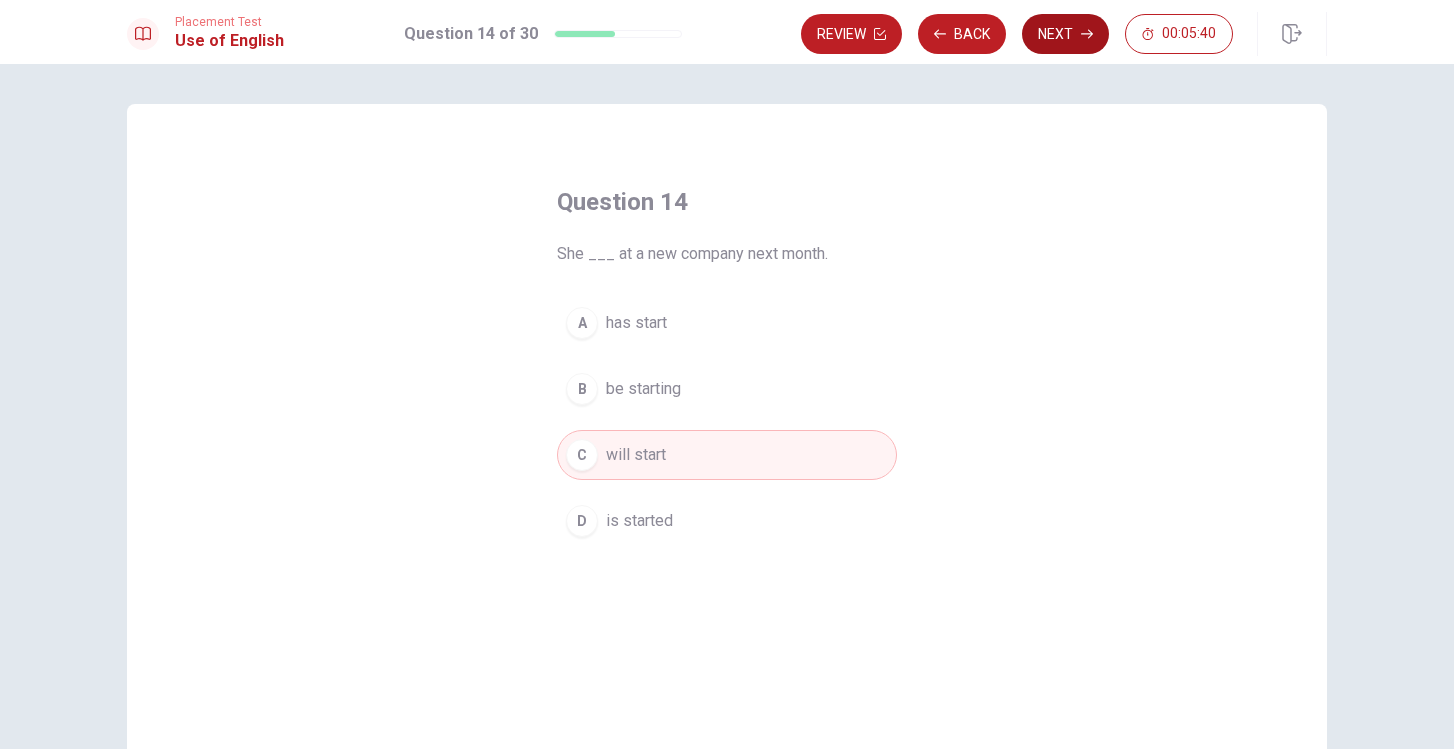 click on "Next" at bounding box center [1065, 34] 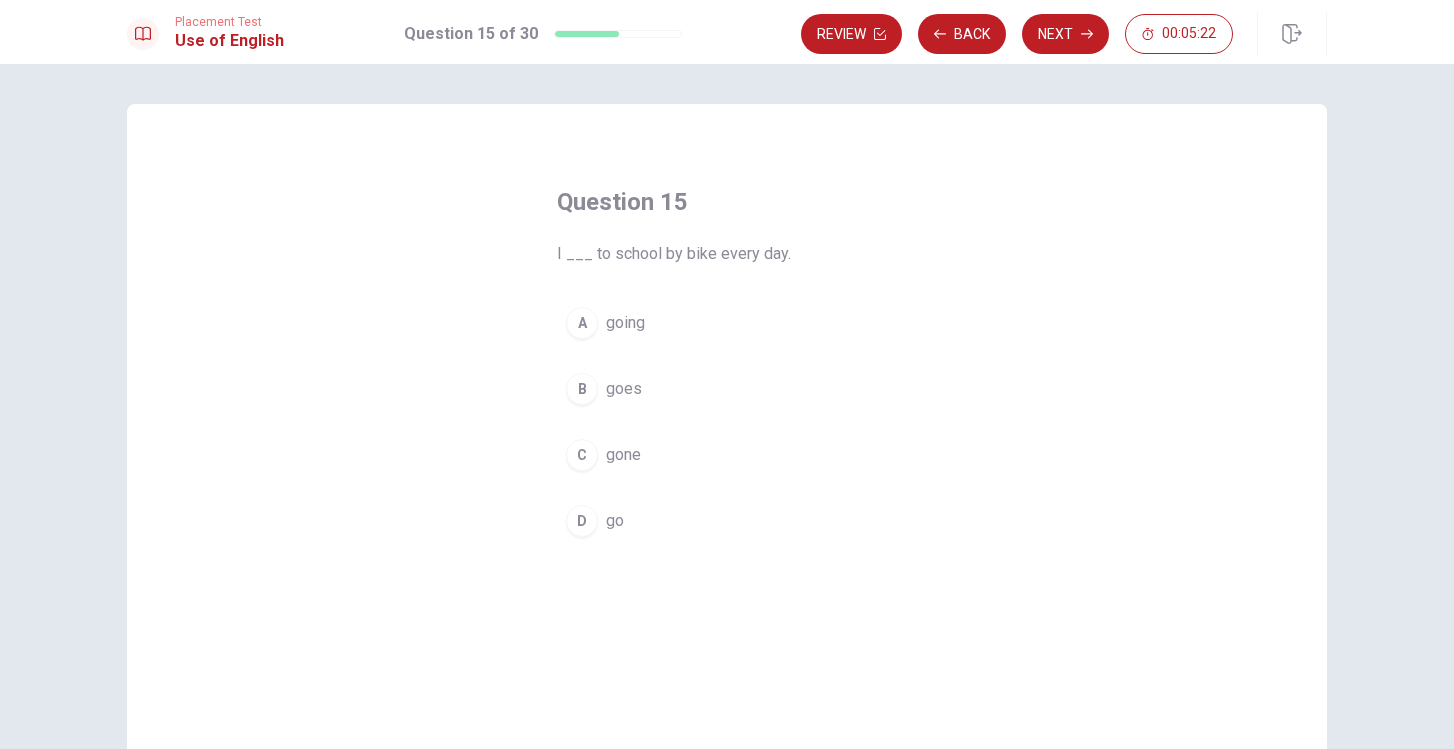click on "D" at bounding box center [582, 521] 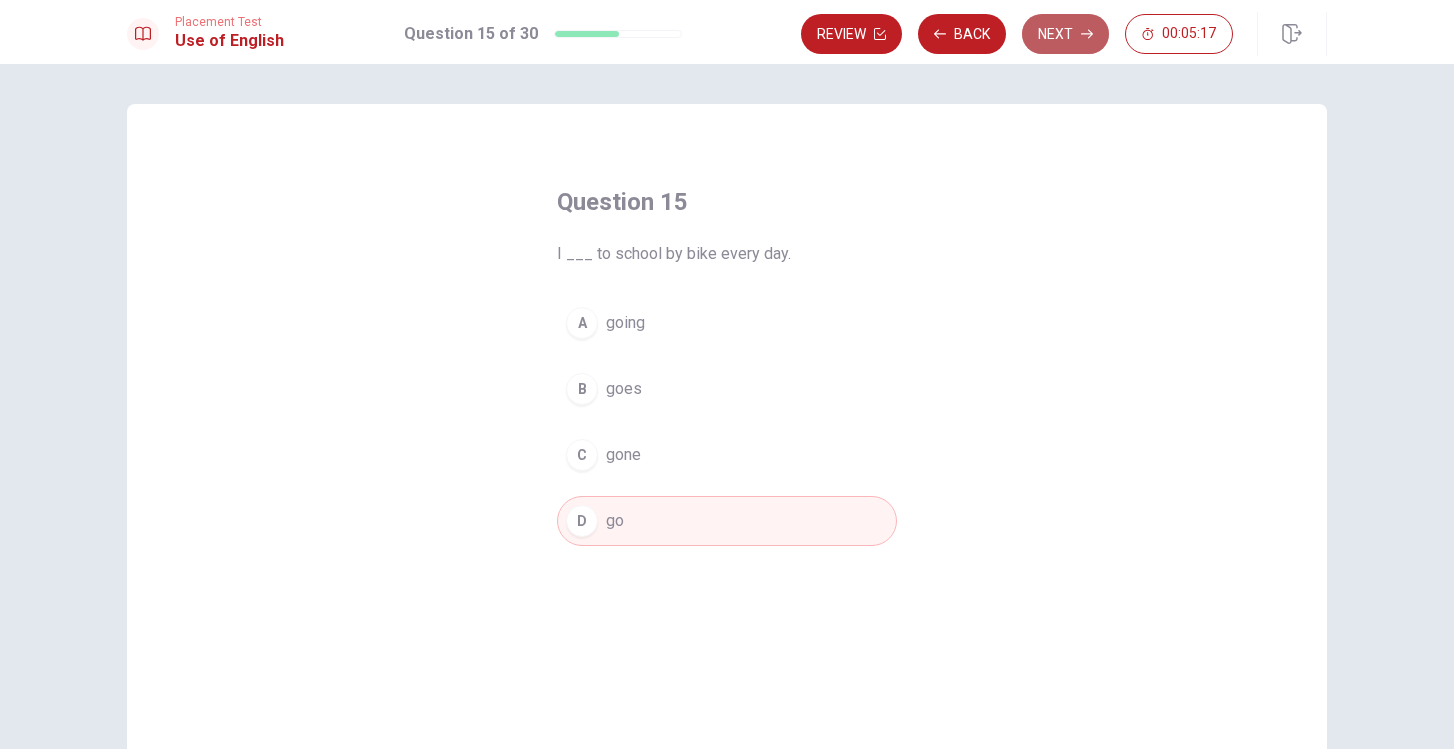 click on "Next" at bounding box center (1065, 34) 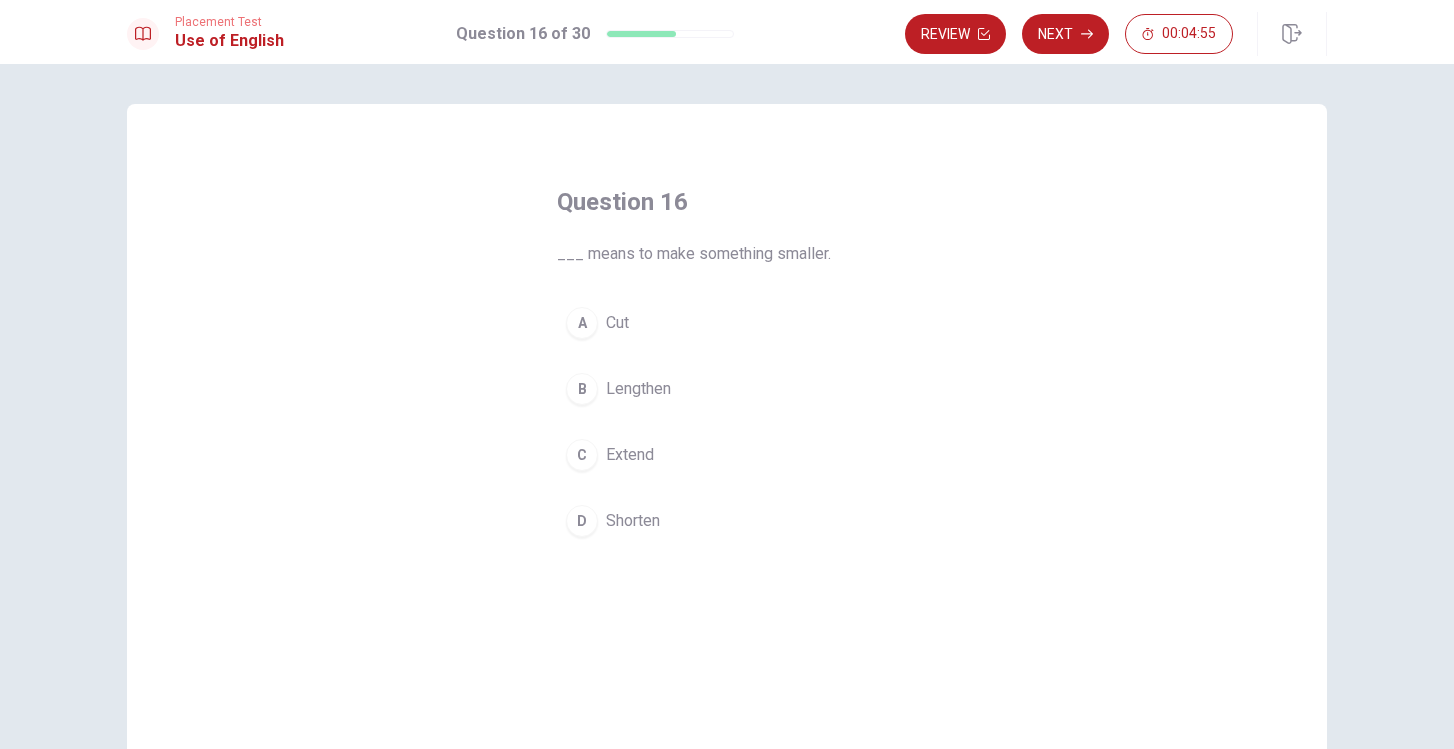 click on "D" at bounding box center [582, 521] 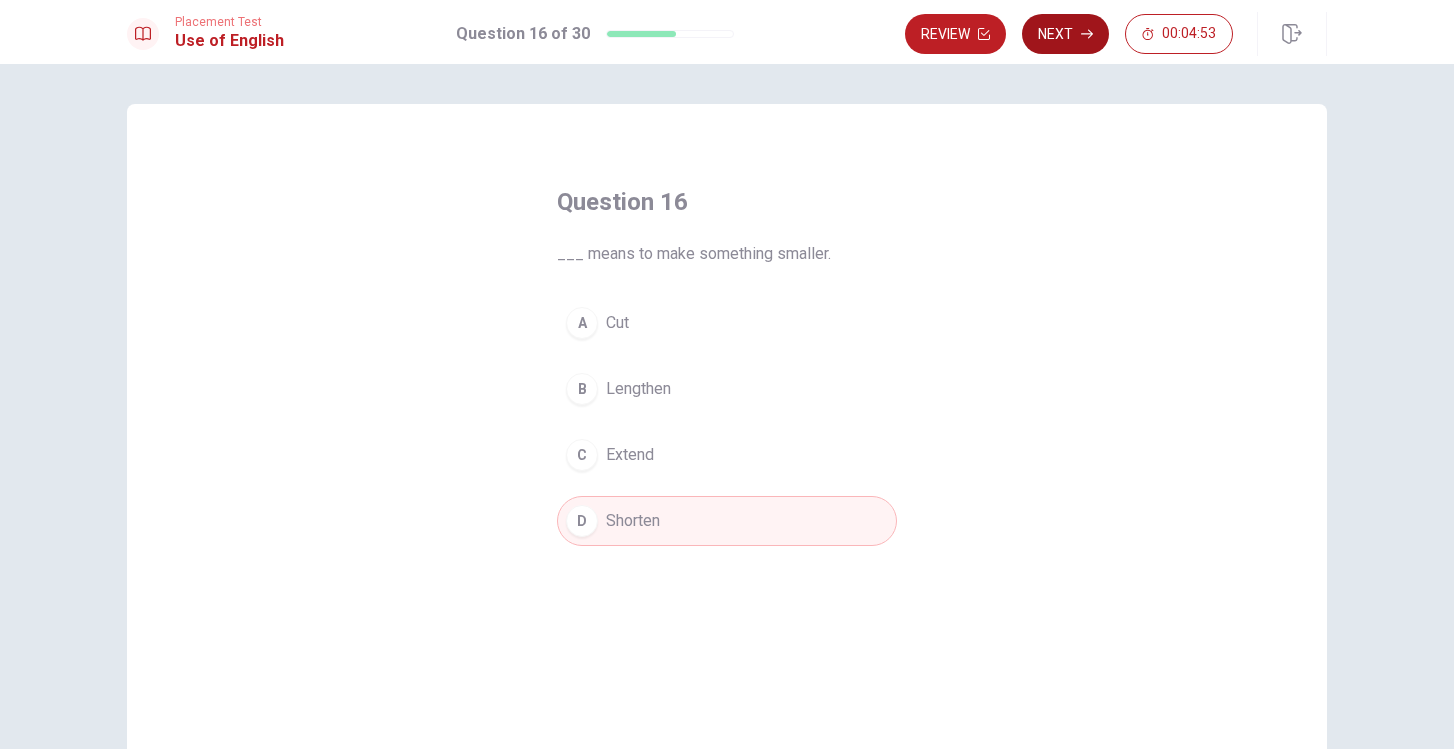 click on "Next" at bounding box center [1065, 34] 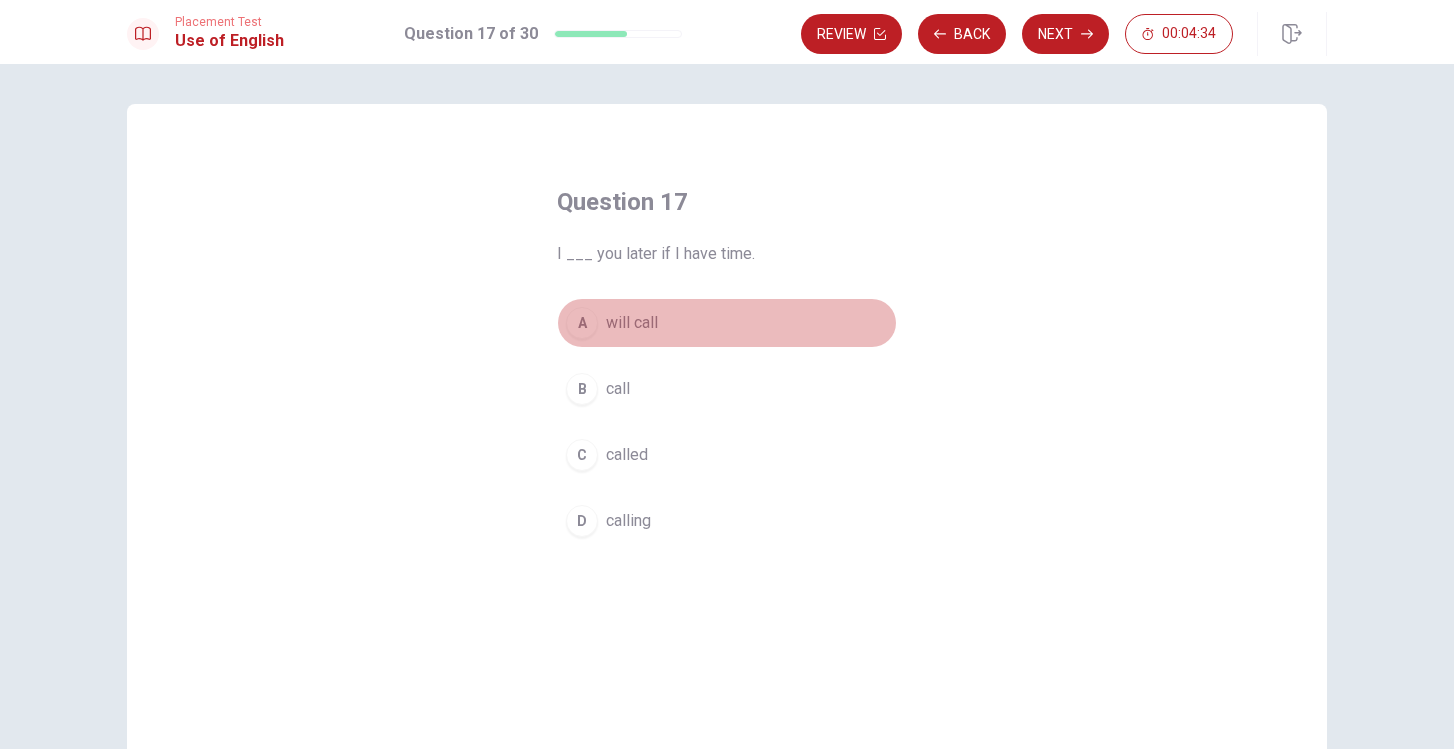 click on "A" at bounding box center (582, 323) 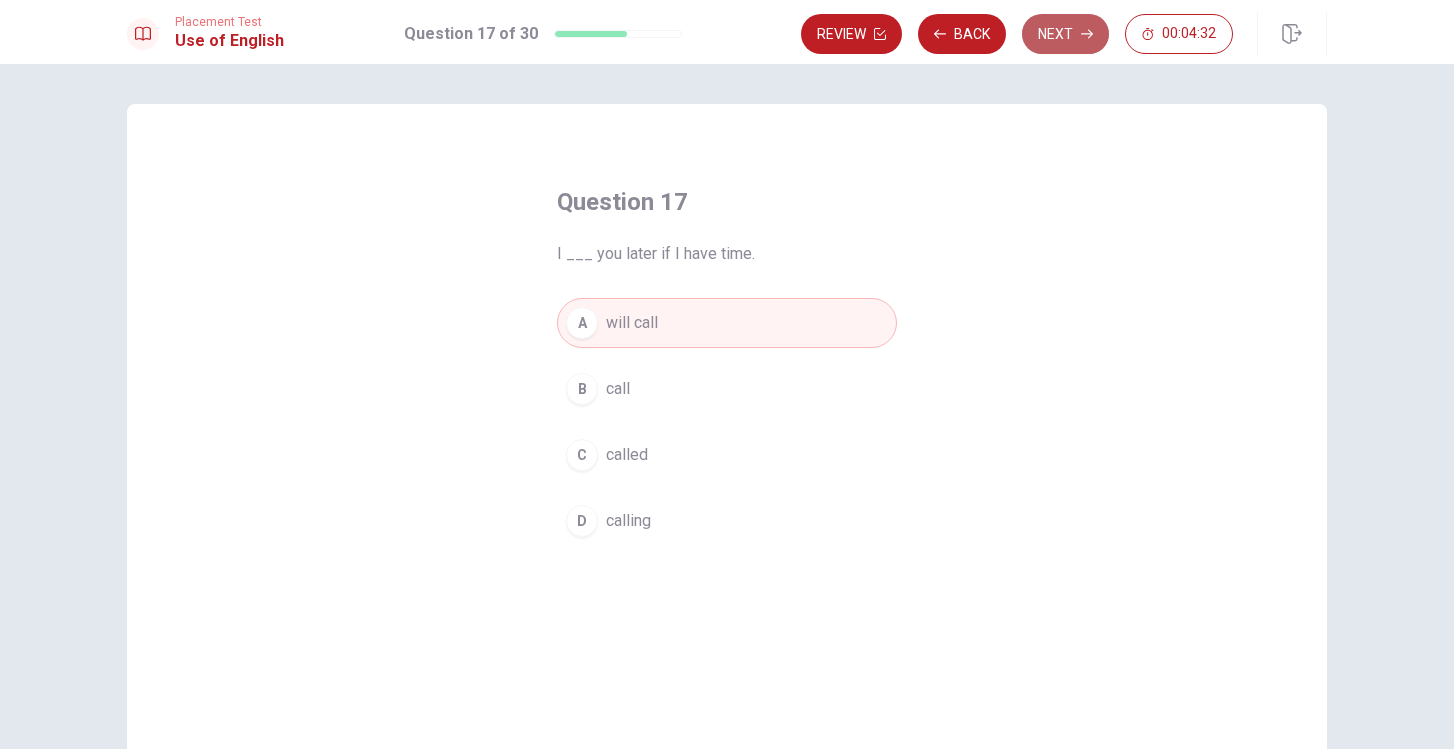 click on "Next" at bounding box center [1065, 34] 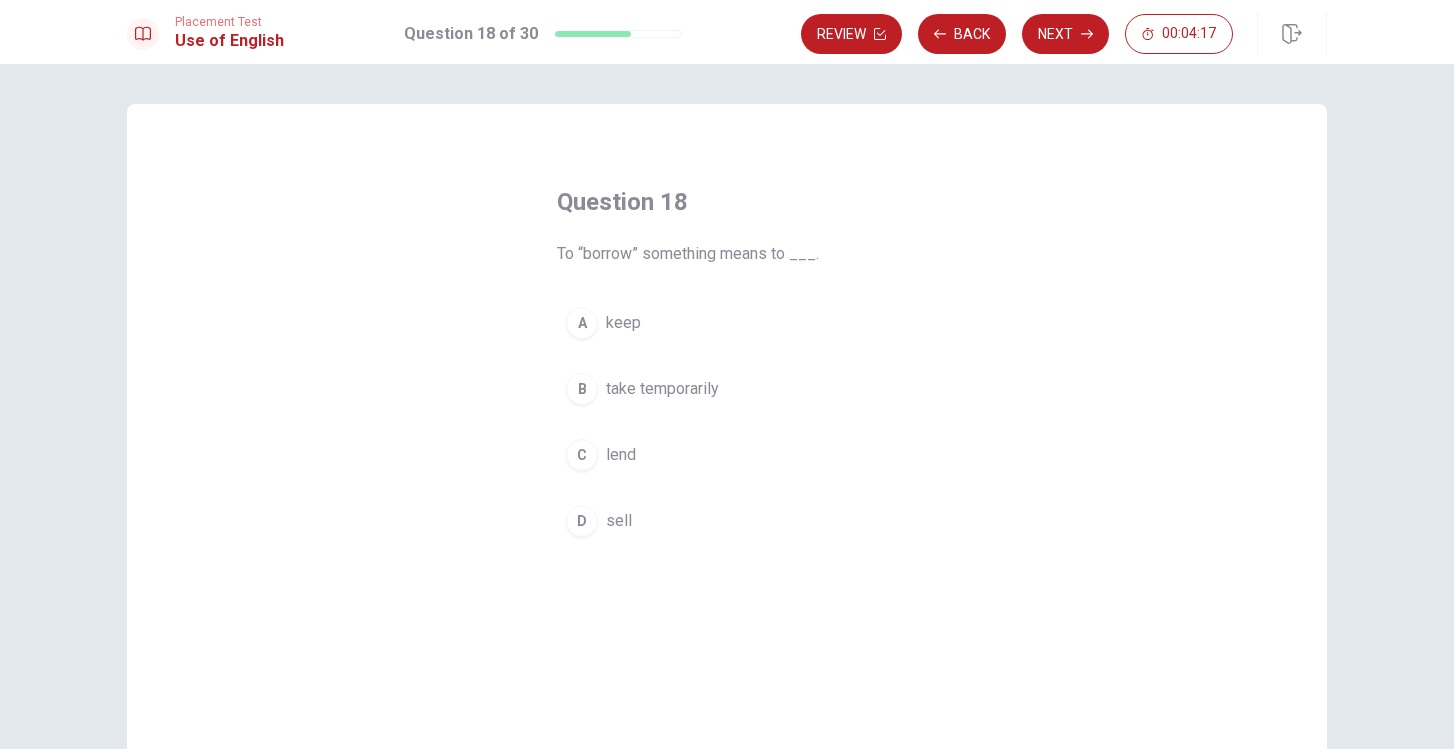 click on "B" at bounding box center [582, 389] 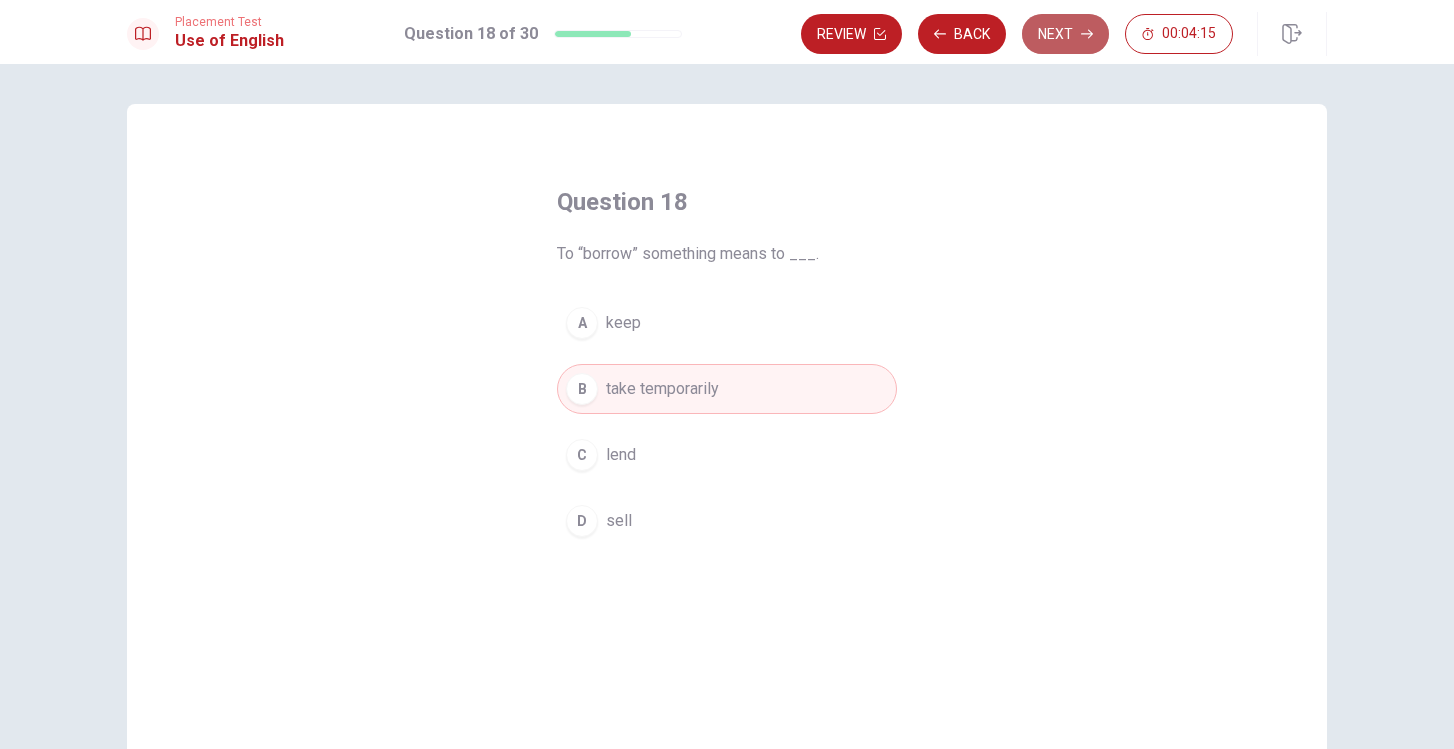 click on "Next" at bounding box center [1065, 34] 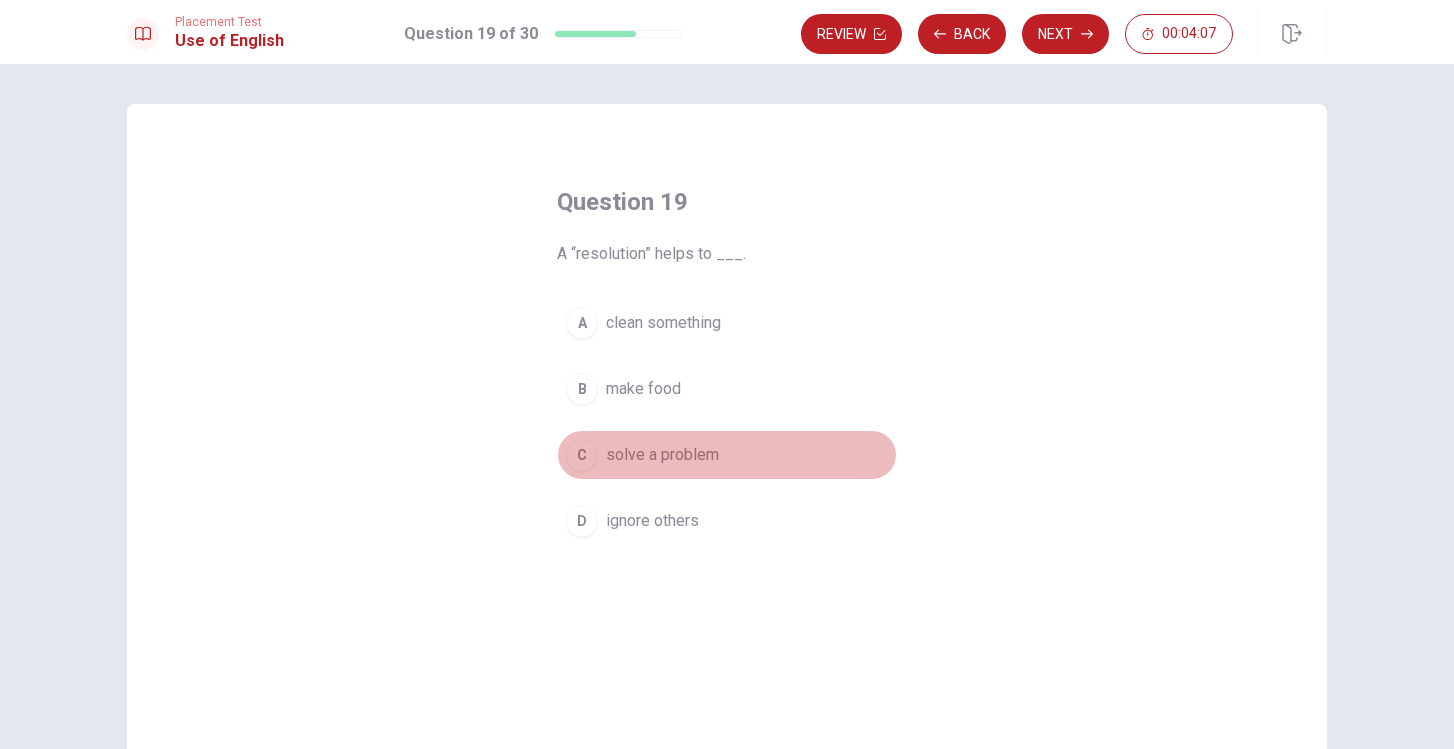 click on "C" at bounding box center [582, 455] 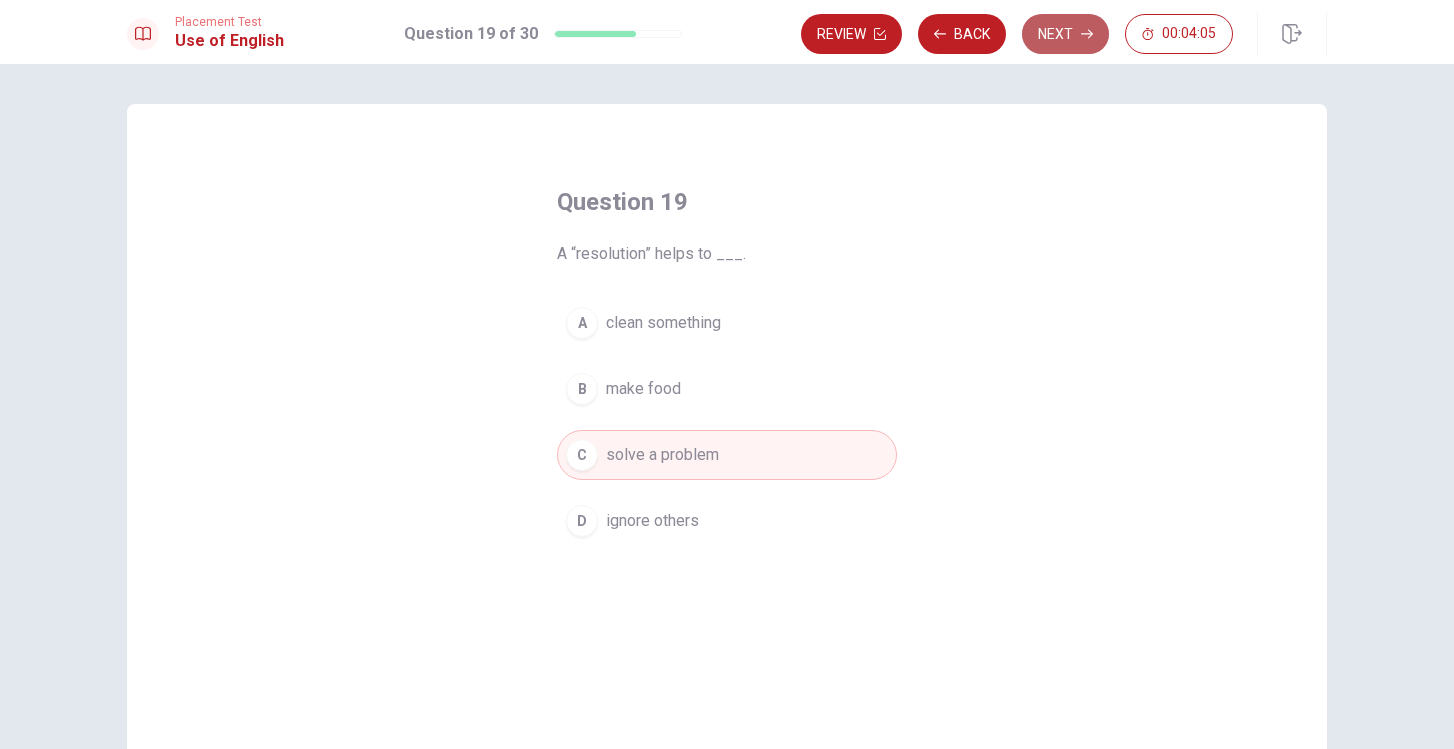 click on "Next" at bounding box center (1065, 34) 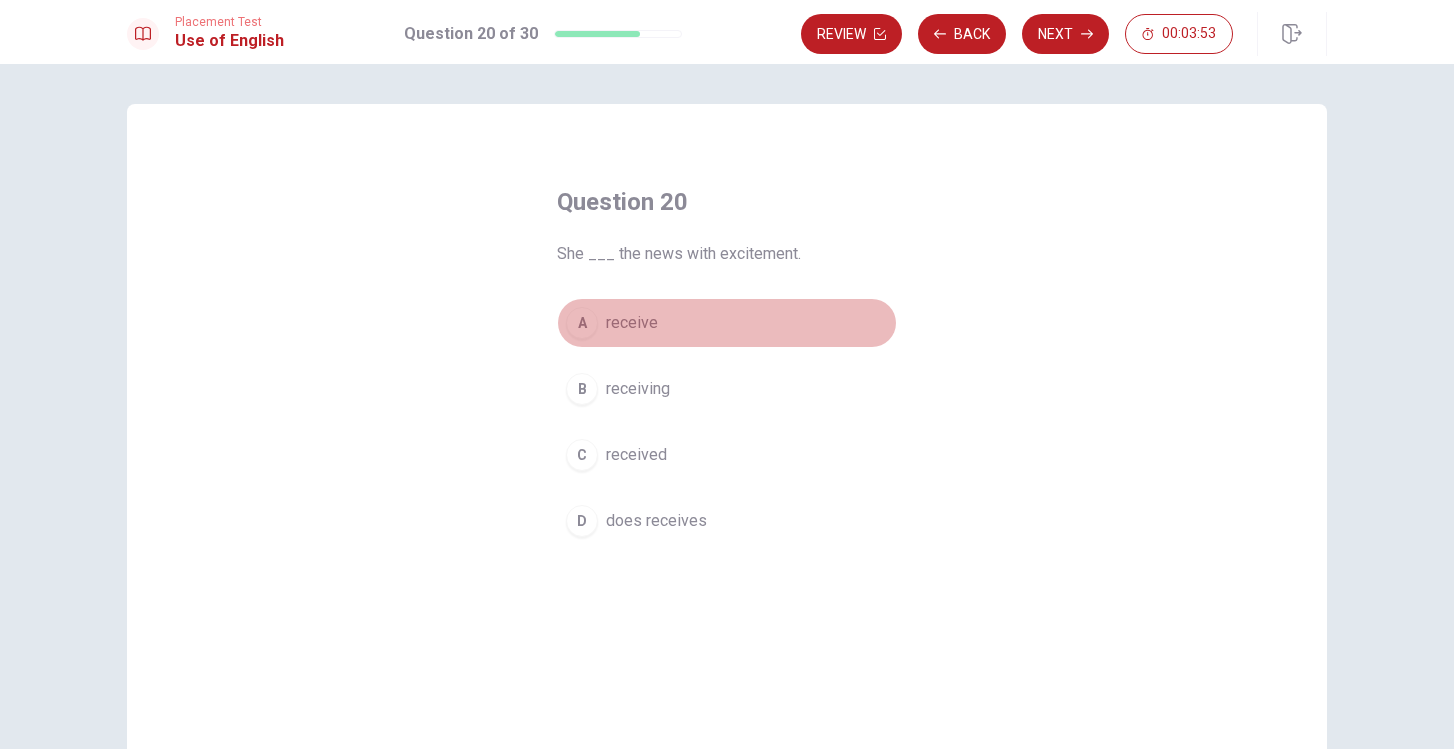 click on "A" at bounding box center (582, 323) 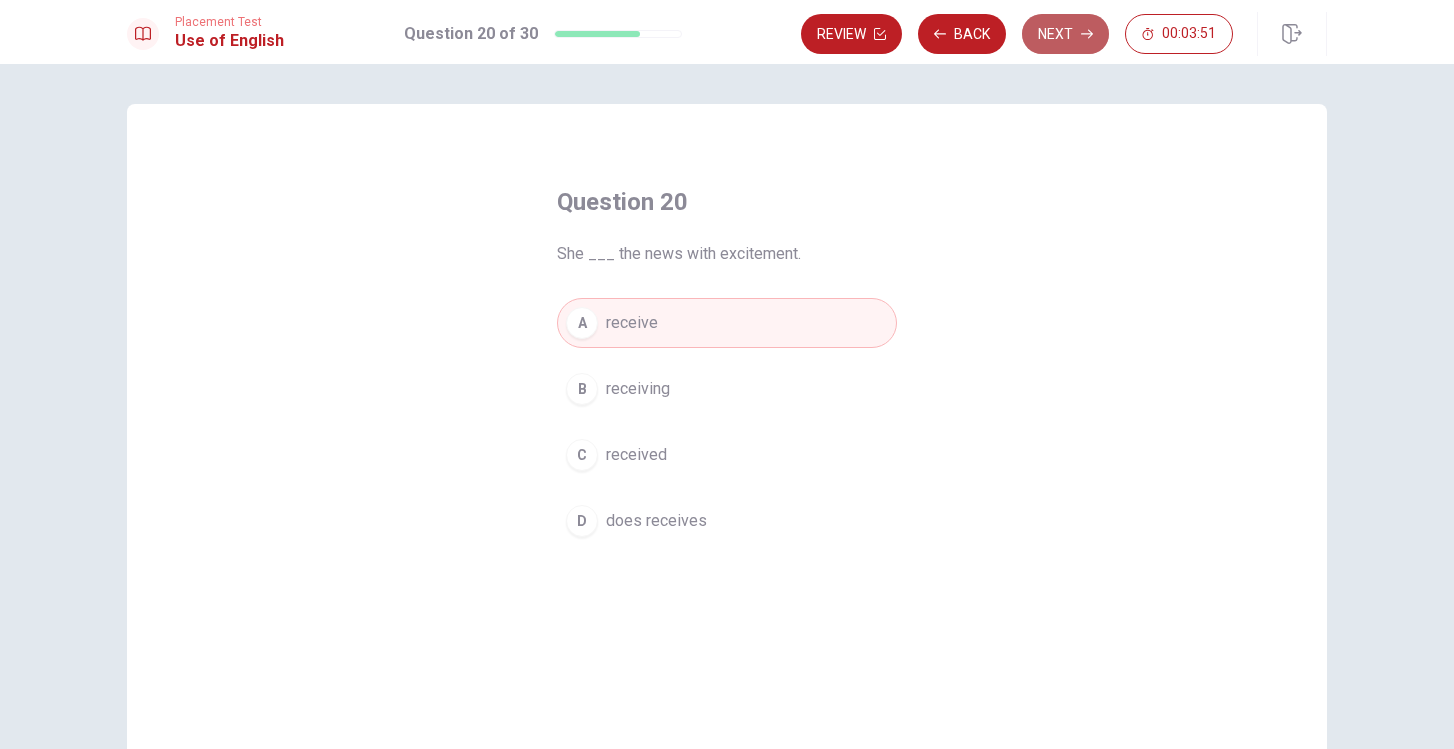 click on "Next" at bounding box center (1065, 34) 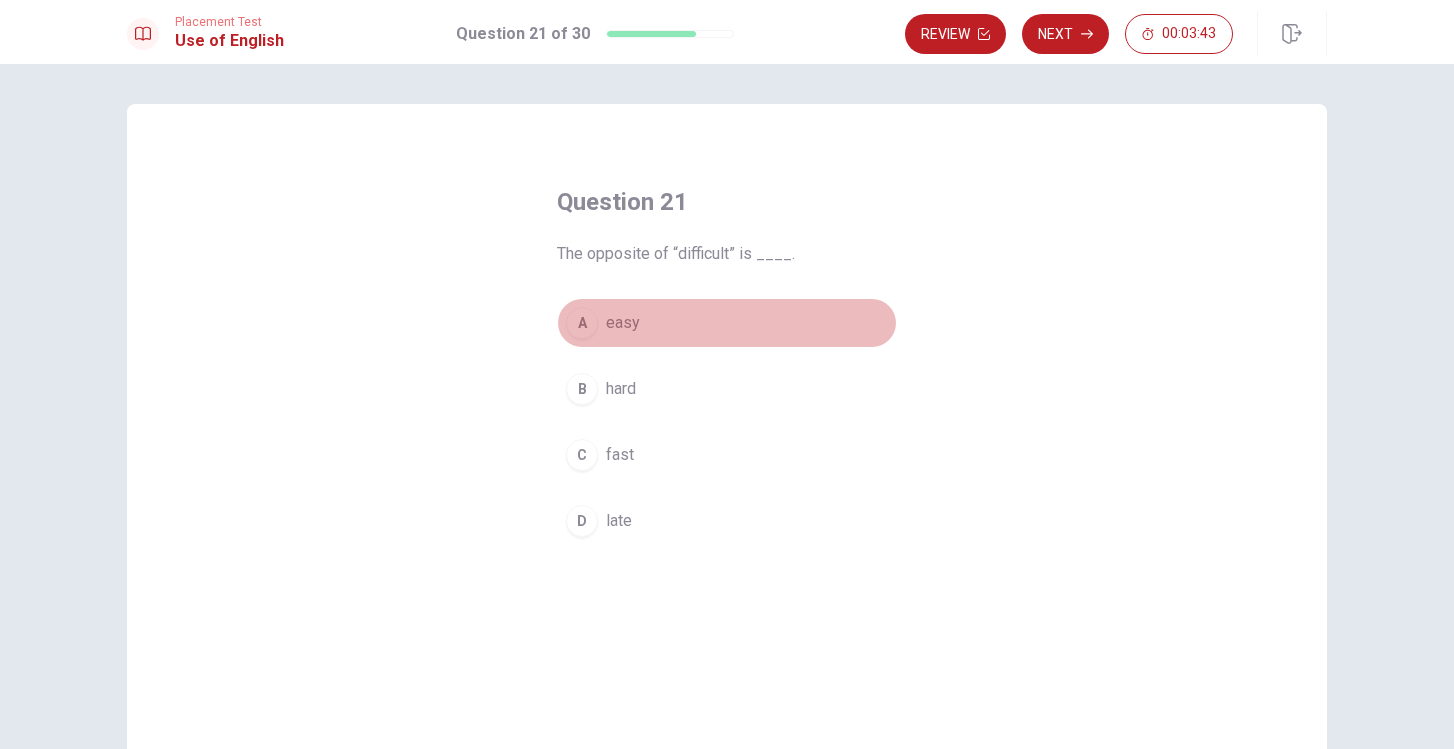 click on "A" at bounding box center [582, 323] 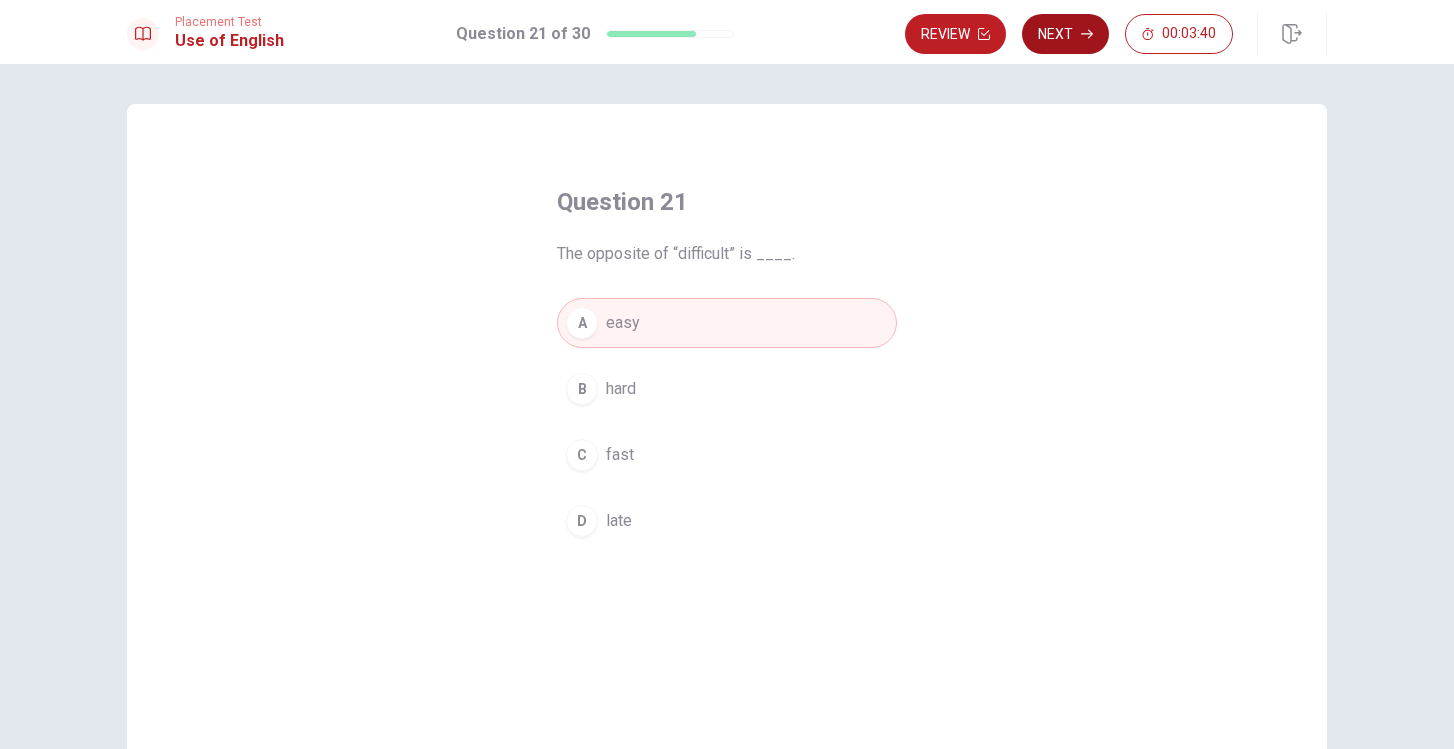 click on "Next" at bounding box center [1065, 34] 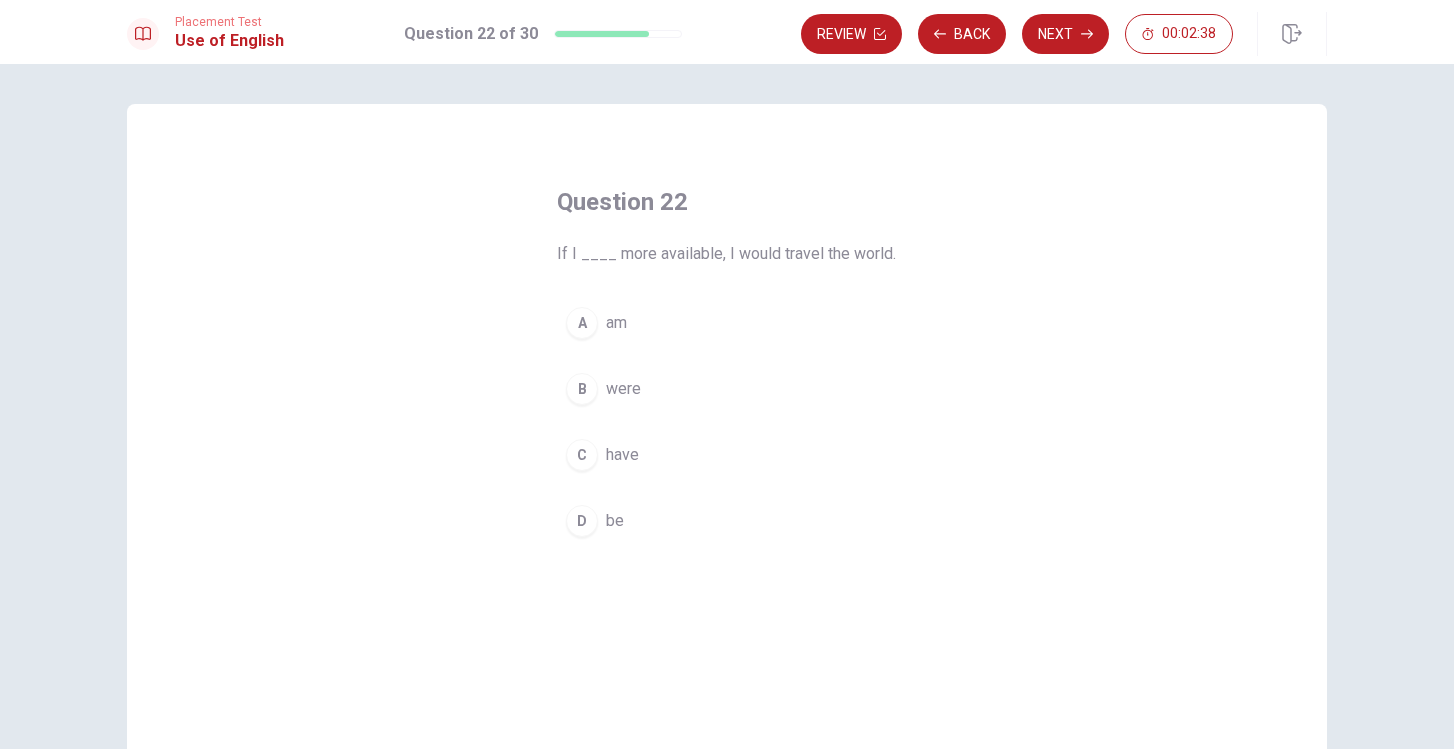 click on "D" at bounding box center (582, 521) 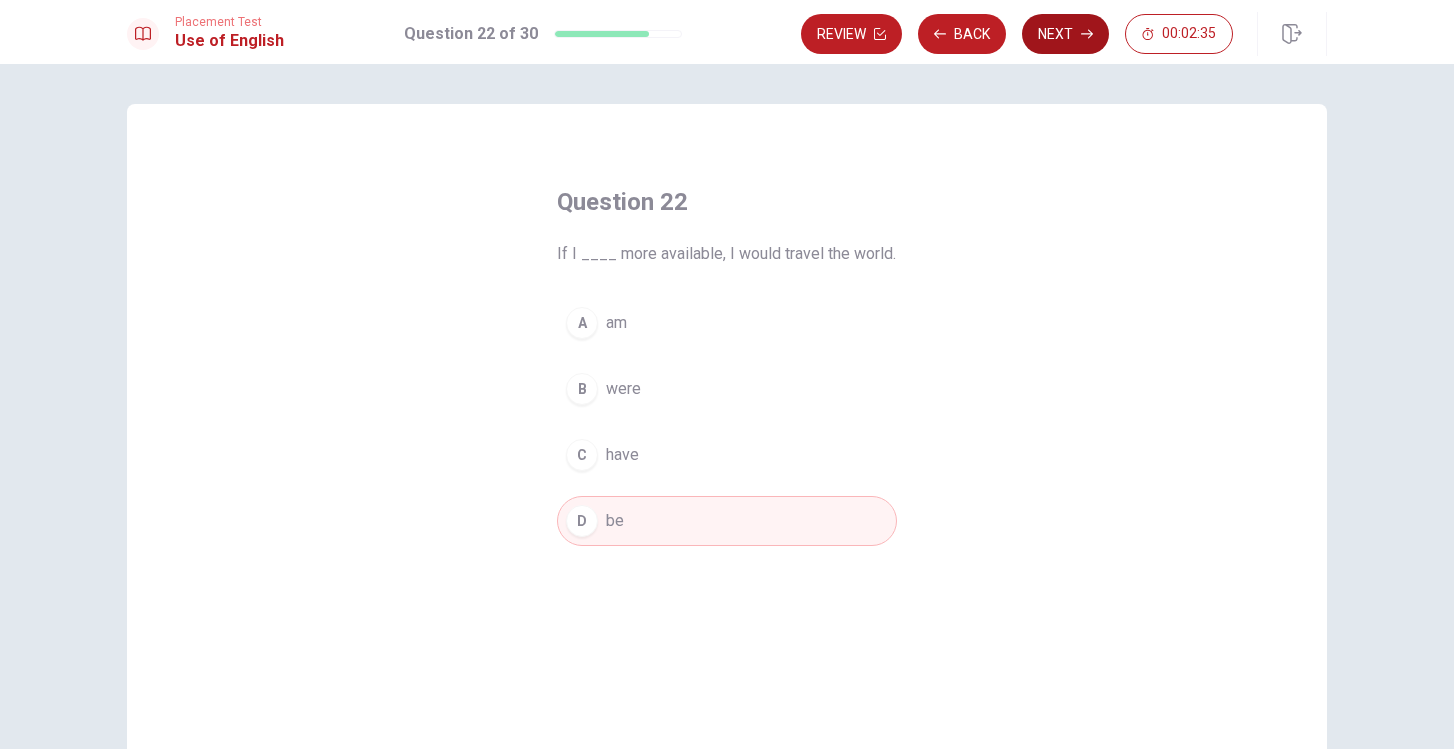 click on "Next" at bounding box center [1065, 34] 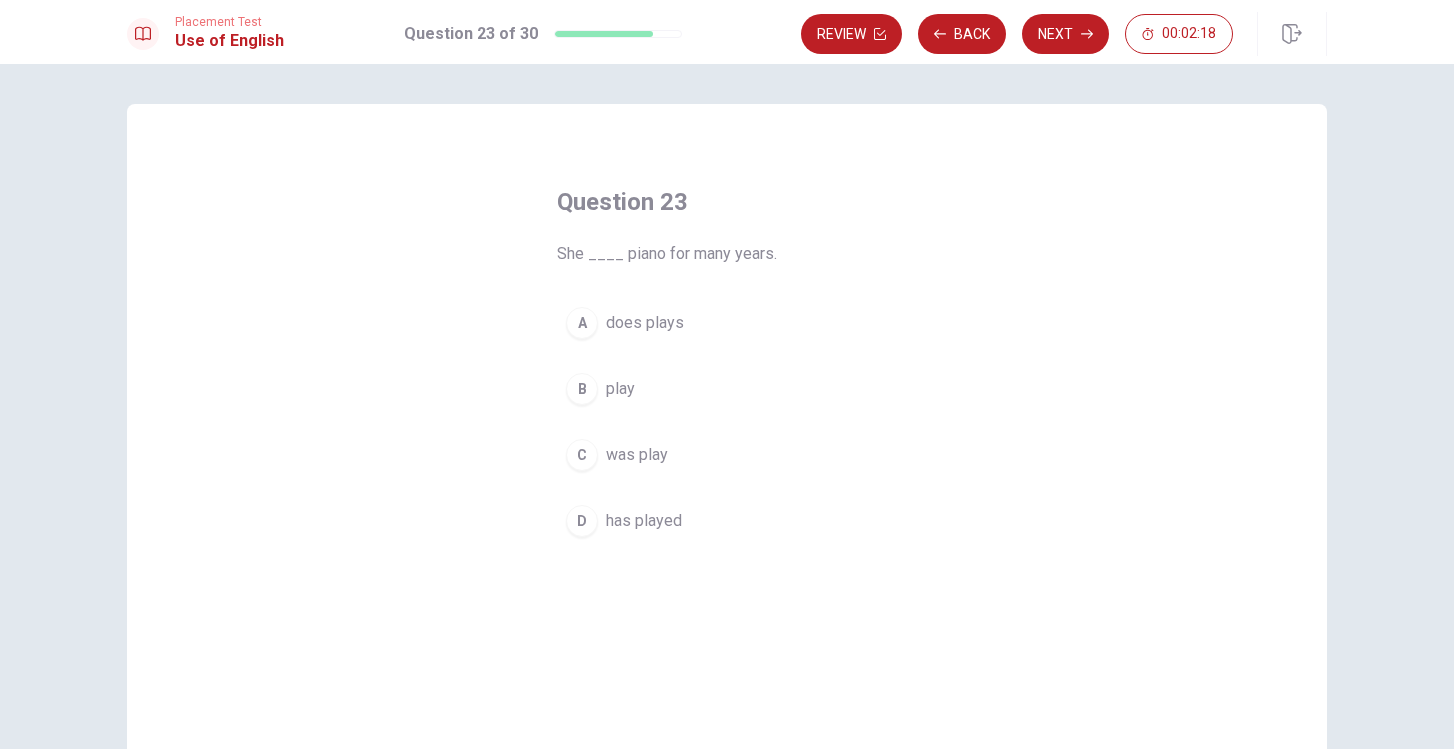 click on "D" at bounding box center (582, 521) 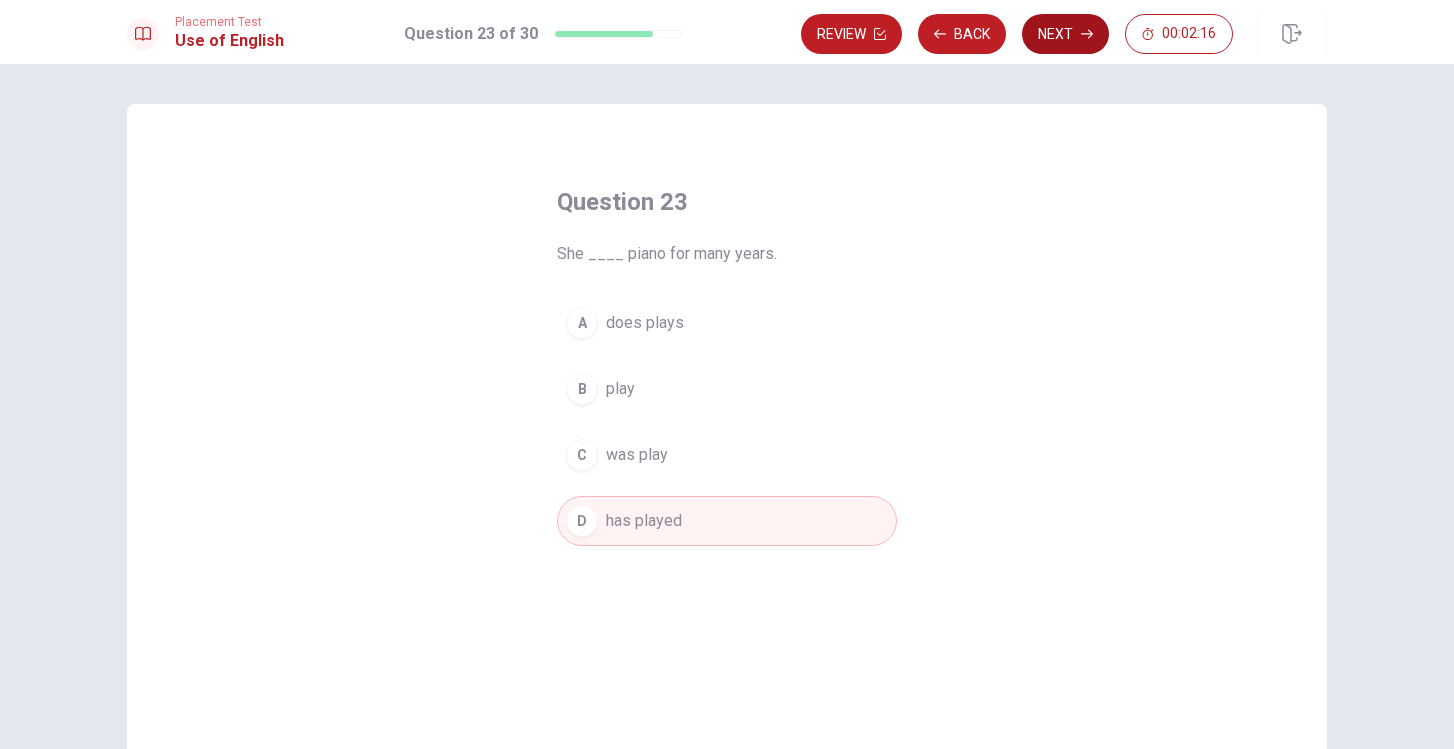 click on "Next" at bounding box center (1065, 34) 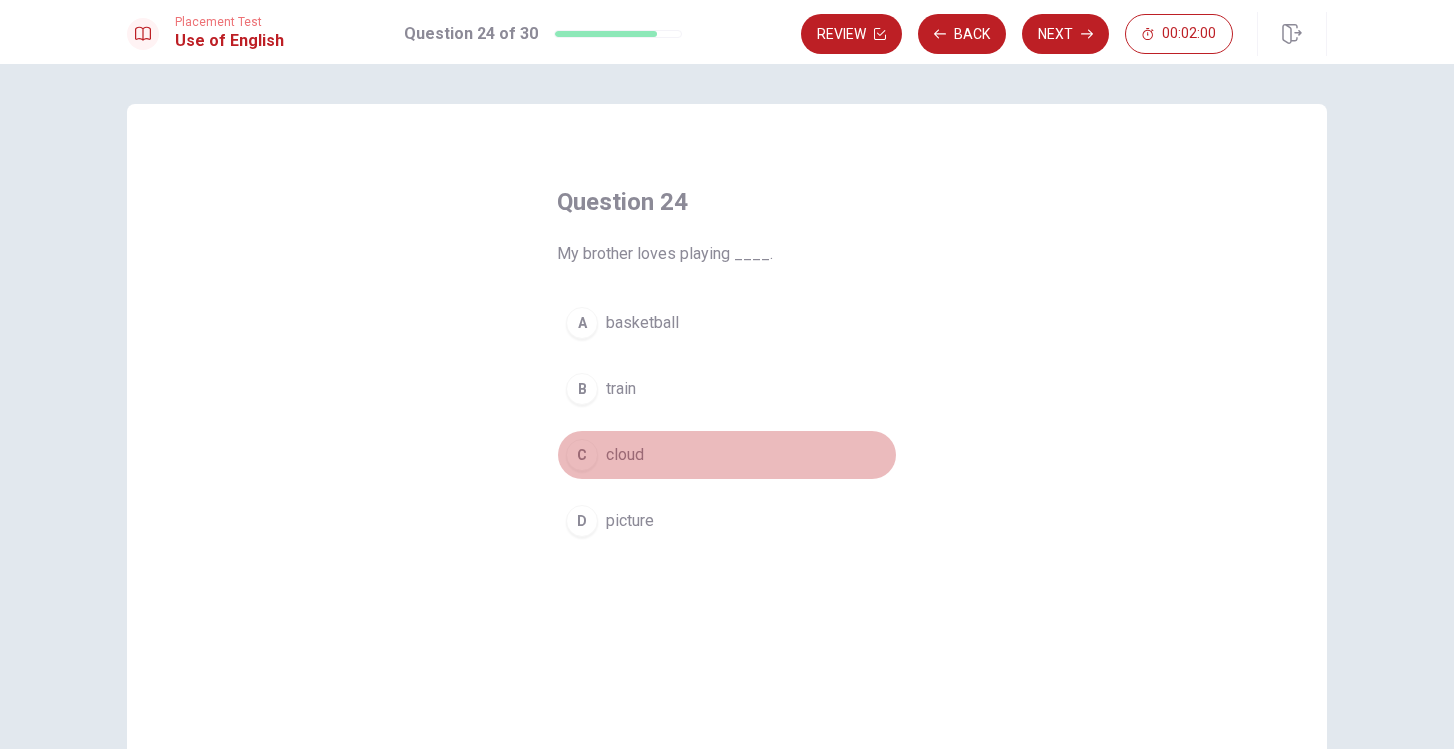 click on "C" at bounding box center [582, 455] 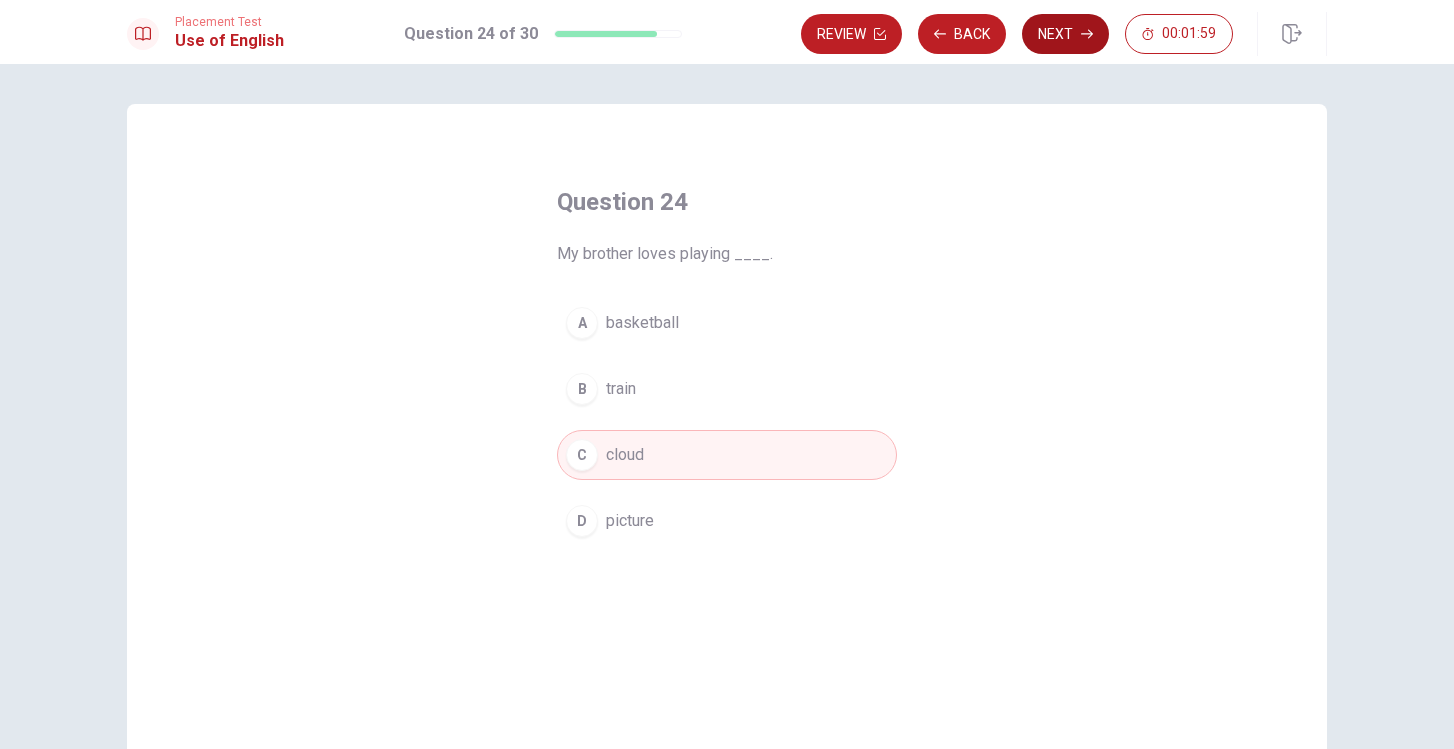 click on "Next" at bounding box center [1065, 34] 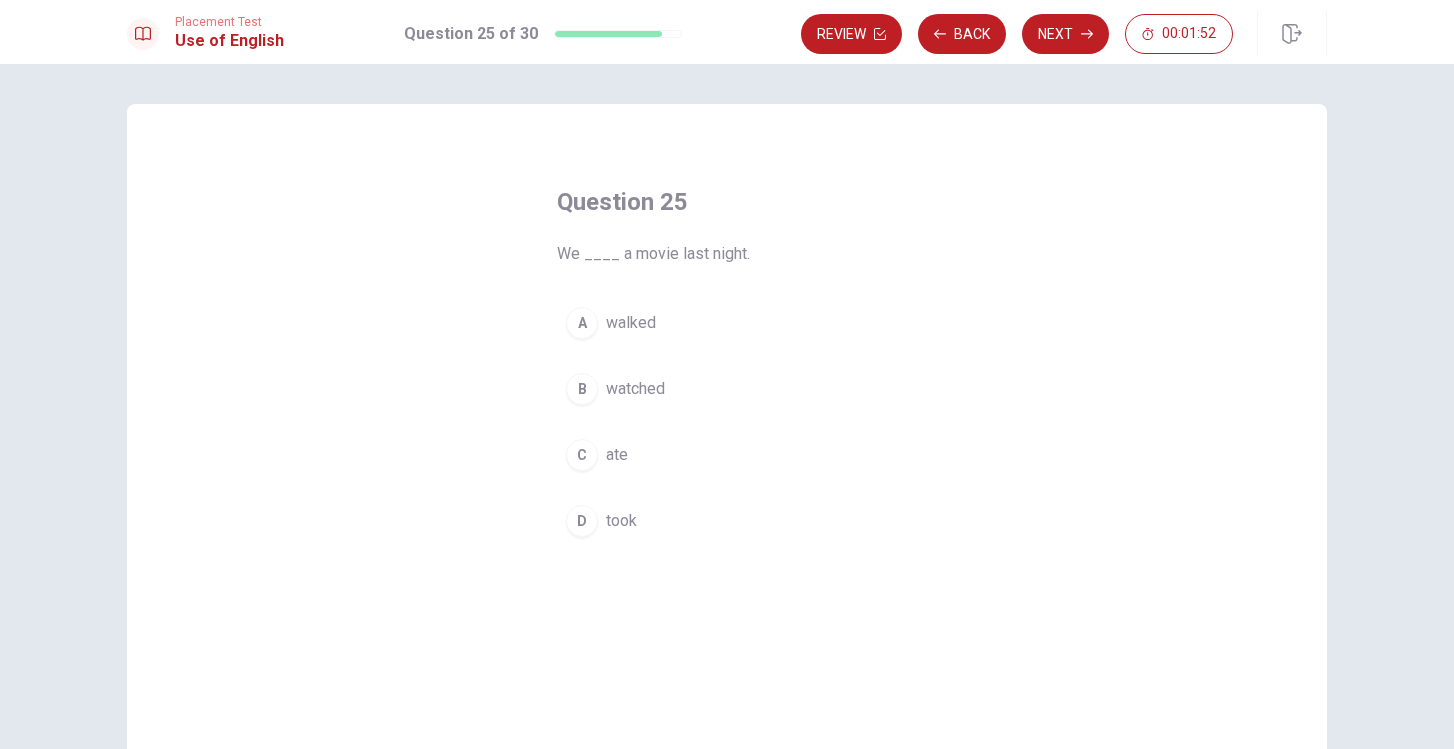 click on "B" at bounding box center [582, 389] 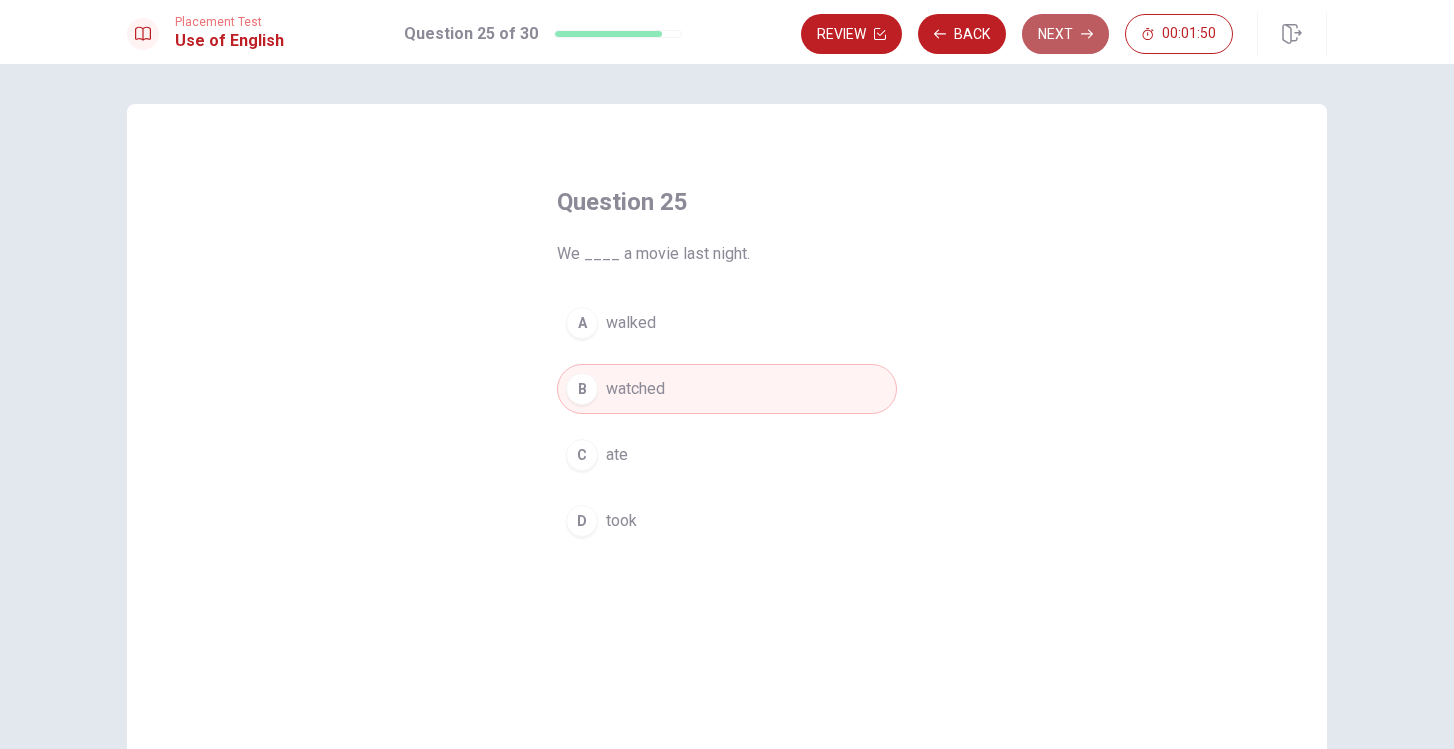 click on "Next" at bounding box center (1065, 34) 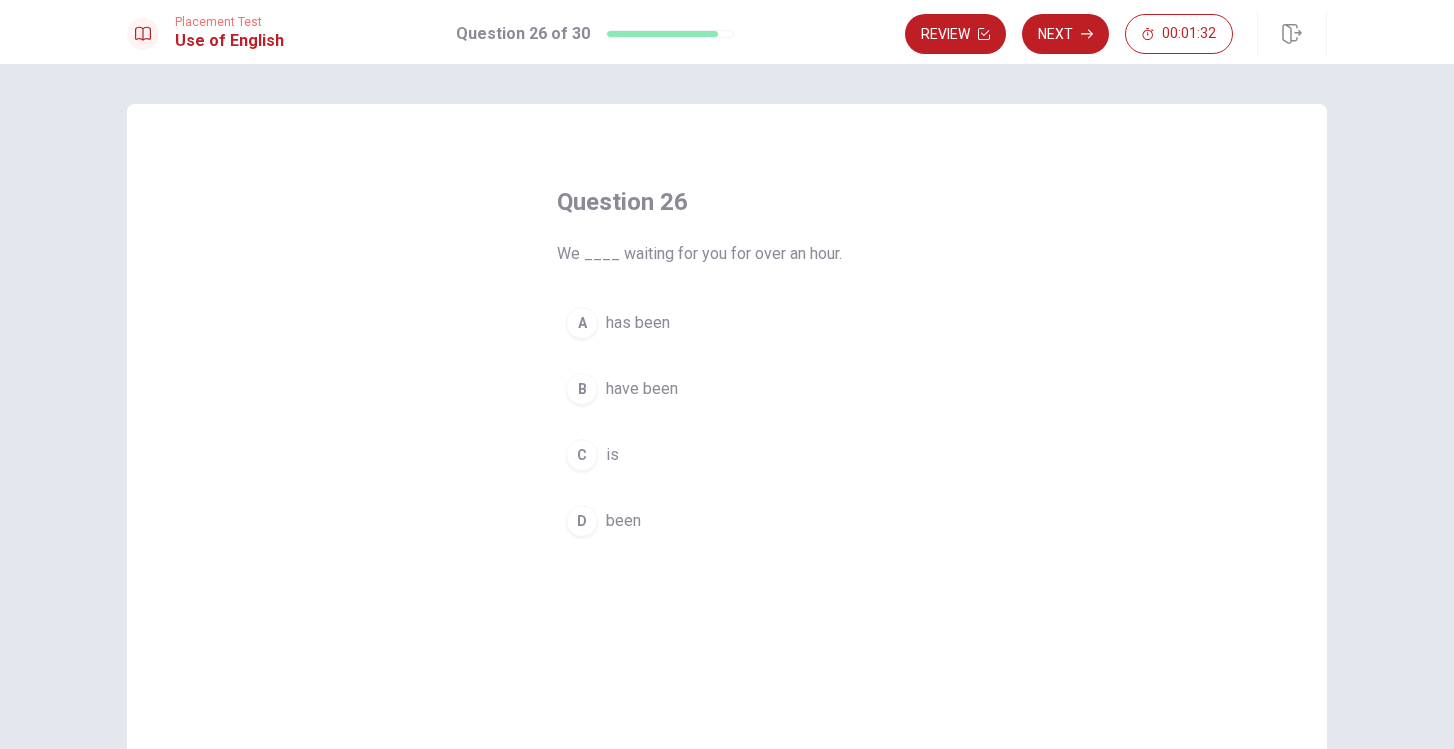 click on "B" at bounding box center [582, 389] 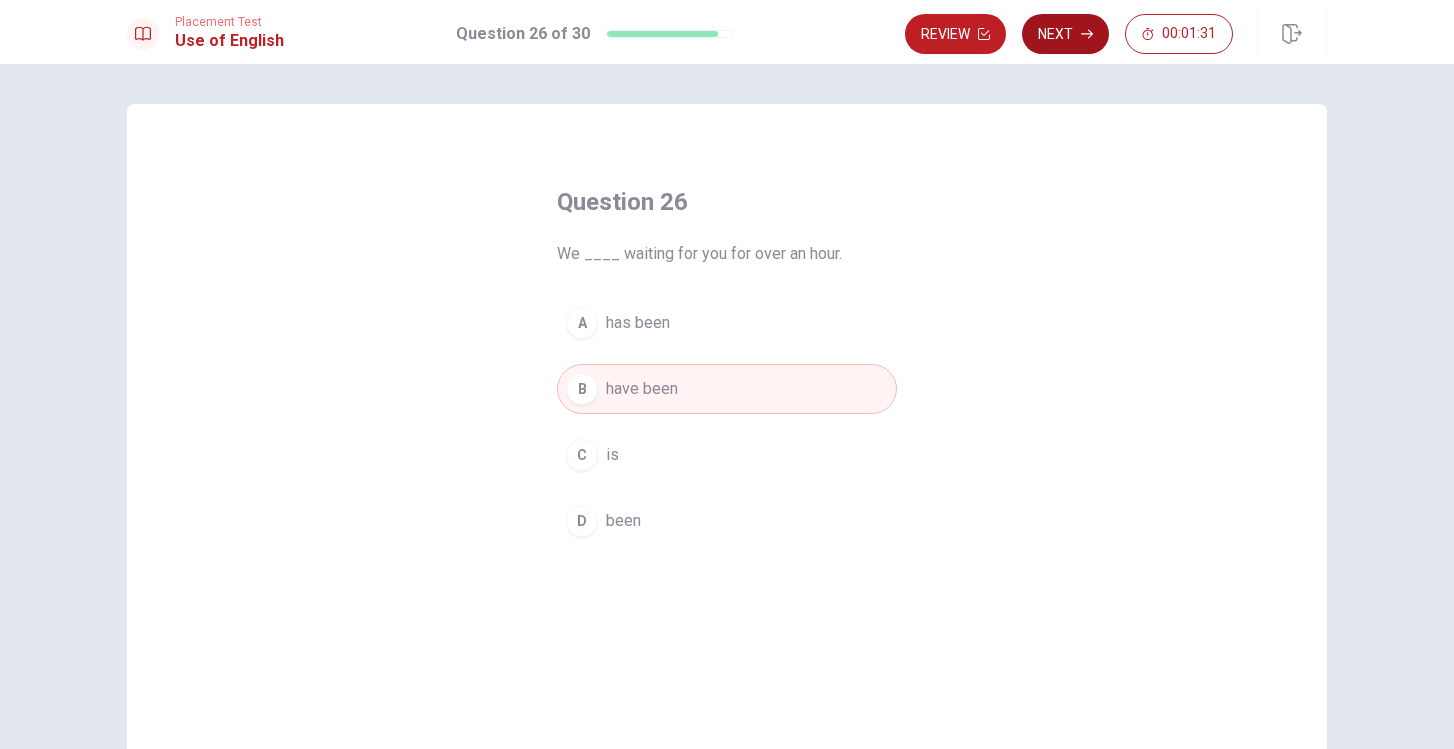 click on "Next" at bounding box center (1065, 34) 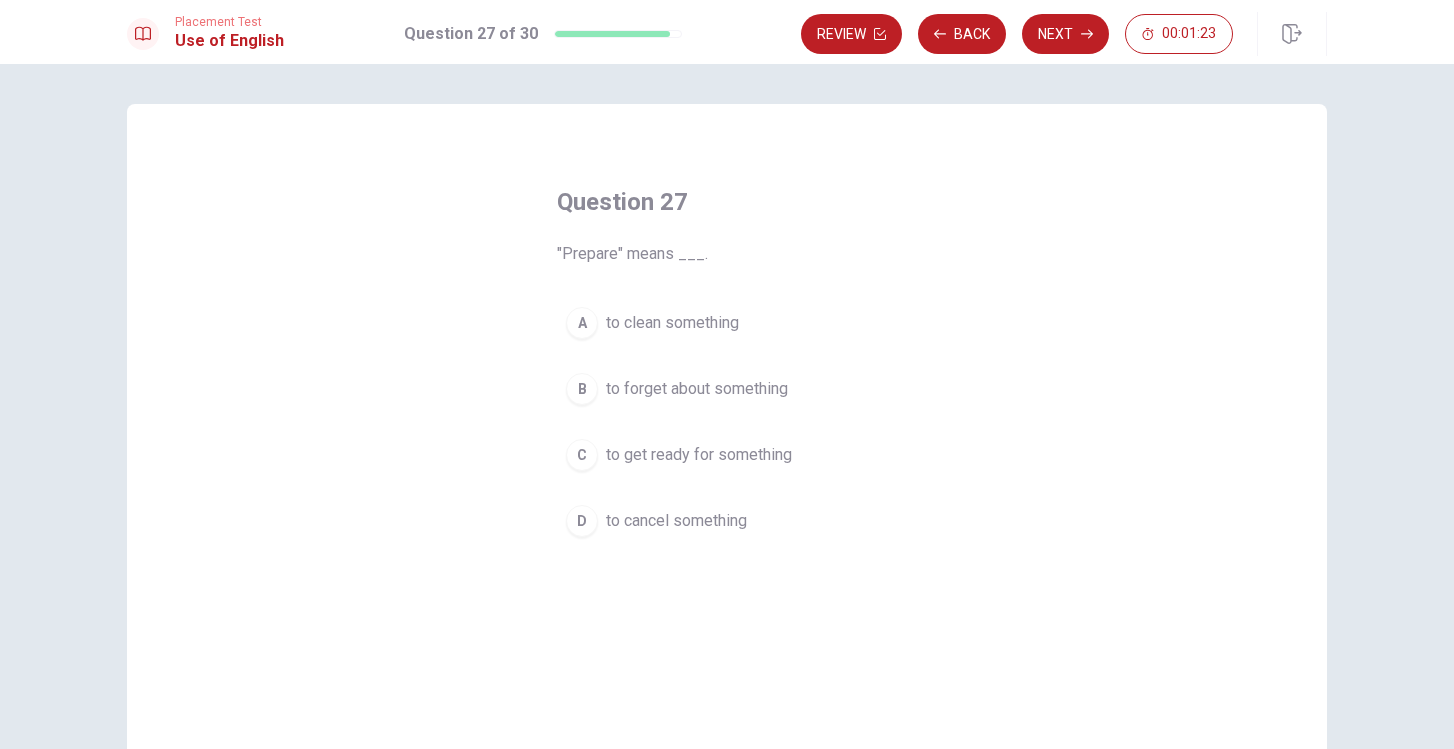 click on "C" at bounding box center [582, 455] 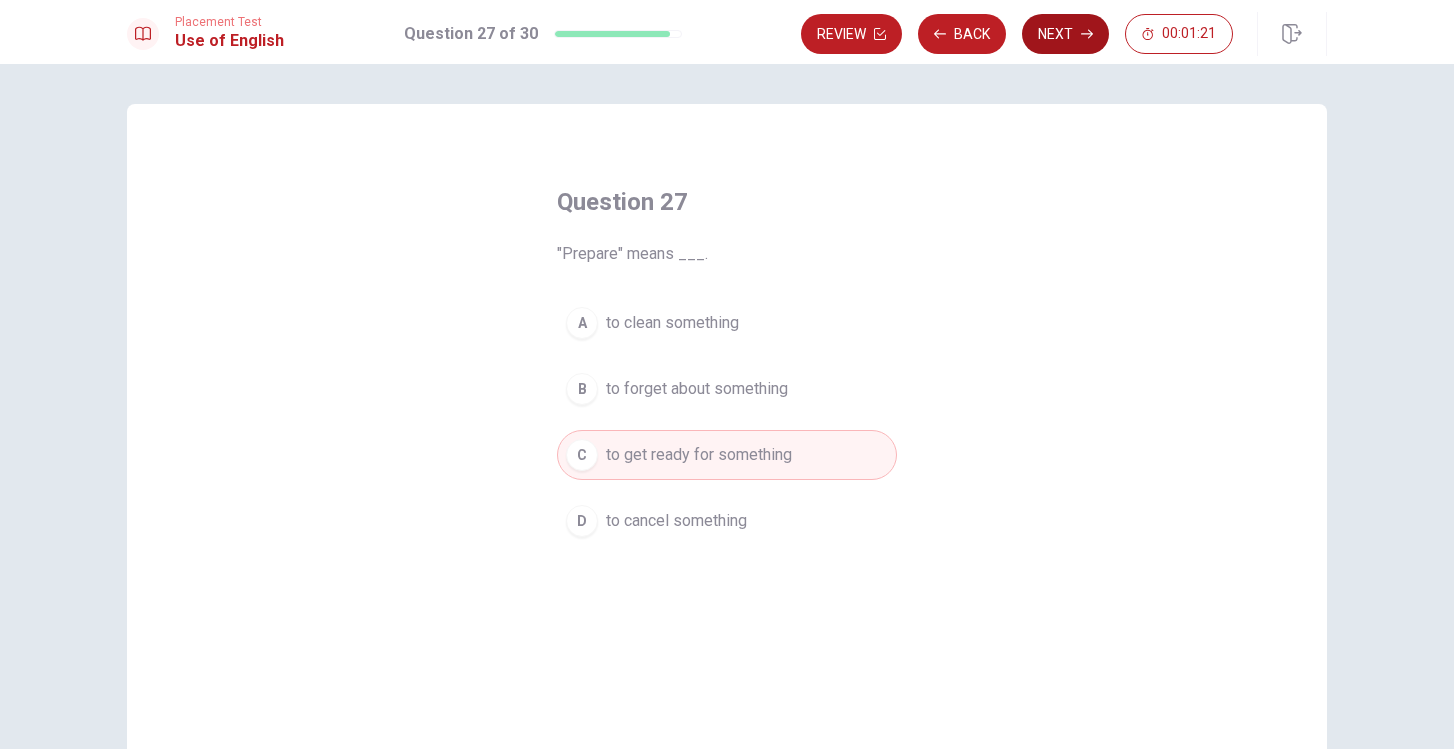click on "Next" at bounding box center [1065, 34] 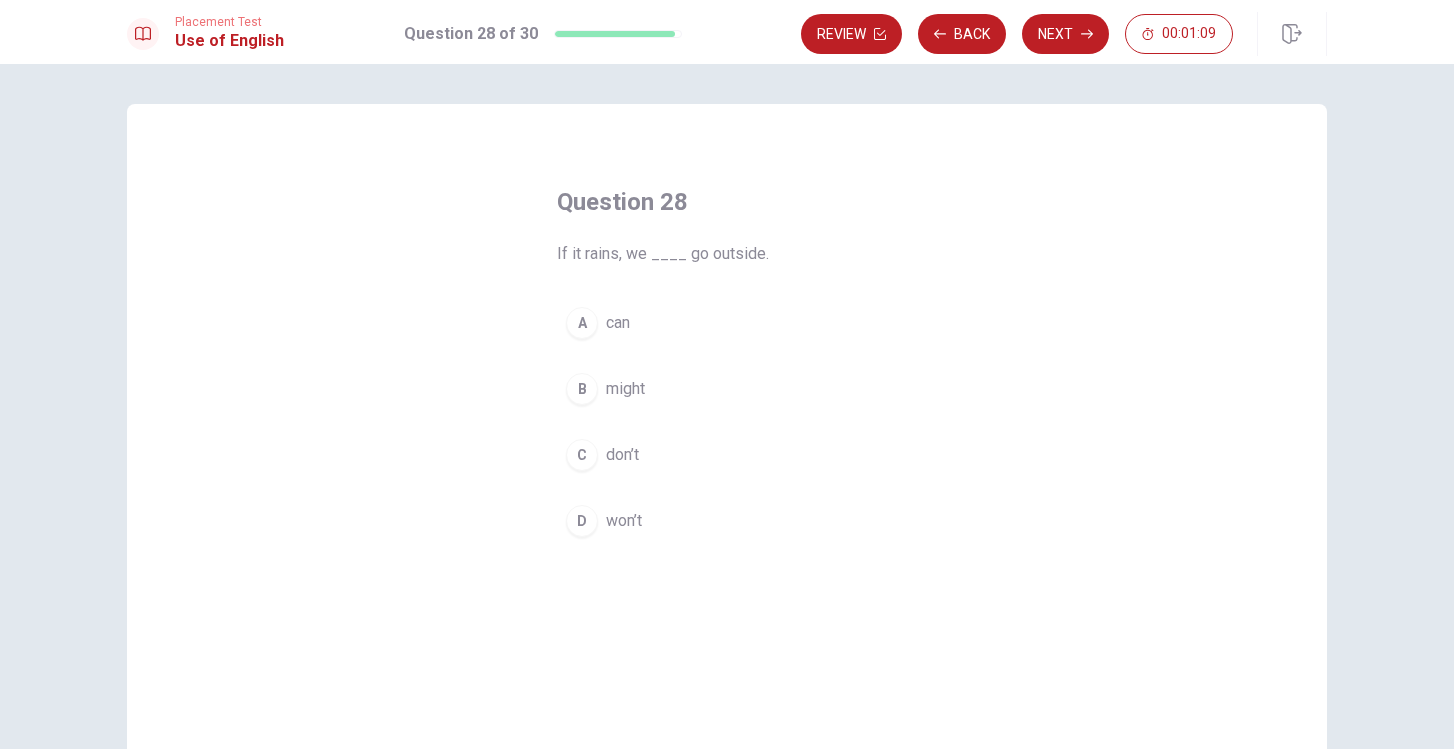 click on "C" at bounding box center (582, 455) 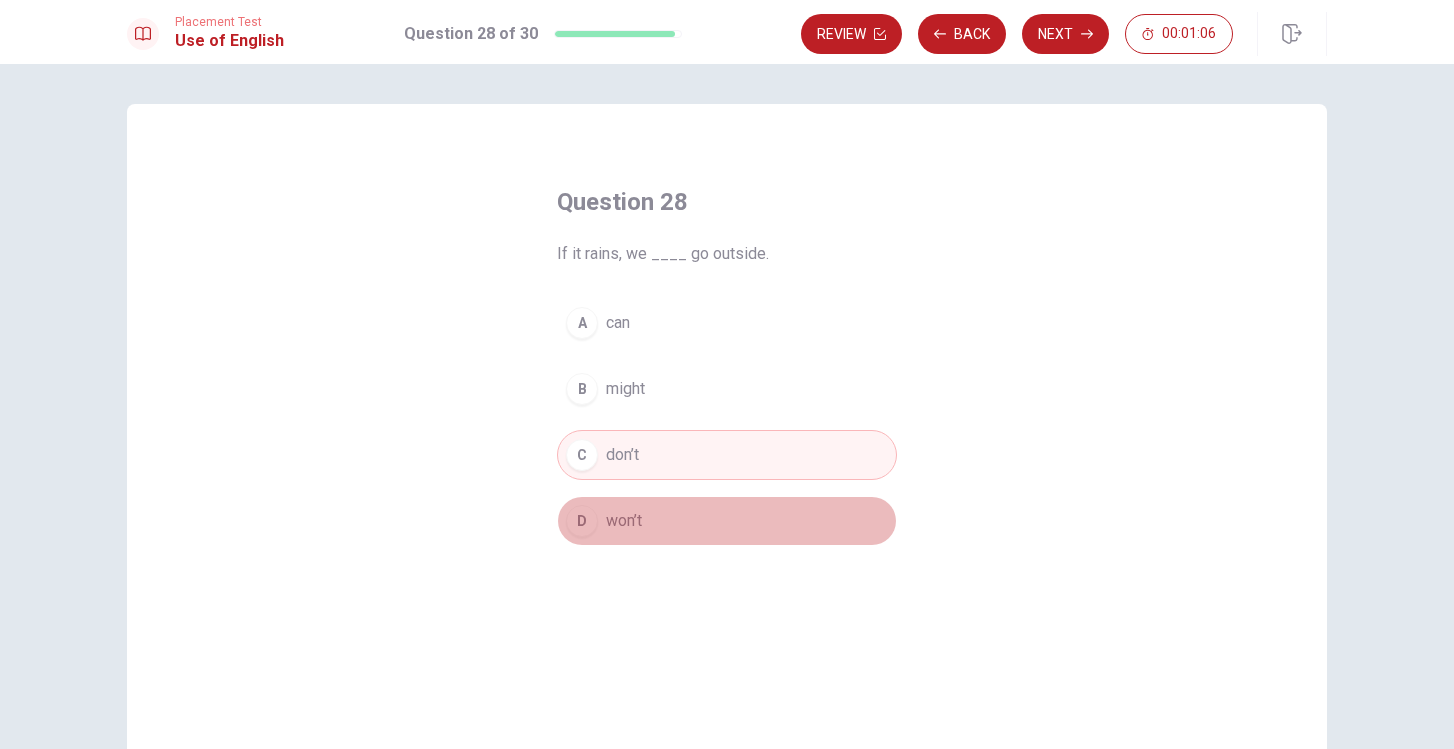 click on "D" at bounding box center [582, 521] 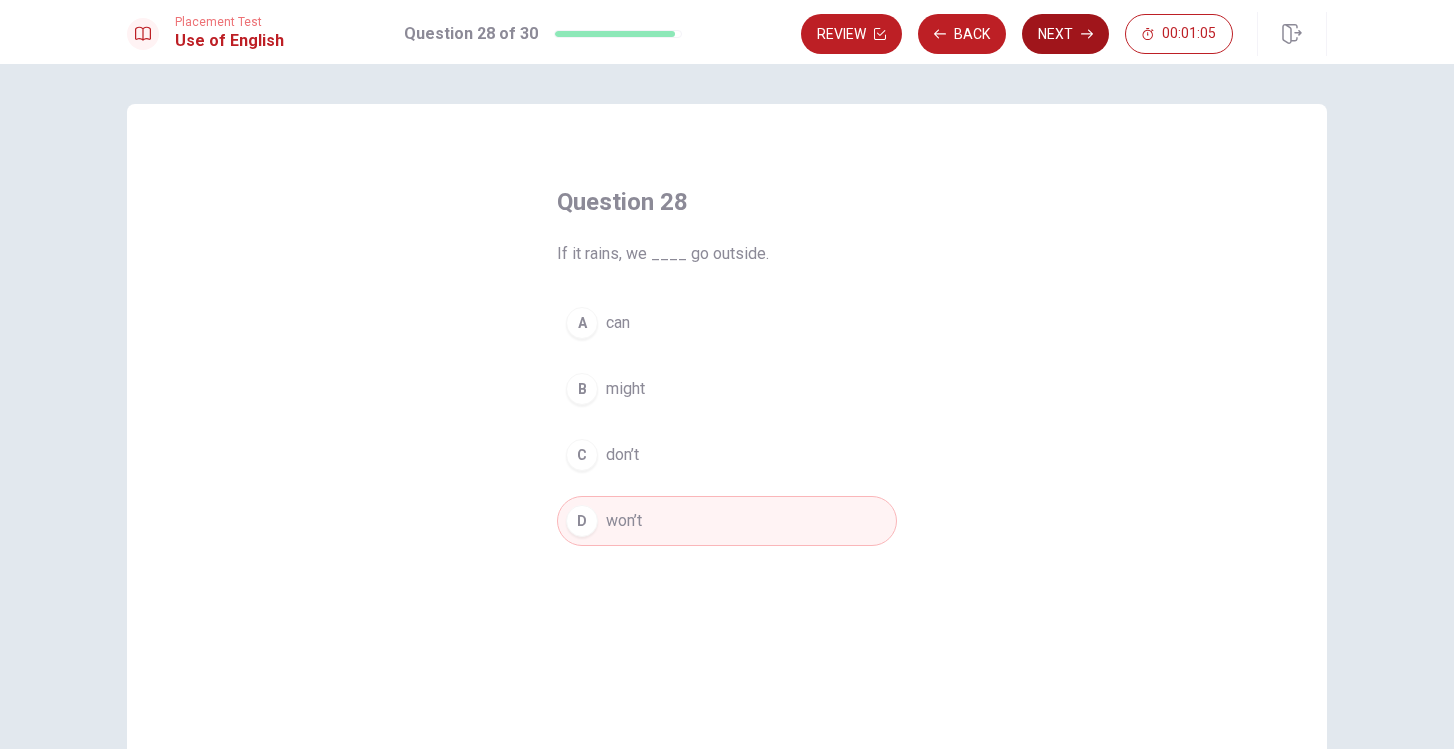 click on "Next" at bounding box center (1065, 34) 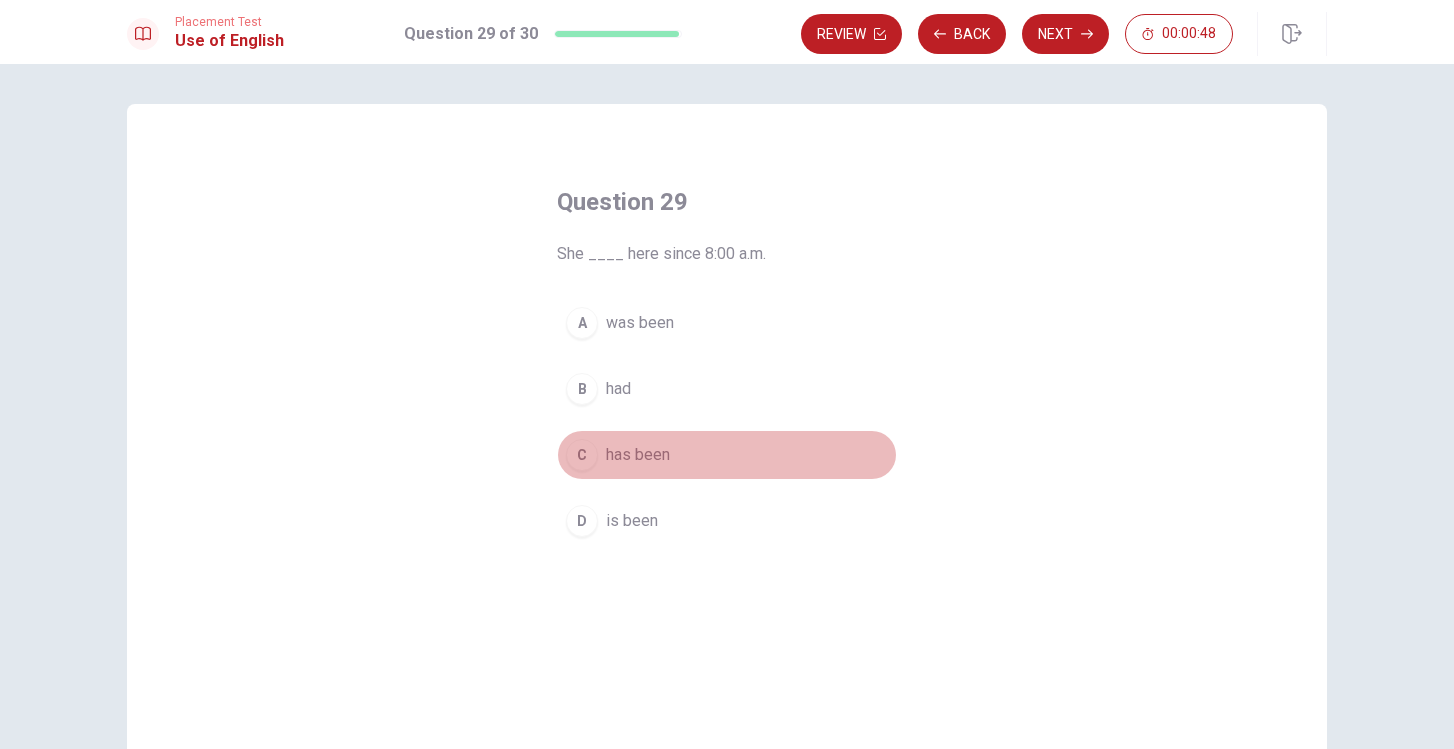 click on "C" at bounding box center (582, 455) 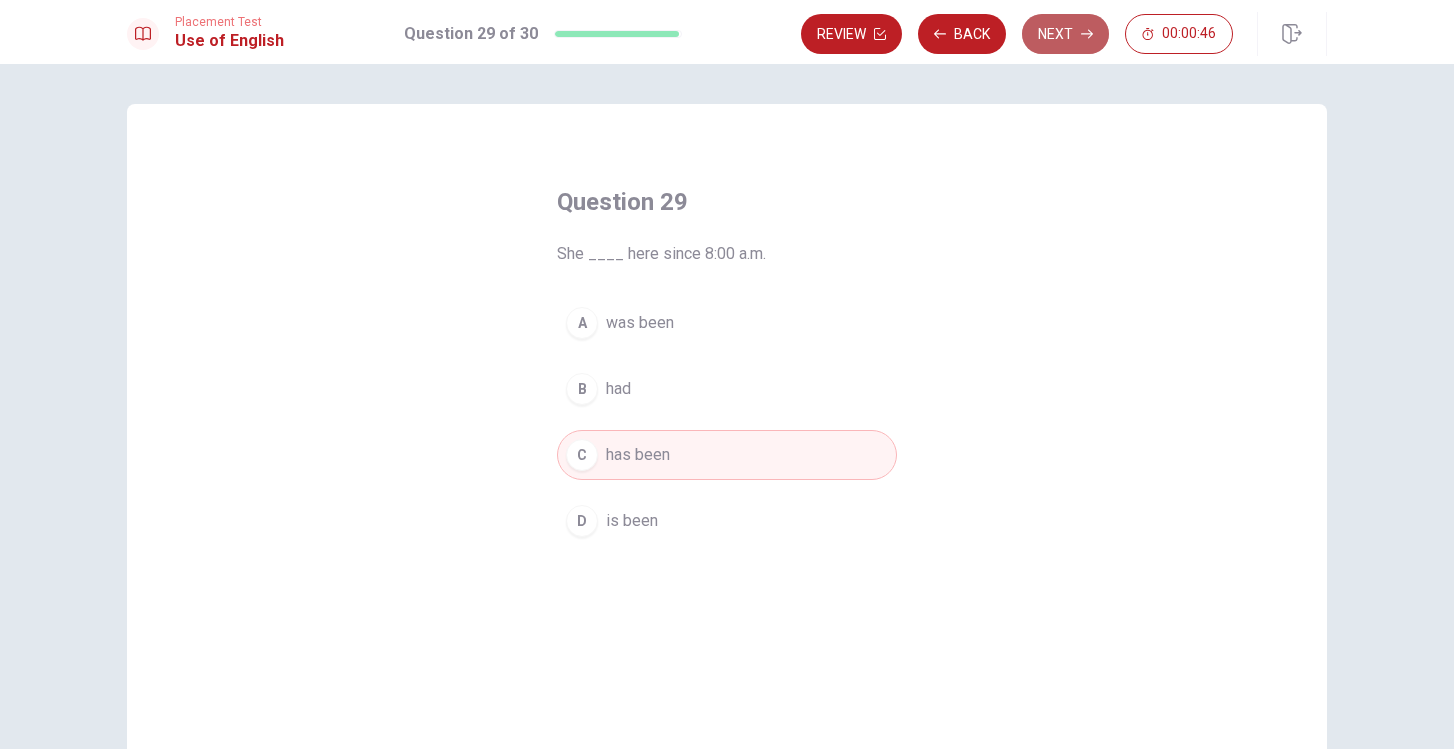 click on "Next" at bounding box center (1065, 34) 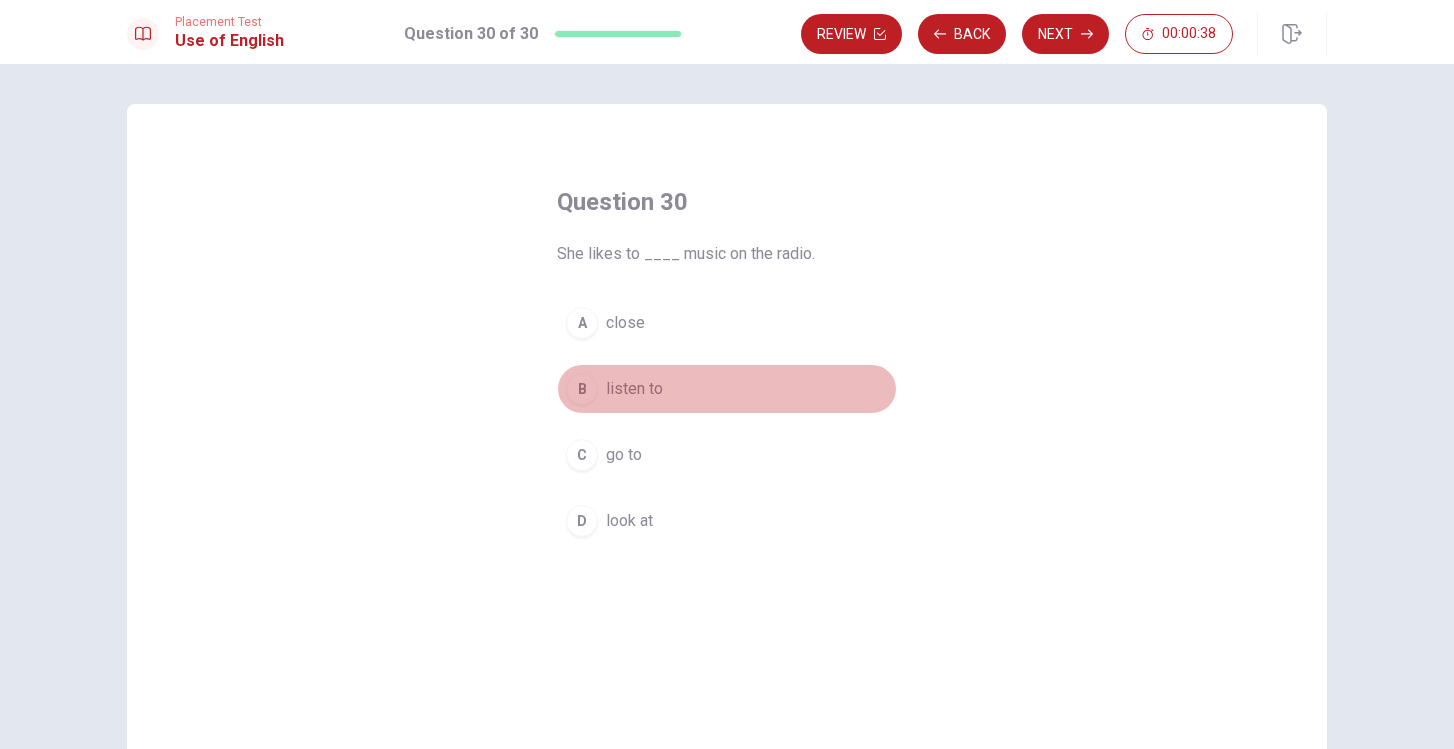 click on "B" at bounding box center [582, 389] 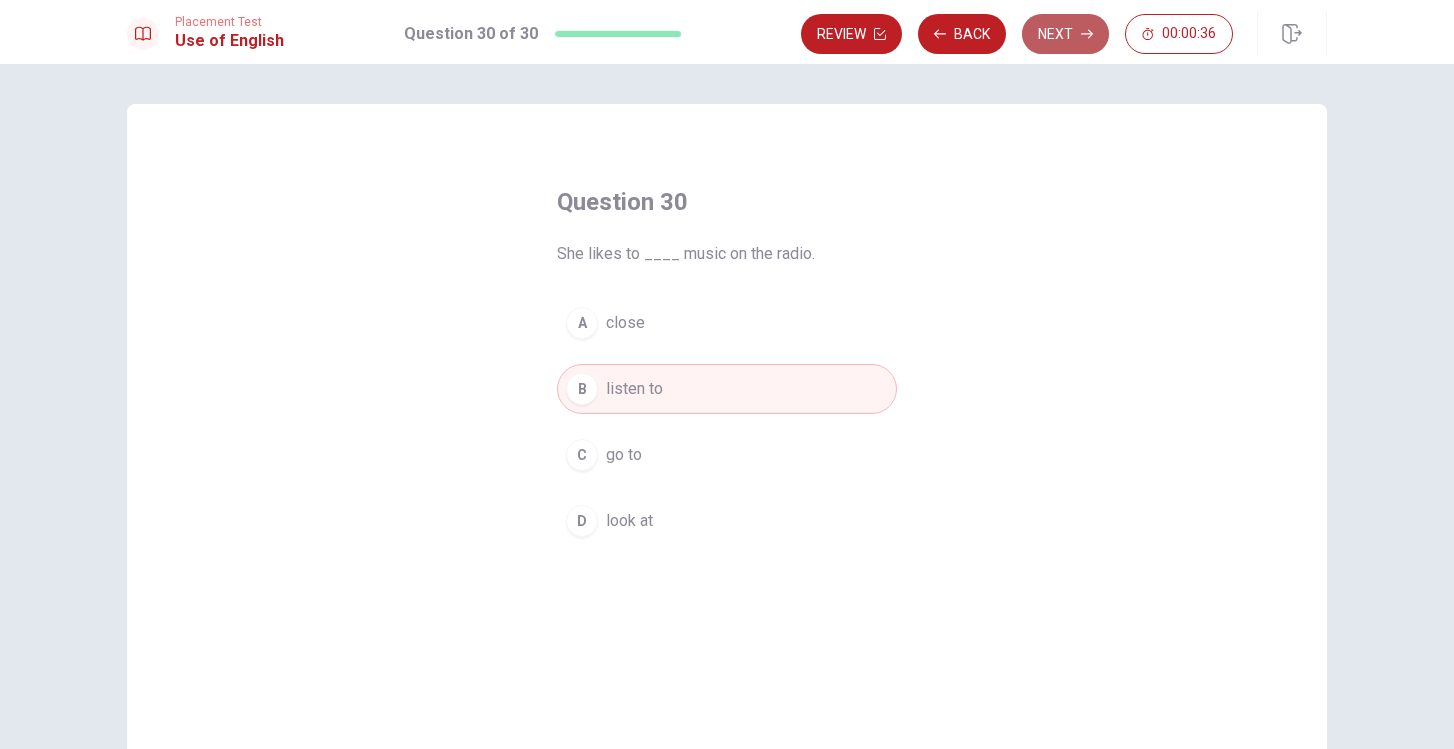 click on "Next" at bounding box center (1065, 34) 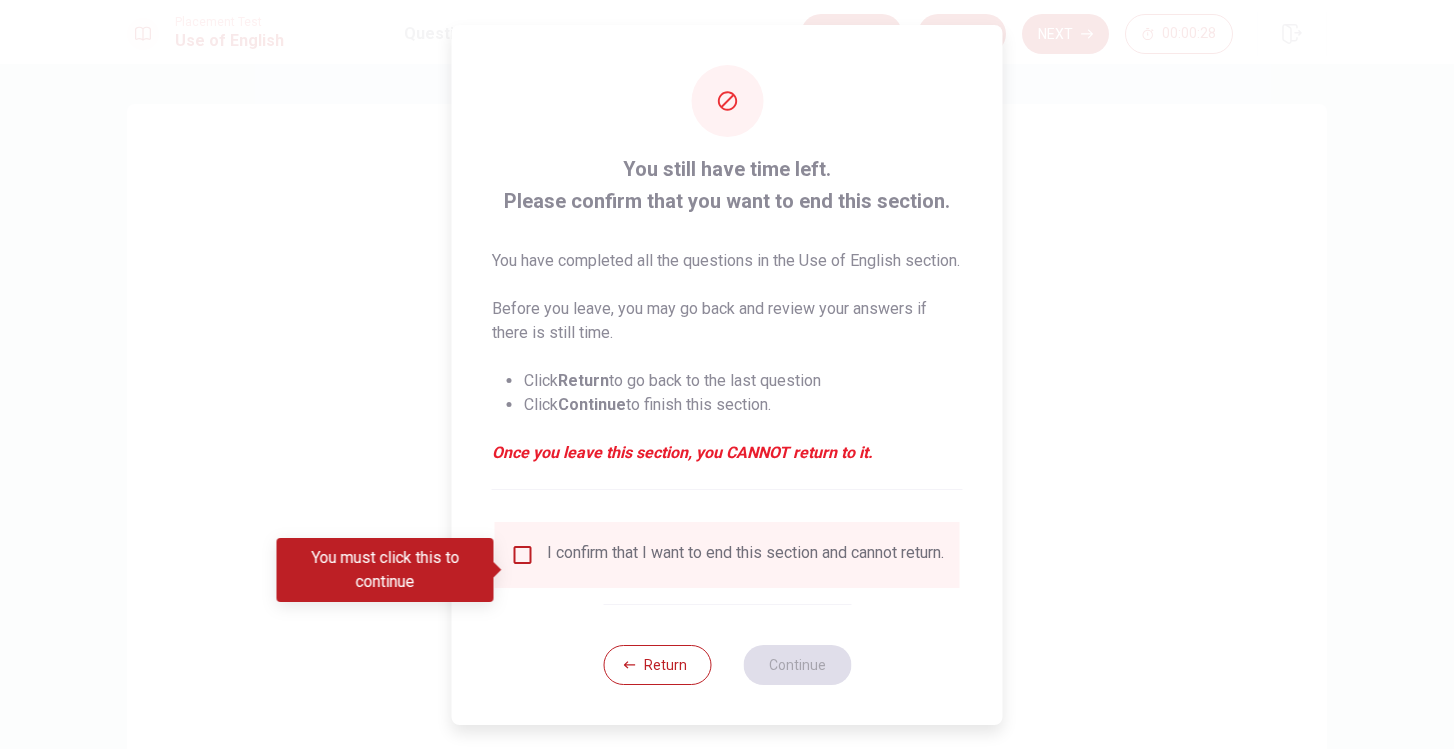 click at bounding box center [523, 555] 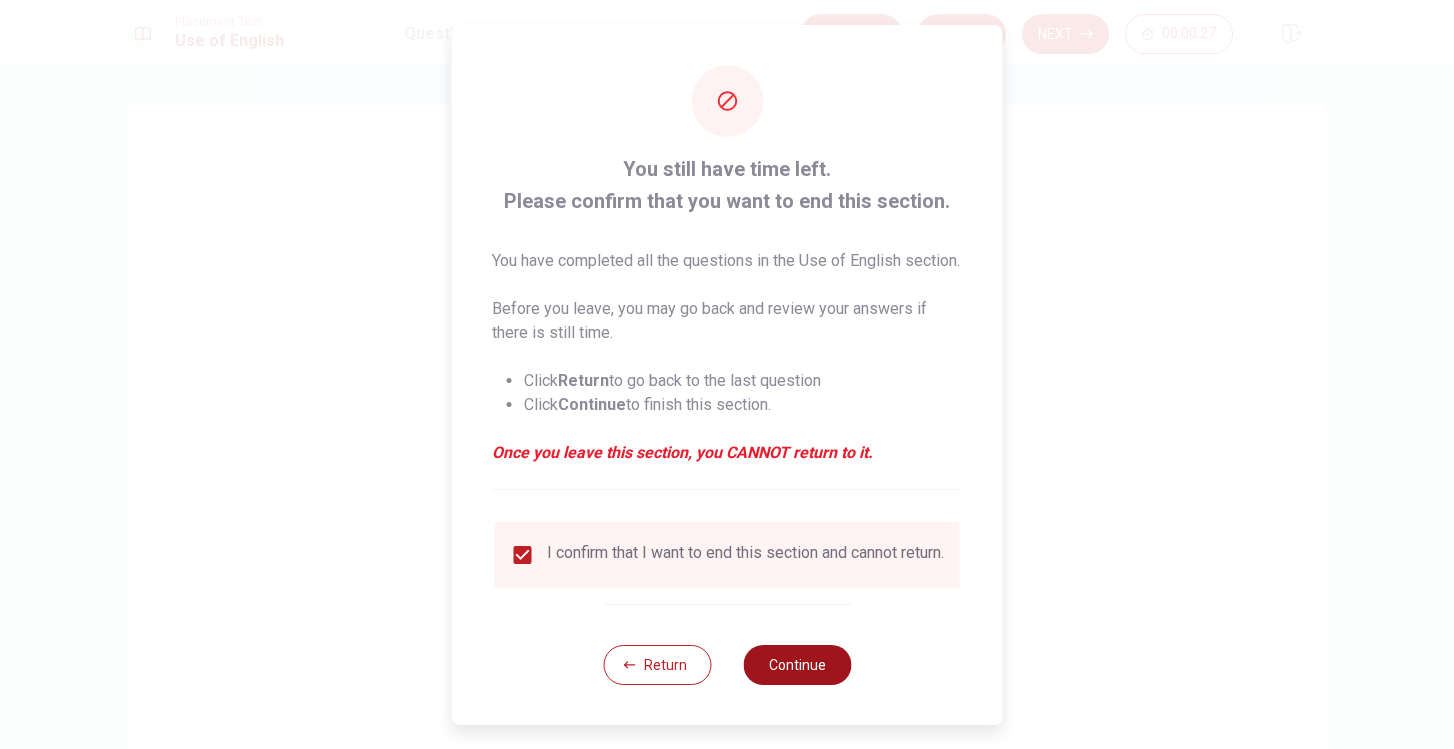 click on "Continue" at bounding box center [797, 665] 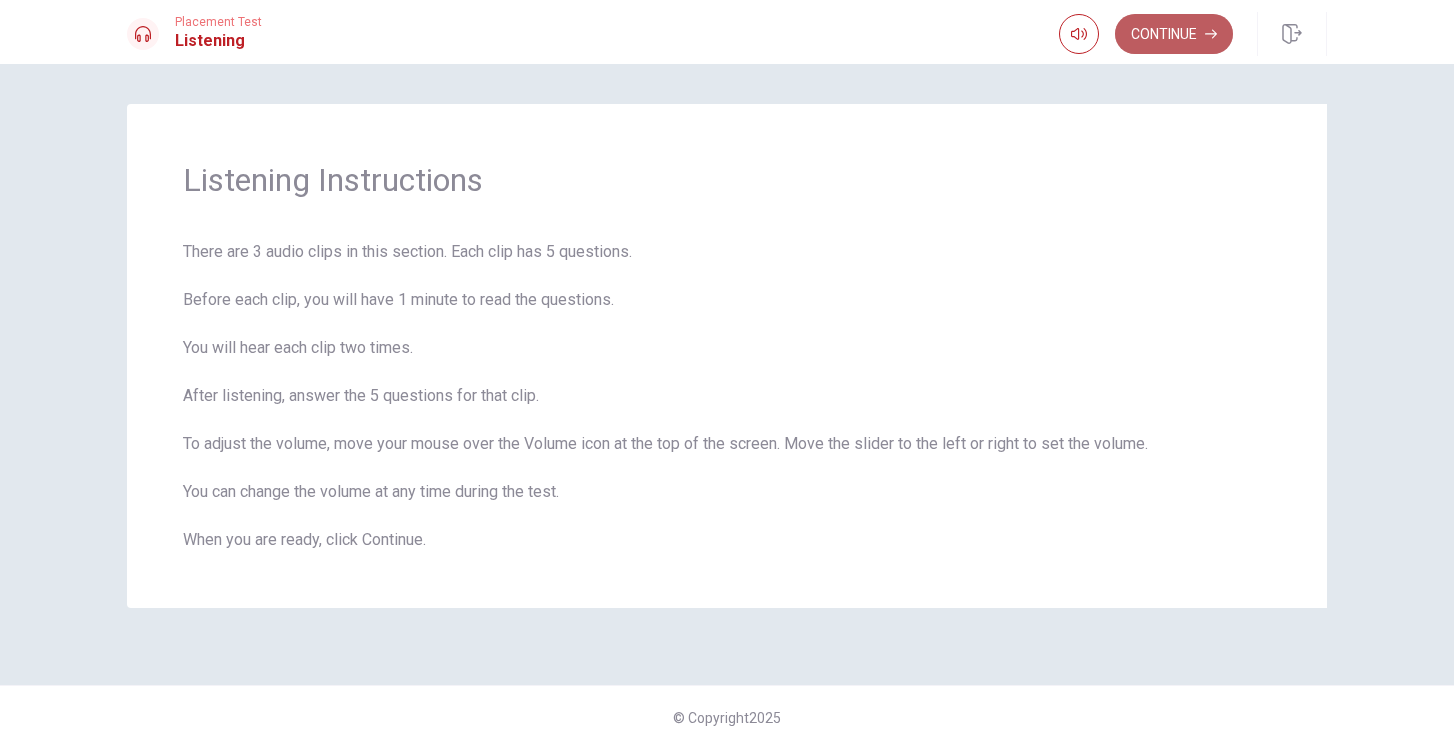 click on "Continue" at bounding box center [1174, 34] 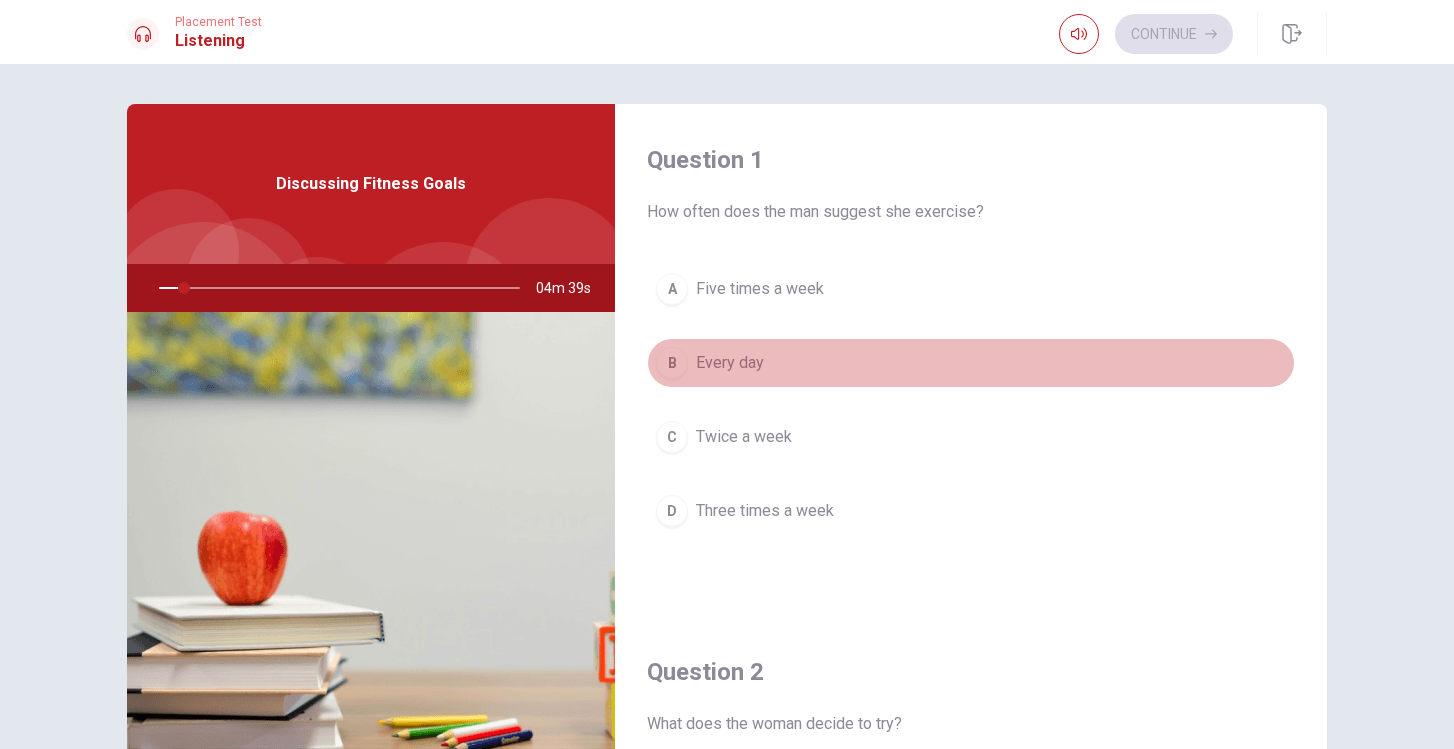click on "B Every day" at bounding box center [971, 363] 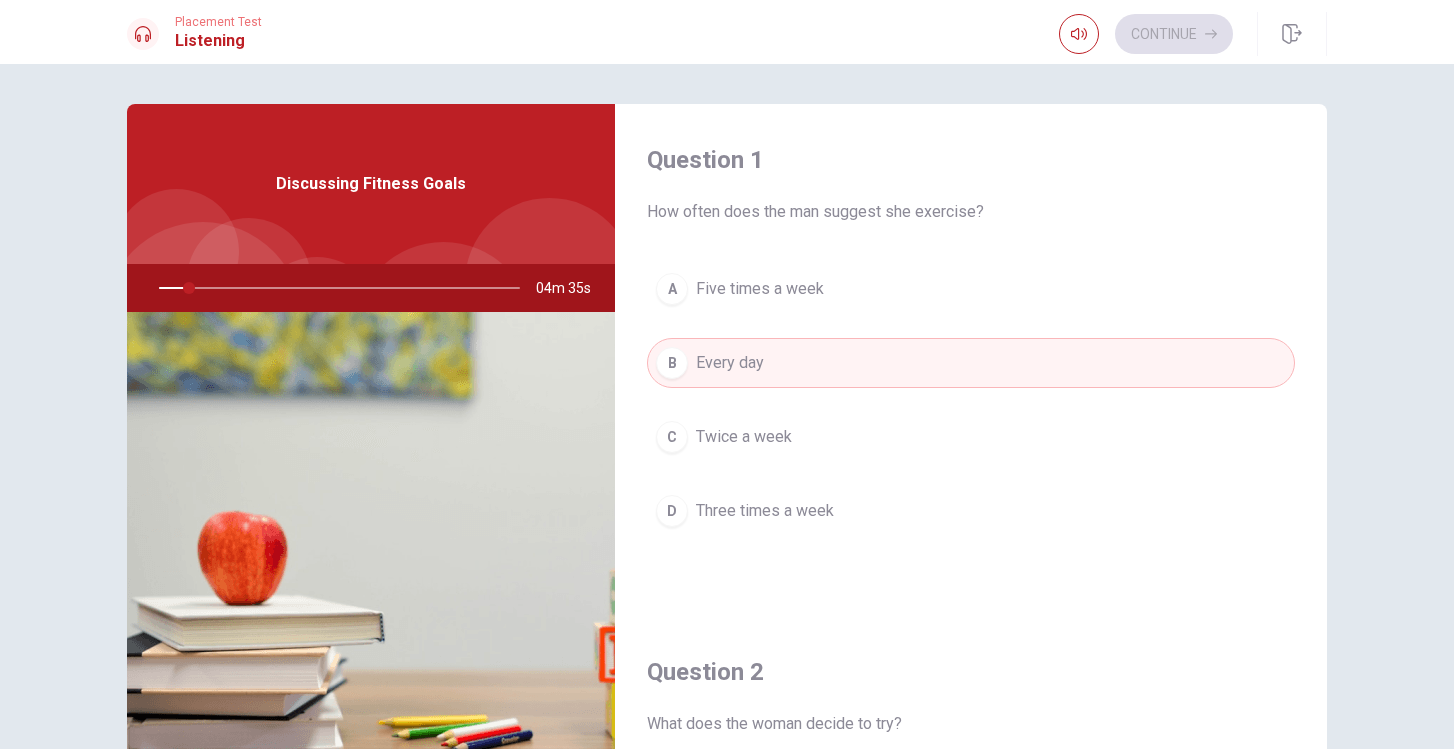 click on "Question 1 How often does the man suggest she exercise? A Five times a week B Every day C Twice a week D Three times a week Question 2 What does the woman decide to try? A Changing gyms B Taking a gradual approach C Running every morning D Working out less Question 3 What suggestion does the man give her? A Join a gym B Eat healthier C Exercise every day D Set small, achievable goals Question 4 Why does the woman lose motivation? A She pushes herself too hard B She doesn’t enjoy working out C She has no equipment D She has no time Question 5 What is the woman trying to do? A Go on a vacation B Workout more regularly C Join a sports team D Start a new diet Discussing Fitness Goals 04m 35s" at bounding box center [727, 451] 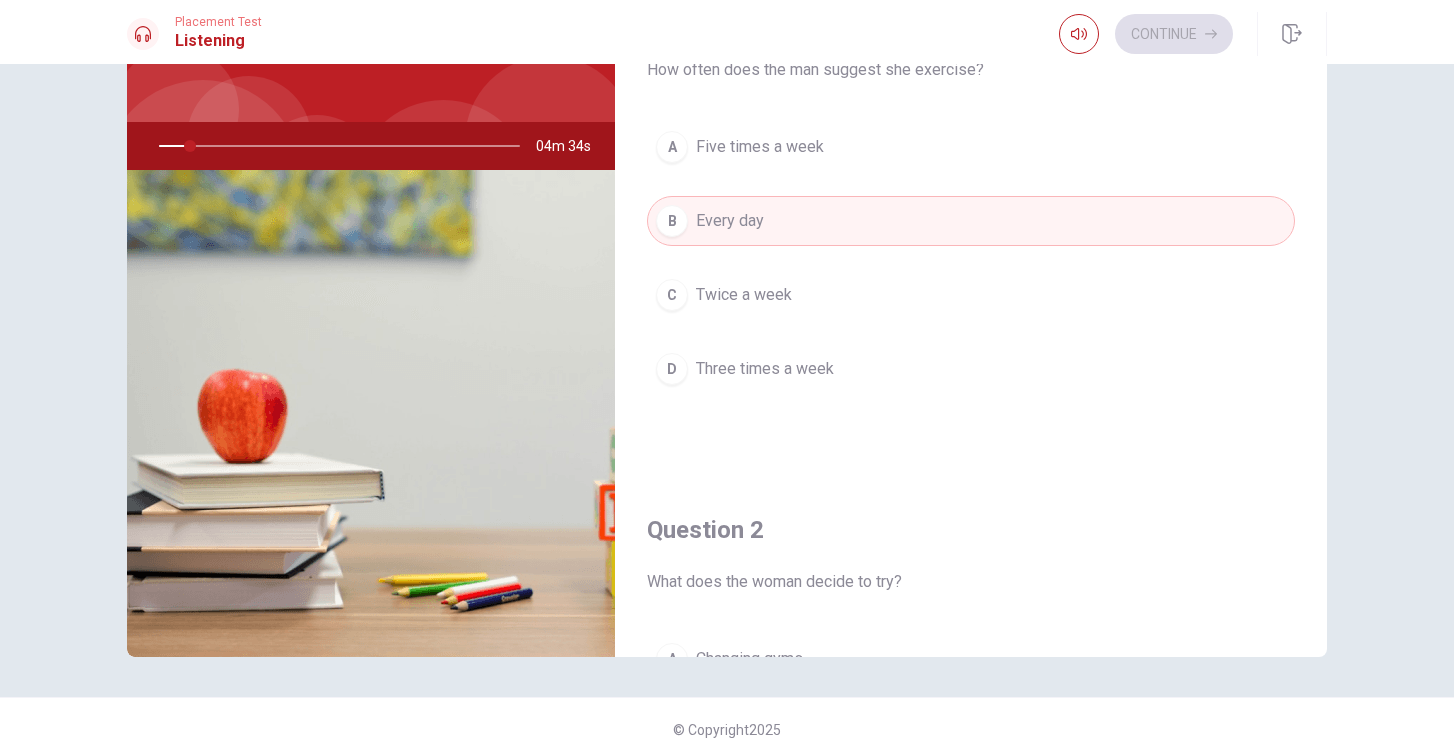 scroll, scrollTop: 154, scrollLeft: 0, axis: vertical 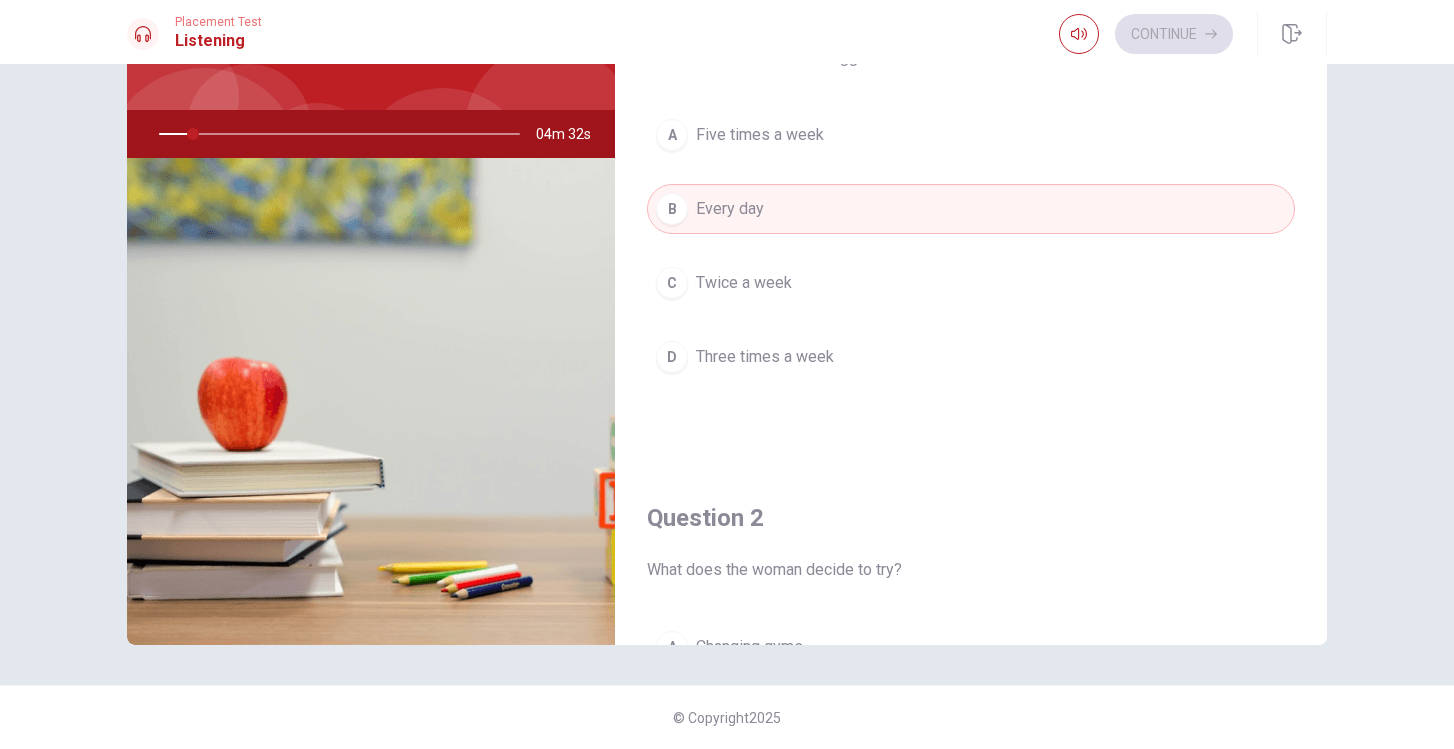 click on "Question 1 How often does the man suggest she exercise? A Five times a week B Every day C Twice a week D Three times a week" at bounding box center (971, 206) 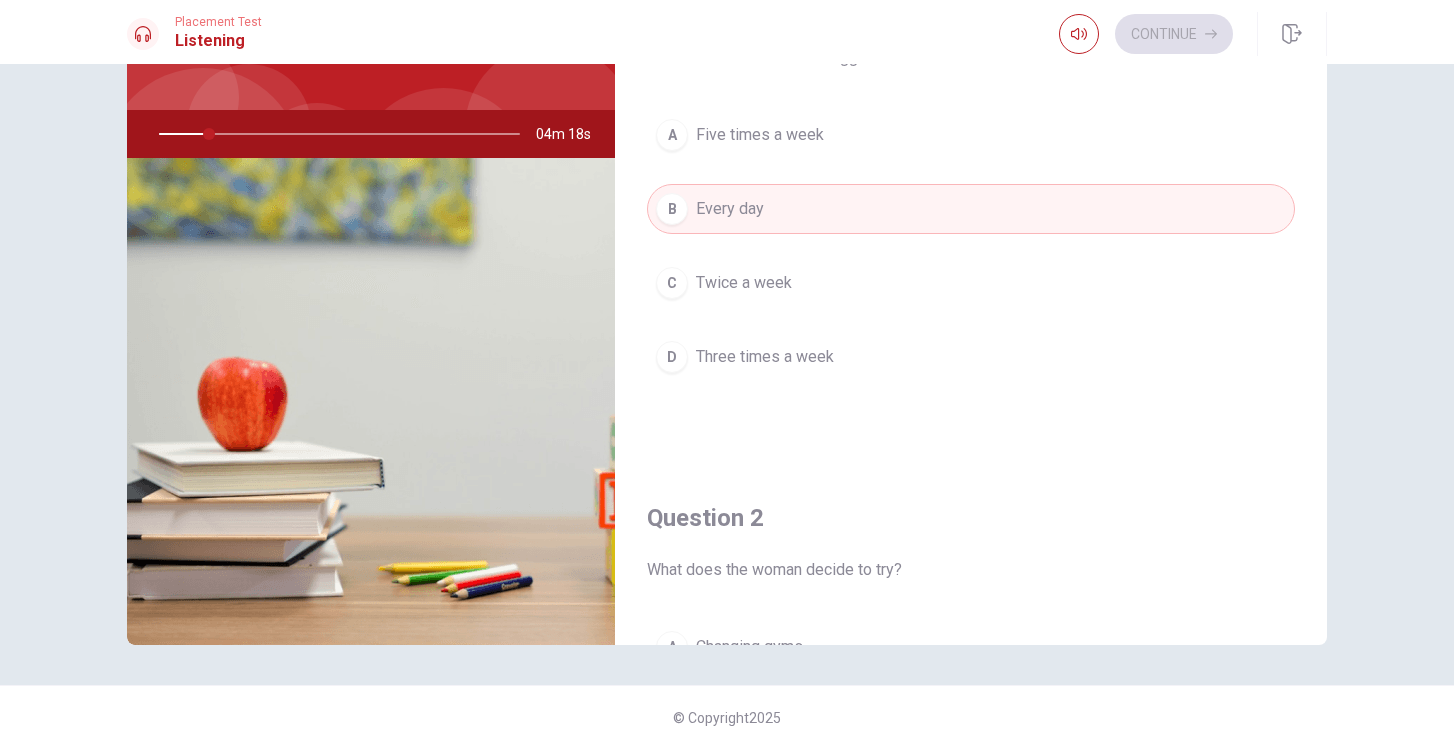 scroll, scrollTop: 0, scrollLeft: 0, axis: both 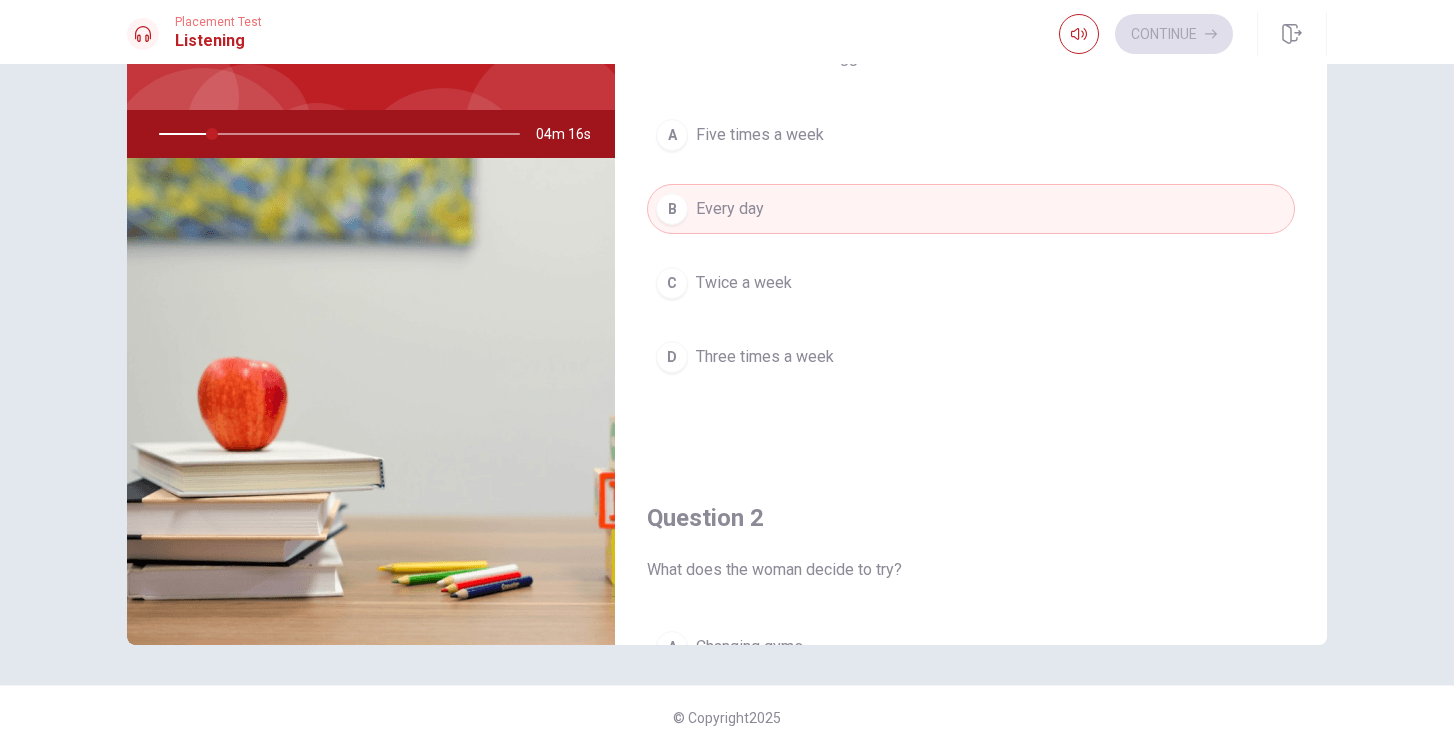 click on "Question 1 How often does the man suggest she exercise? A Five times a week B Every day C Twice a week D Three times a week Question 2 What does the woman decide to try? A Changing gyms B Taking a gradual approach C Running every morning D Working out less Question 3 What suggestion does the man give her? A Join a gym B Eat healthier C Exercise every day D Set small, achievable goals Question 4 Why does the woman lose motivation? A She pushes herself too hard B She doesn’t enjoy working out C She has no equipment D She has no time Question 5 What is the woman trying to do? A Go on a vacation B Workout more regularly C Join a sports team D Start a new diet Discussing Fitness Goals 04m 16s" at bounding box center [727, 297] 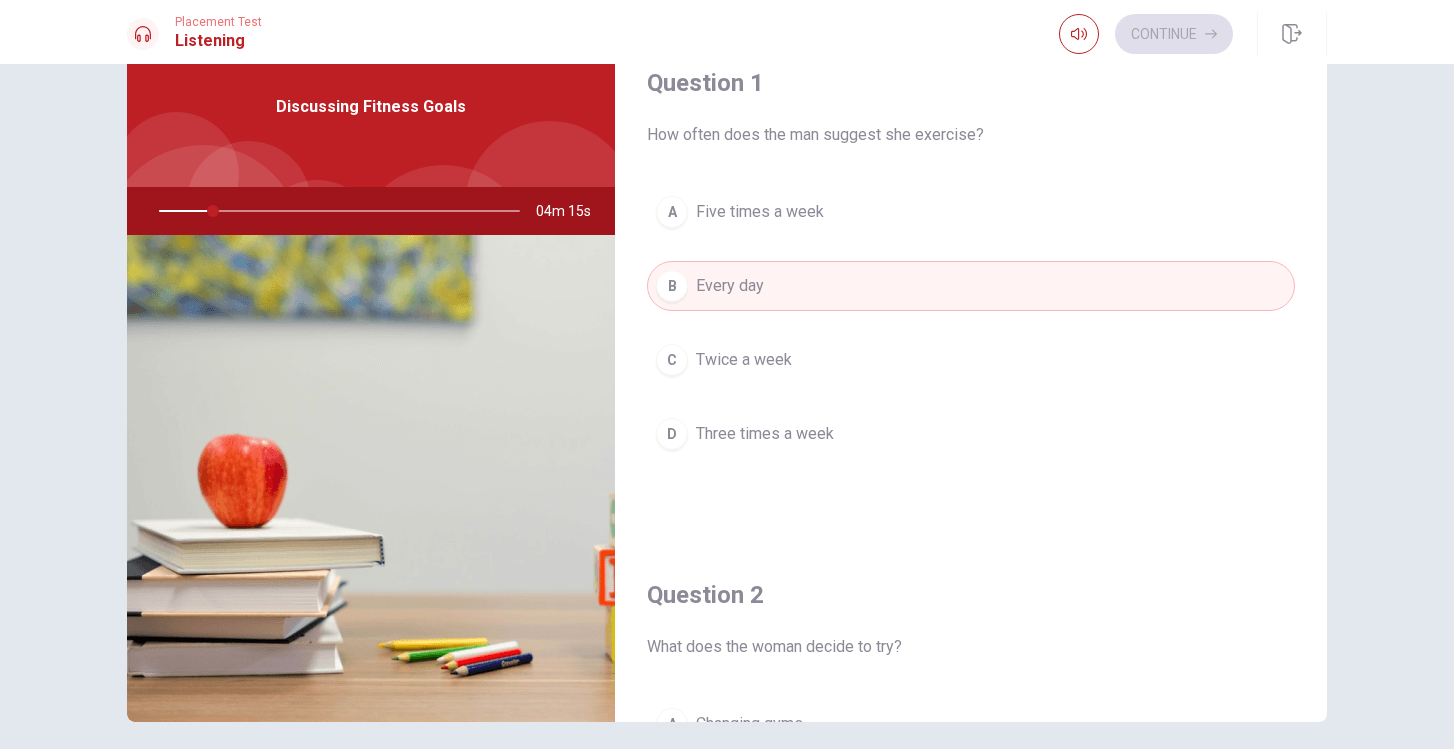 scroll, scrollTop: 64, scrollLeft: 0, axis: vertical 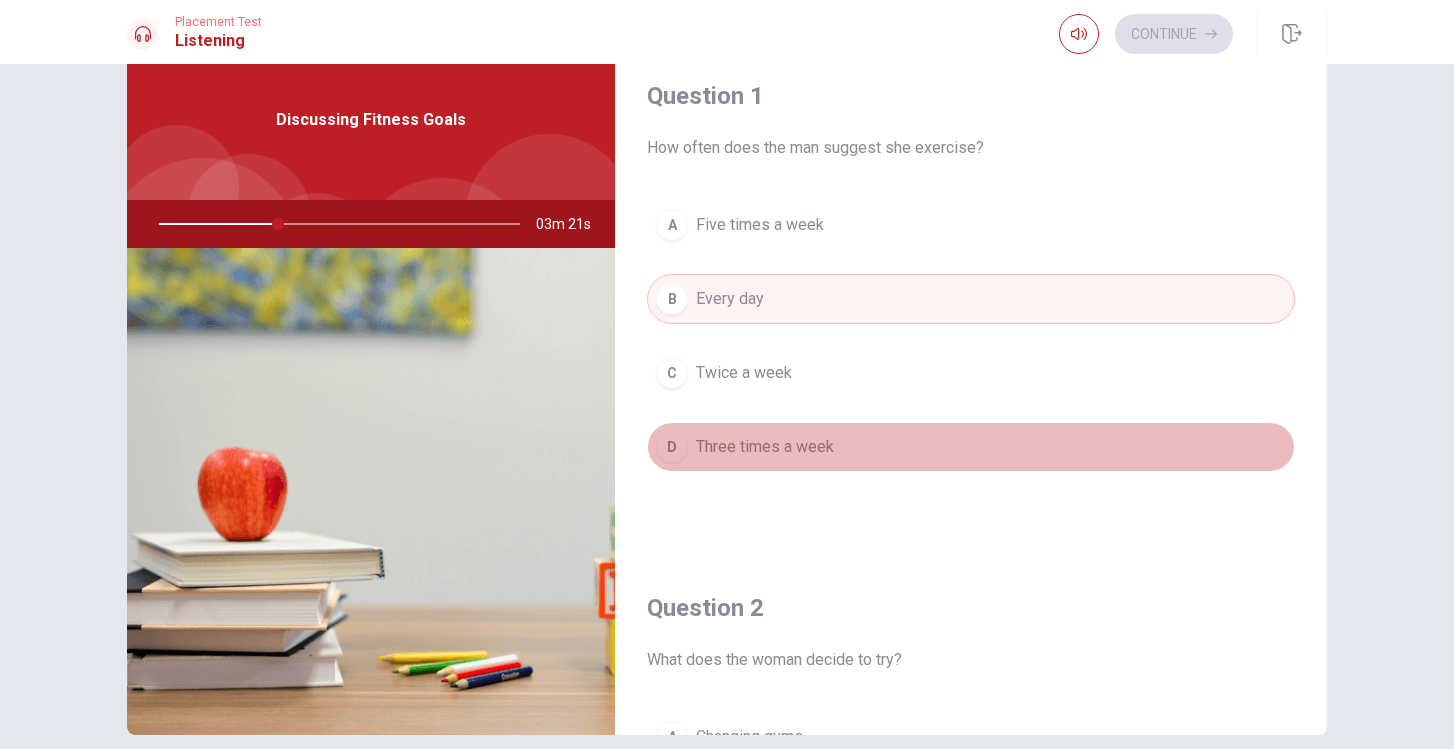 click on "Three times a week" at bounding box center (765, 447) 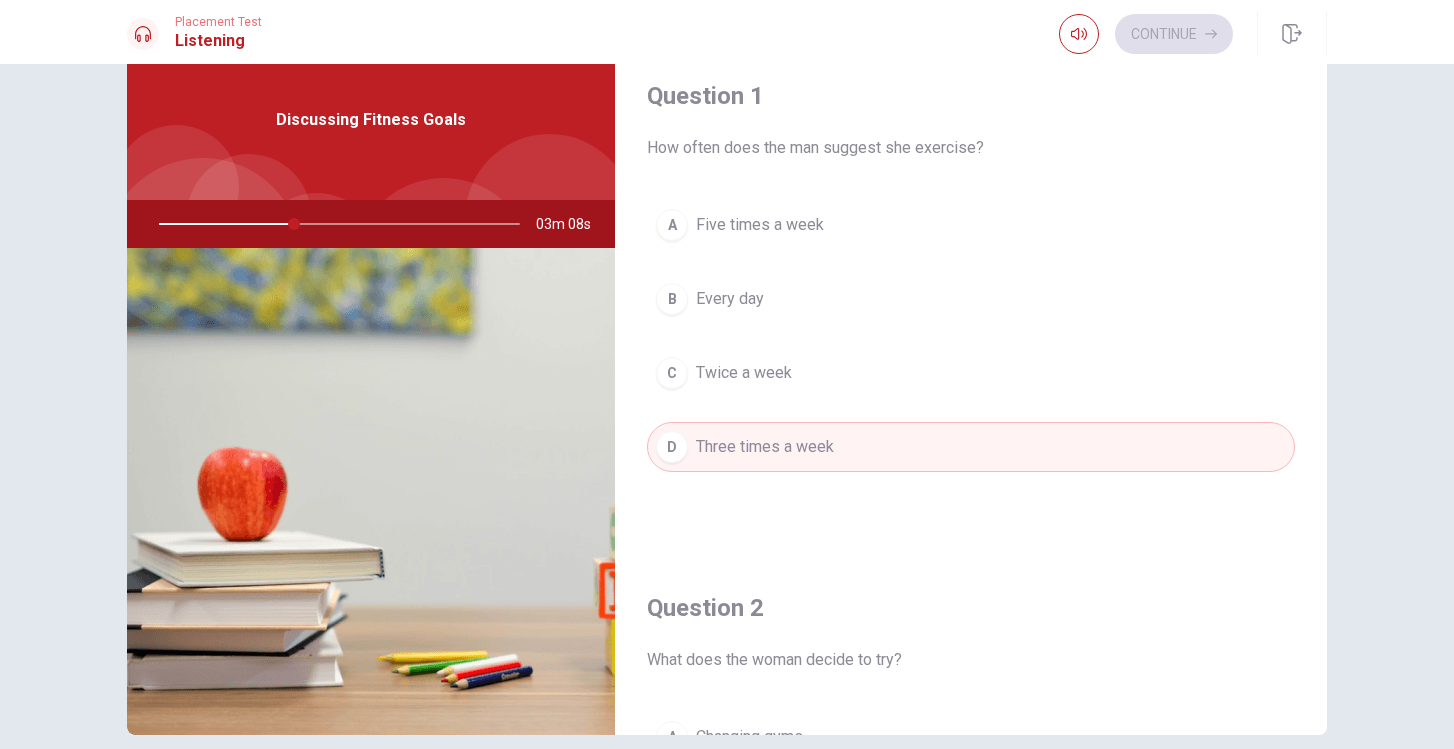 click on "Question 1 How often does the man suggest she exercise? A Five times a week B Every day C Twice a week D Three times a week" at bounding box center (971, 296) 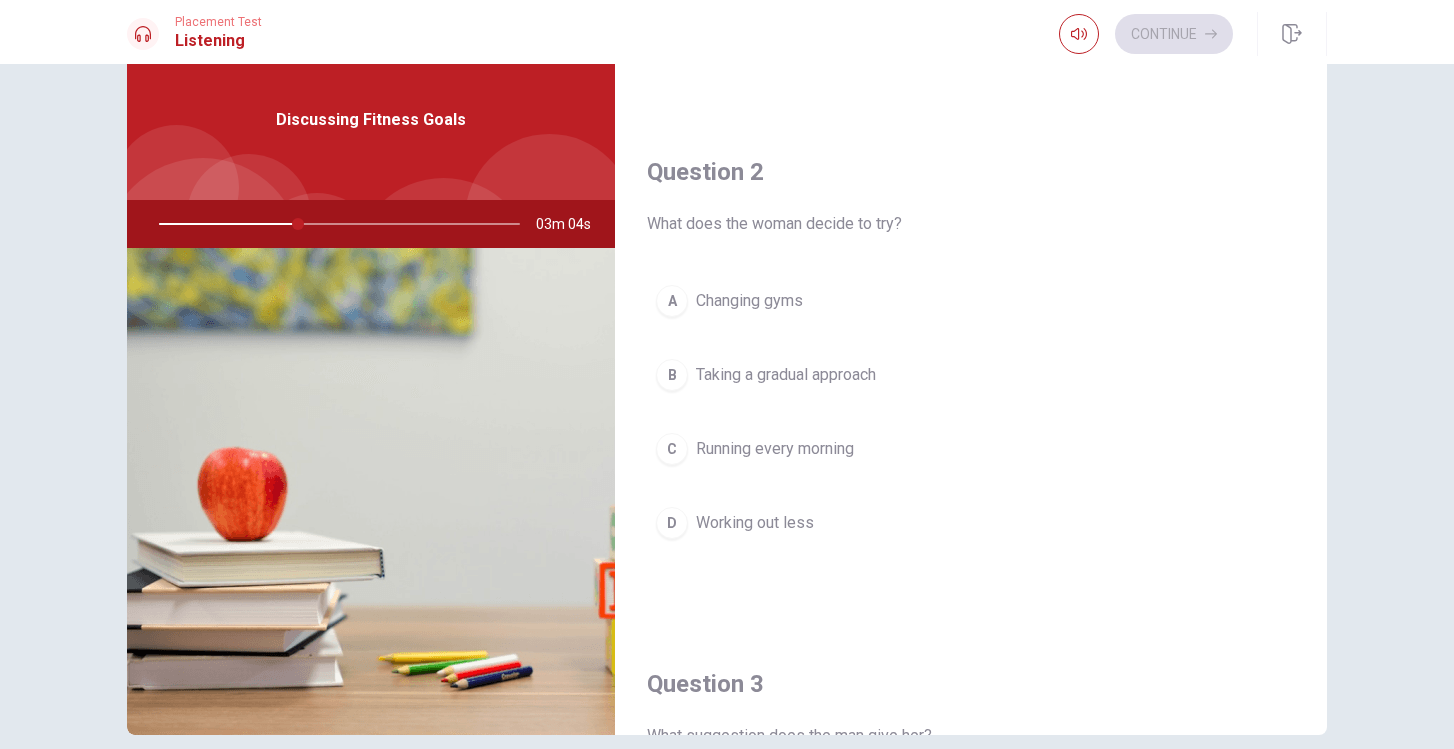 scroll, scrollTop: 445, scrollLeft: 0, axis: vertical 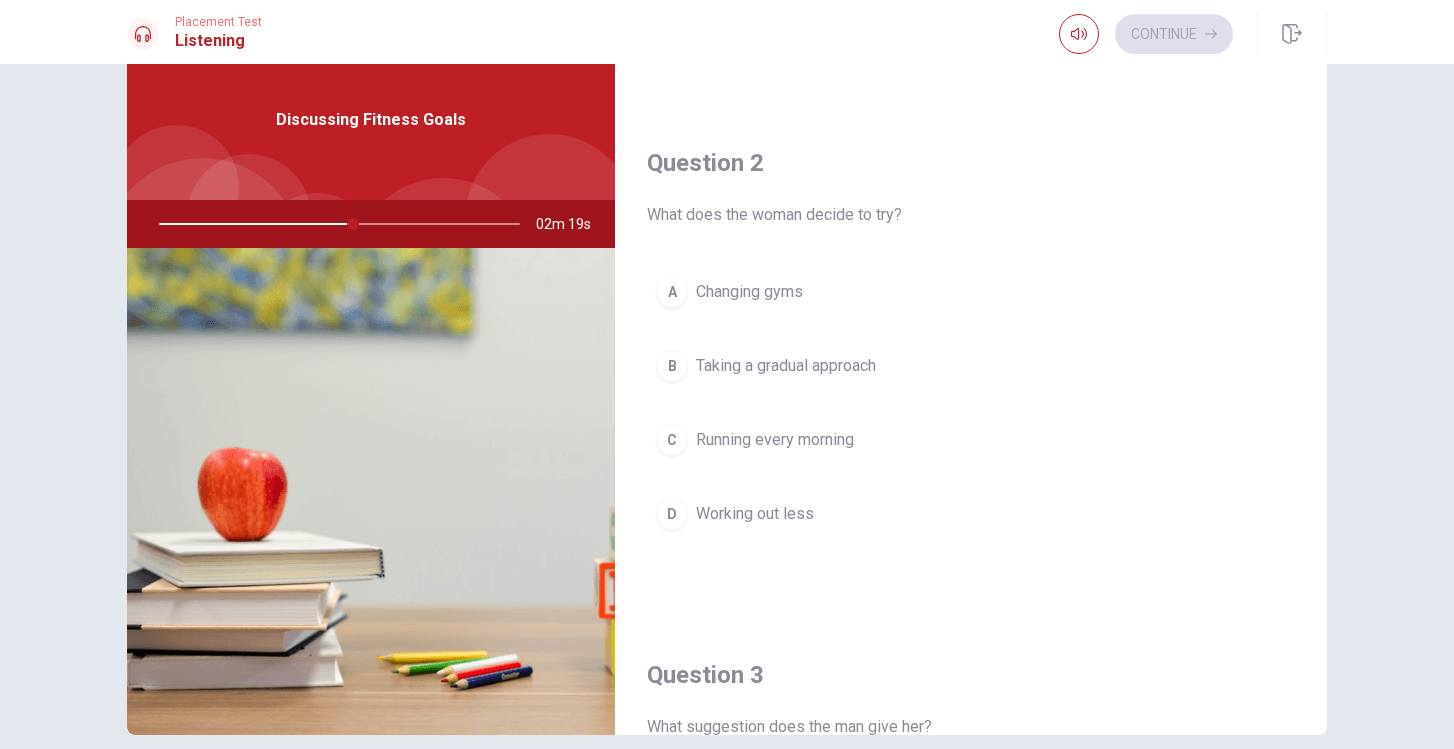 click on "Taking a gradual approach" at bounding box center [786, 366] 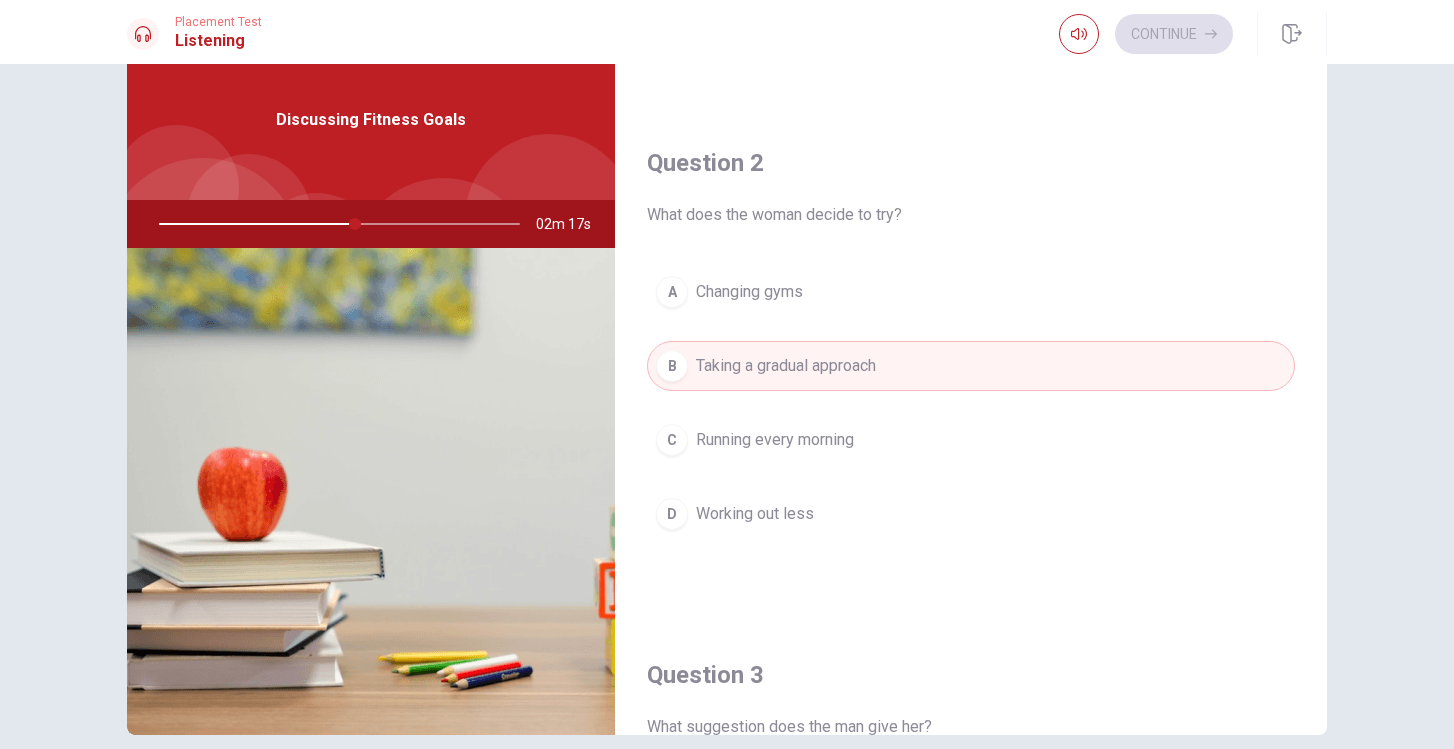 click on "A Changing gyms B Taking a gradual approach C Running every morning D Working out less" at bounding box center [971, 423] 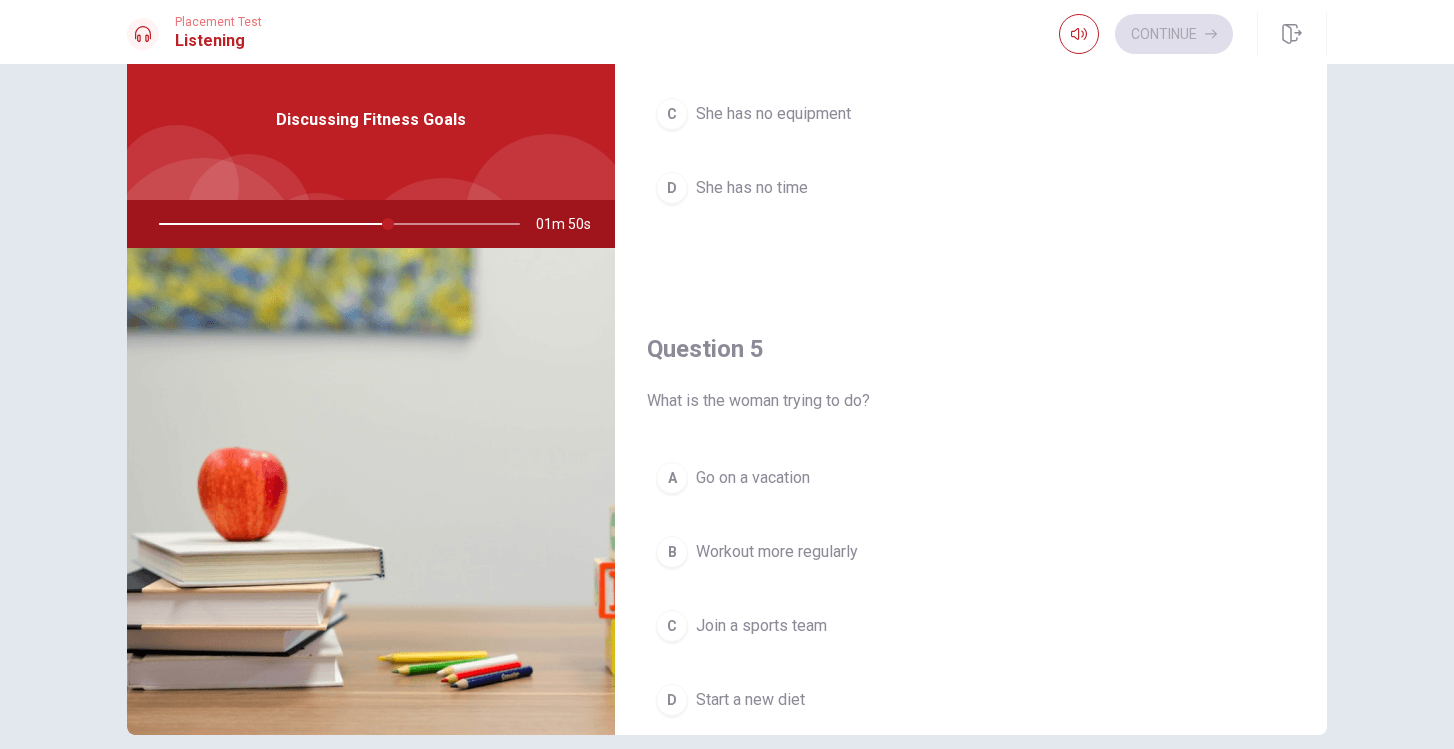 scroll, scrollTop: 1819, scrollLeft: 0, axis: vertical 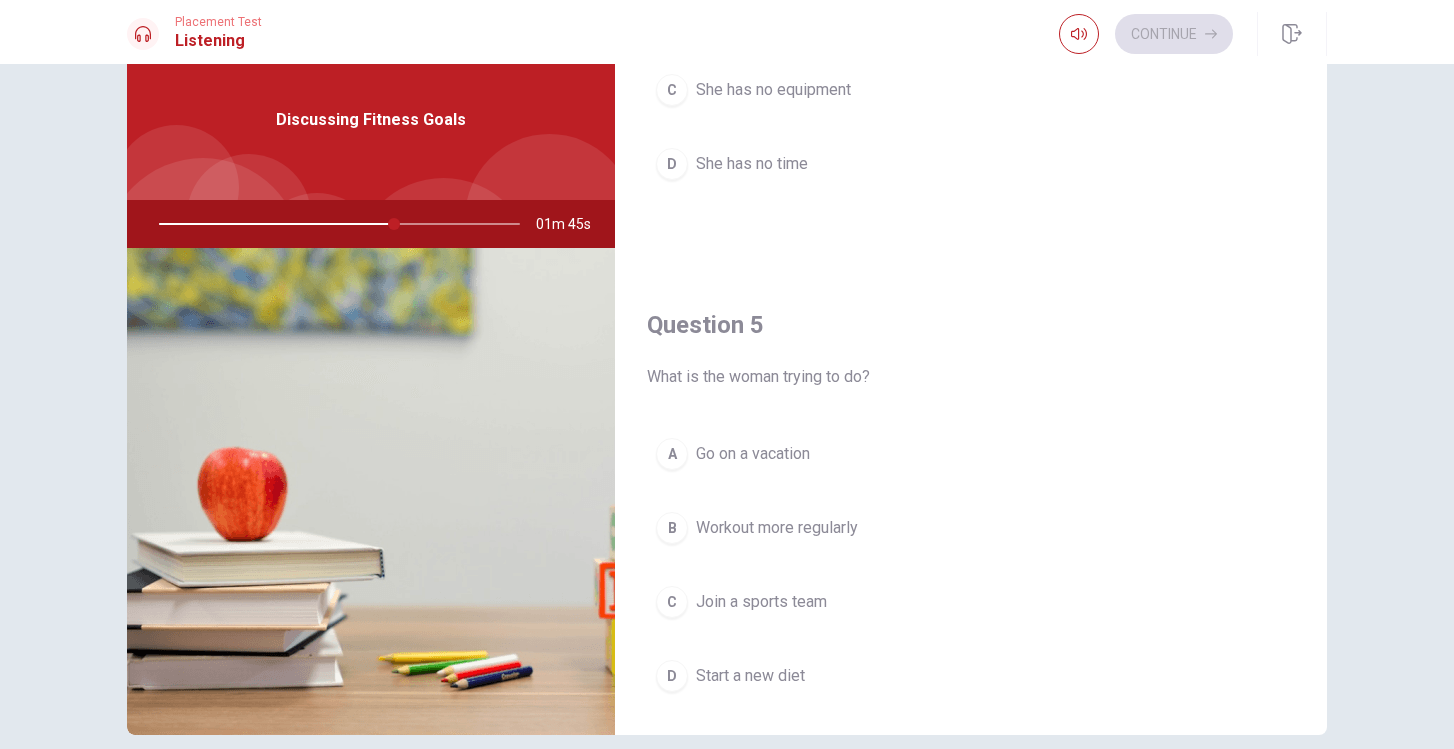 click on "Workout more regularly" at bounding box center [777, 528] 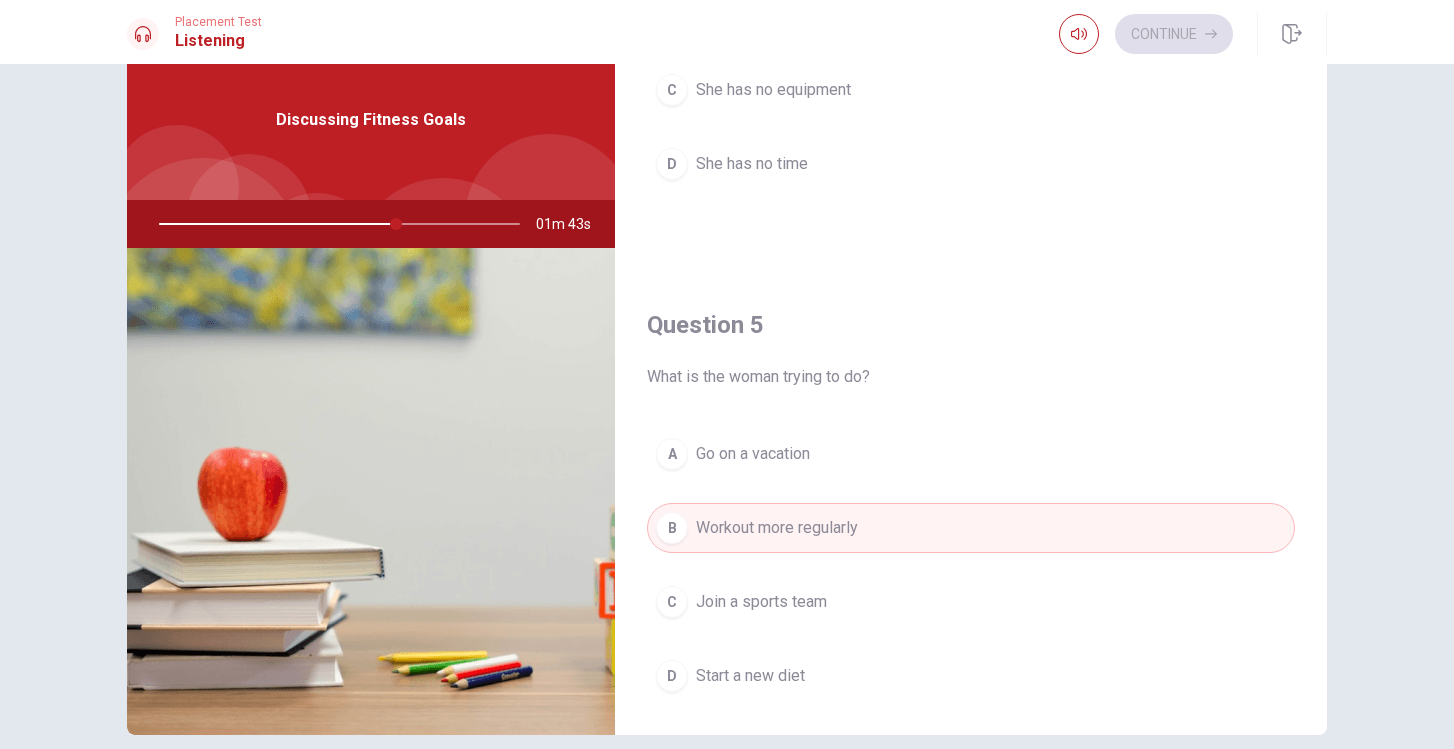 click on "Question 5 What is the woman trying to do? A Go on a vacation B Workout more regularly C Join a sports team D Start a new diet" at bounding box center (971, 525) 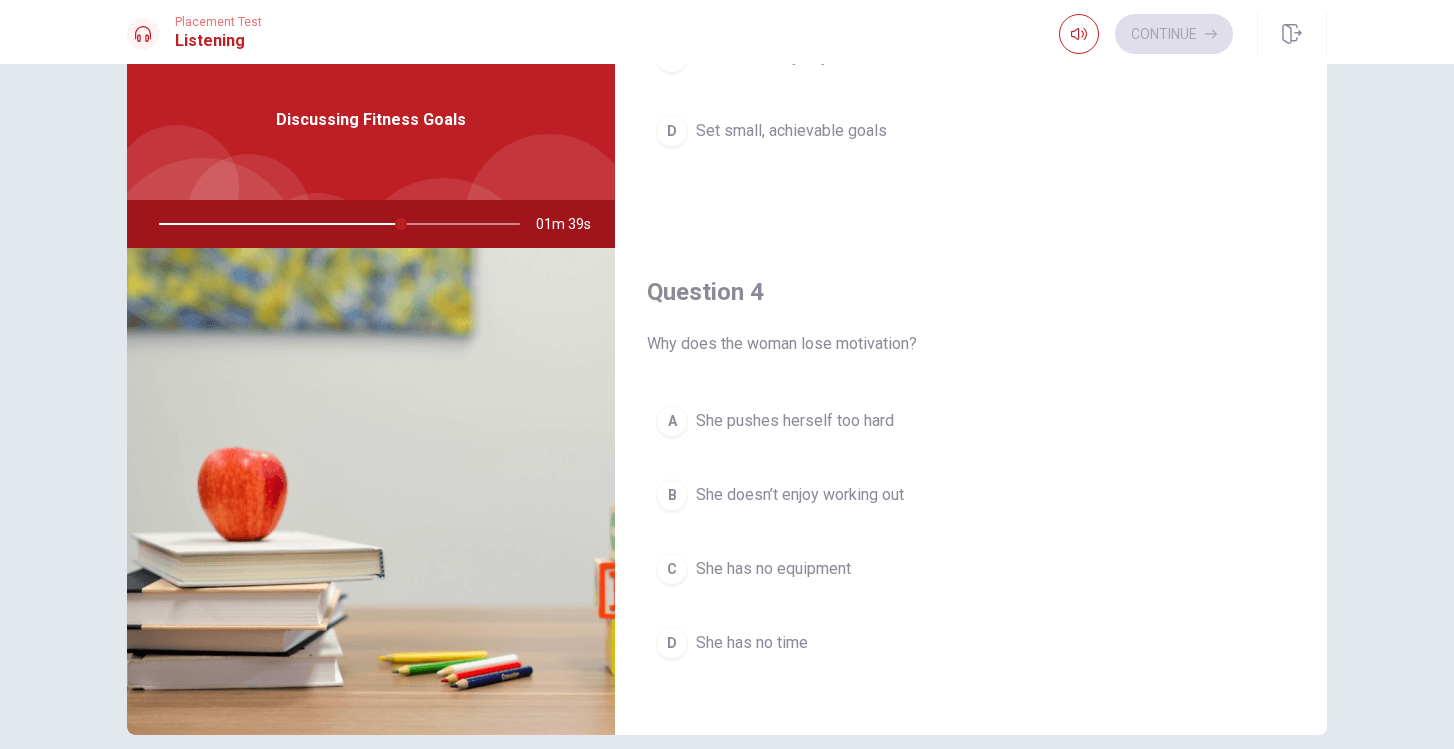 scroll, scrollTop: 1319, scrollLeft: 0, axis: vertical 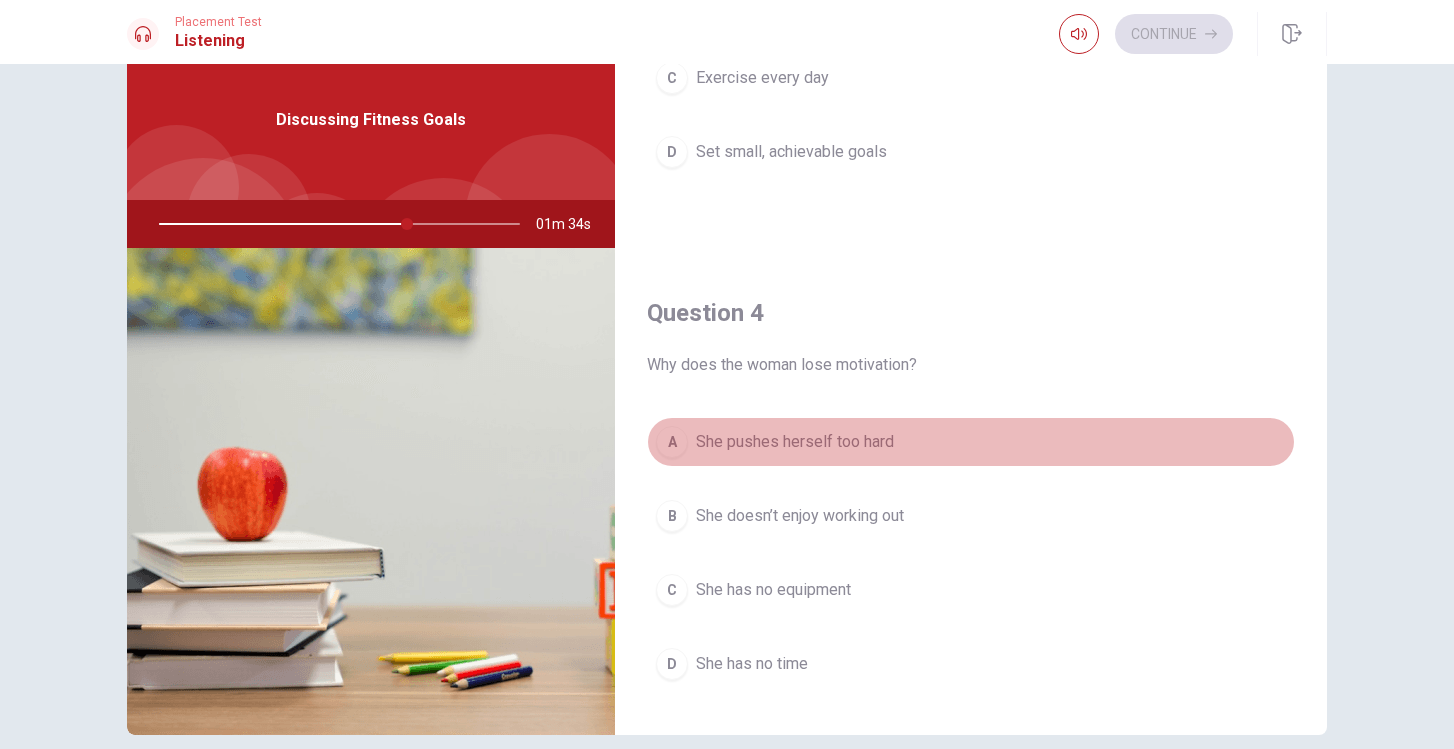 click on "A She pushes herself too hard" at bounding box center (971, 442) 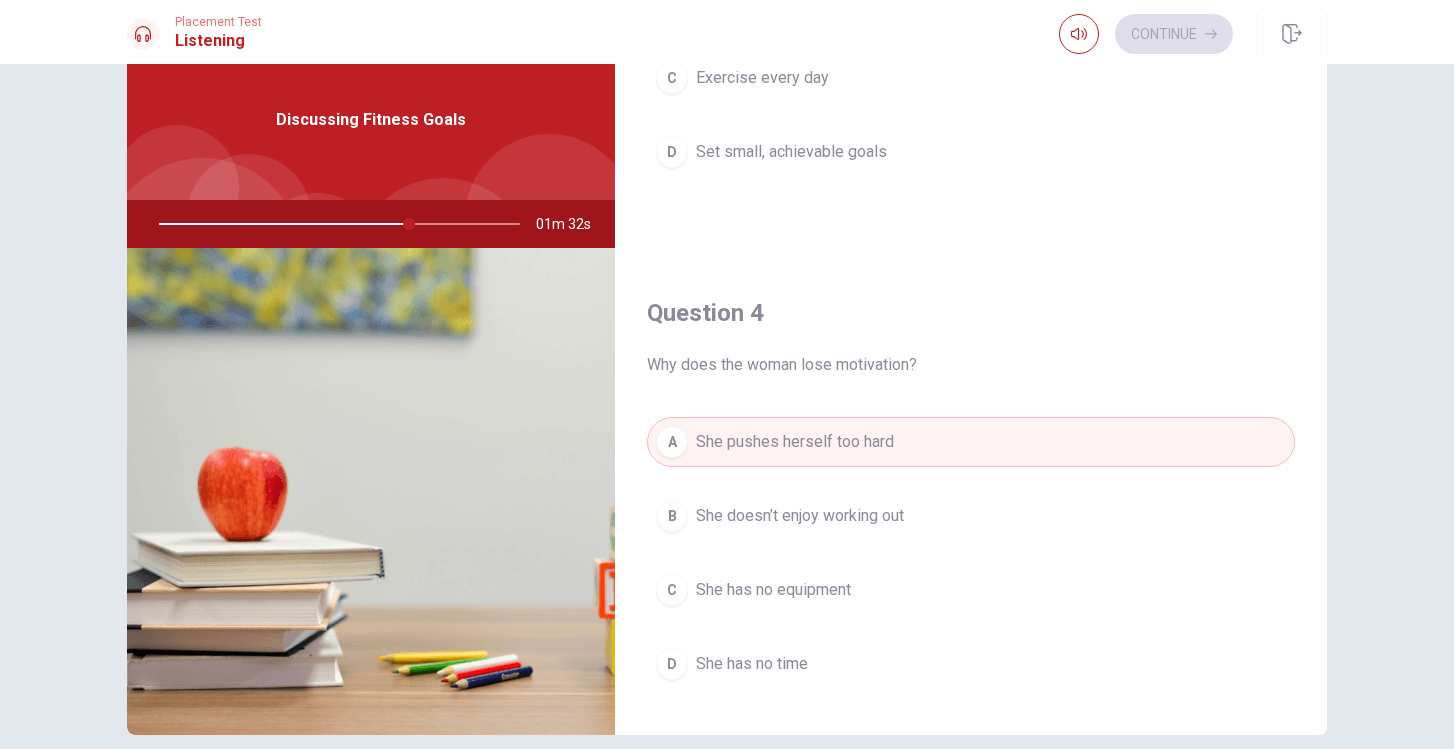 click on "Question 4 Why does the woman lose motivation? A She pushes herself too hard B She doesn’t enjoy working out C She has no equipment D She has no time" at bounding box center [971, 513] 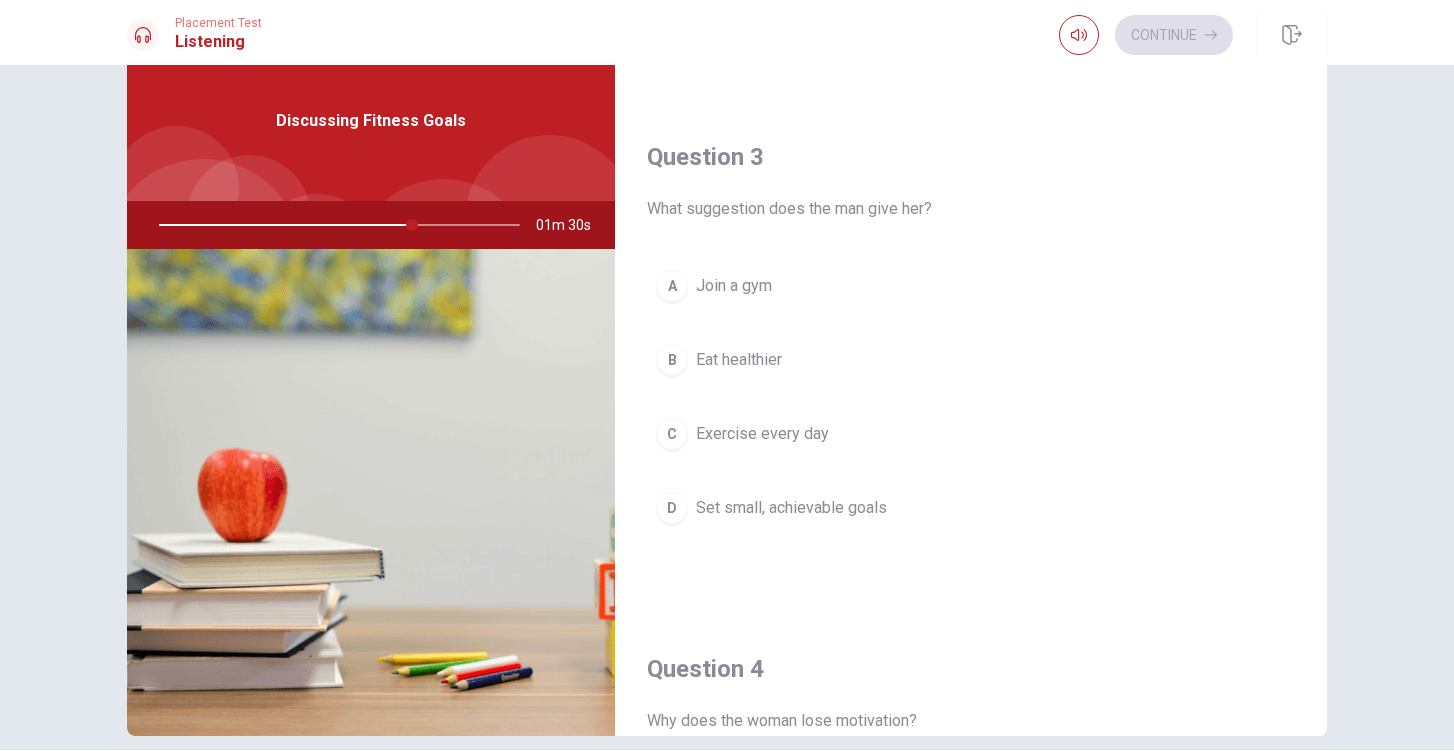 scroll, scrollTop: 948, scrollLeft: 0, axis: vertical 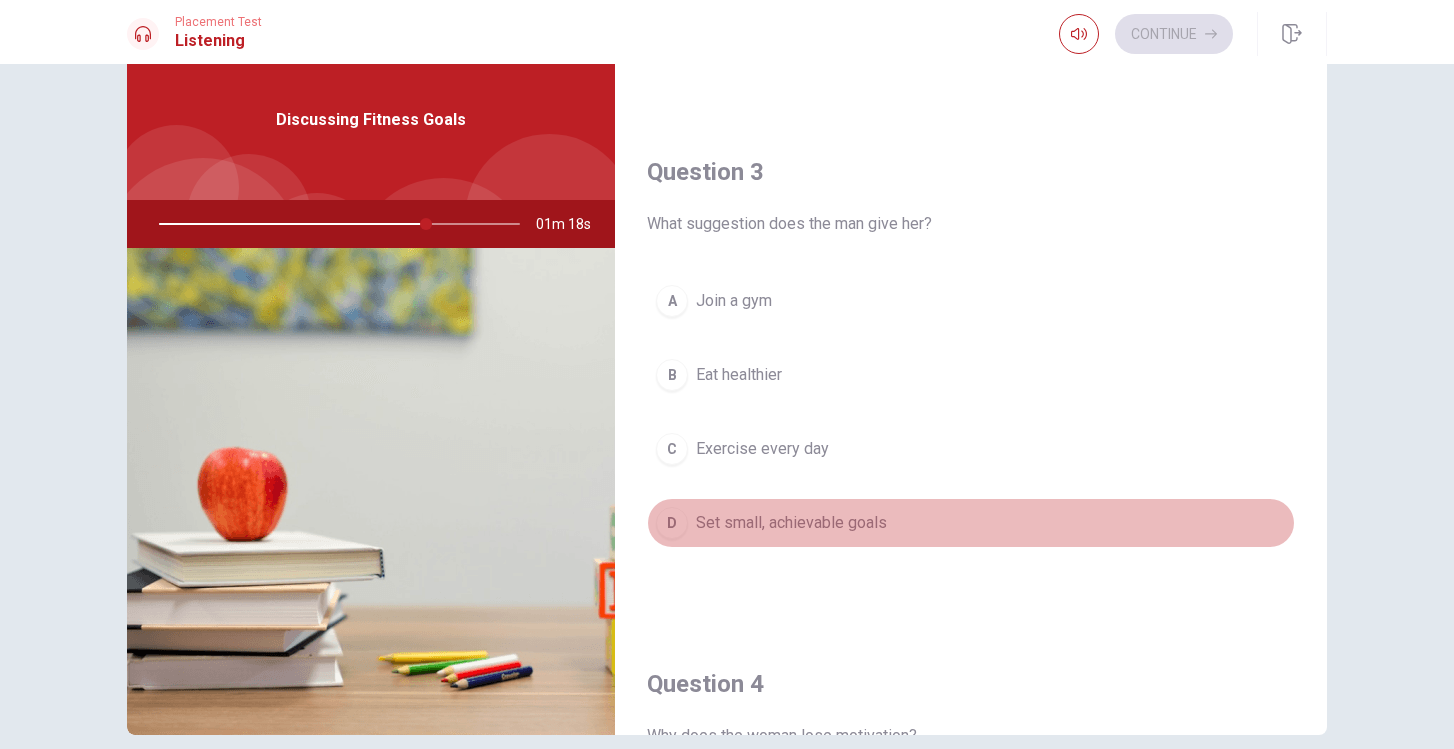 click on "Set small, achievable goals" at bounding box center [791, 523] 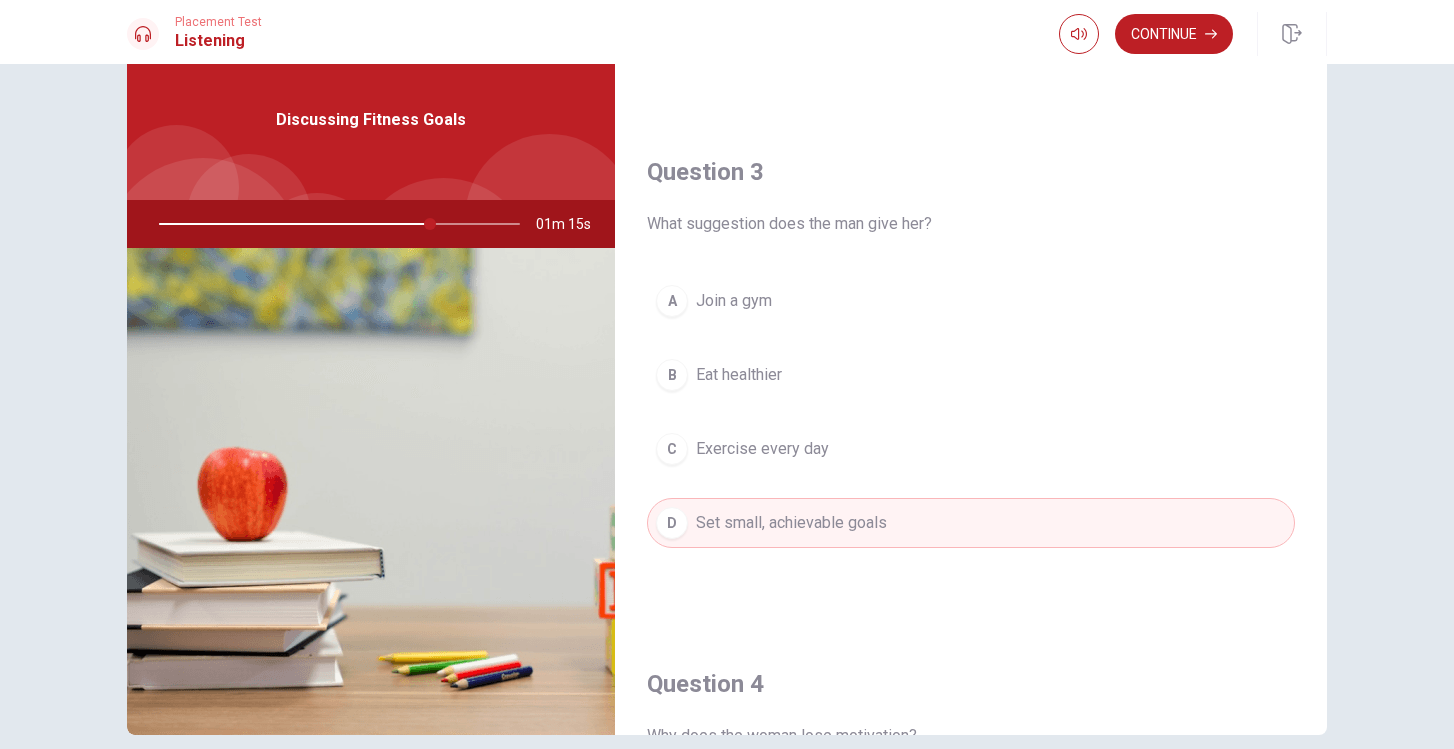 click on "A Join a gym B Eat healthier C Exercise every day D Set small, achievable goals" at bounding box center [971, 432] 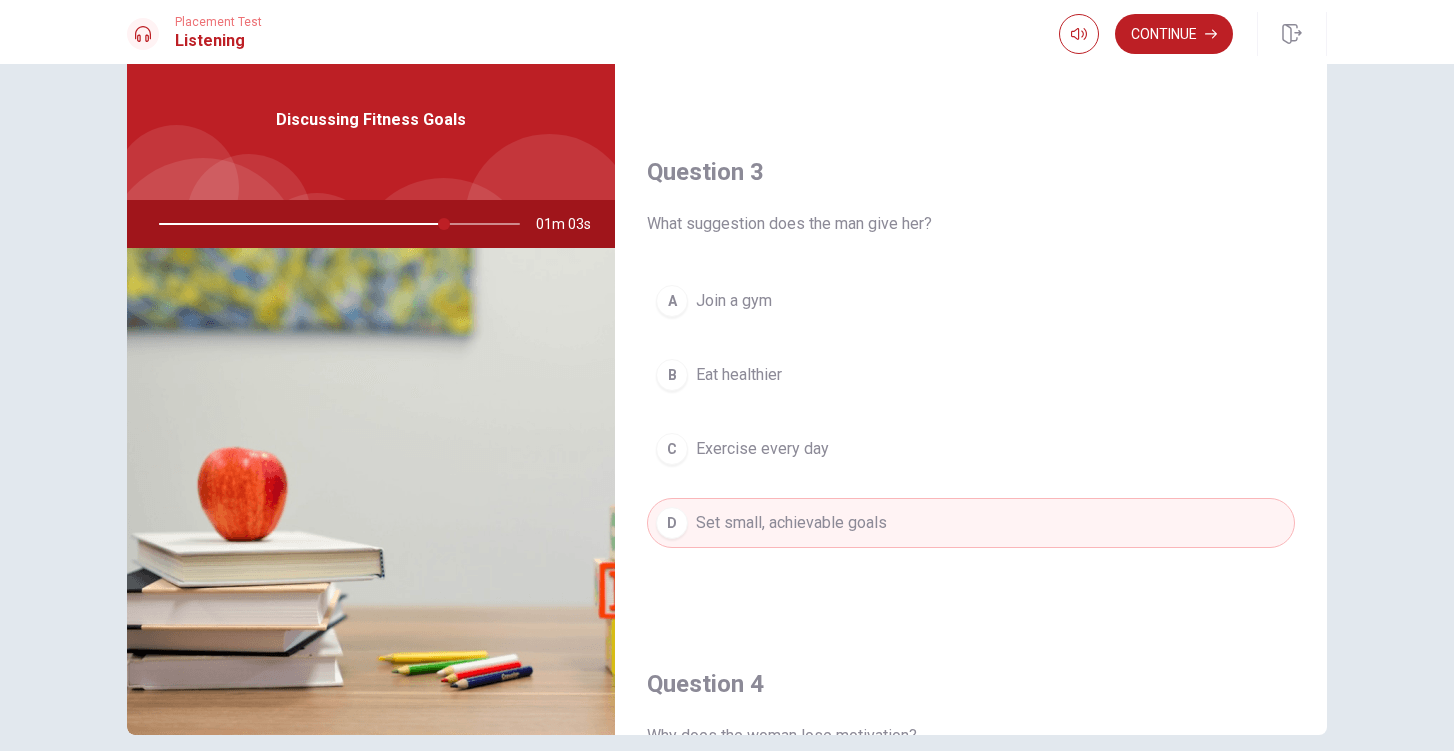 click on "Question 3 What suggestion does the man give her?" at bounding box center (971, 196) 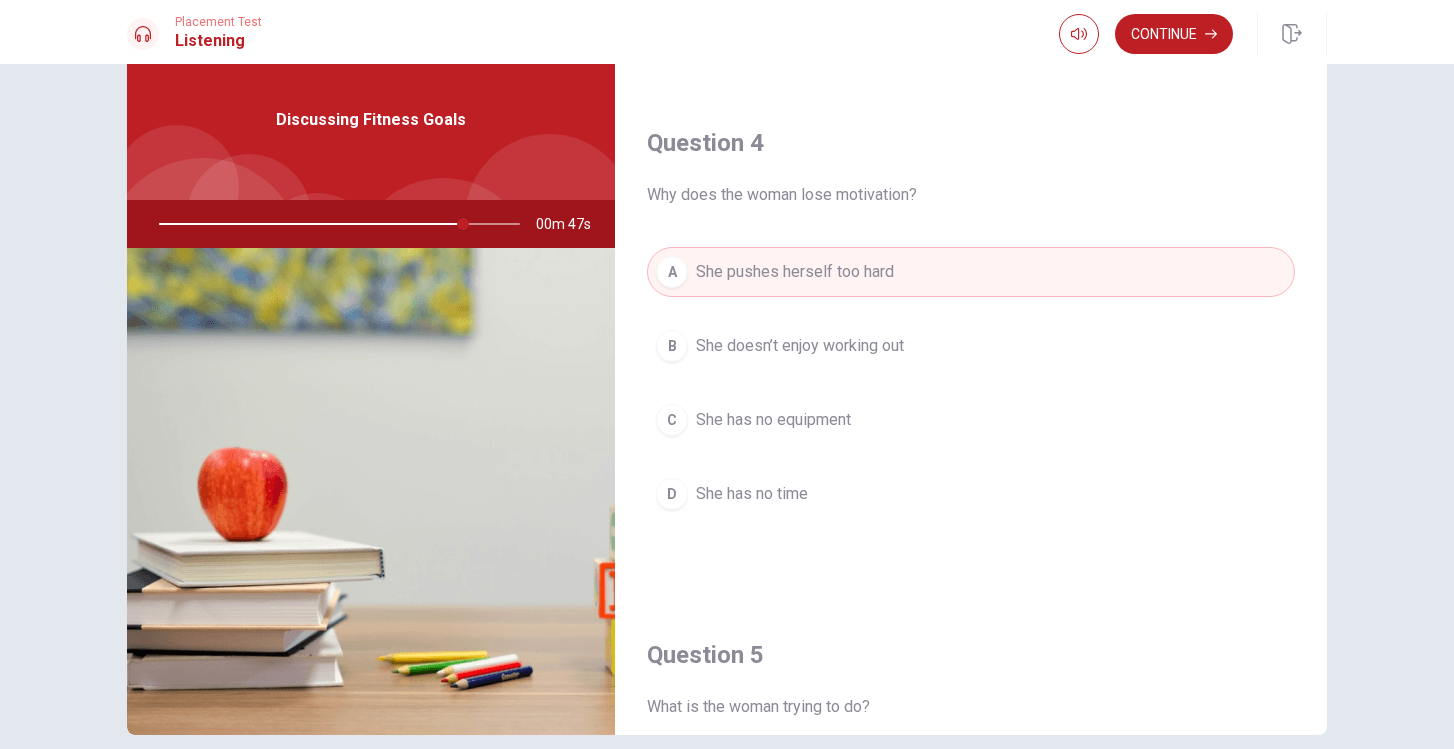 scroll, scrollTop: 1483, scrollLeft: 0, axis: vertical 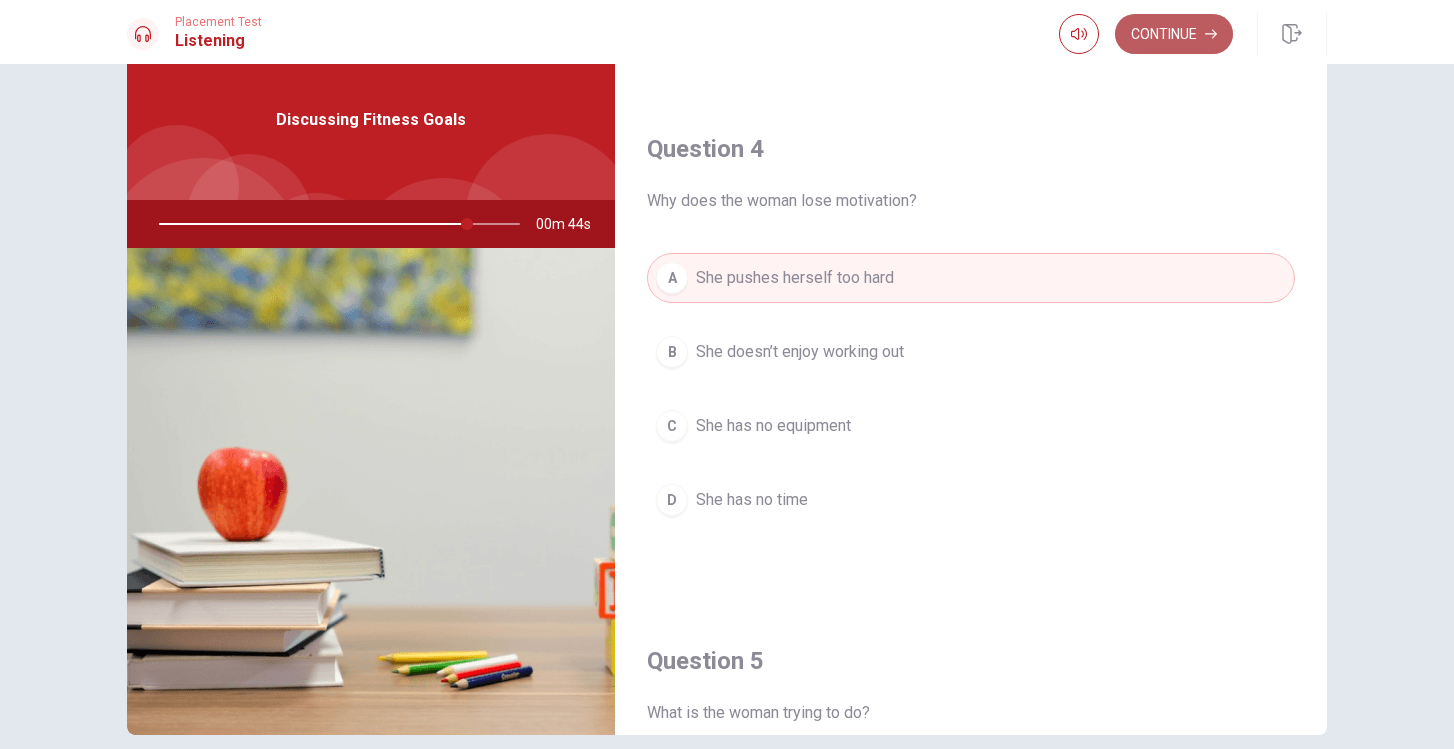 click on "Continue" at bounding box center [1174, 34] 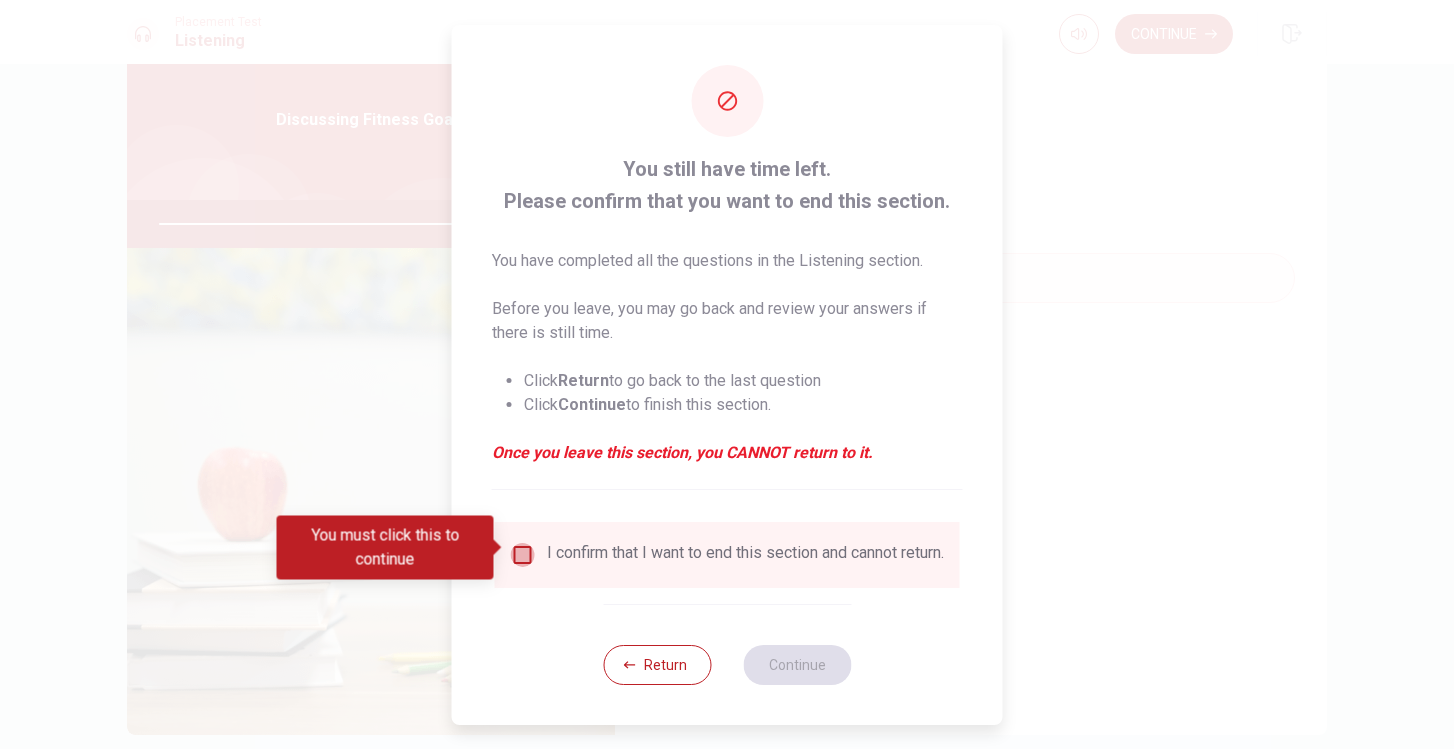 click at bounding box center [523, 555] 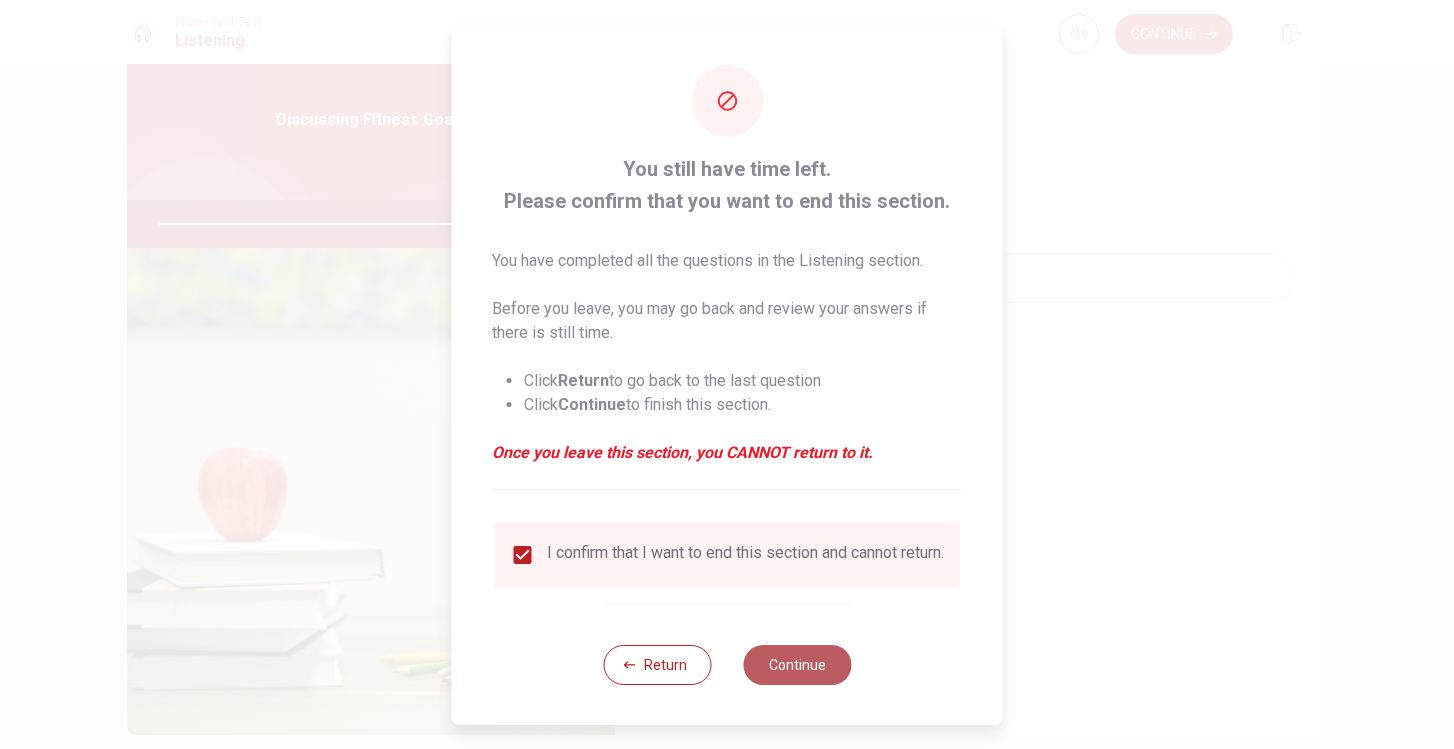 click on "Continue" at bounding box center (797, 665) 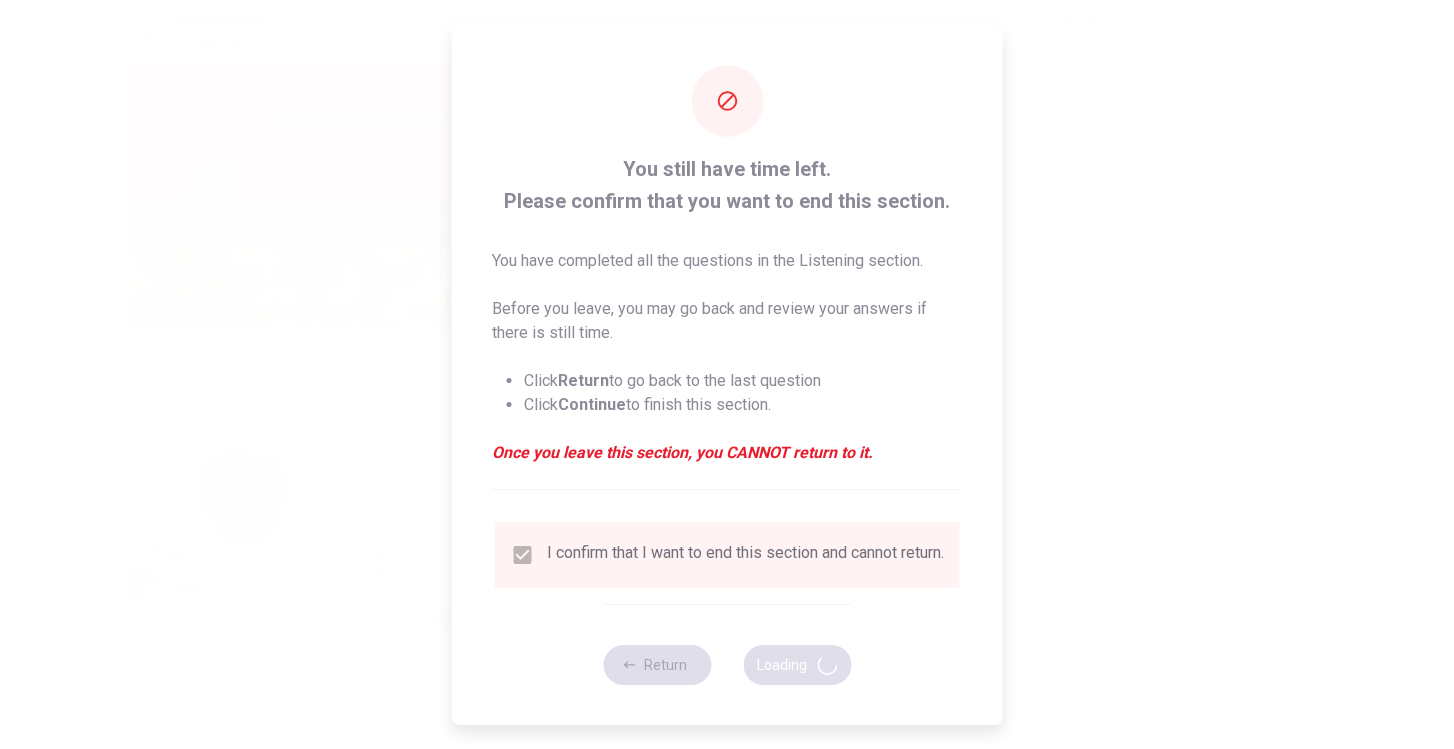 type on "87" 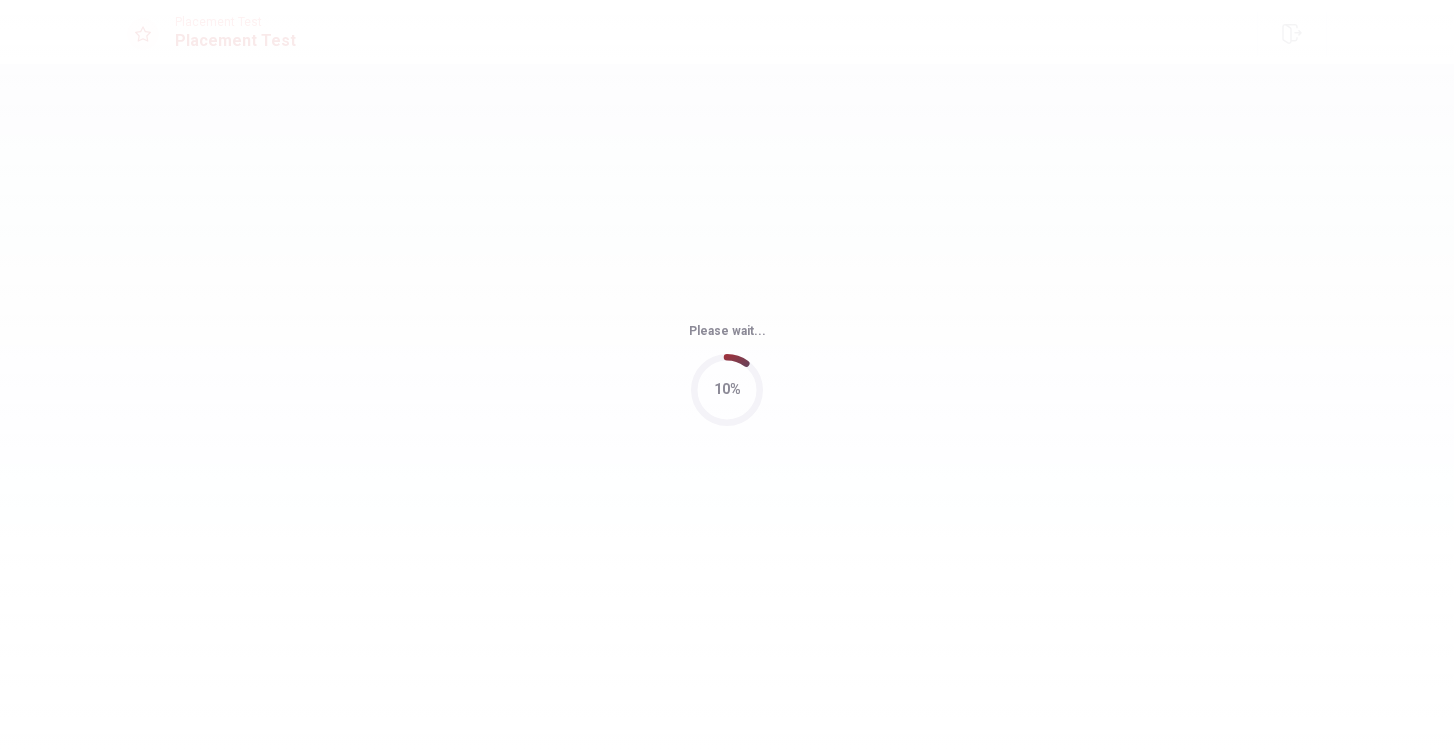scroll, scrollTop: 0, scrollLeft: 0, axis: both 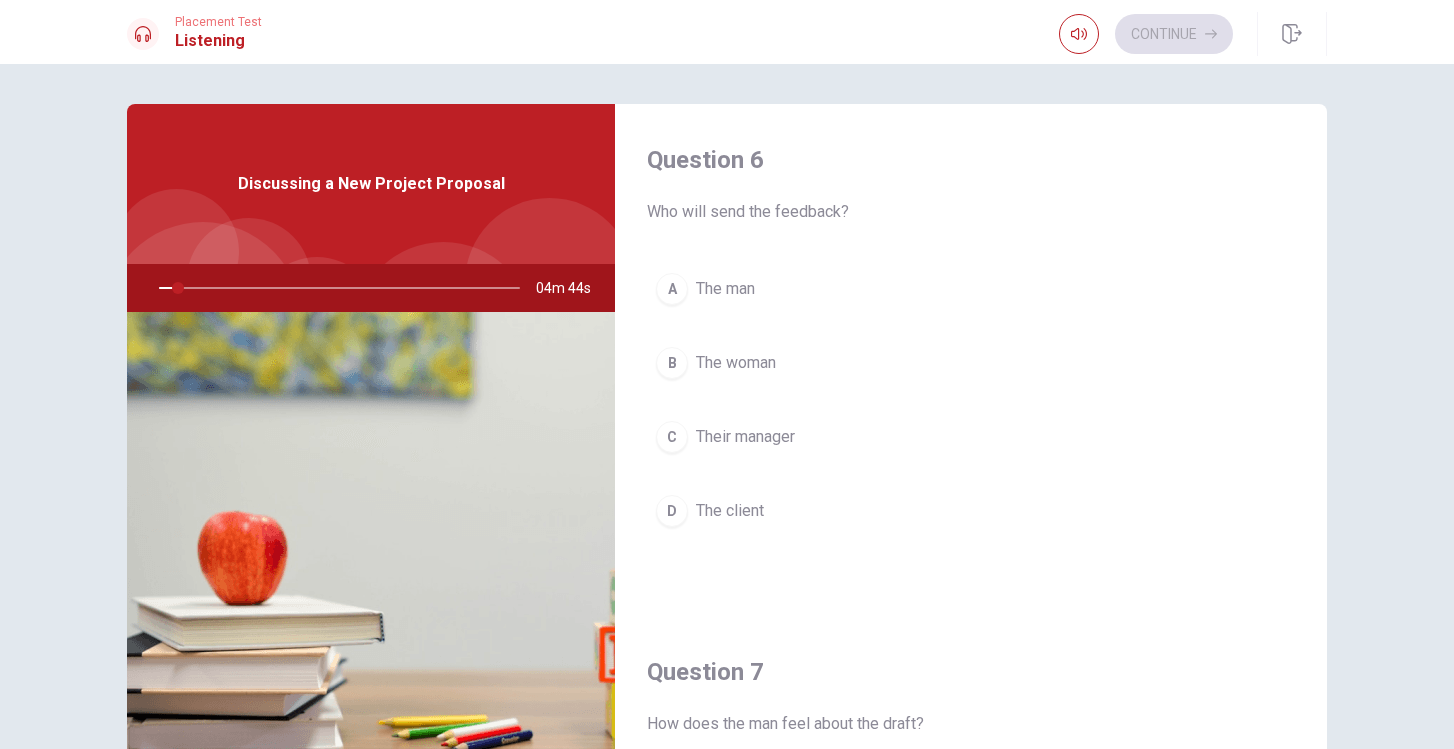 click on "A The man B The woman C Their manager D The client" at bounding box center (971, 420) 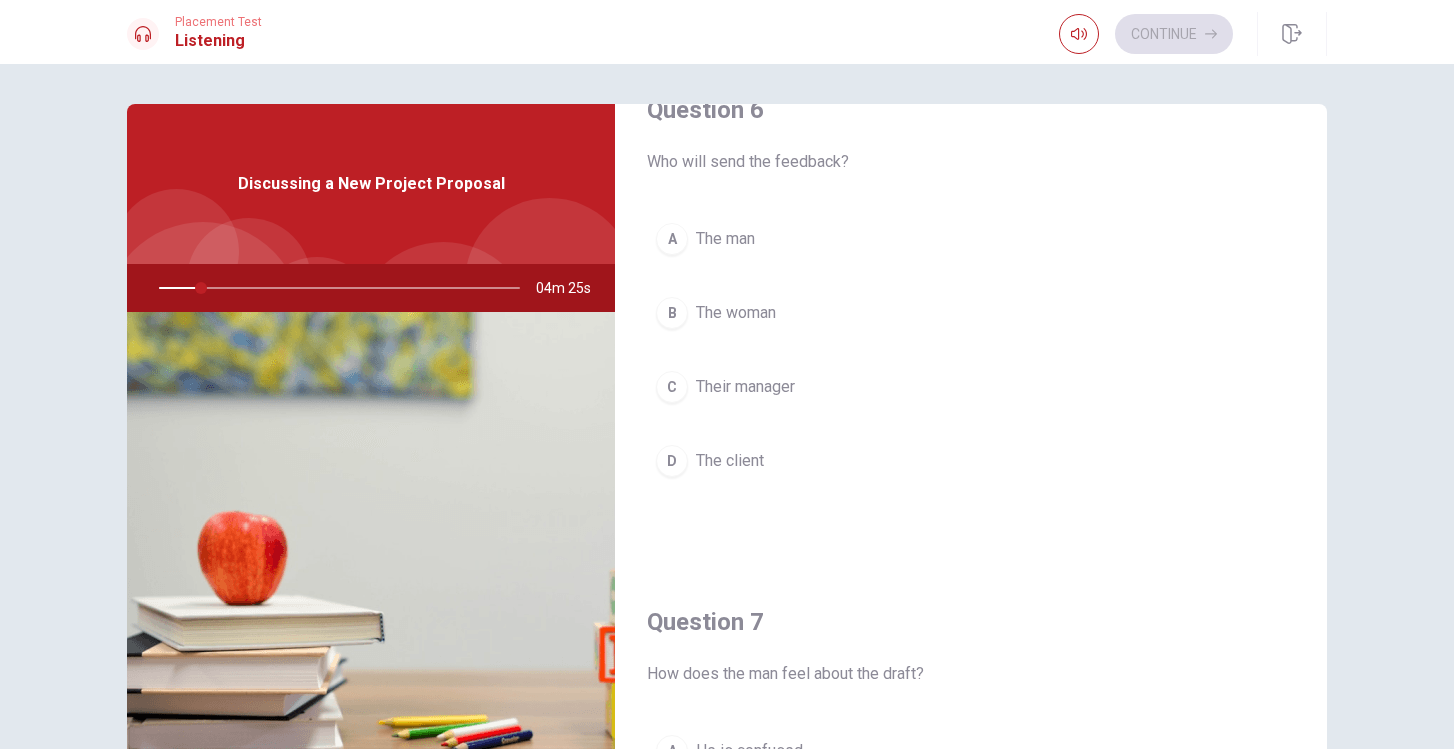 scroll, scrollTop: 17, scrollLeft: 0, axis: vertical 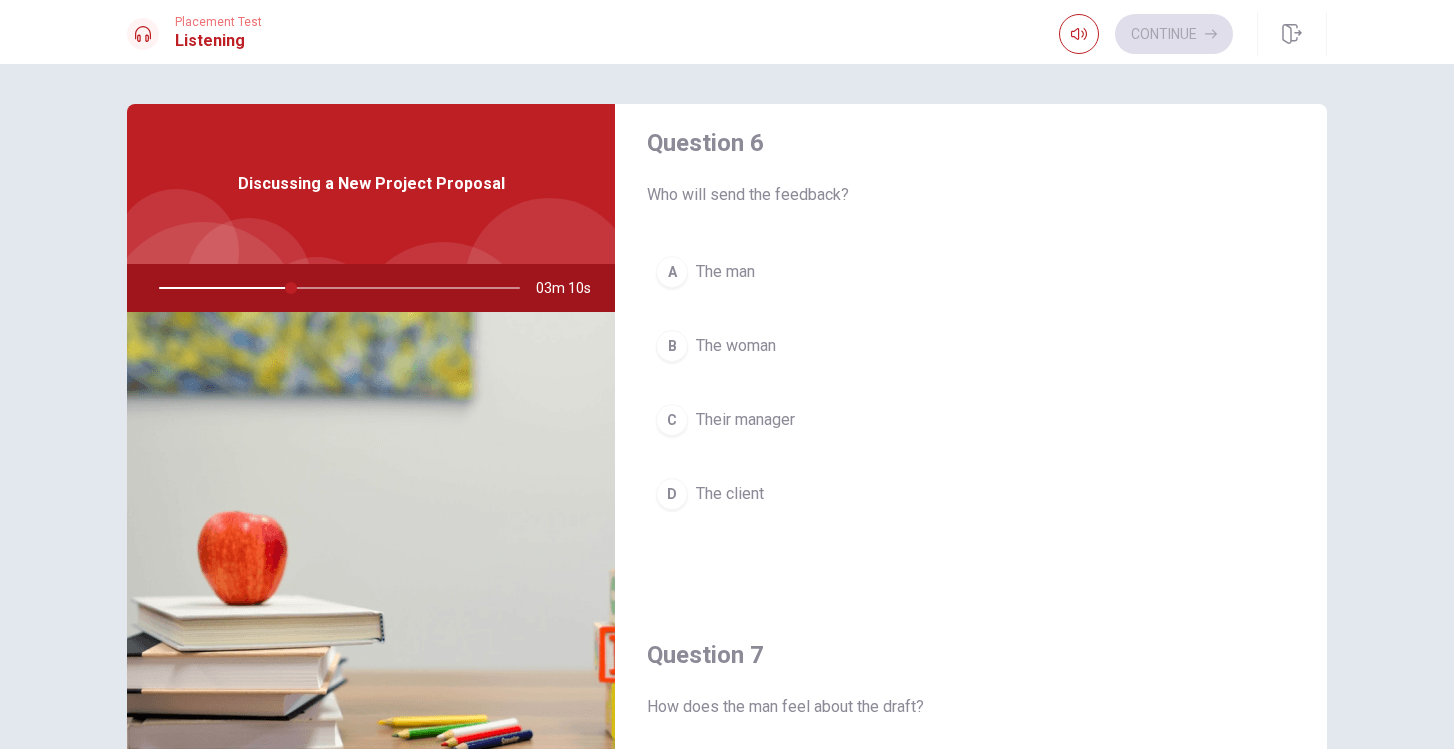 click on "Question 6 Who will send the feedback? A The man B The woman C Their manager D The client" at bounding box center [971, 343] 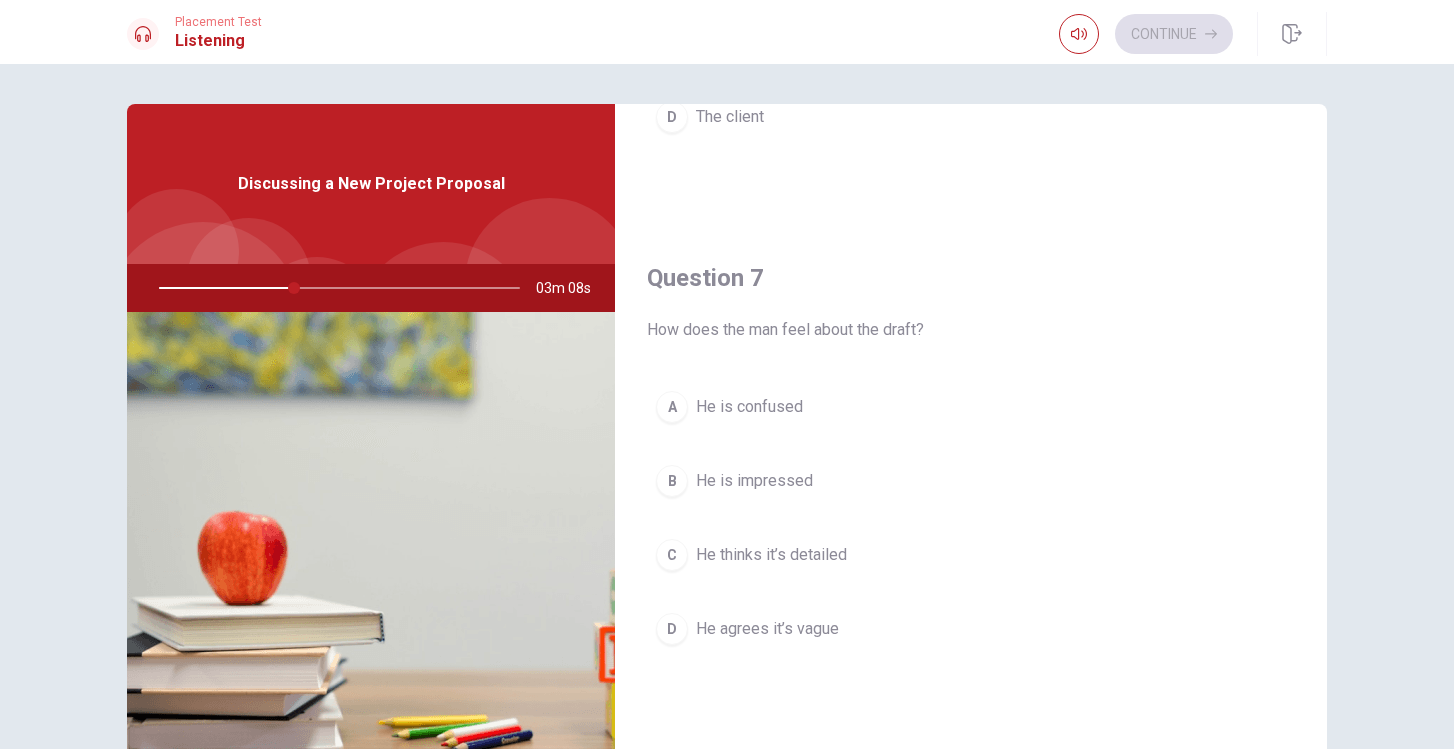 scroll, scrollTop: 401, scrollLeft: 0, axis: vertical 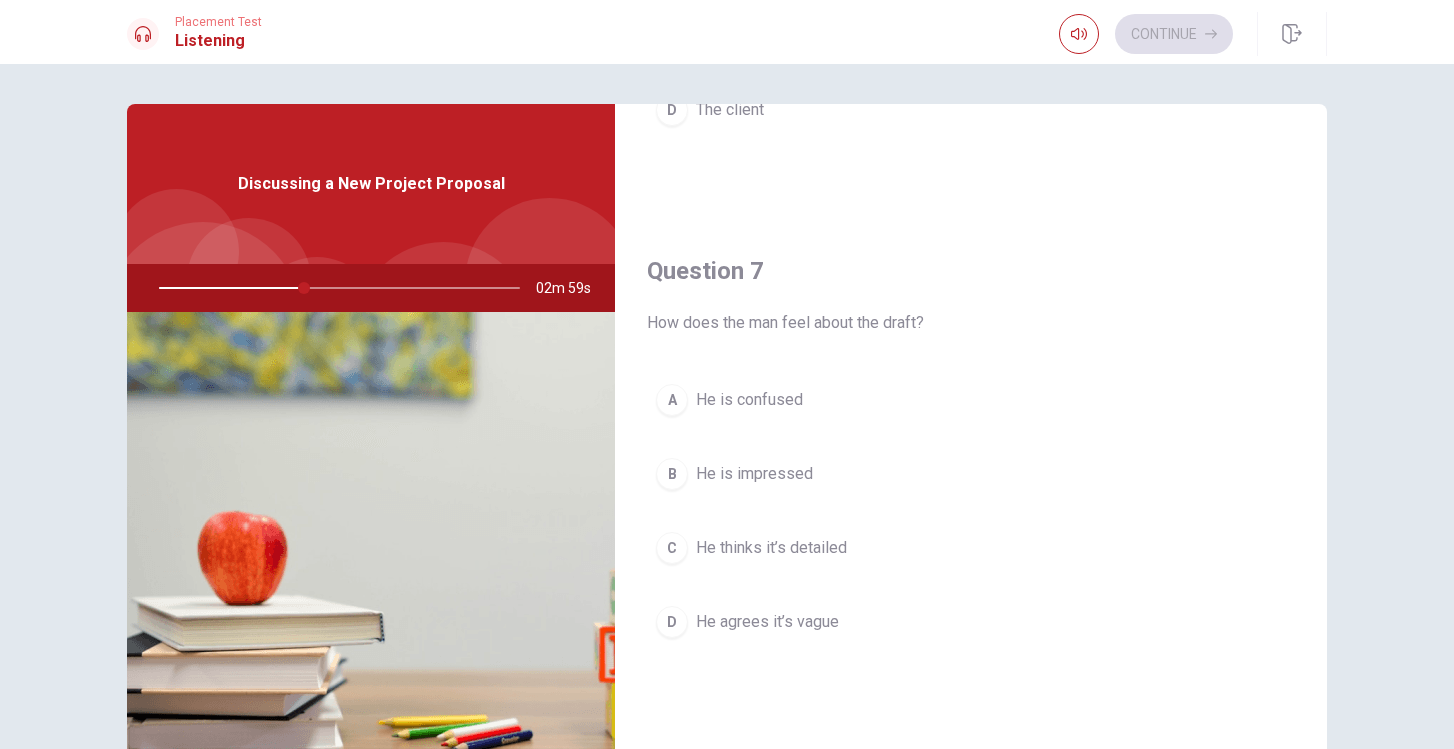 click on "How does the man feel about the draft?" at bounding box center [971, 323] 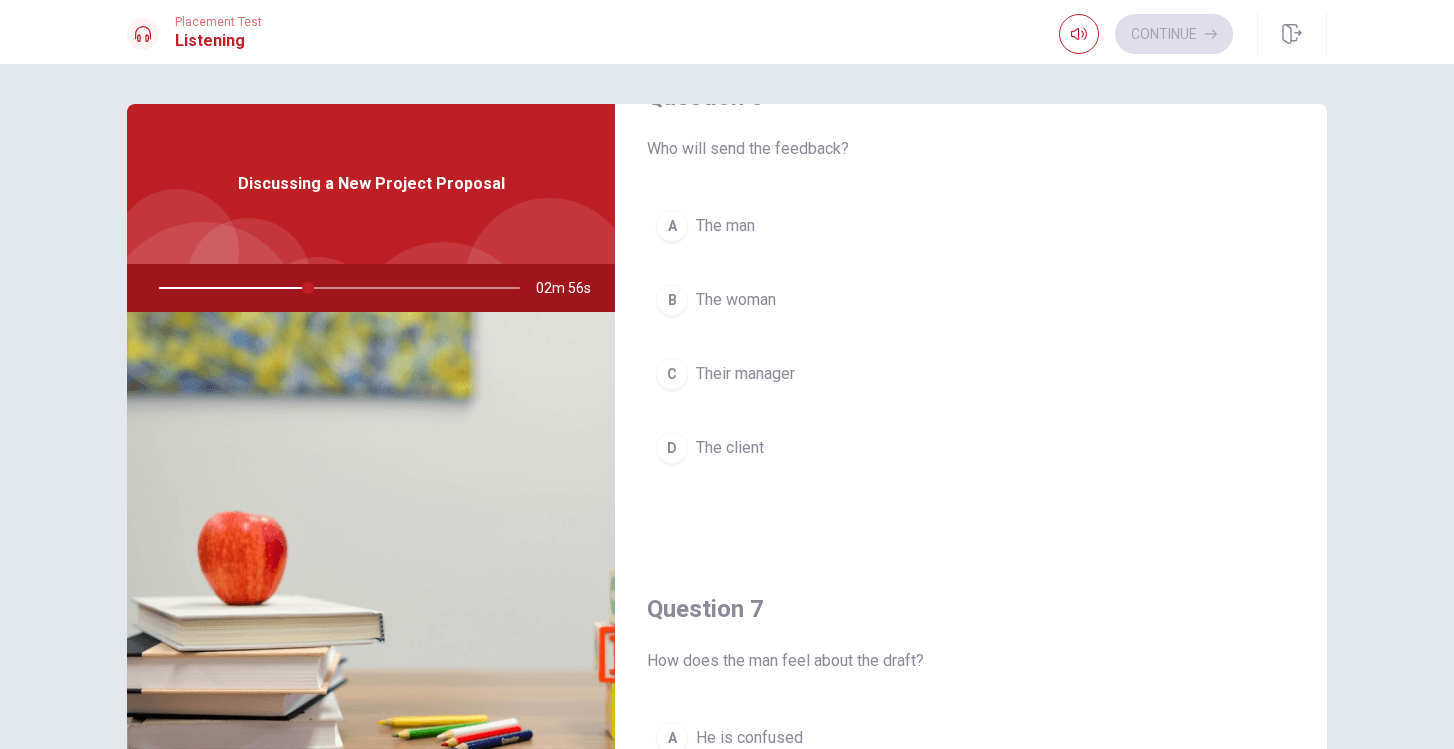 scroll, scrollTop: 38, scrollLeft: 0, axis: vertical 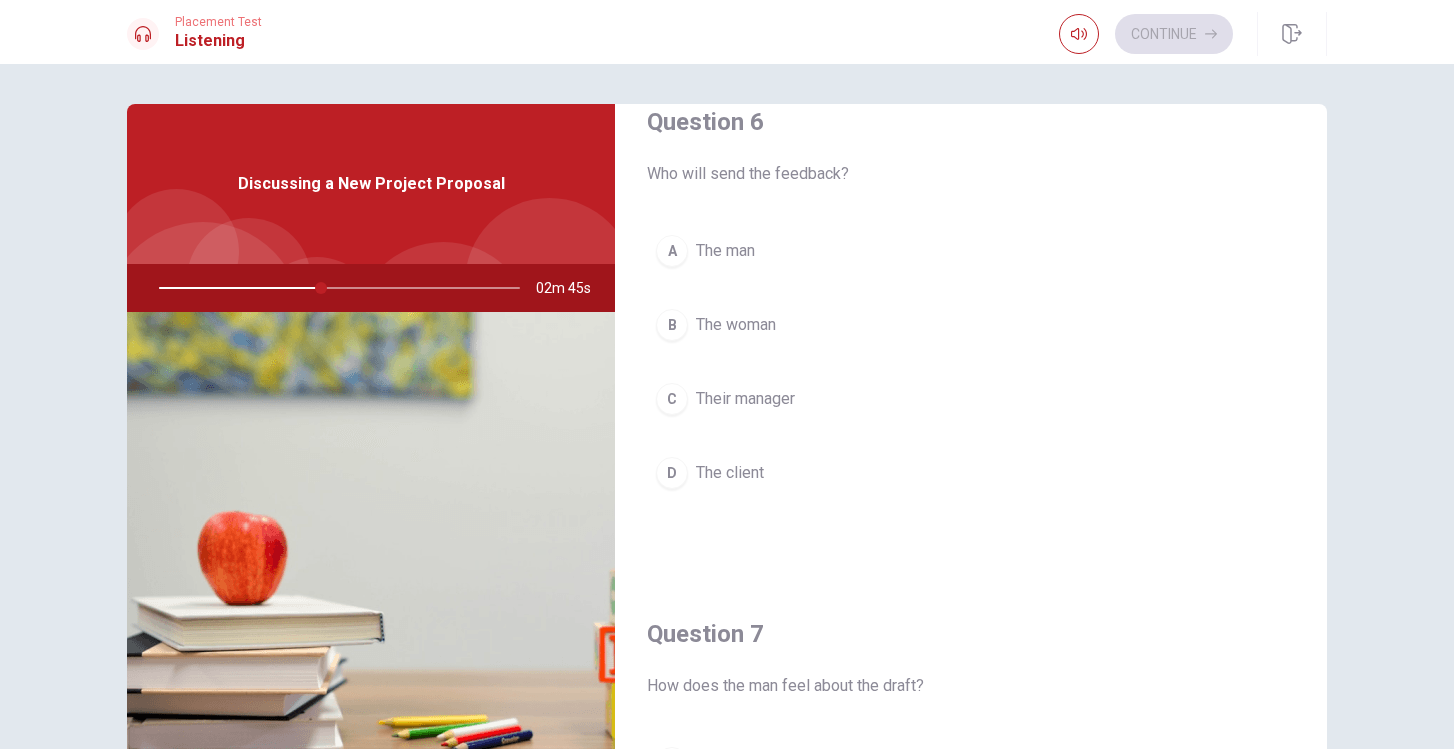 click on "The client" at bounding box center [730, 473] 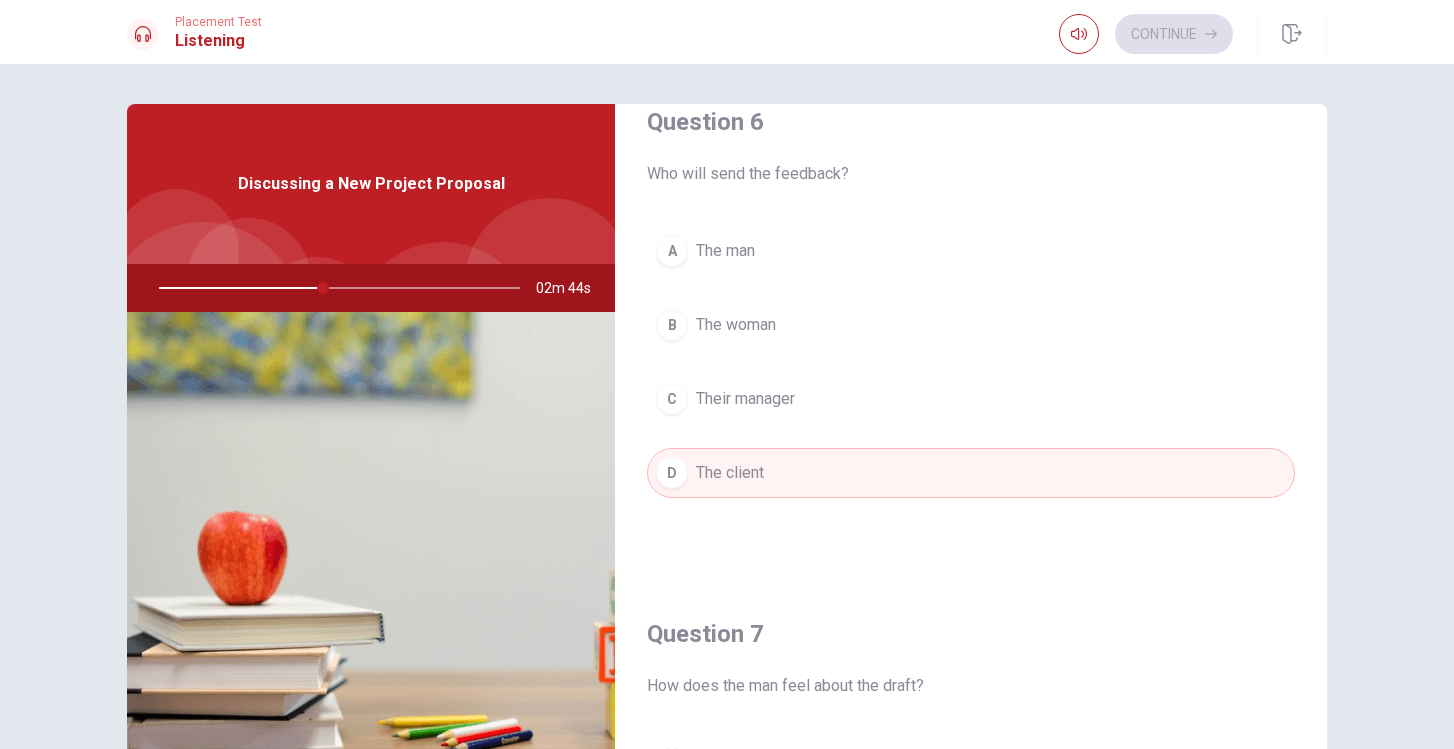 click on "Question 6 Who will send the feedback? A The man B The woman C Their manager D The client" at bounding box center [971, 322] 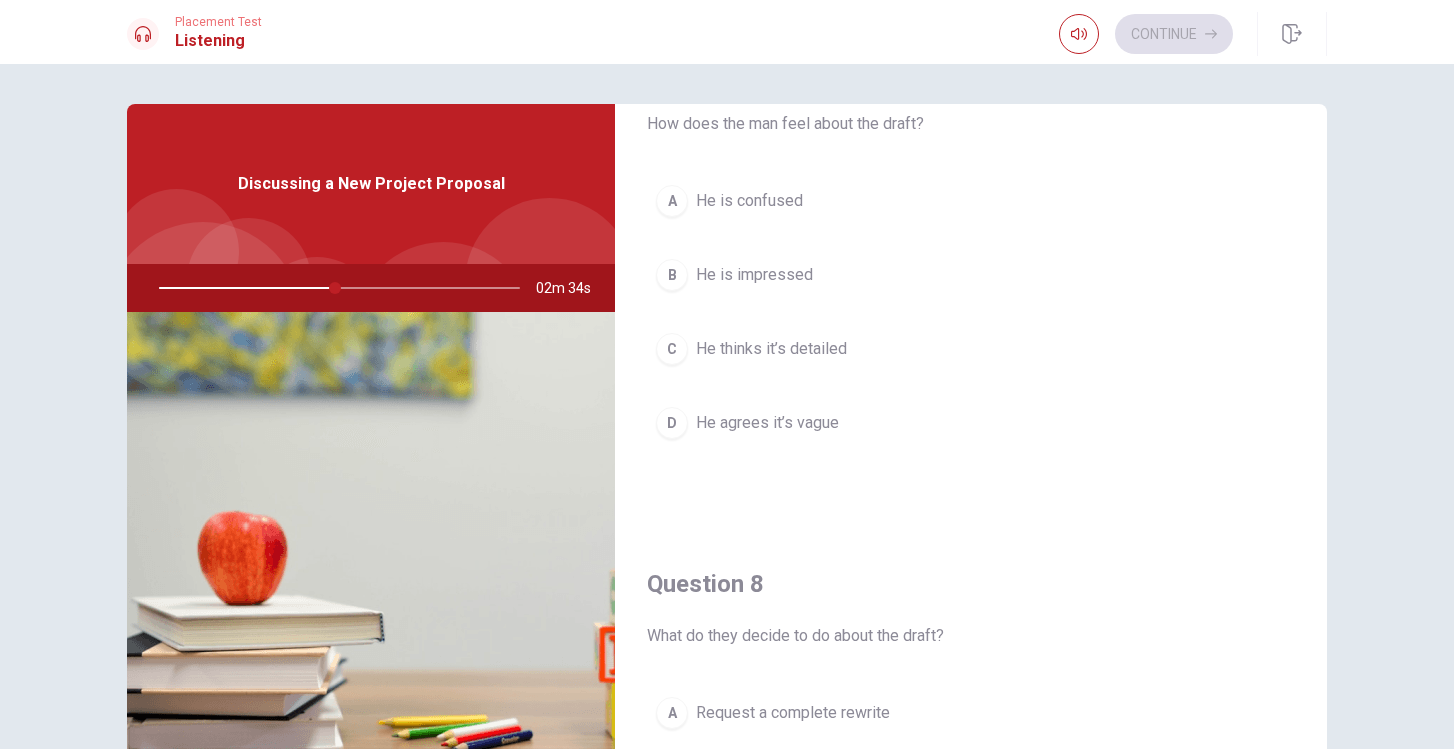 scroll, scrollTop: 638, scrollLeft: 0, axis: vertical 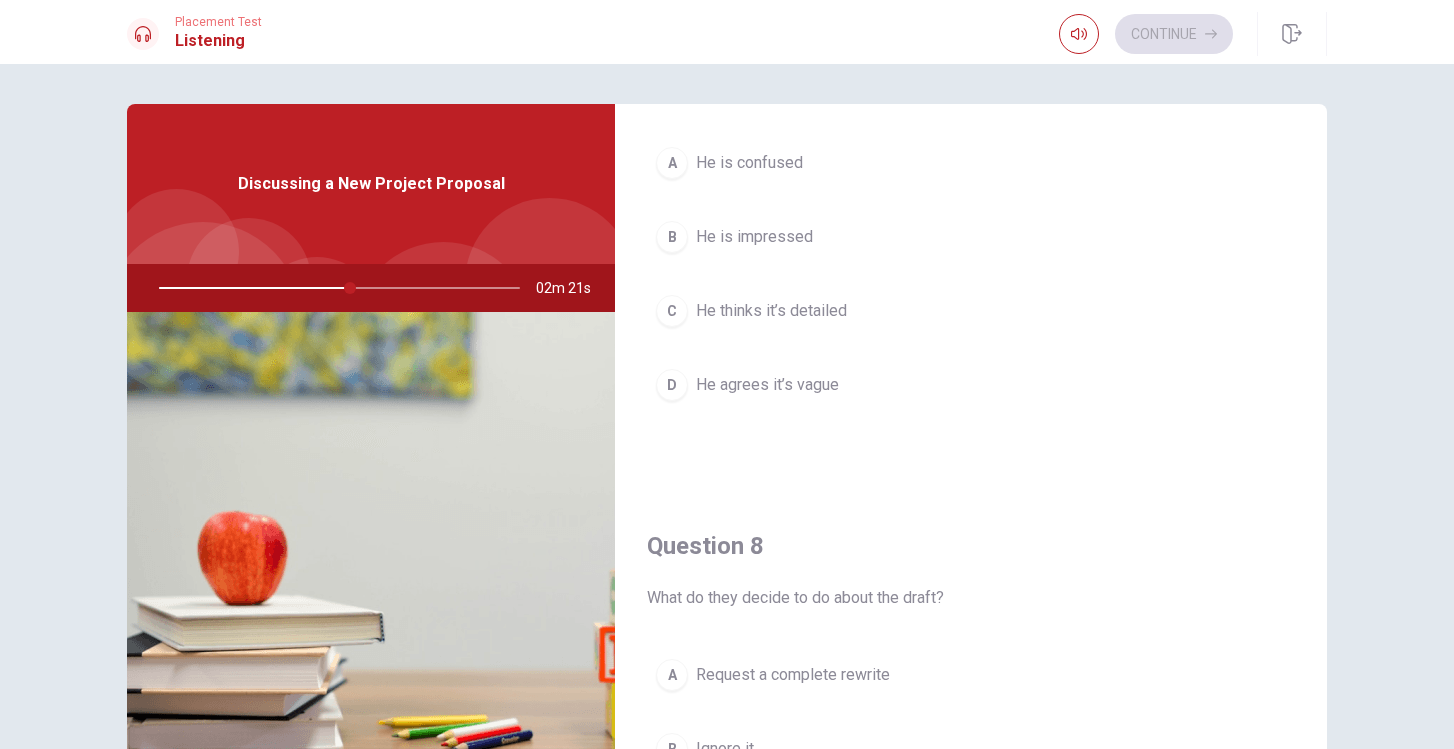 click on "Question 8" at bounding box center (971, 546) 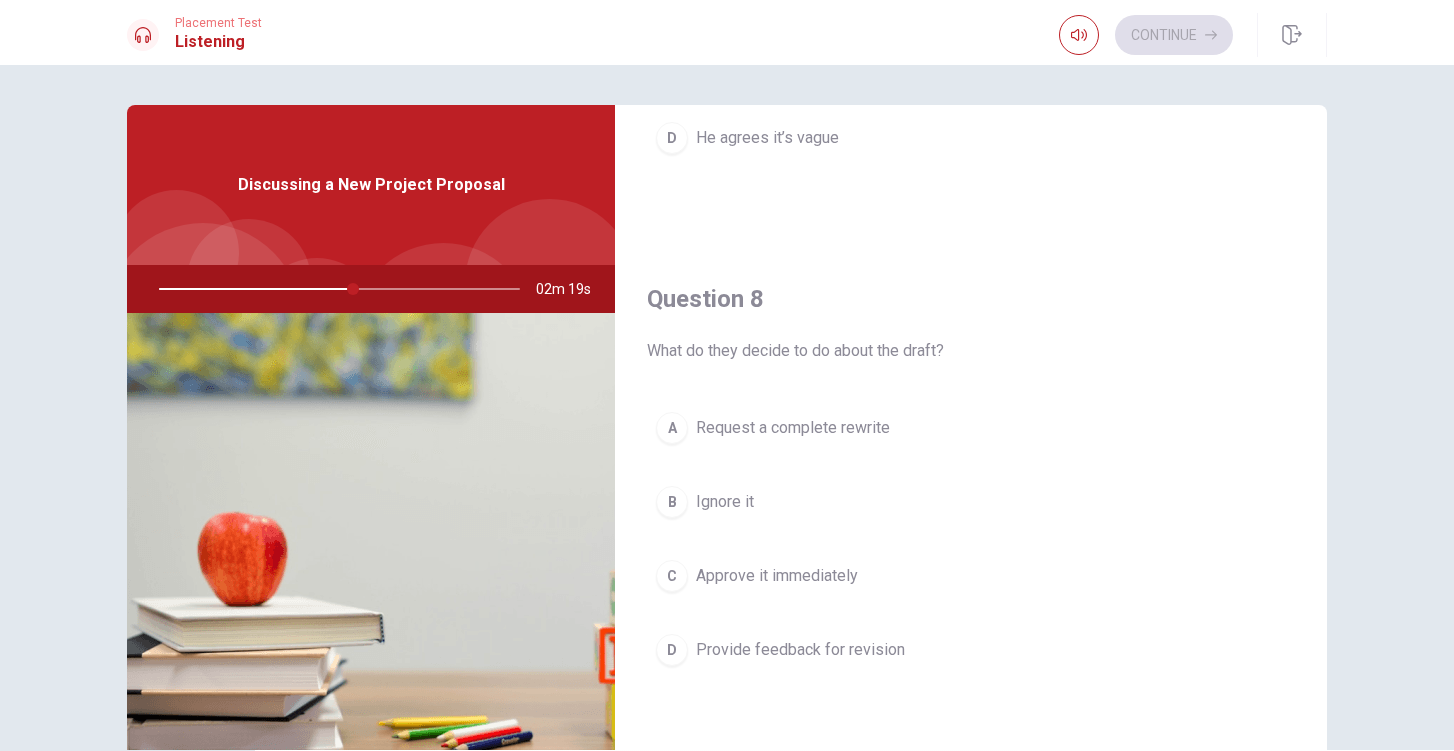 scroll, scrollTop: 902, scrollLeft: 0, axis: vertical 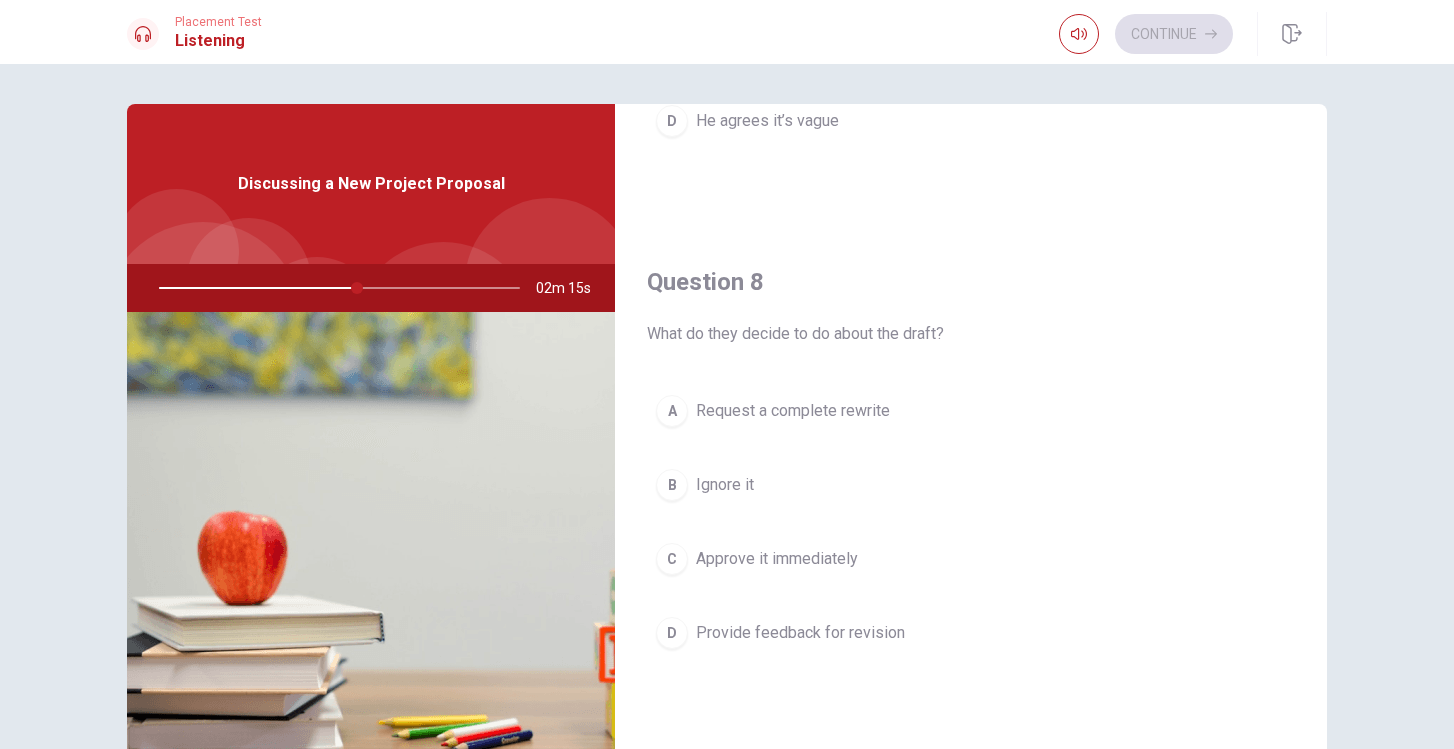 drag, startPoint x: 351, startPoint y: 287, endPoint x: 331, endPoint y: 288, distance: 20.024984 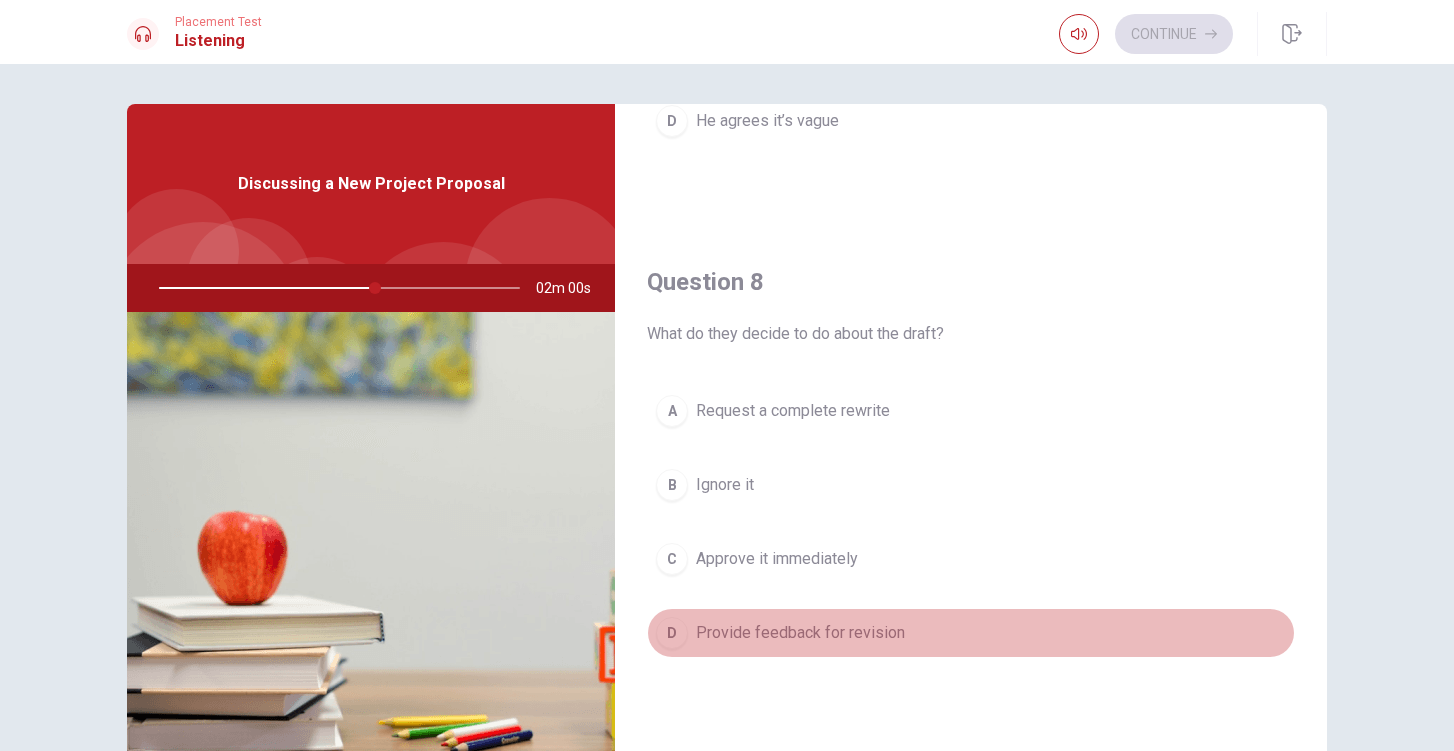 click on "D" at bounding box center (672, 633) 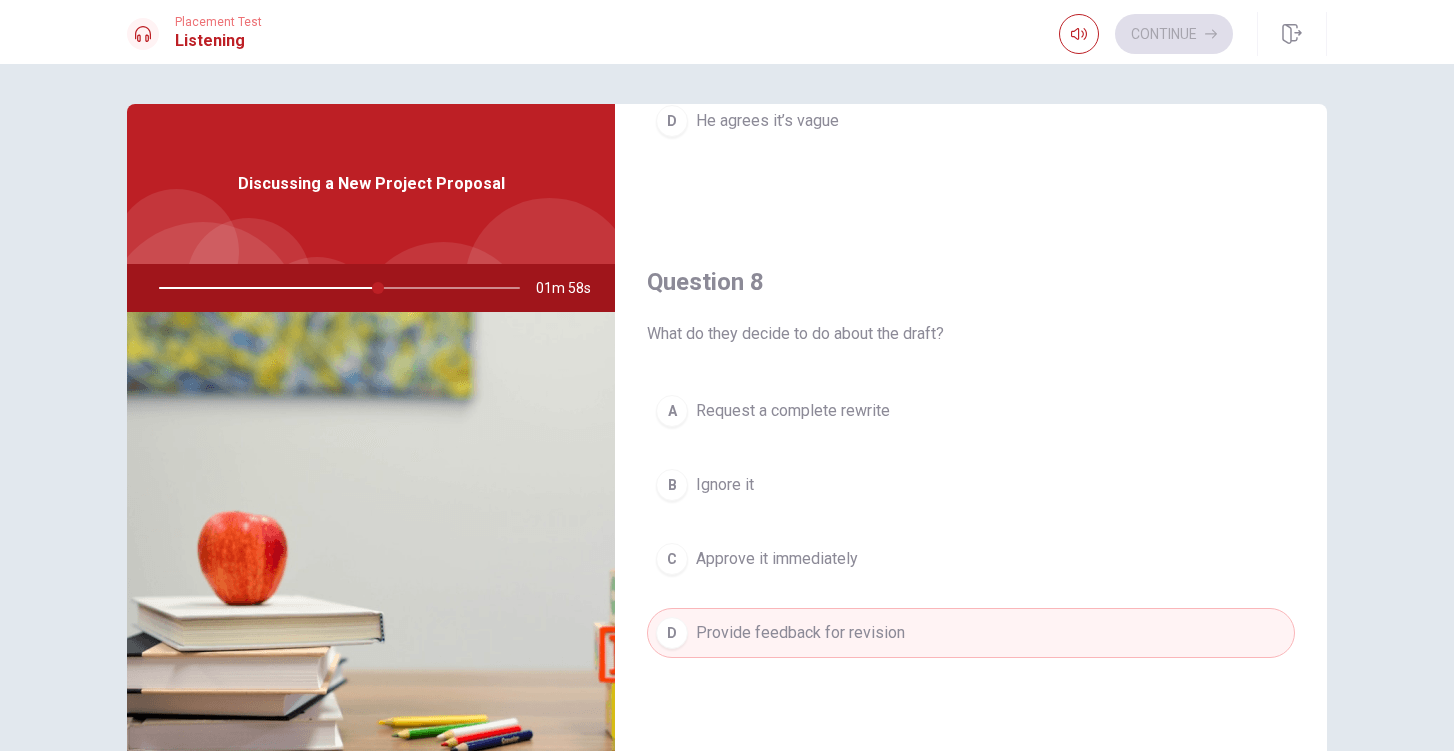 click on "Question 8 What do they decide to do about the draft? A Request a complete rewrite B Ignore it C Approve it immediately D Provide feedback for revision" at bounding box center (971, 482) 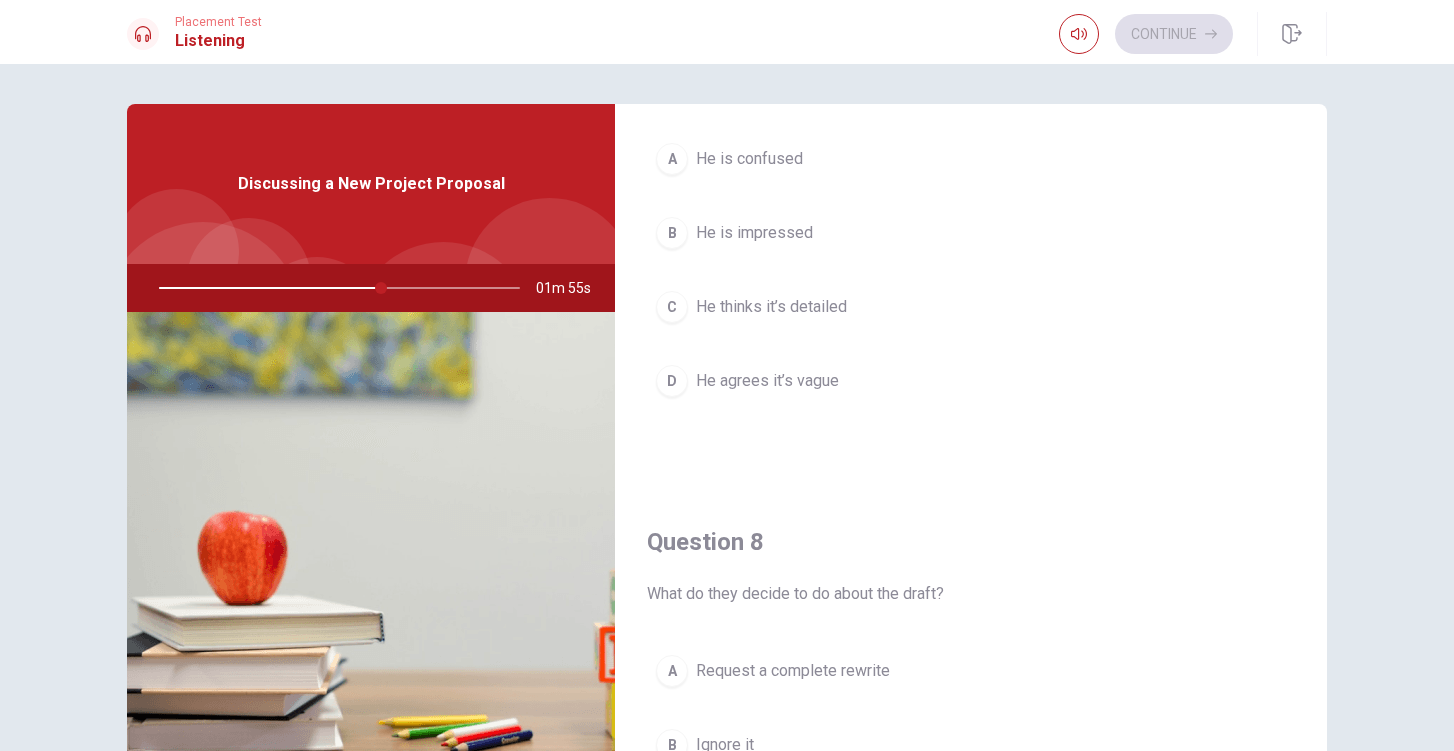 scroll, scrollTop: 639, scrollLeft: 0, axis: vertical 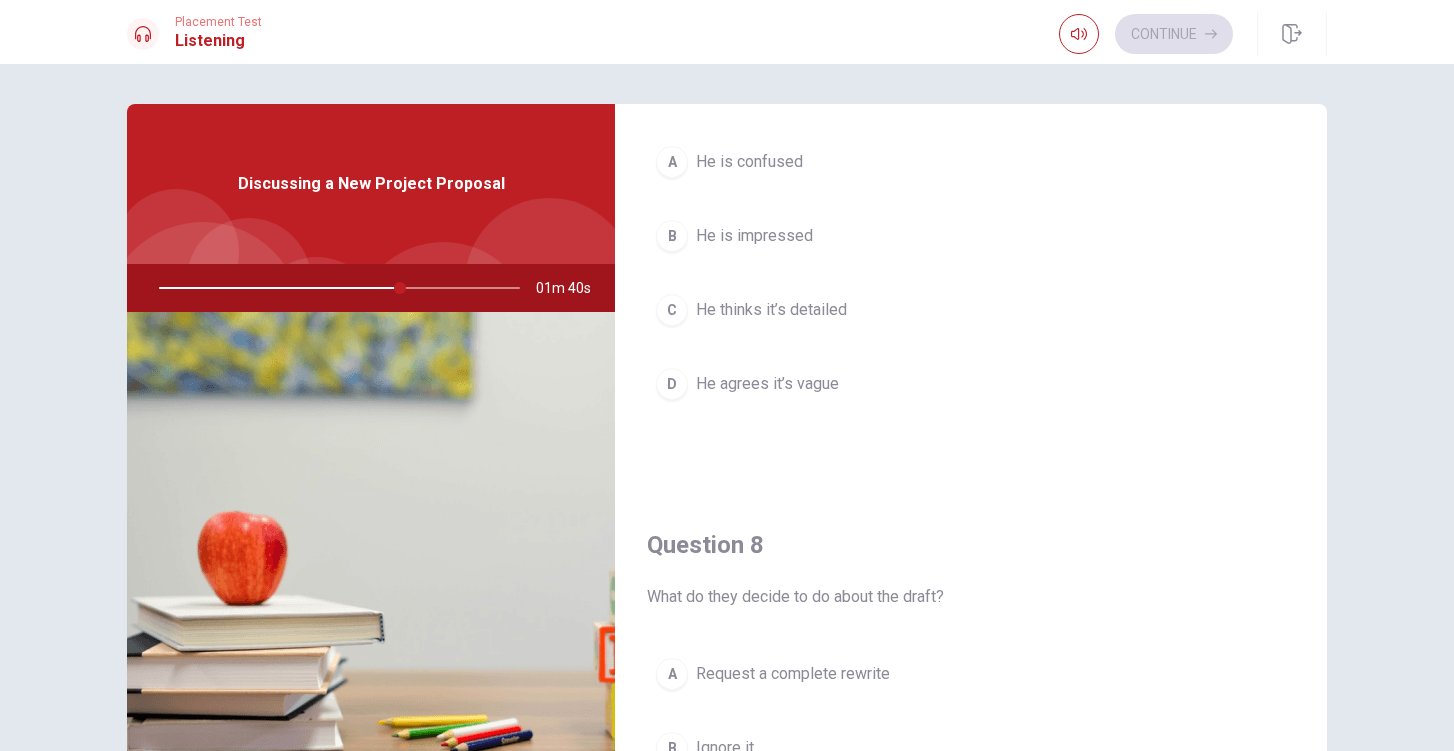 click on "C" at bounding box center [672, 310] 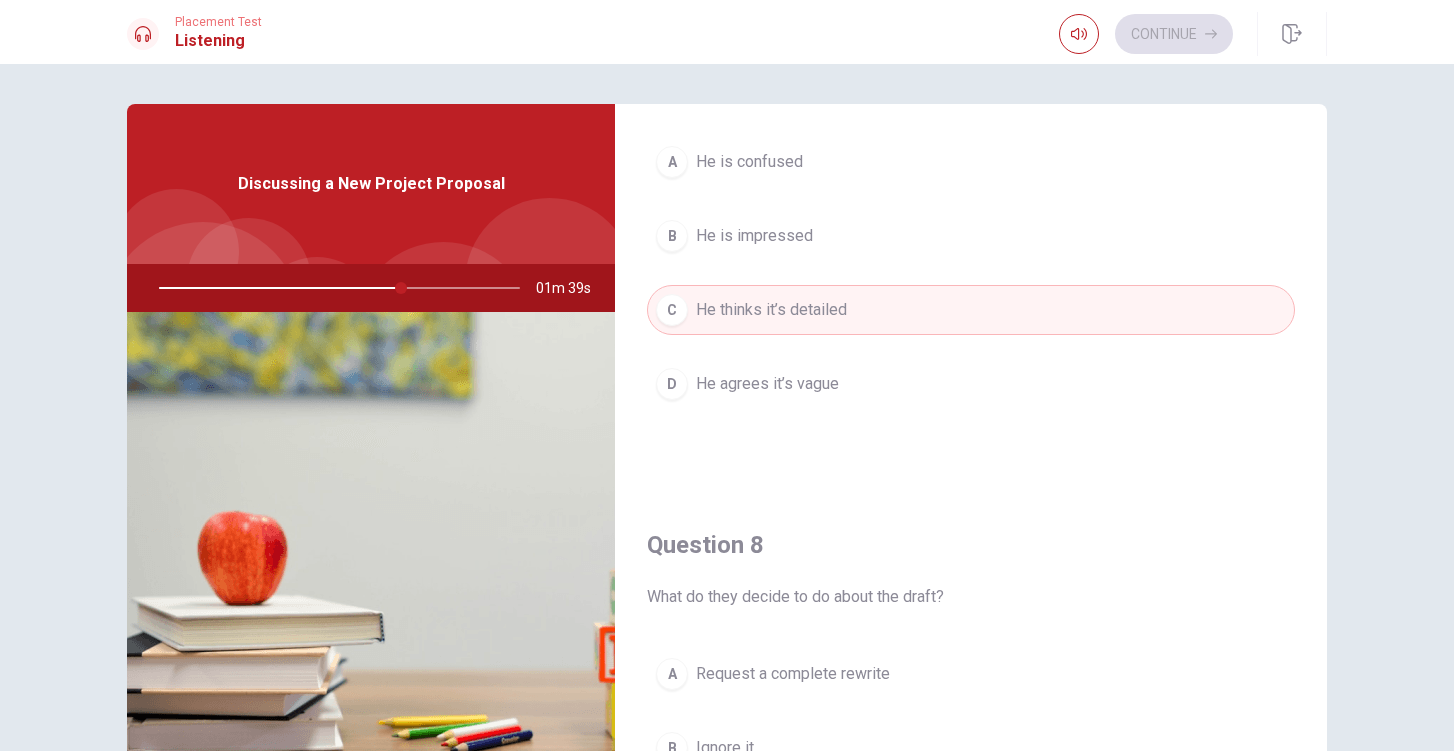 click on "Question 8 What do they decide to do about the draft?" at bounding box center [971, 569] 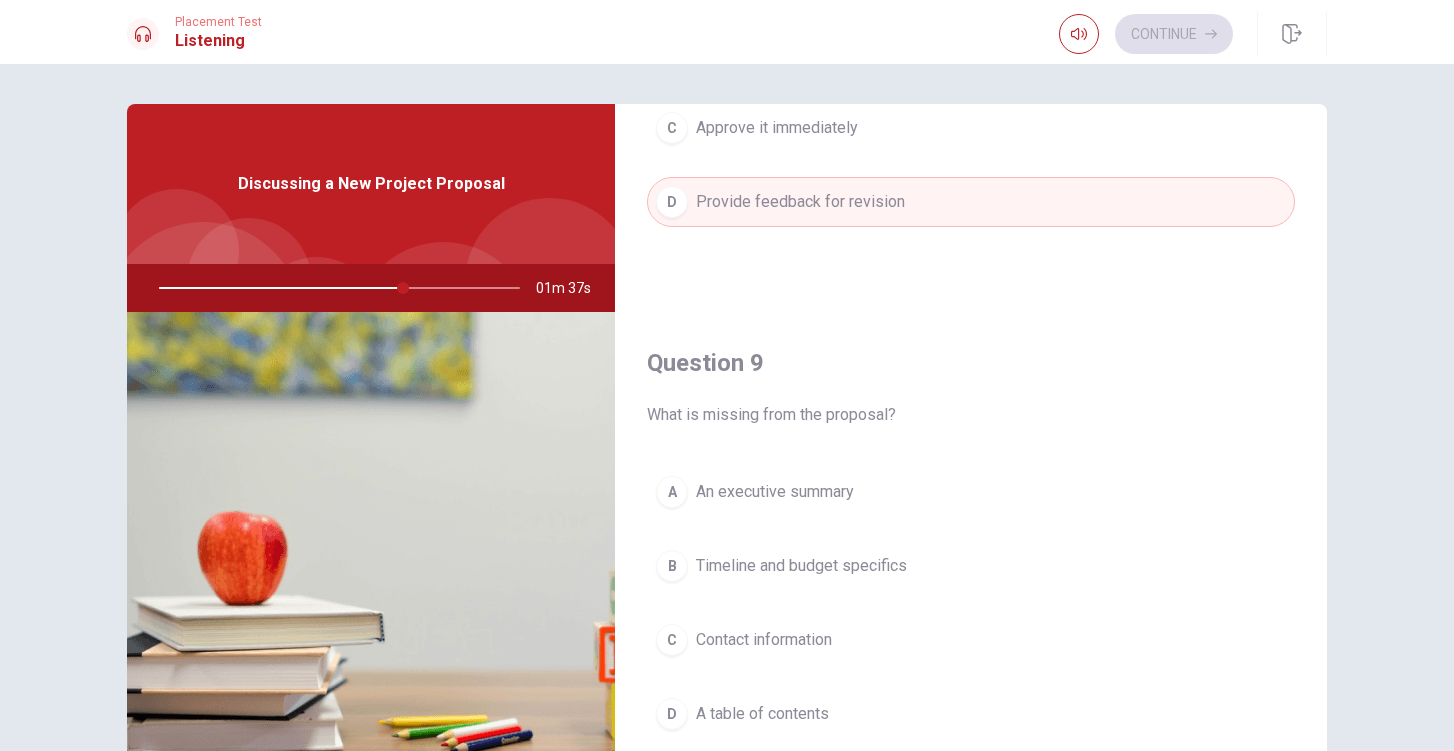 scroll, scrollTop: 1399, scrollLeft: 0, axis: vertical 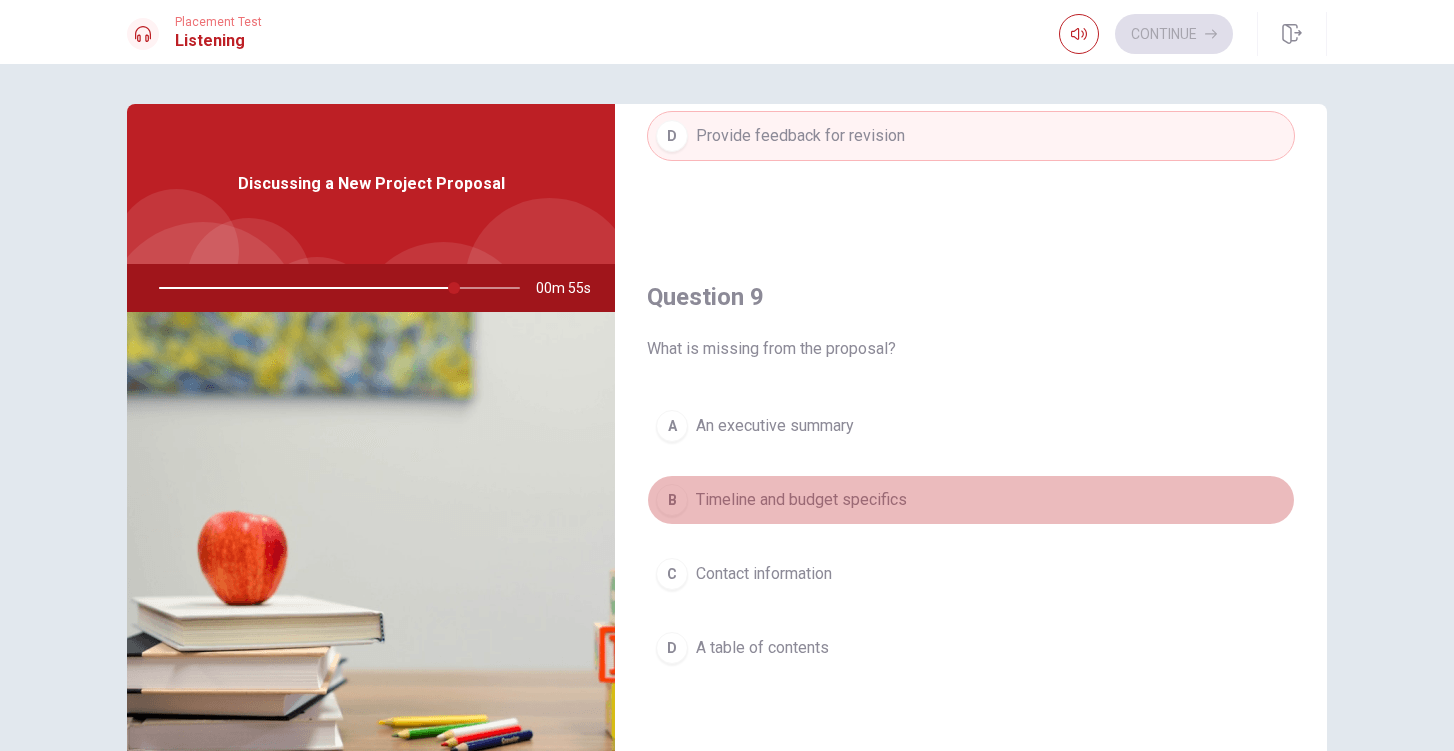 click on "B" at bounding box center [672, 500] 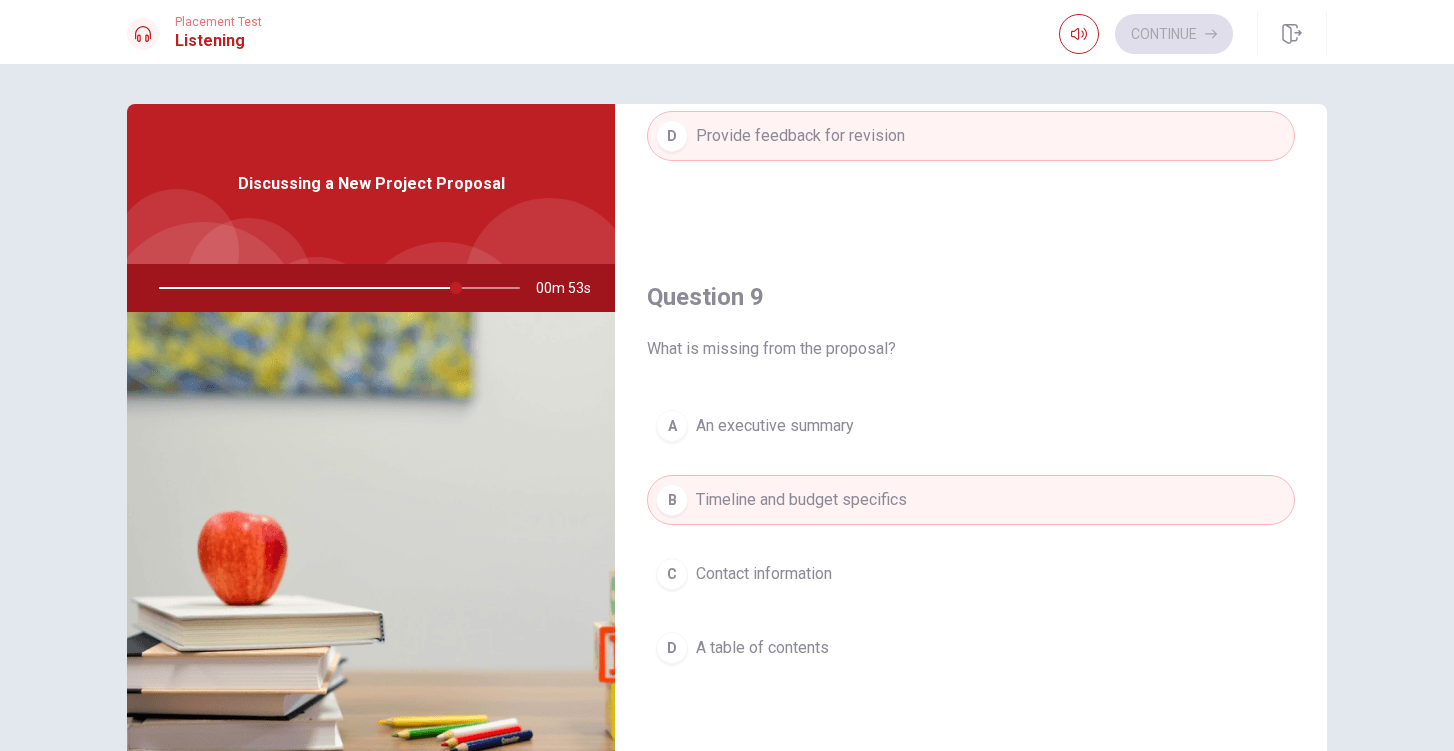 click on "Question 9 What is missing from the proposal? A An executive summary B Timeline and budget specifics C Contact information D A table of contents" at bounding box center (971, 497) 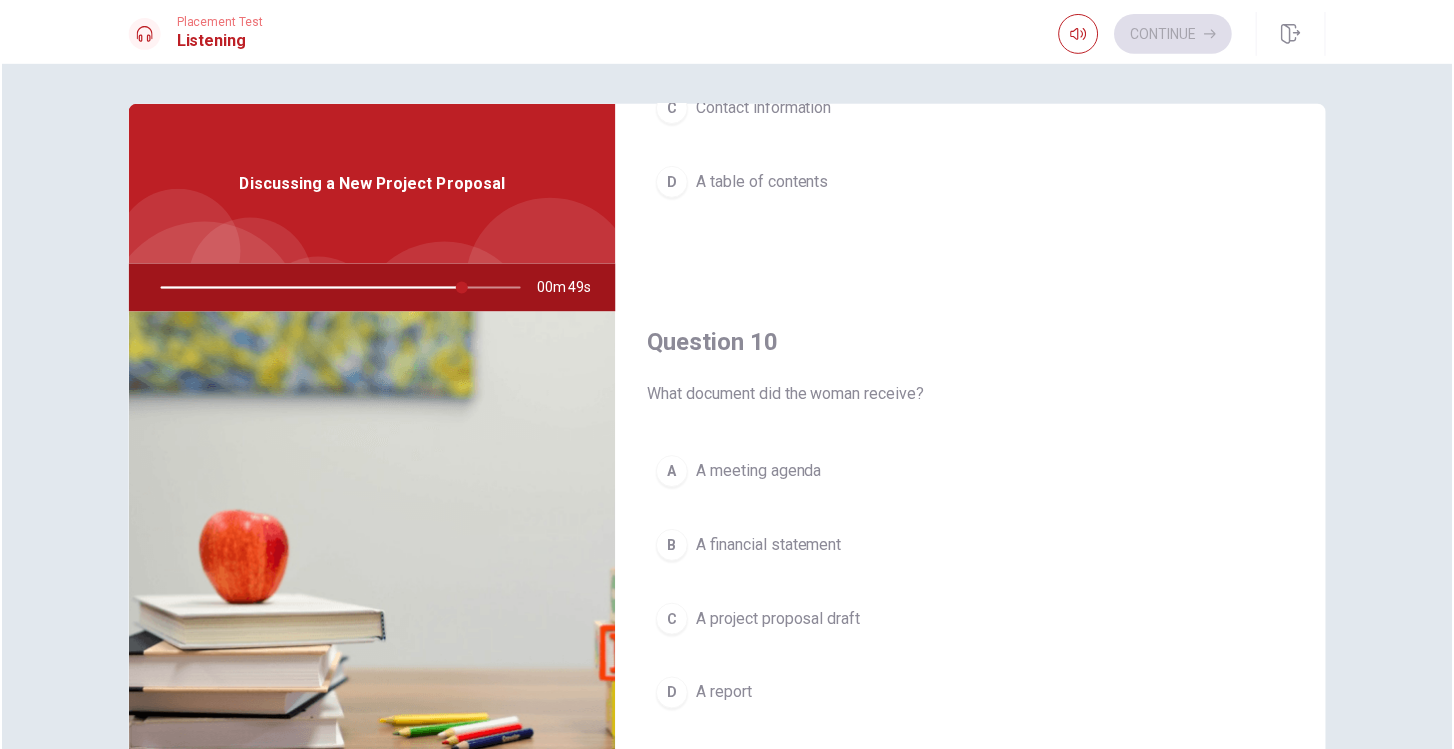 scroll, scrollTop: 1865, scrollLeft: 0, axis: vertical 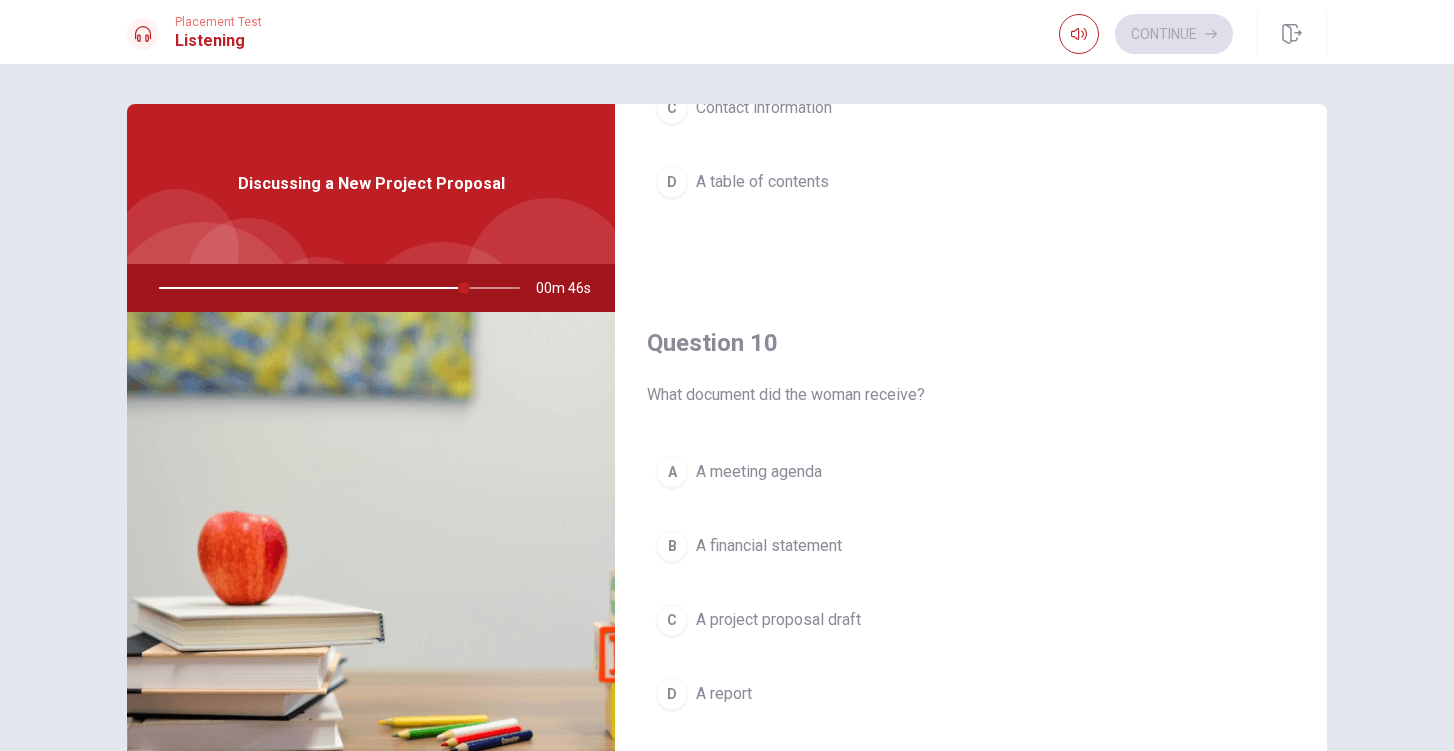click on "C" at bounding box center (672, 620) 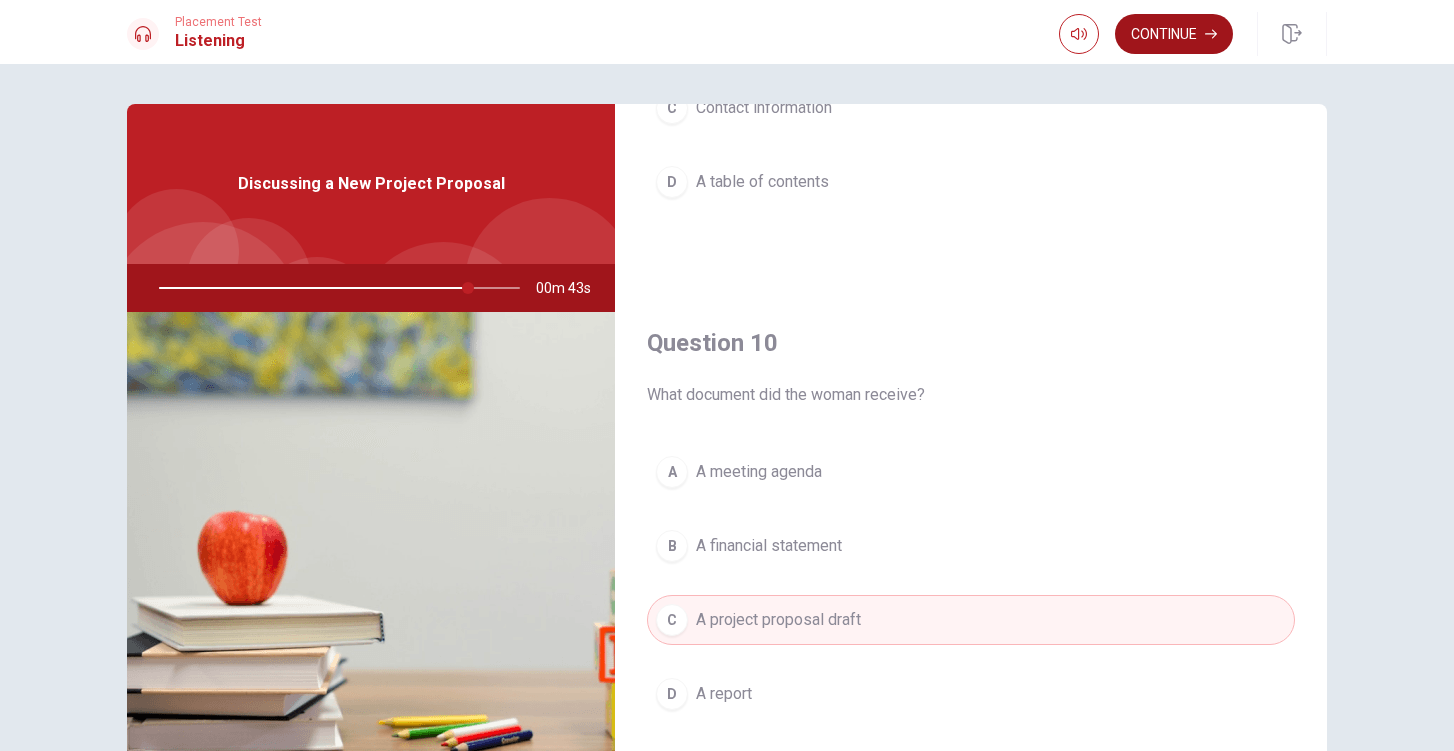 click on "Continue" at bounding box center [1174, 34] 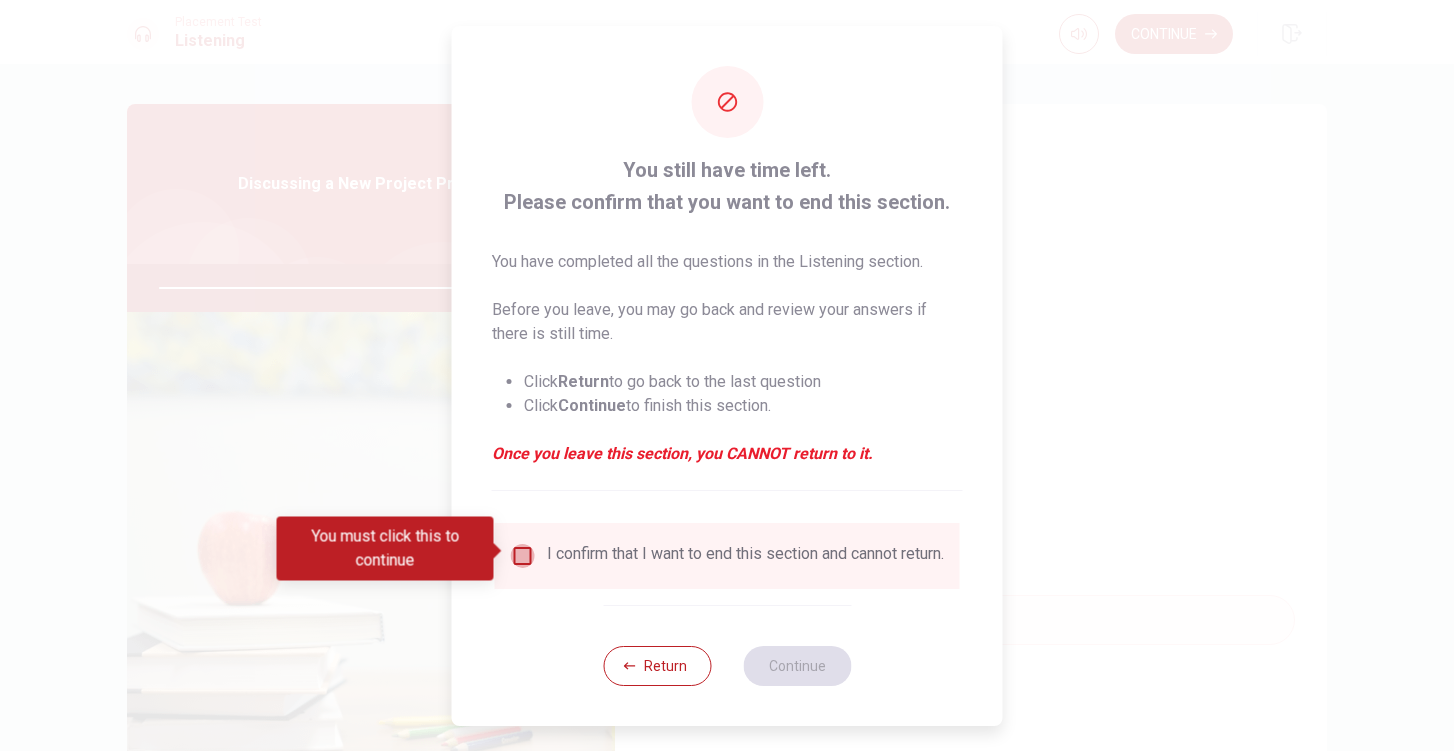 click at bounding box center (523, 556) 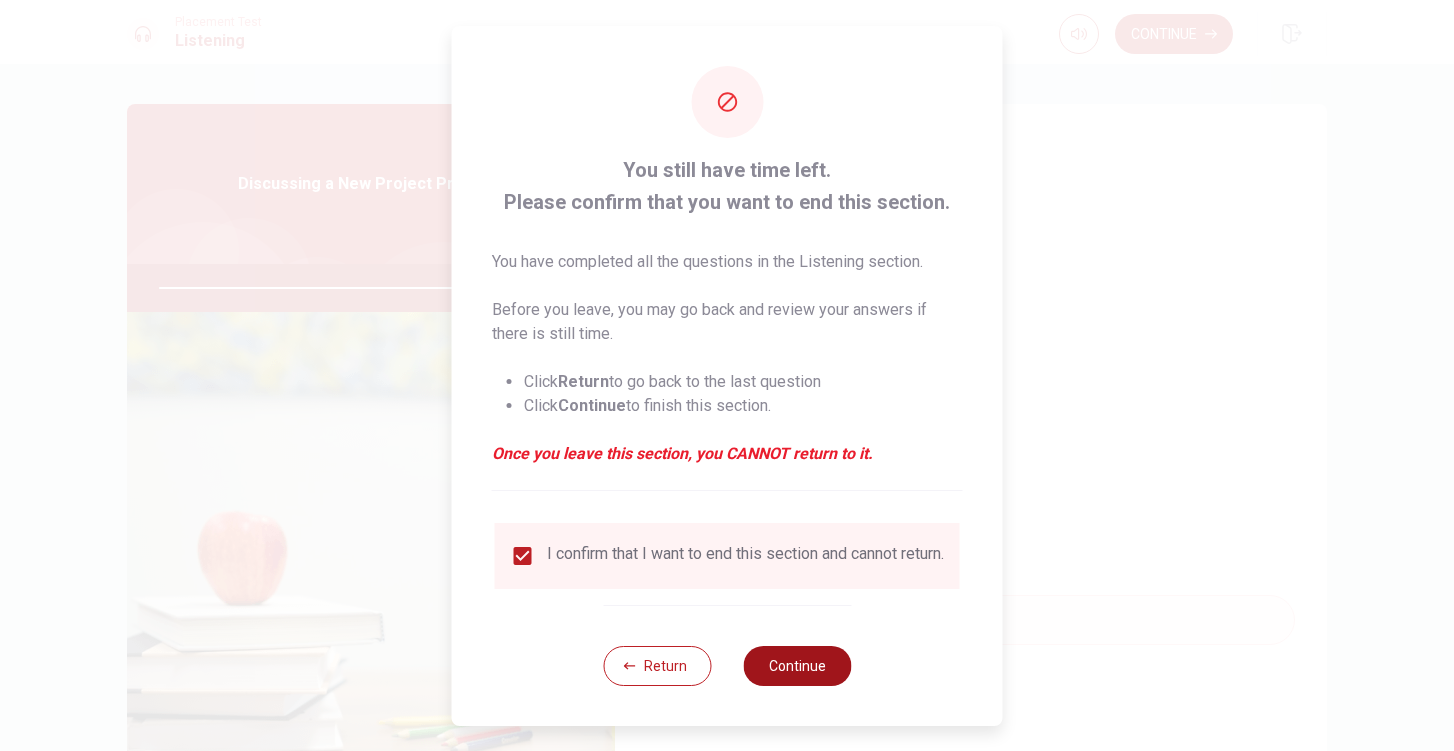 click on "Continue" at bounding box center (797, 666) 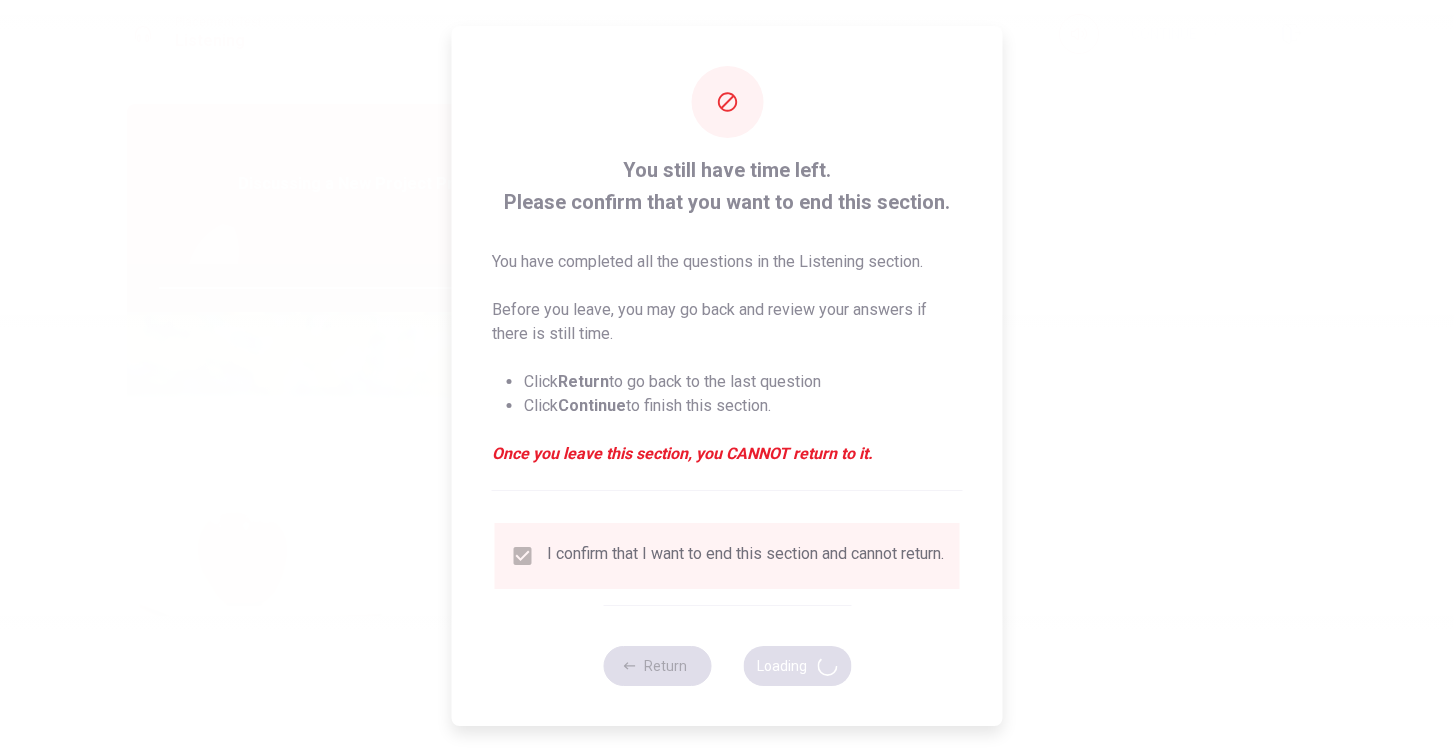 type on "87" 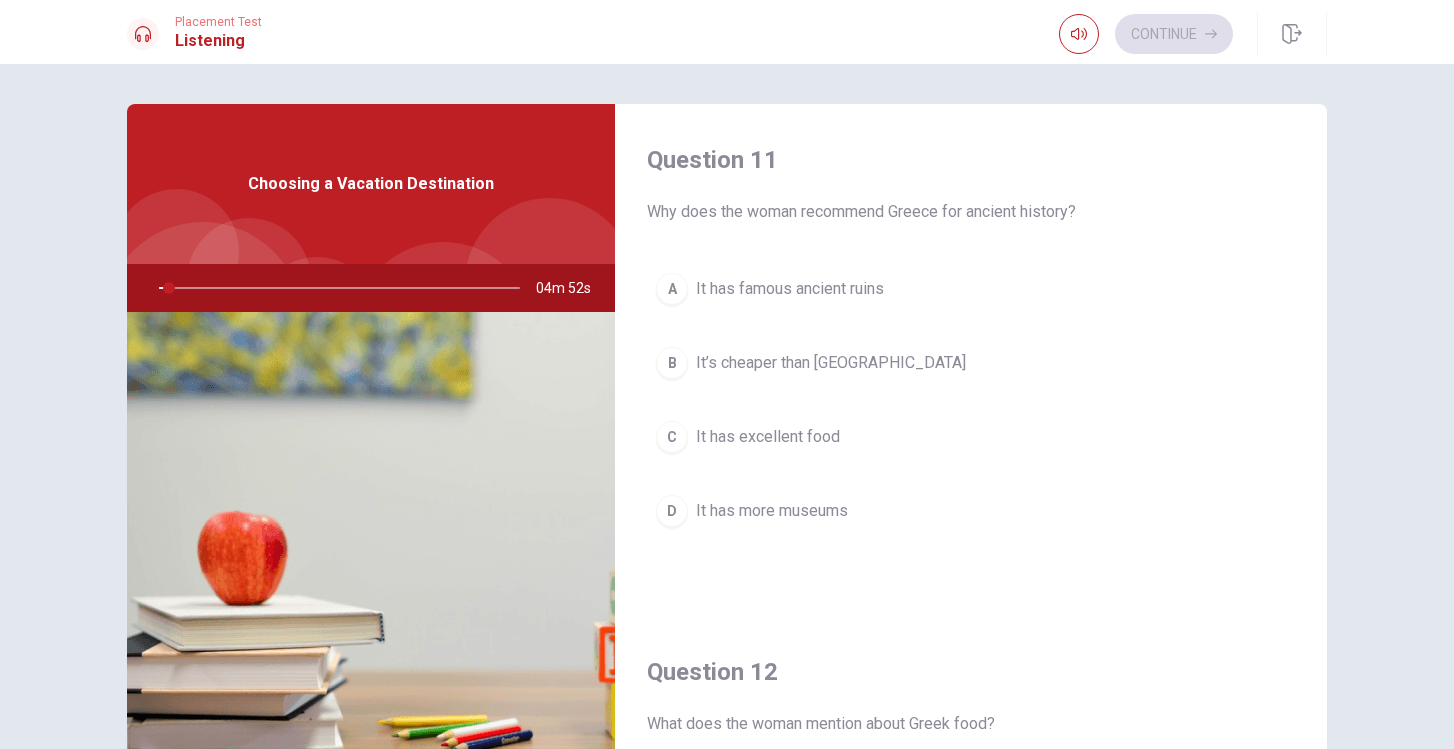 click on "Question 11 Why does the woman recommend Greece for ancient history? A It has famous ancient ruins B It’s cheaper than [GEOGRAPHIC_DATA] C It has excellent food D It has more museums" at bounding box center [971, 360] 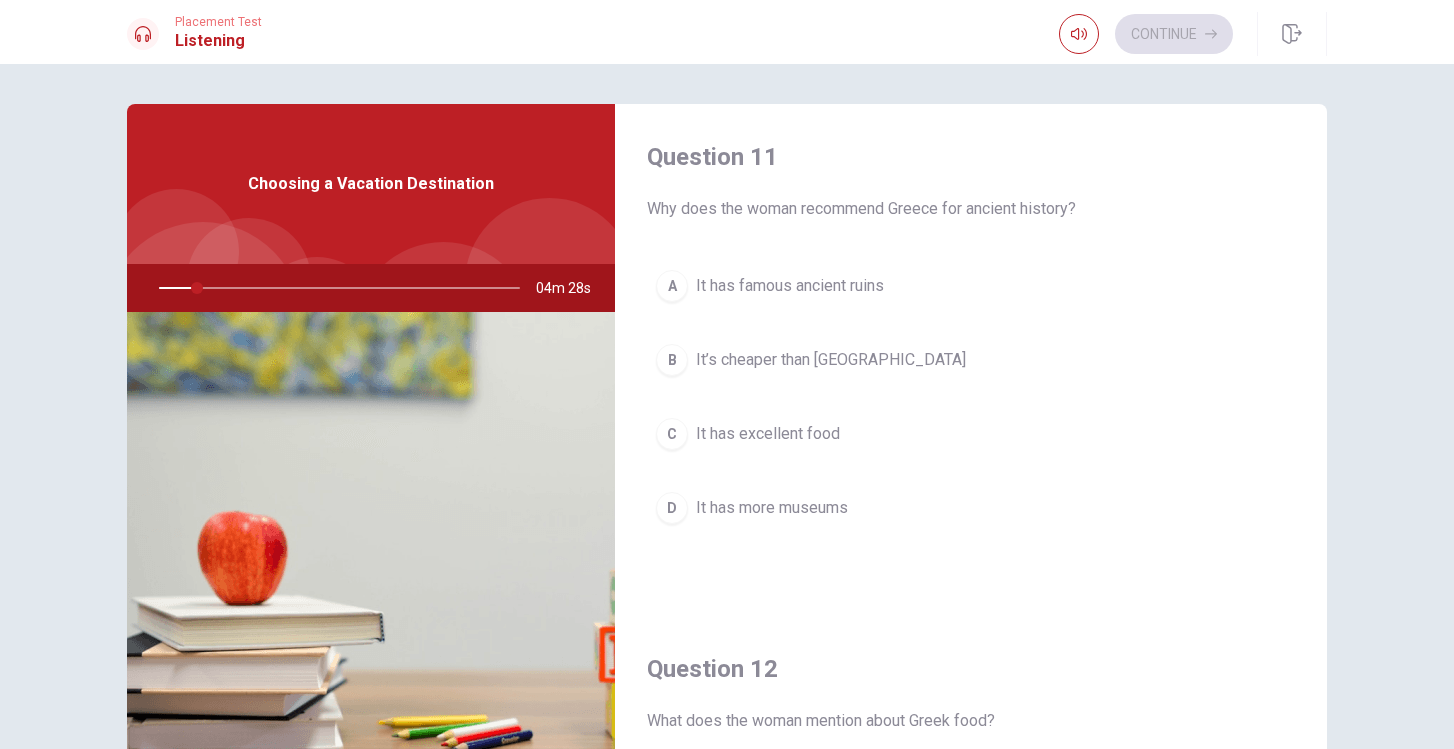 scroll, scrollTop: 0, scrollLeft: 0, axis: both 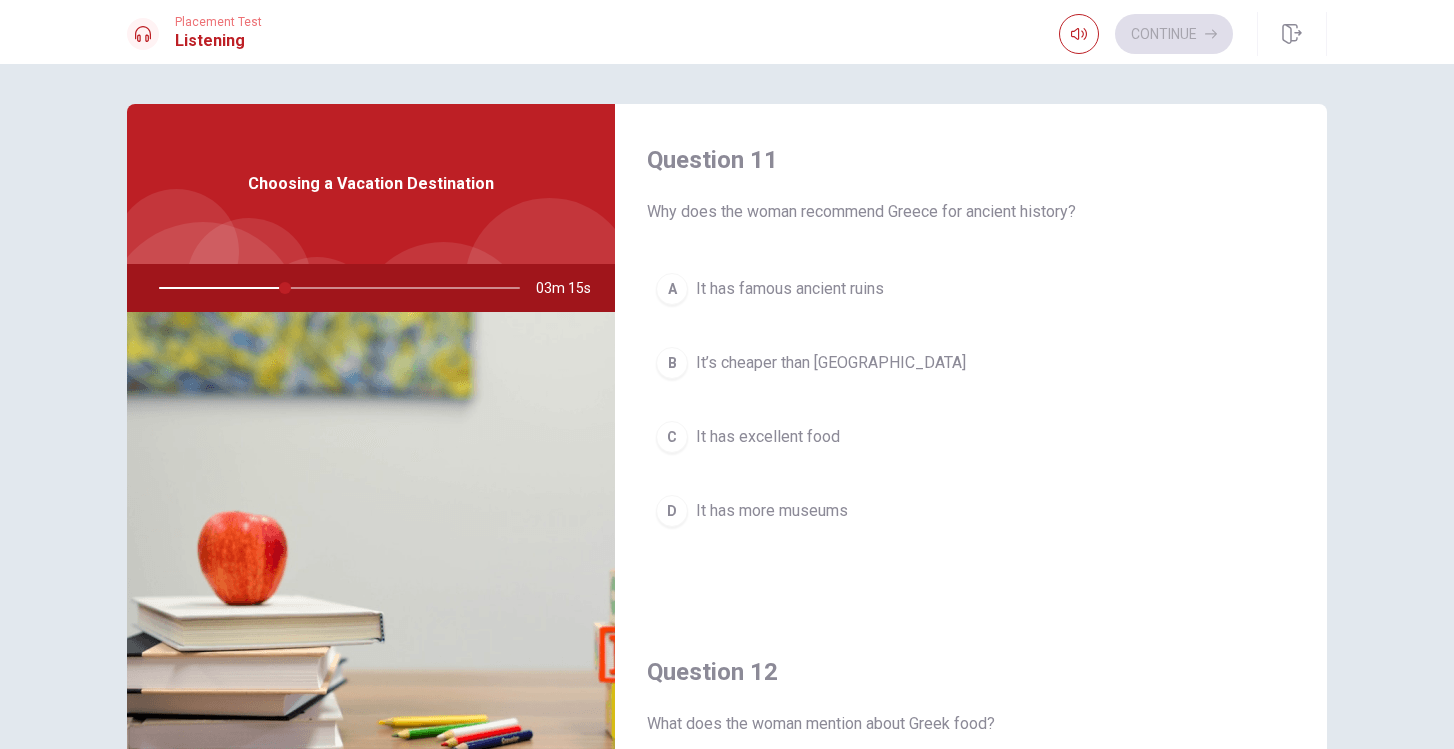click on "Question 12 What does the woman mention about Greek food? A It is difficult to find B It is affordable C It uses fresh ingredients D It is spicy" at bounding box center [971, 872] 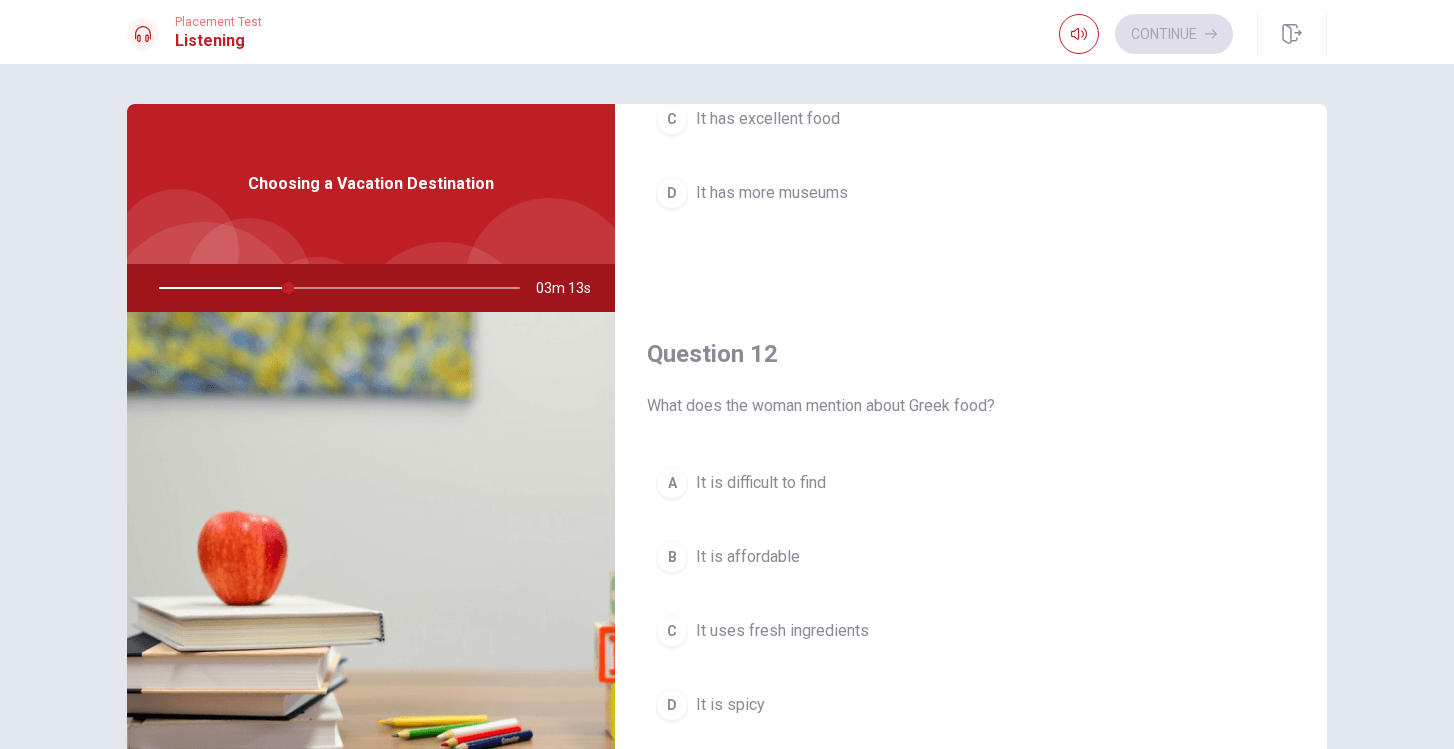 scroll, scrollTop: 362, scrollLeft: 0, axis: vertical 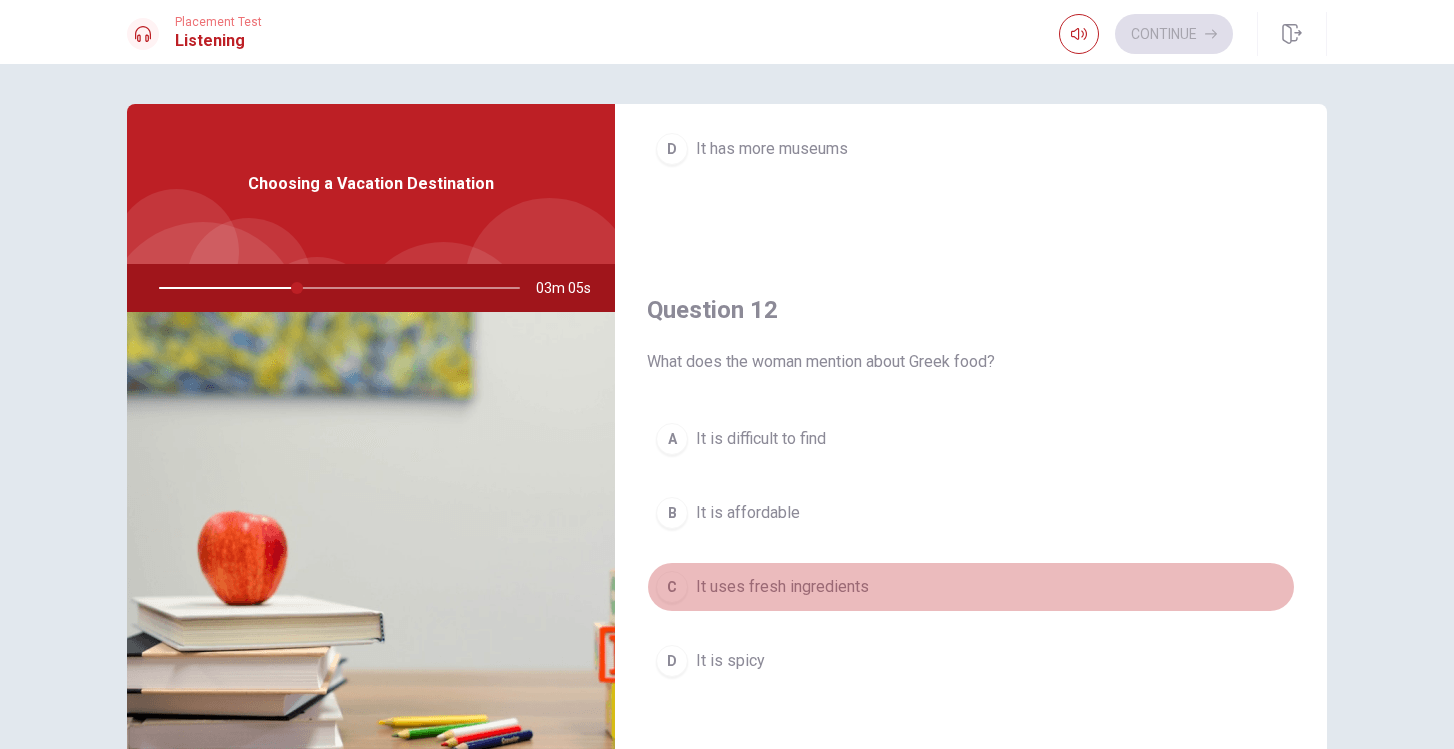 click on "C" at bounding box center [672, 587] 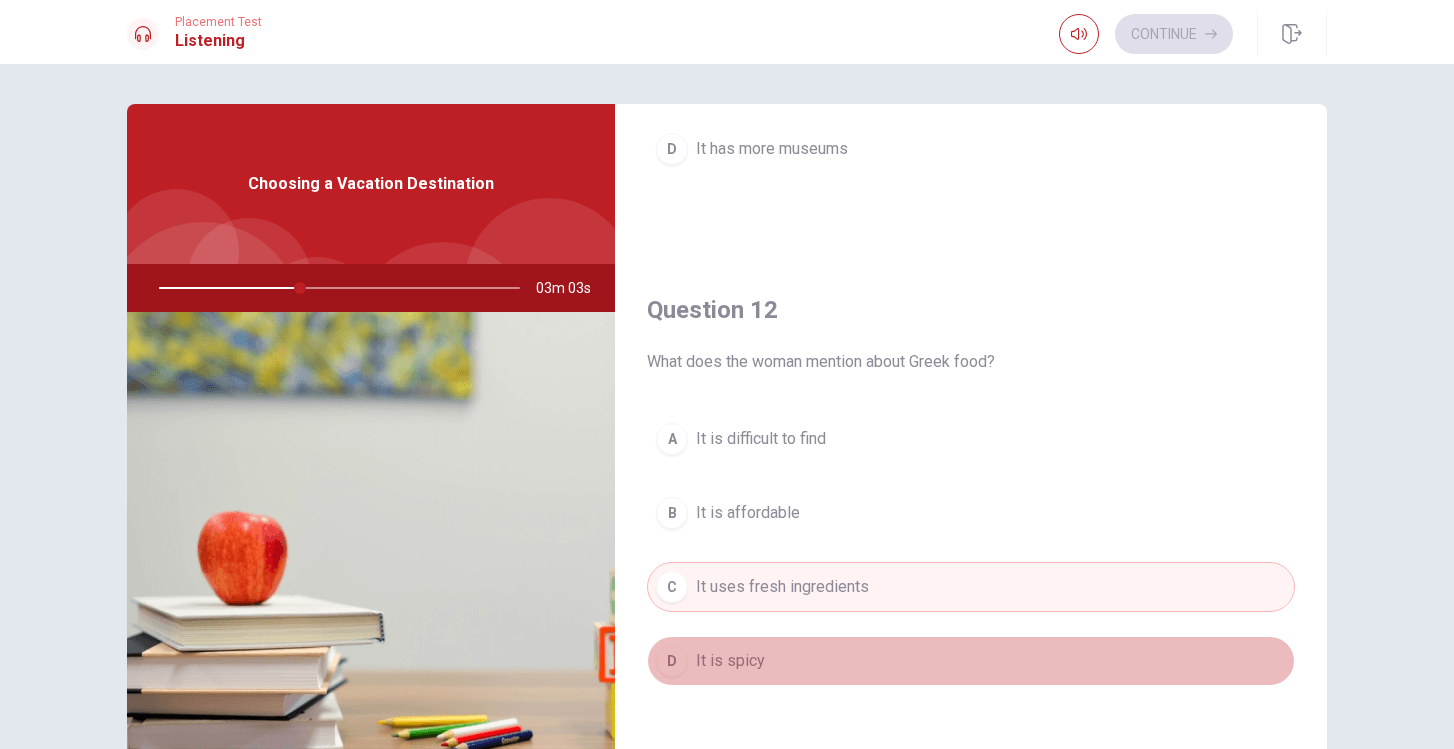 click on "D It is spicy" at bounding box center (971, 661) 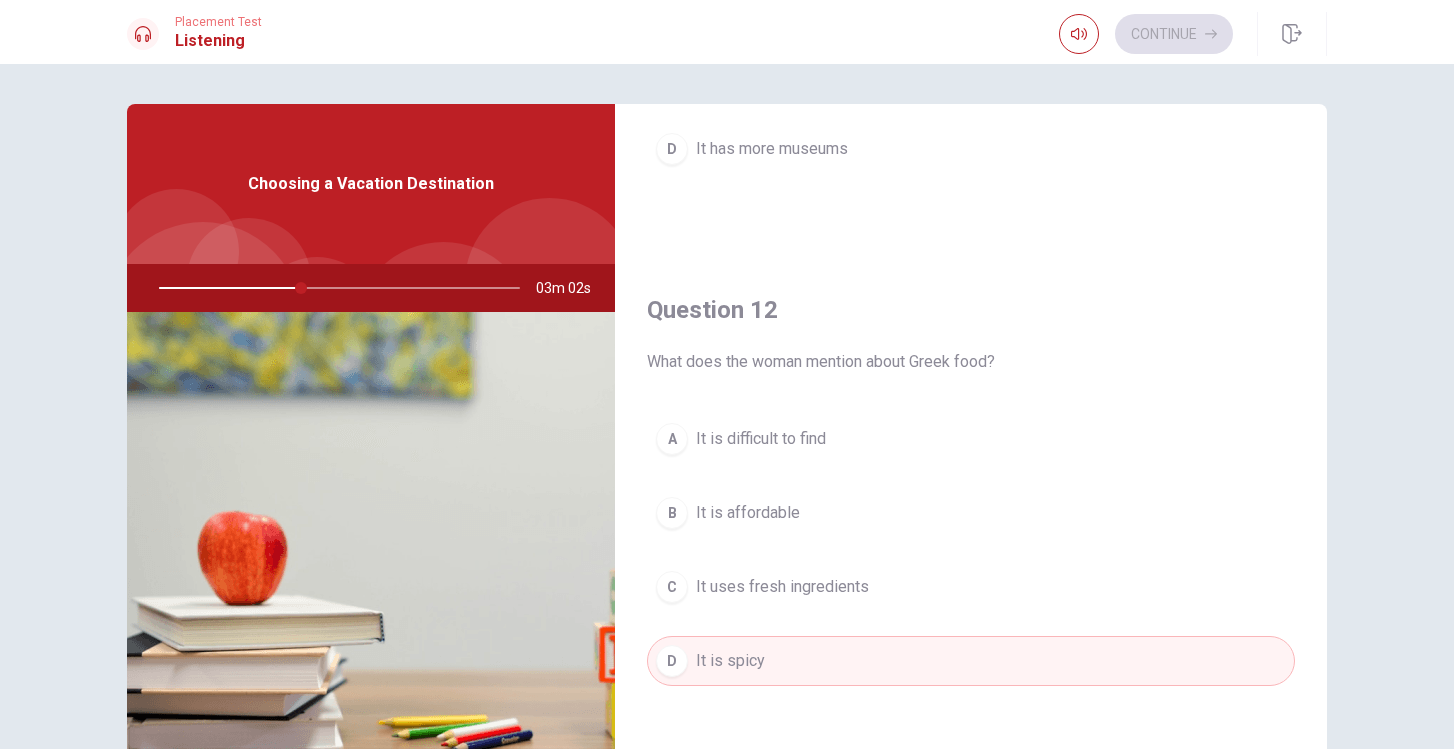 click on "C It uses fresh ingredients" at bounding box center [971, 587] 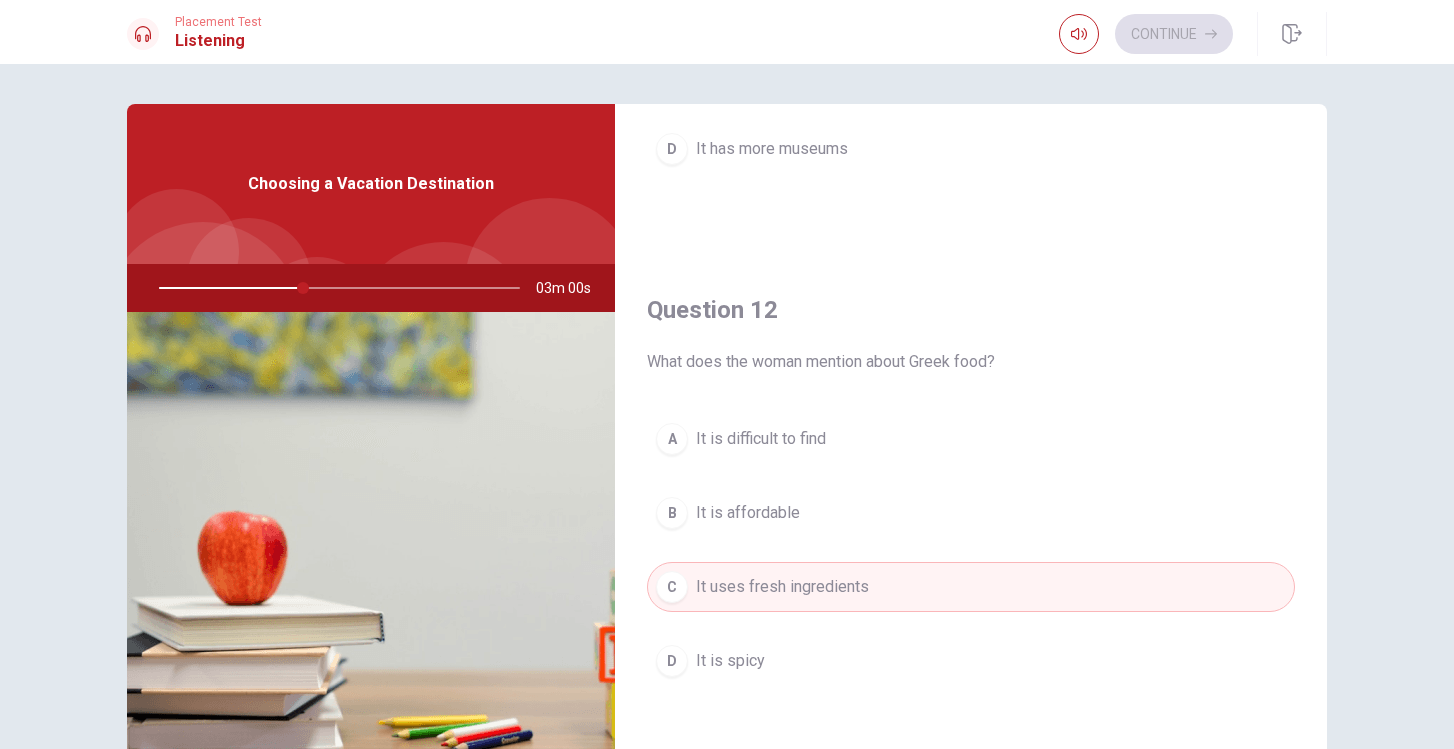click on "Question 12 What does the woman mention about Greek food? A It is difficult to find B It is affordable C It uses fresh ingredients D It is spicy" at bounding box center (971, 510) 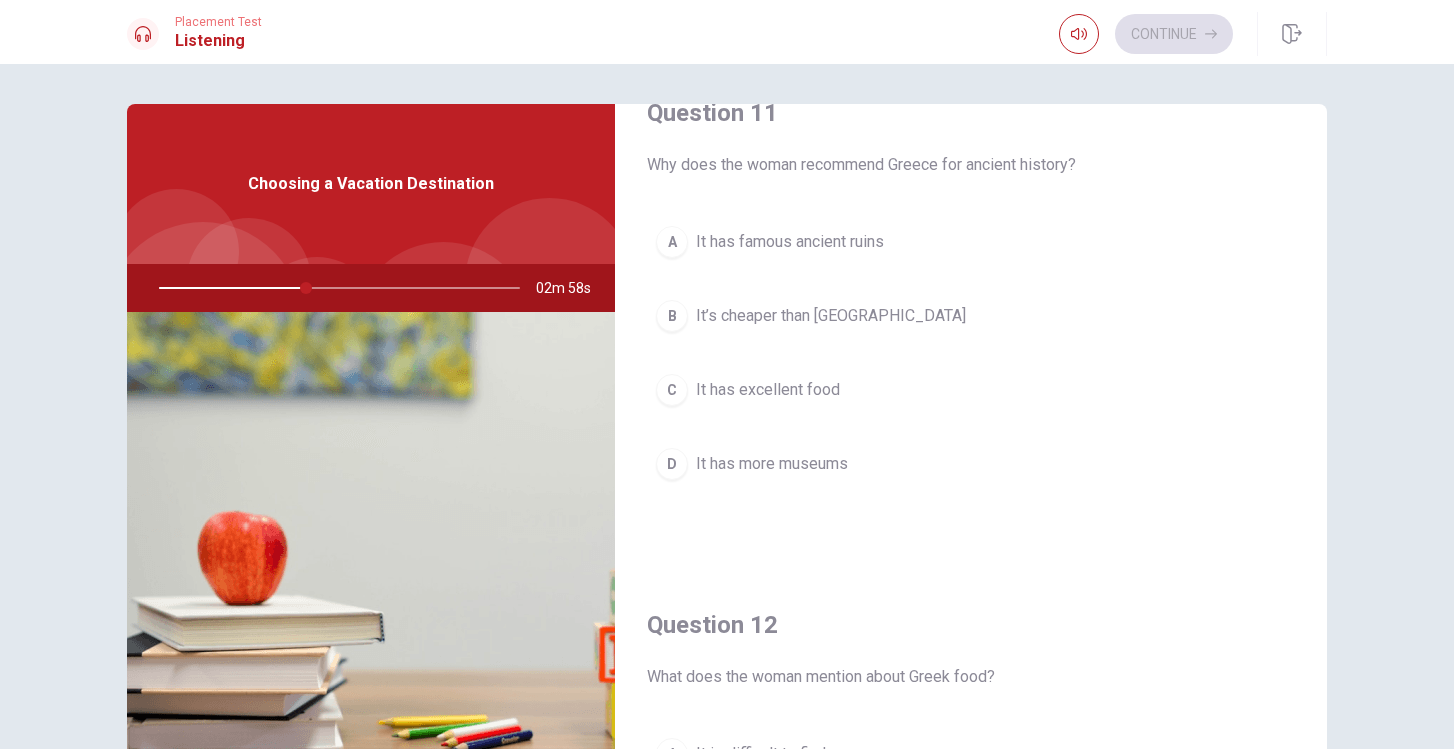 scroll, scrollTop: 35, scrollLeft: 0, axis: vertical 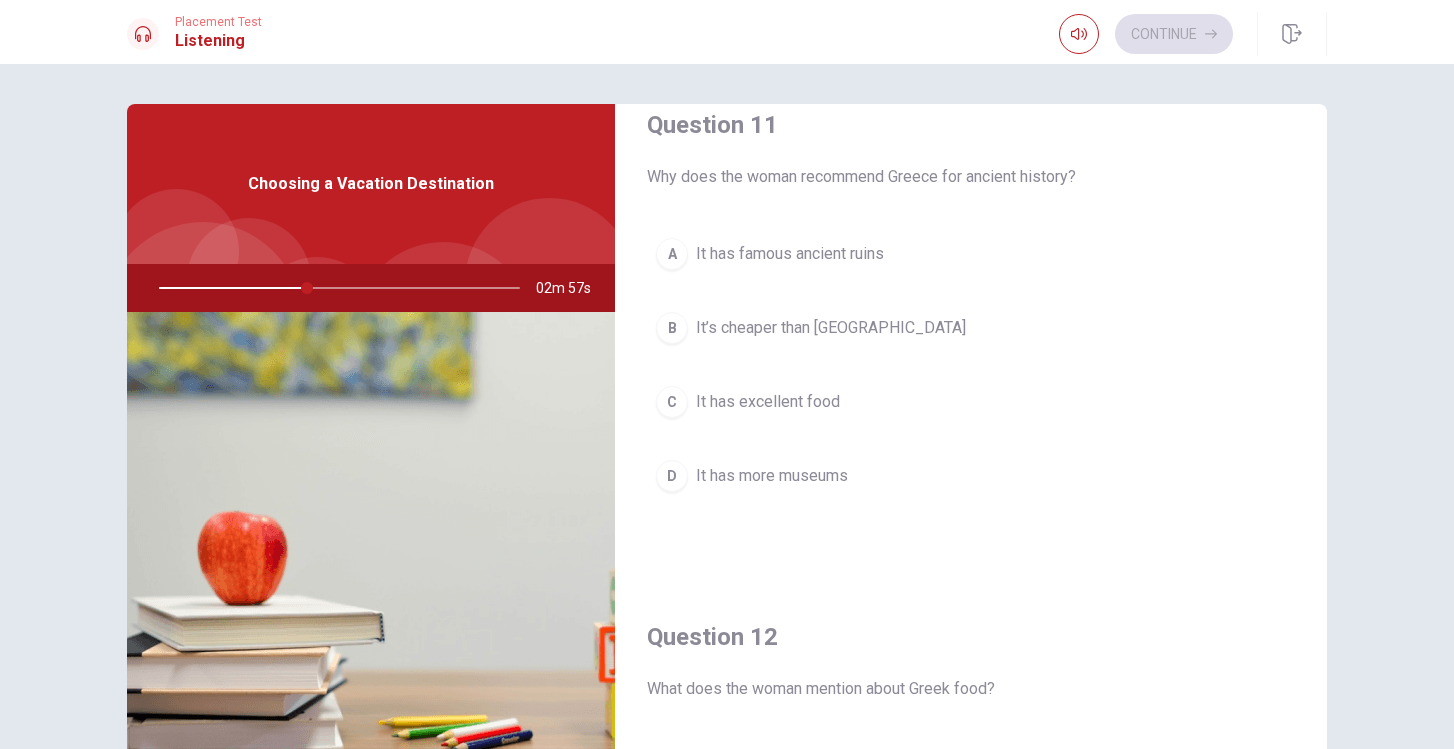 click on "A" at bounding box center (672, 254) 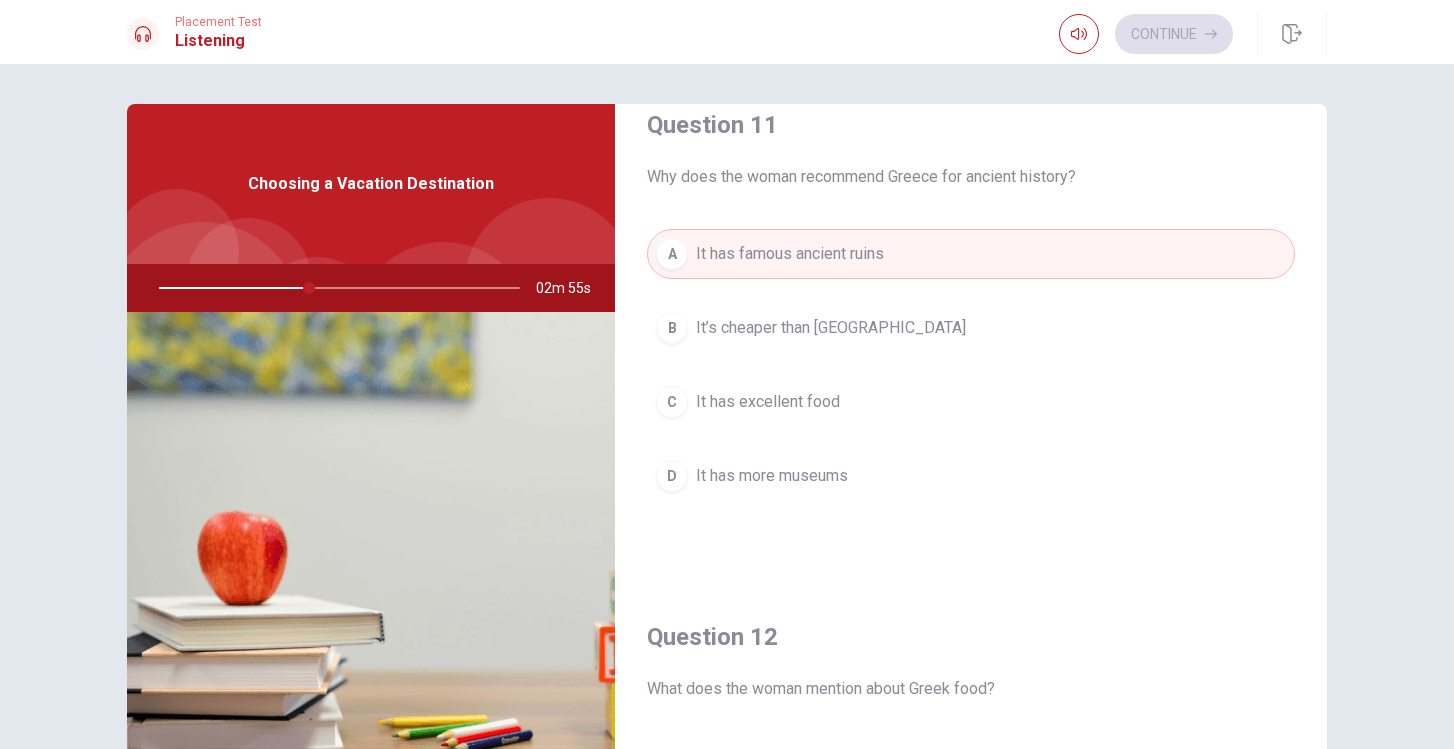 click on "Question 12 What does the woman mention about Greek food? A It is difficult to find B It is affordable C It uses fresh ingredients D It is spicy" at bounding box center [971, 837] 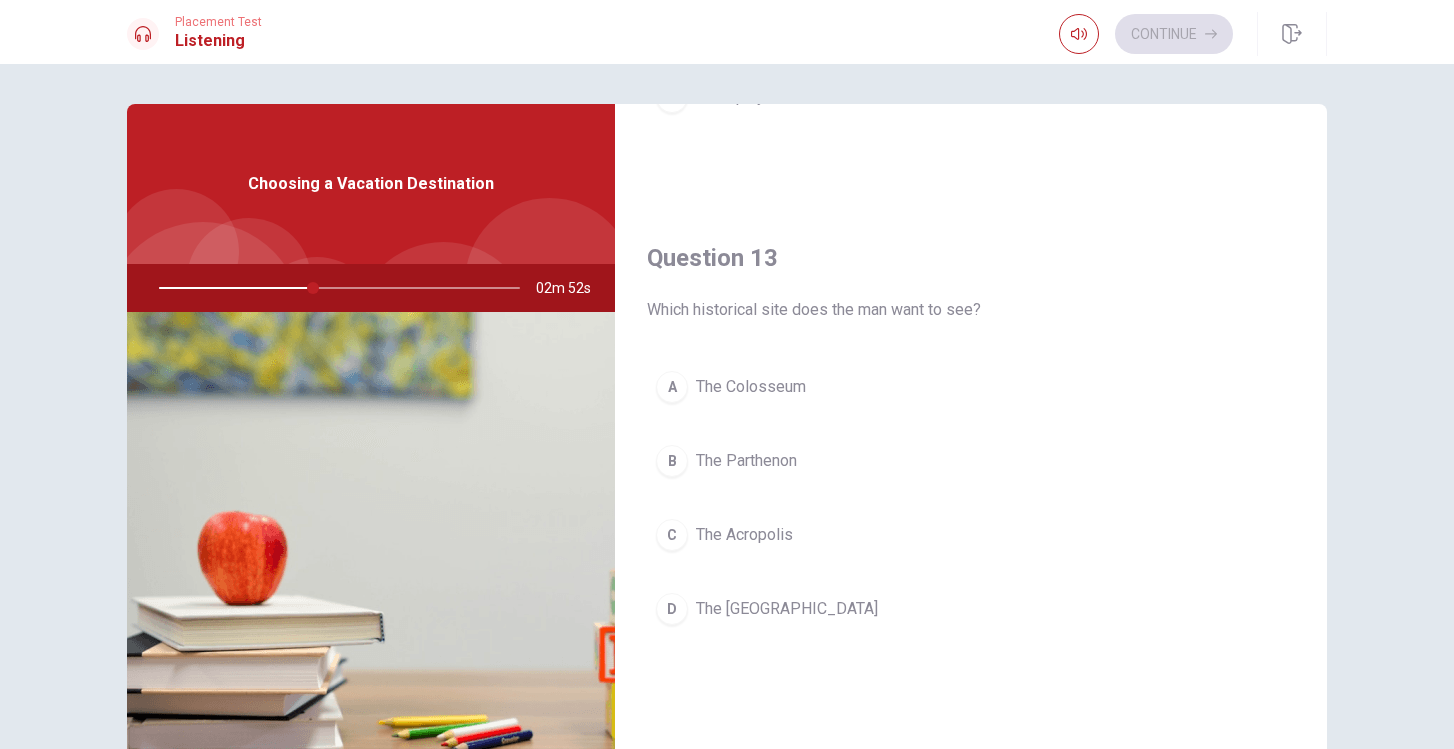 scroll, scrollTop: 952, scrollLeft: 0, axis: vertical 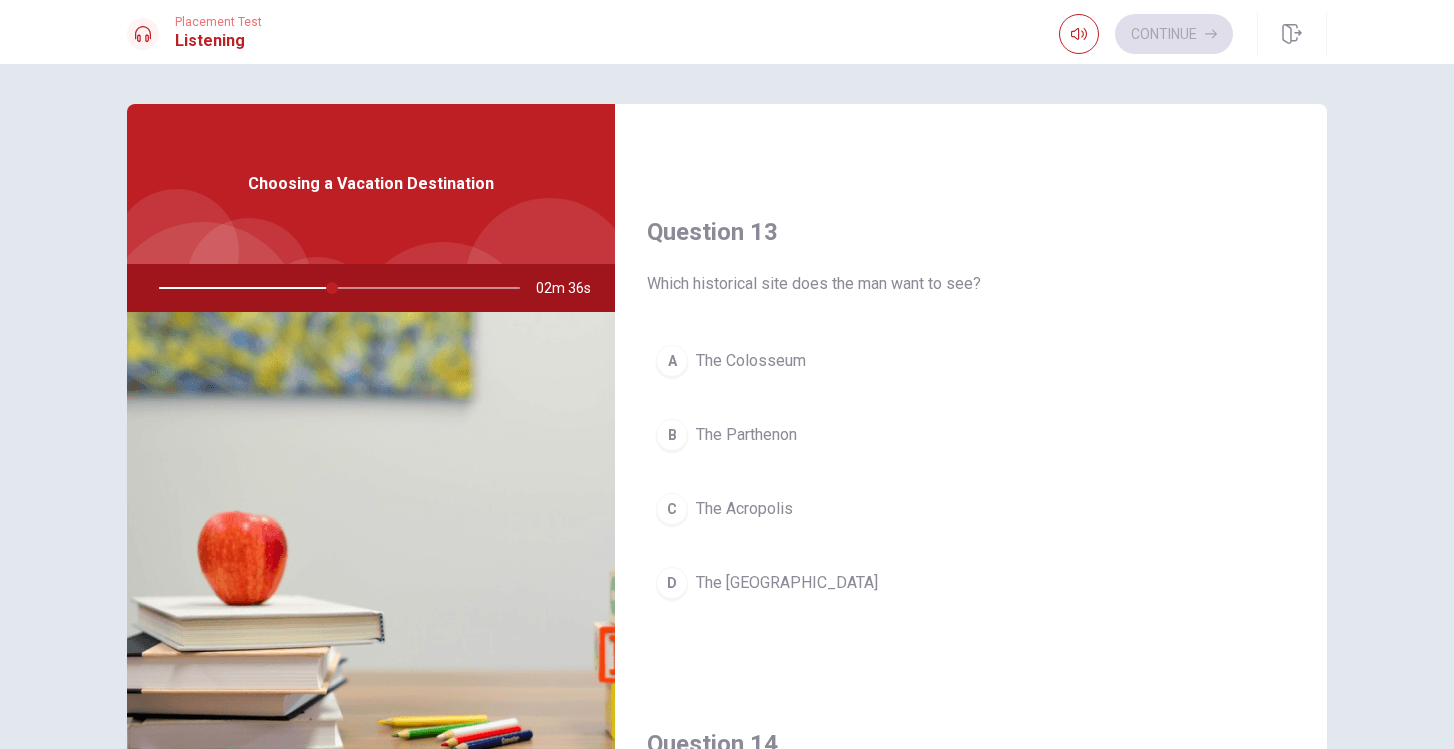 click on "B" at bounding box center (672, 435) 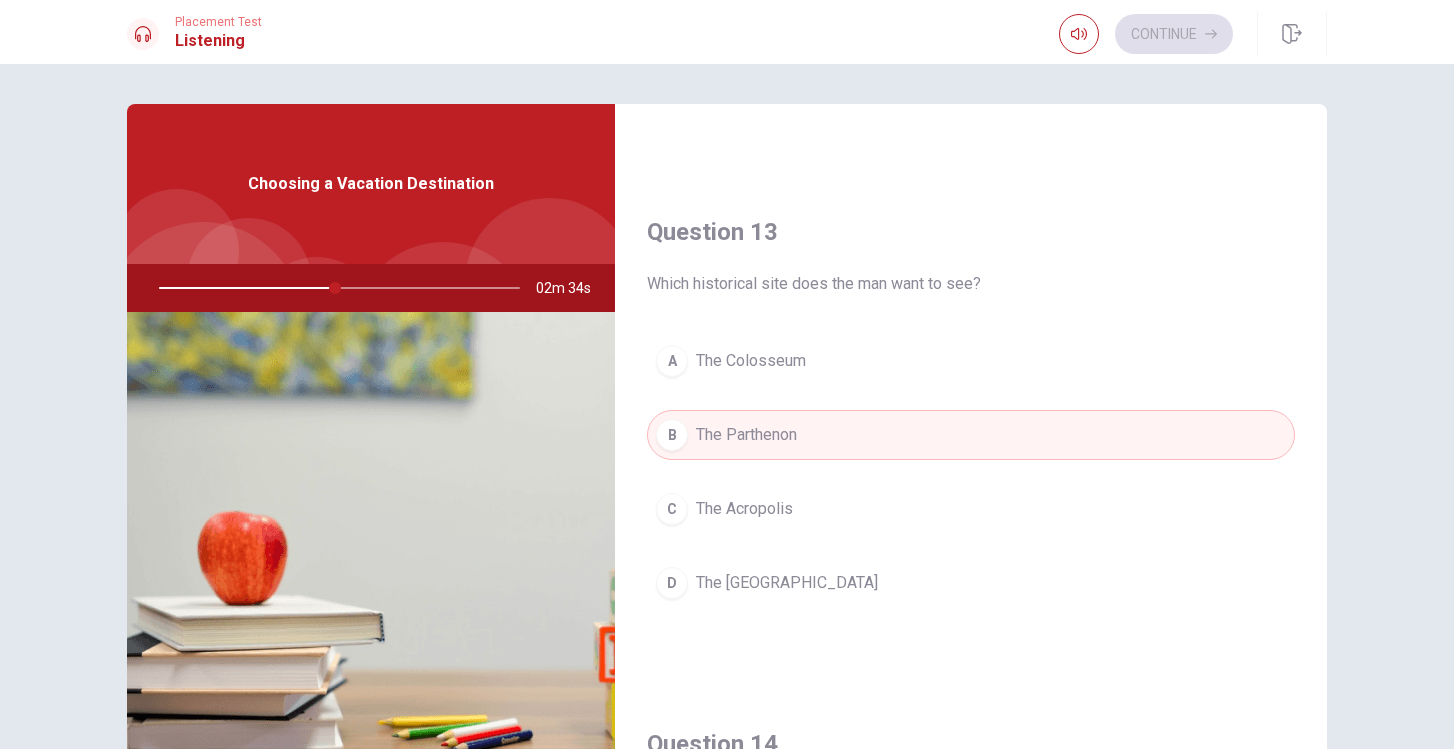 click on "Question 13 Which historical site does the man want to see? A The Colosseum B The Parthenon C The Acropolis D The [GEOGRAPHIC_DATA]" at bounding box center [971, 432] 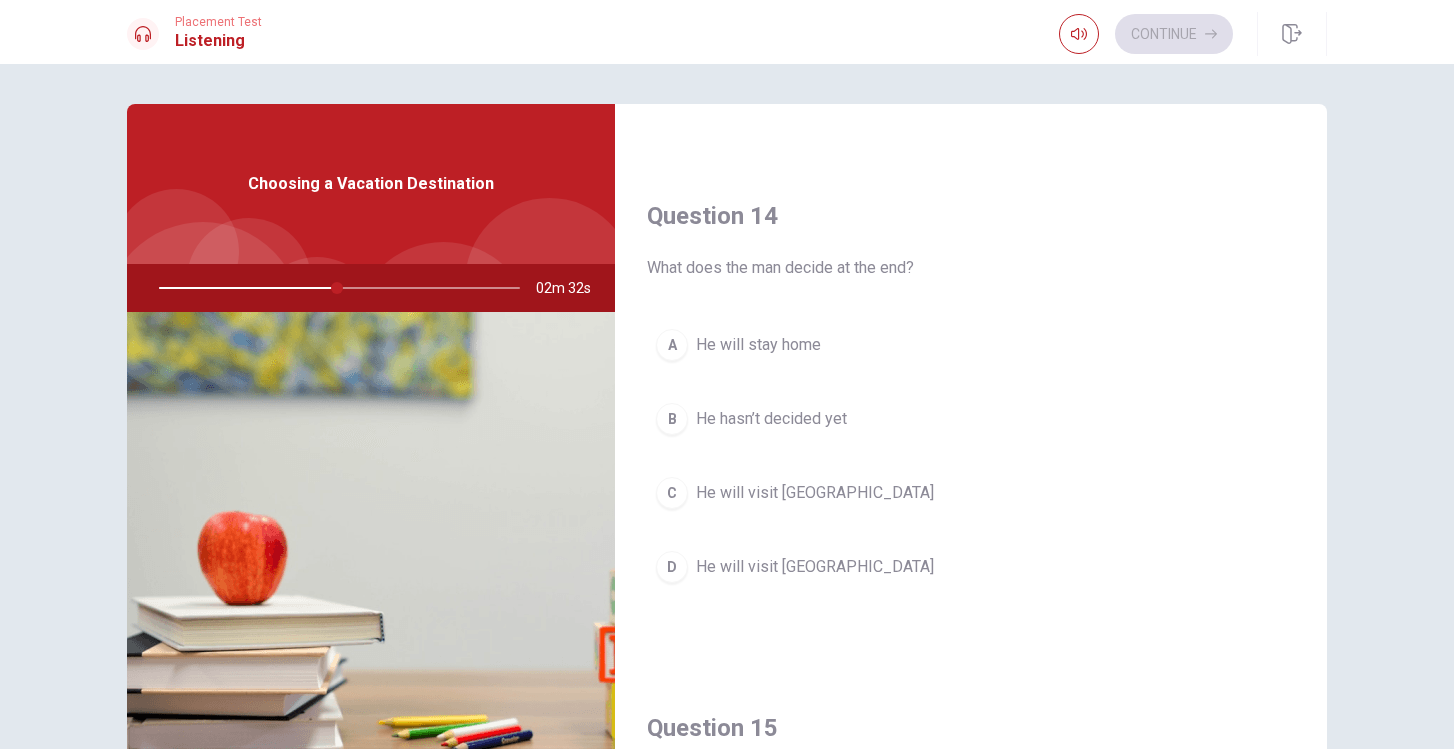 scroll, scrollTop: 1489, scrollLeft: 0, axis: vertical 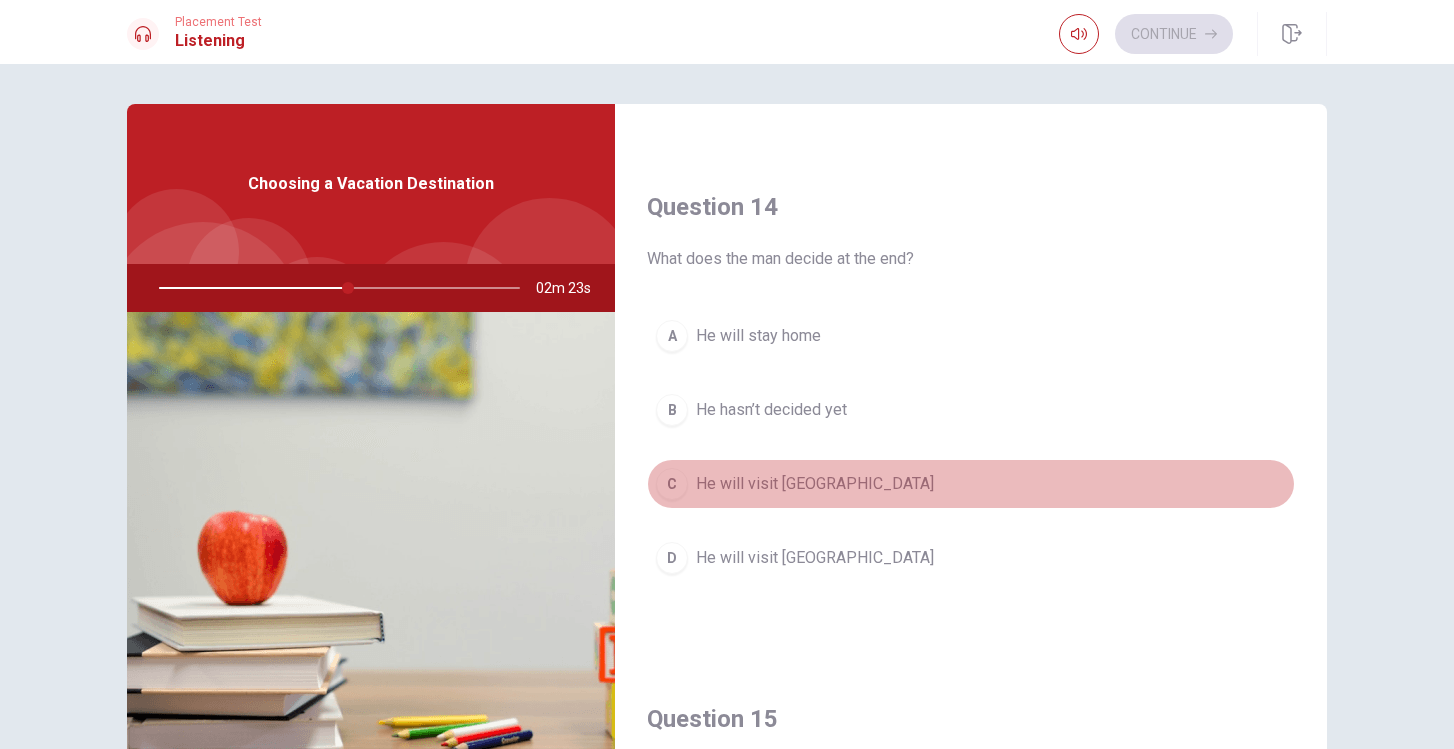 click on "C" at bounding box center (672, 484) 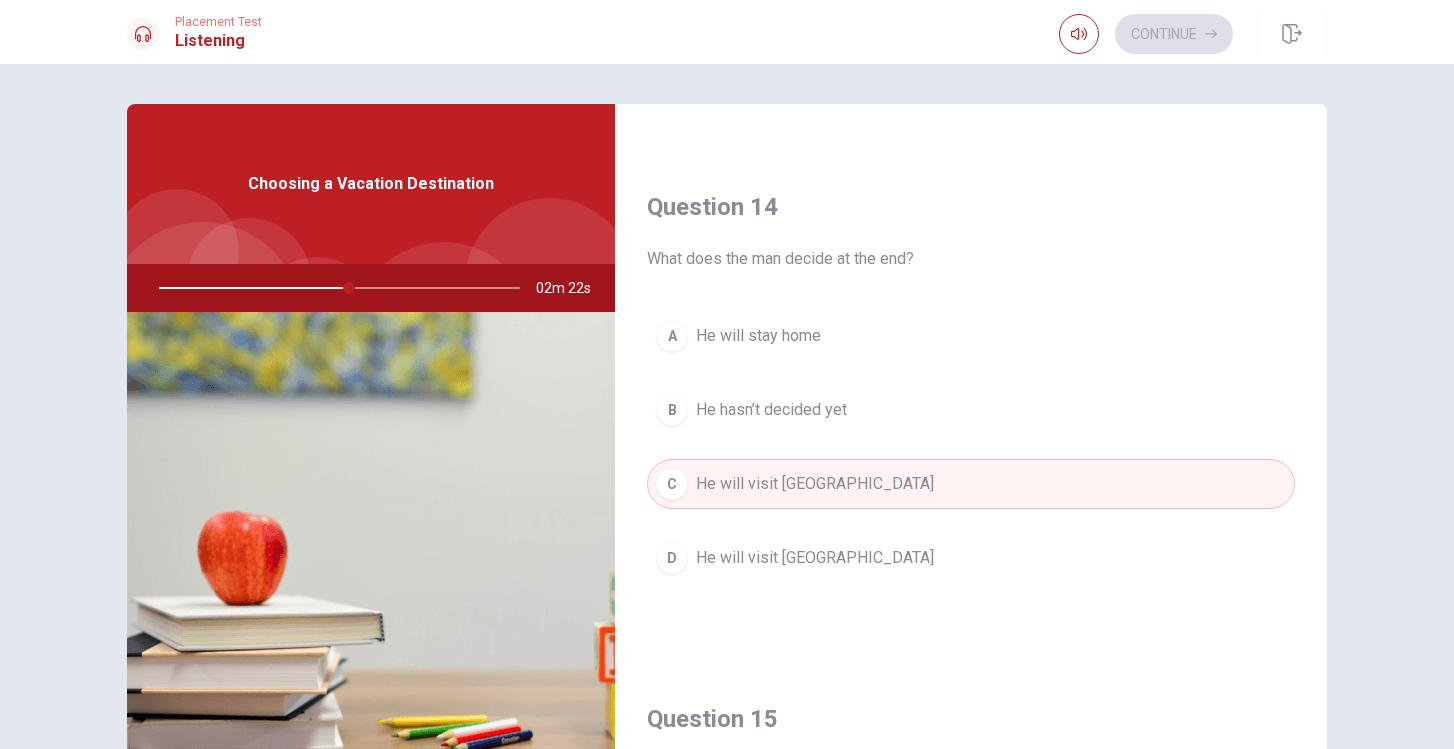 click on "Question 15 What two destinations is the man considering? A [GEOGRAPHIC_DATA] and [GEOGRAPHIC_DATA] B [GEOGRAPHIC_DATA] and [GEOGRAPHIC_DATA] C [GEOGRAPHIC_DATA] and [GEOGRAPHIC_DATA] D [GEOGRAPHIC_DATA] and [GEOGRAPHIC_DATA]" at bounding box center [971, 919] 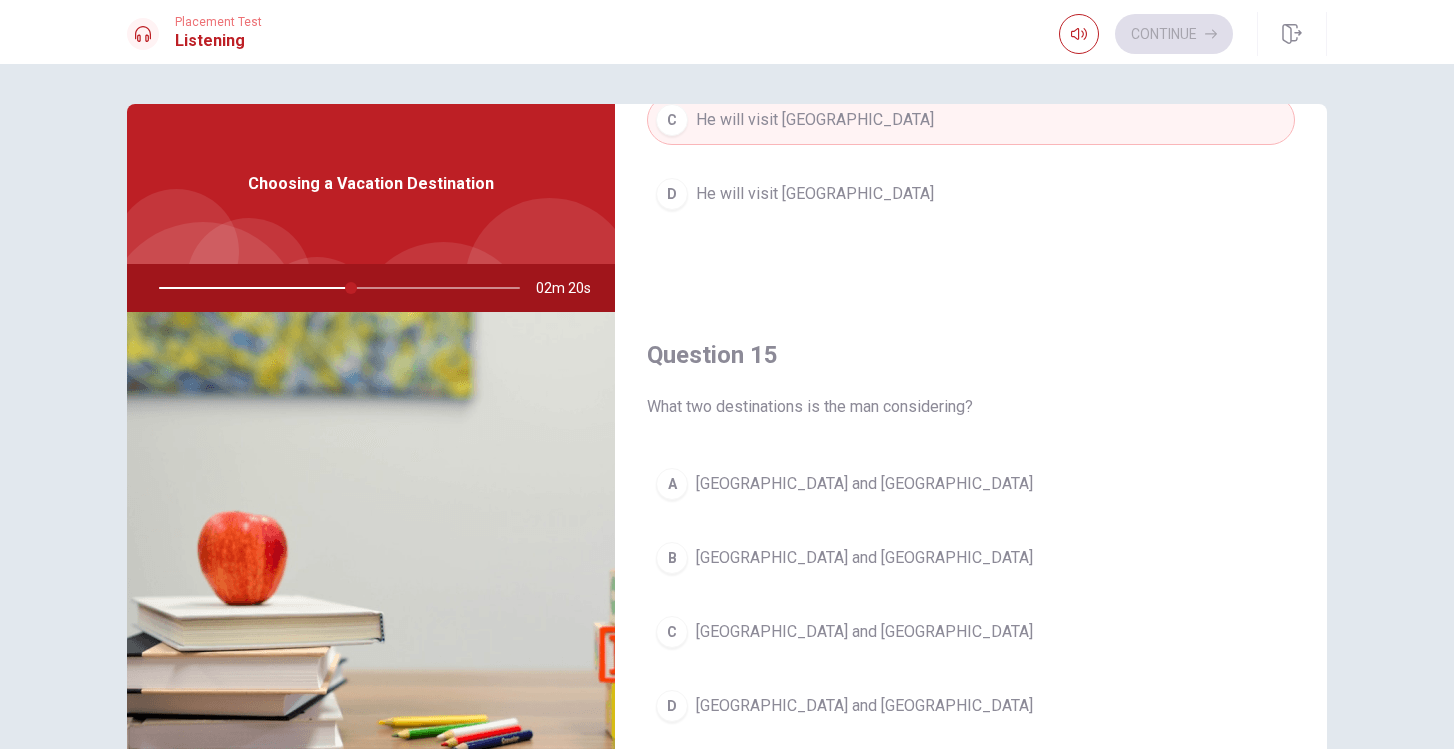 scroll, scrollTop: 1888, scrollLeft: 0, axis: vertical 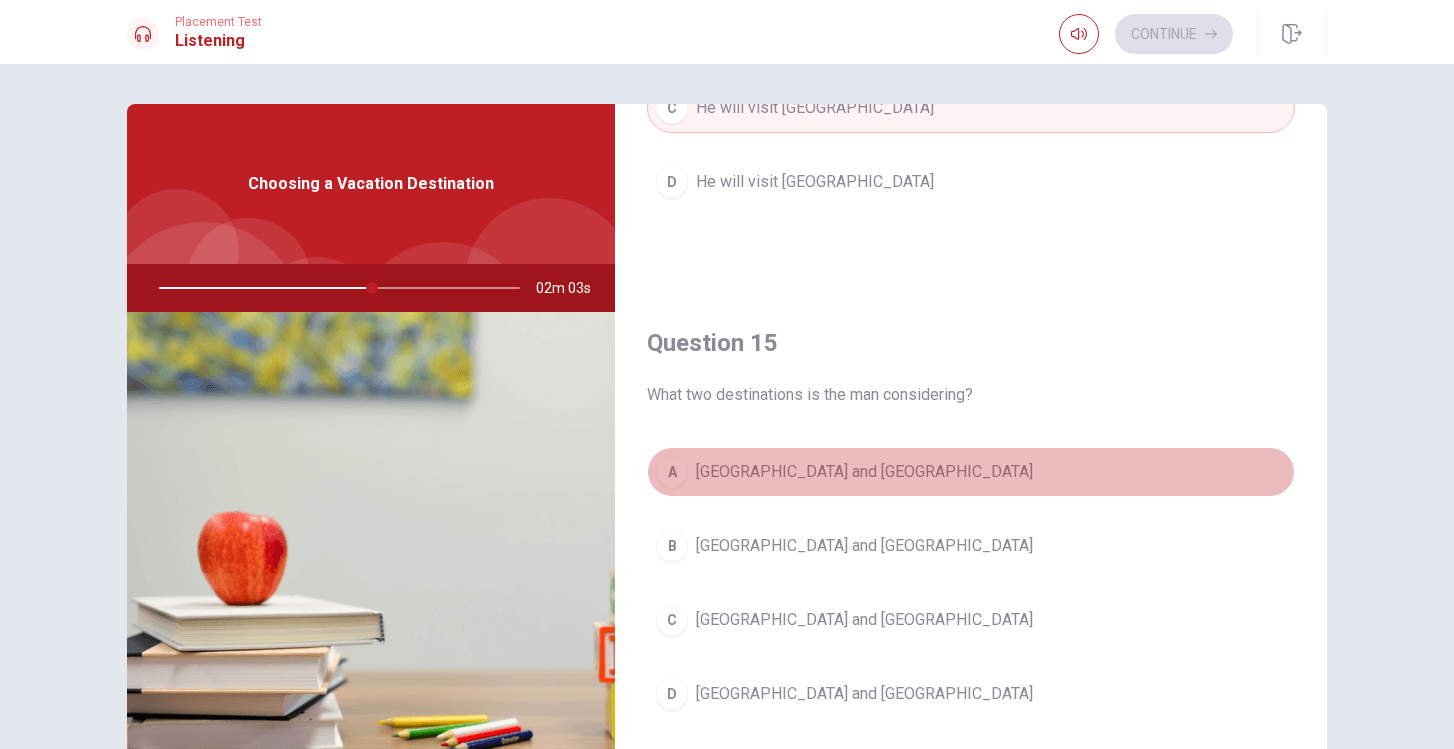 click on "A [GEOGRAPHIC_DATA] and [GEOGRAPHIC_DATA]" at bounding box center (971, 472) 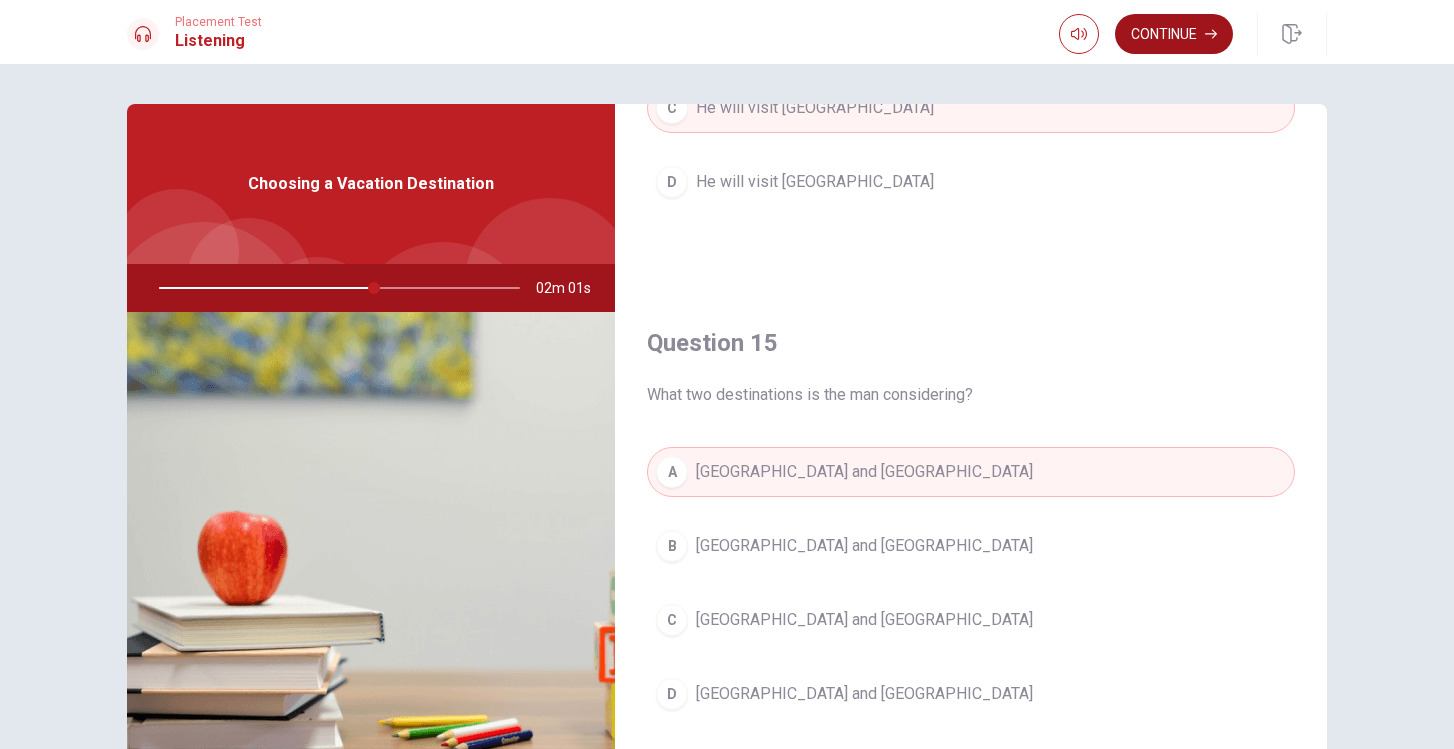 click on "Continue" at bounding box center [1174, 34] 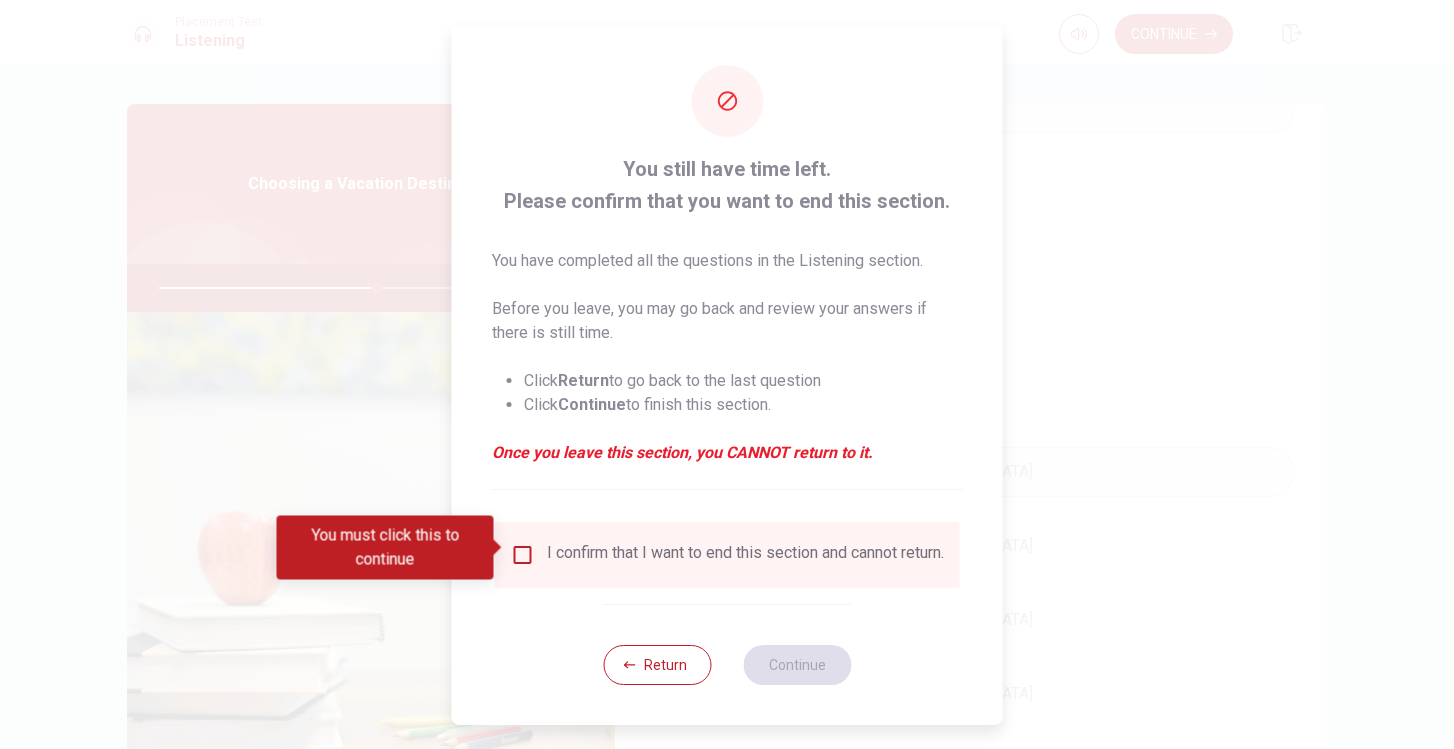 click at bounding box center (523, 555) 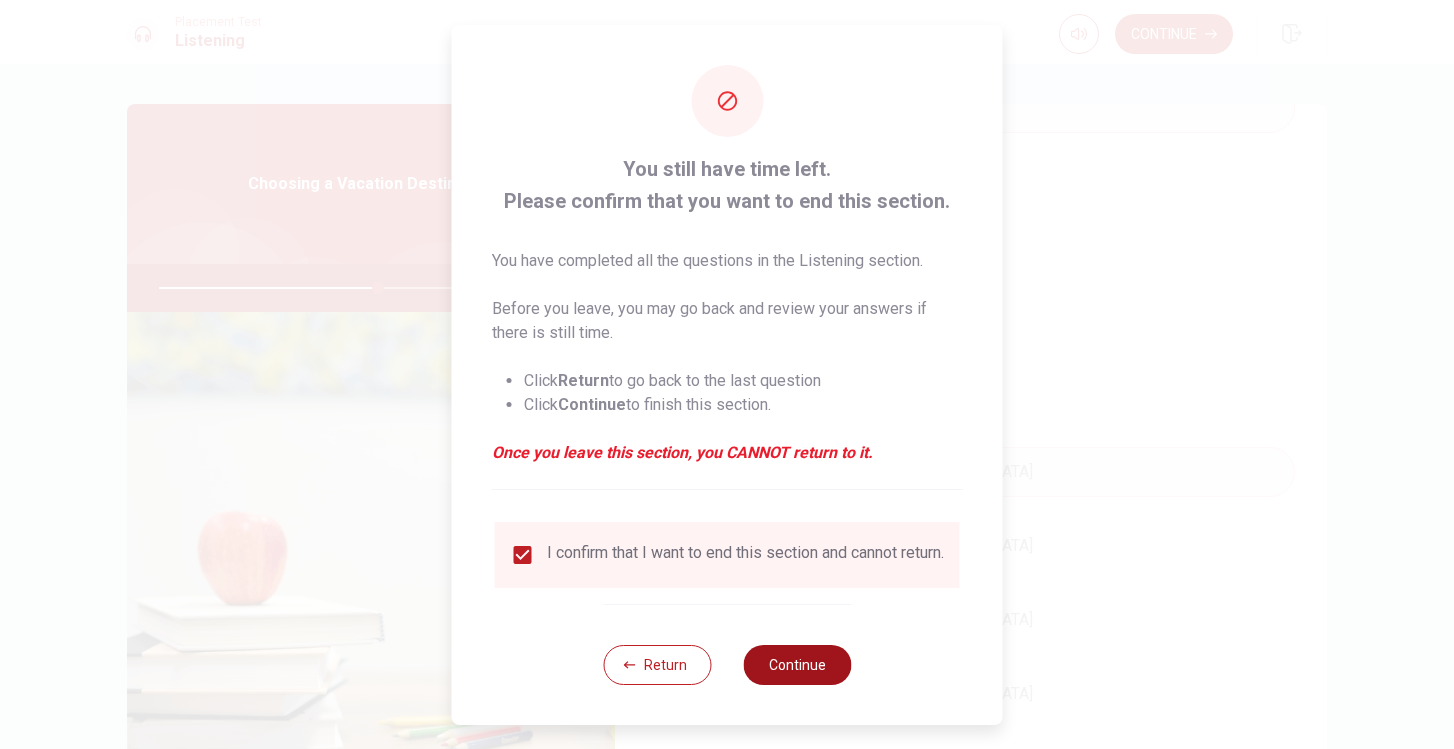 click on "Continue" at bounding box center (797, 665) 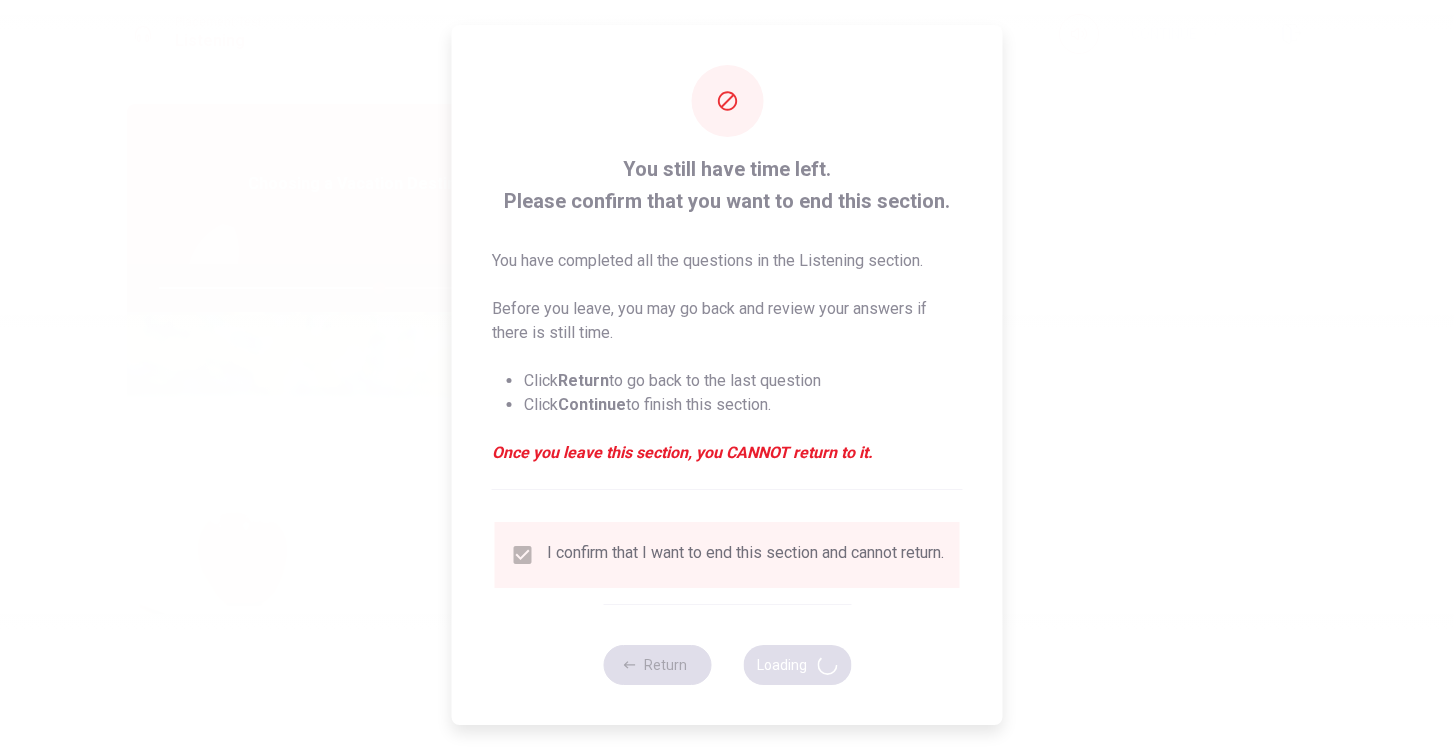 type on "61" 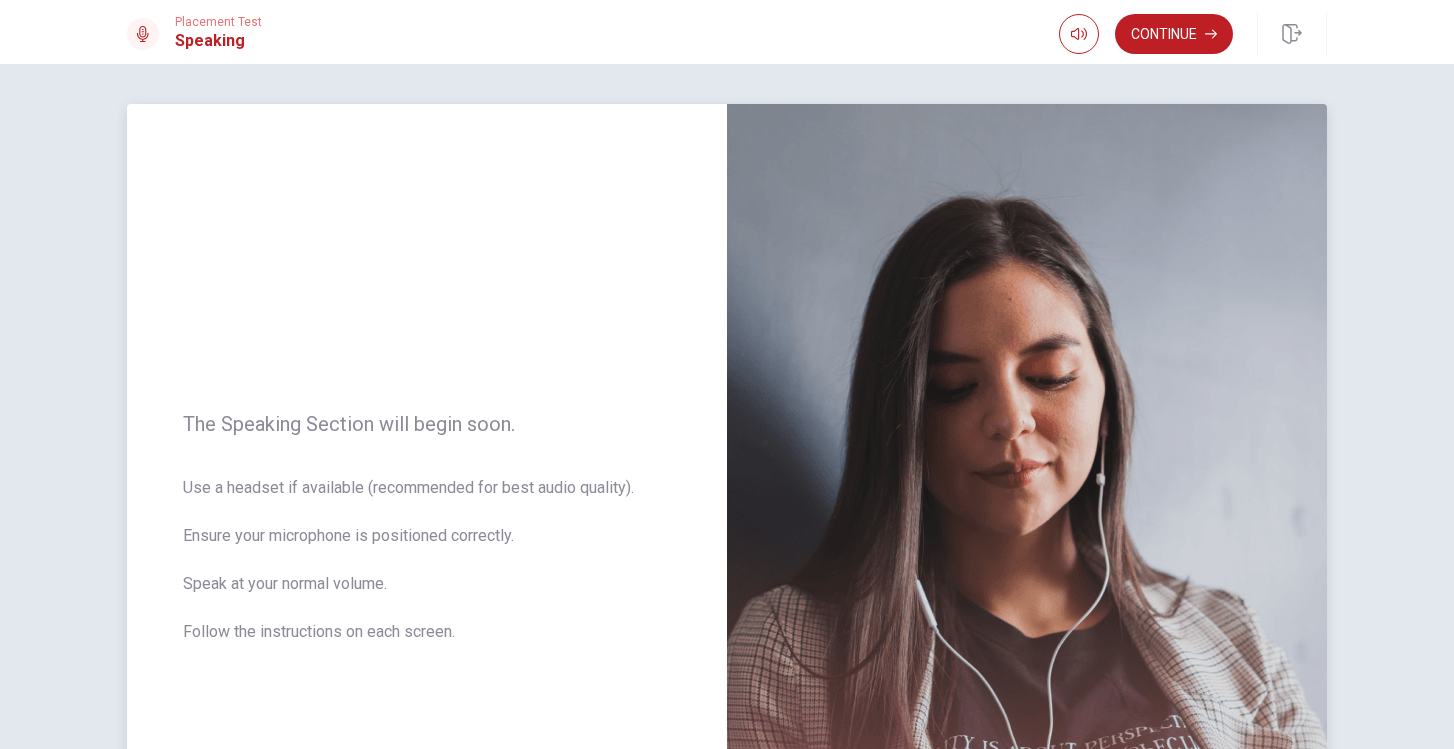 click on "Use a headset if available (recommended for best audio quality).
Ensure your microphone is positioned correctly.
Speak at your normal volume.
Follow the instructions on each screen." at bounding box center (427, 572) 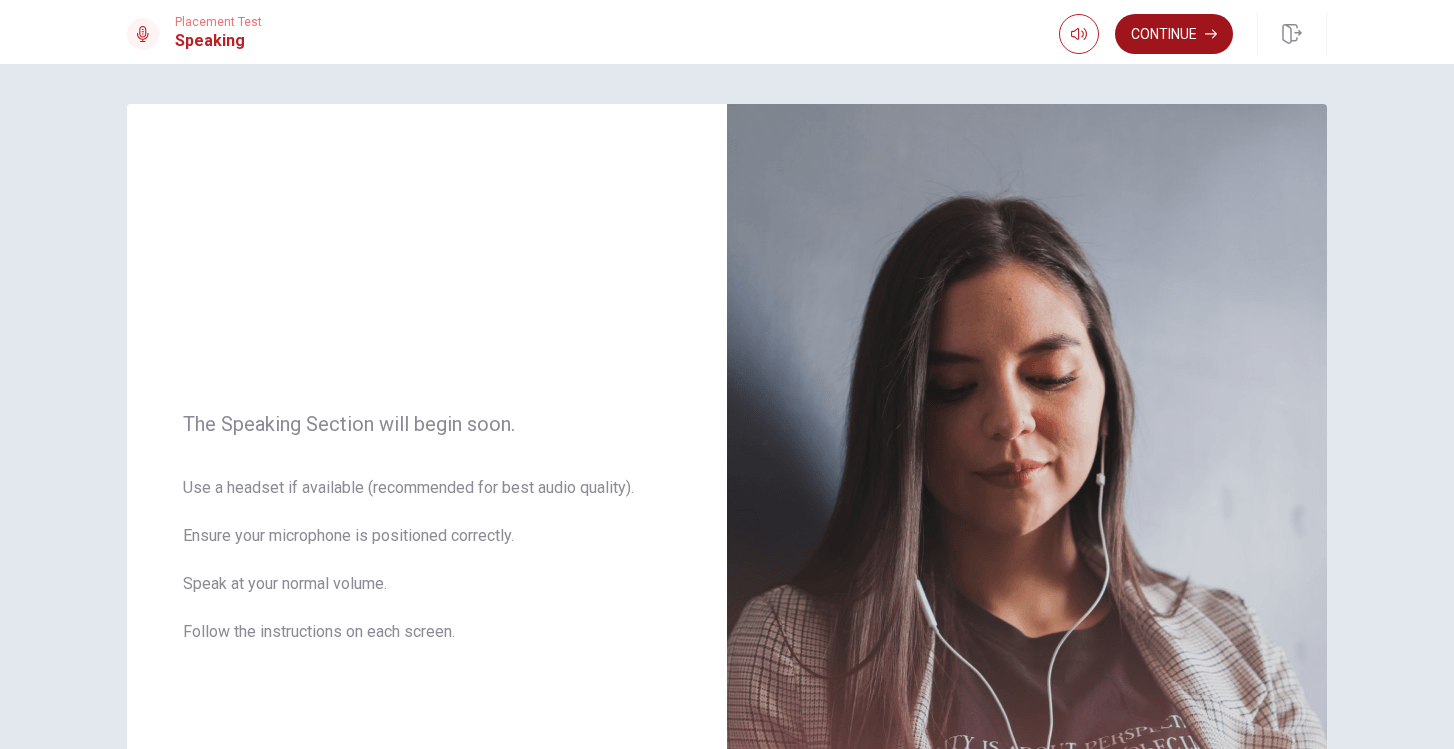 click on "Continue" at bounding box center [1174, 34] 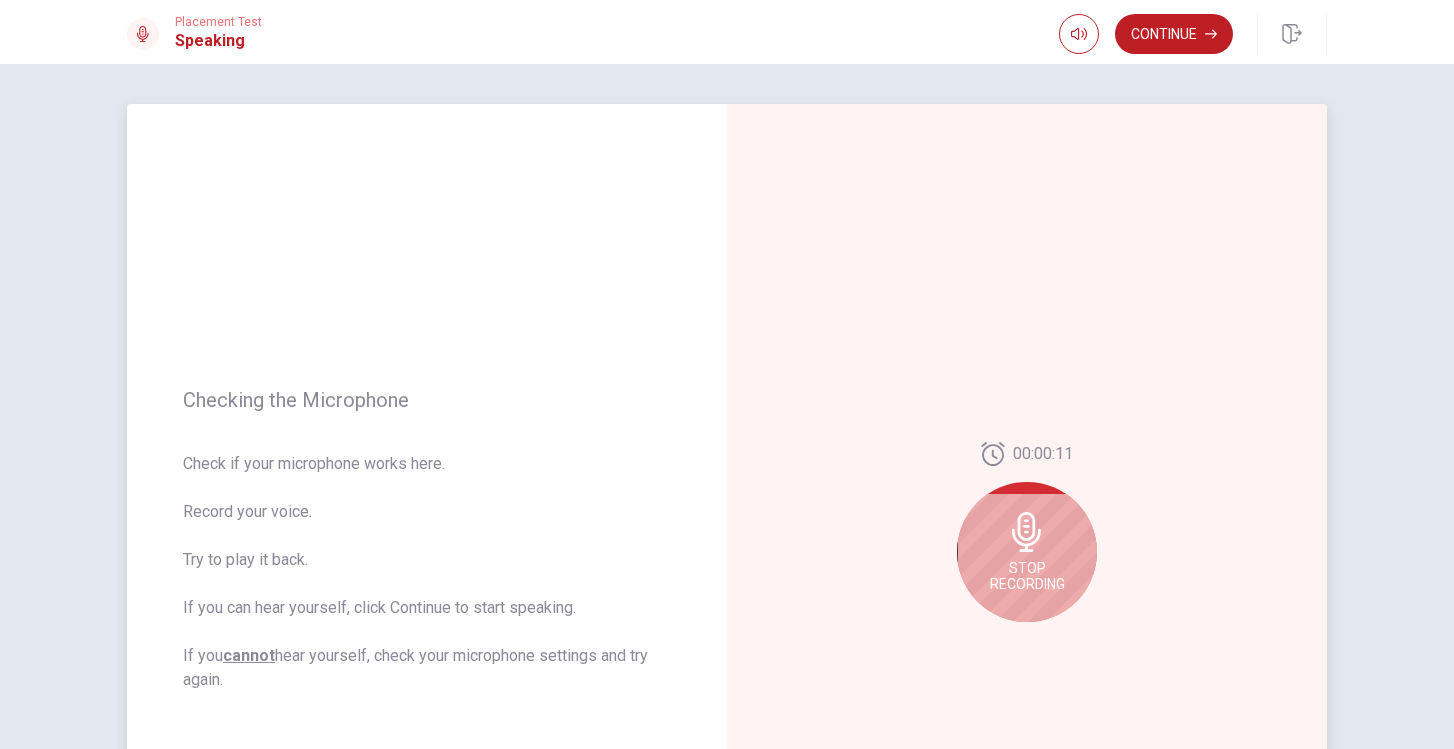 click on "Checking the Microphone Check if your microphone works here.
Record your voice.
Try to play it back.
If you can hear yourself, click Continue to start speaking.
If you  cannot  hear yourself, check your microphone settings and try again." at bounding box center (427, 540) 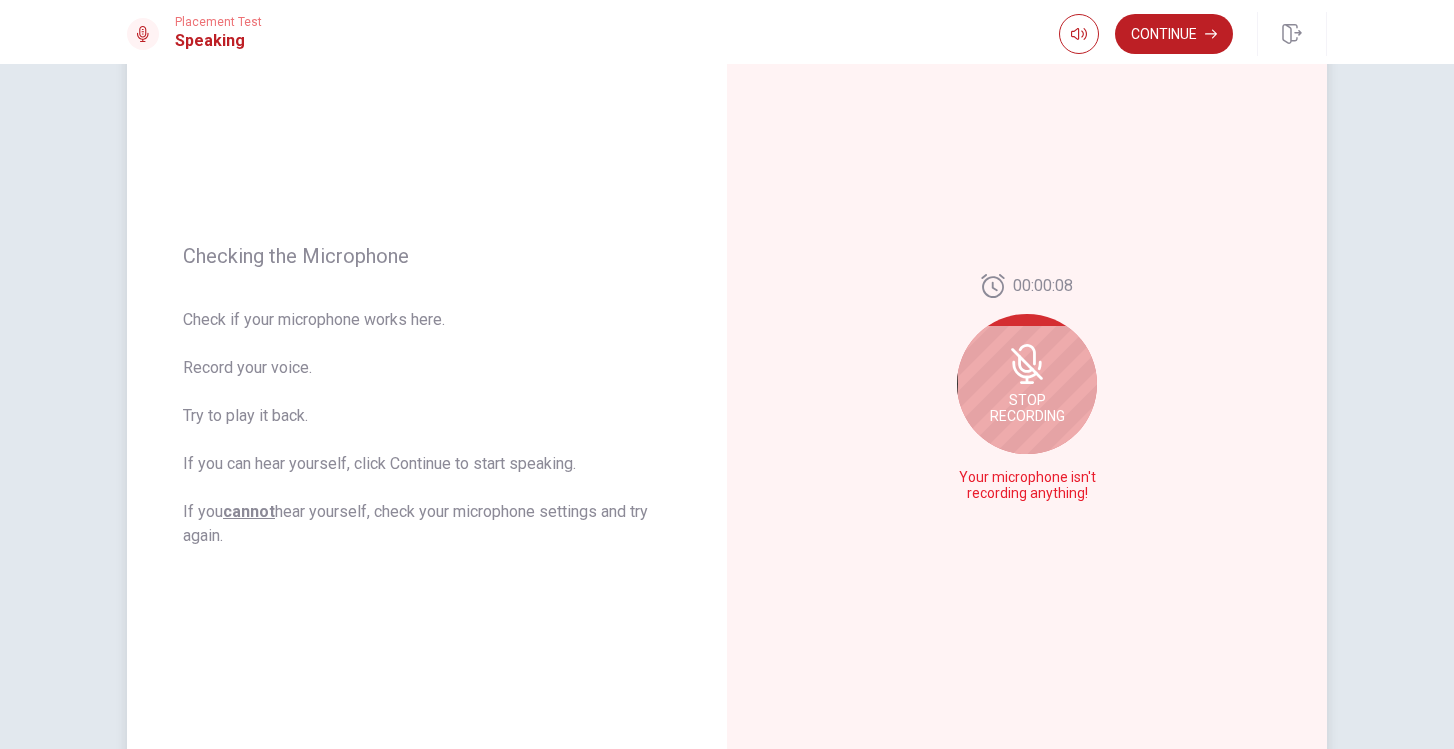 scroll, scrollTop: 226, scrollLeft: 0, axis: vertical 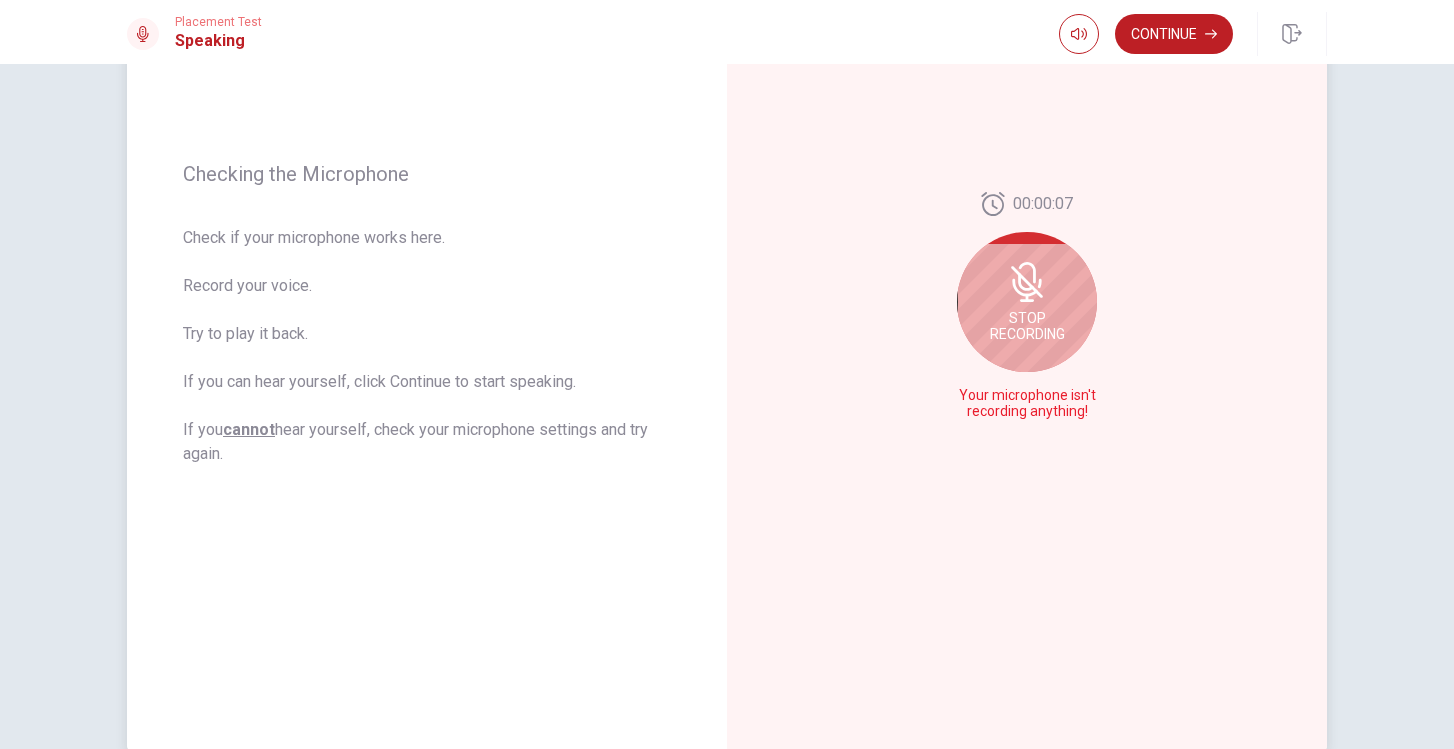 click 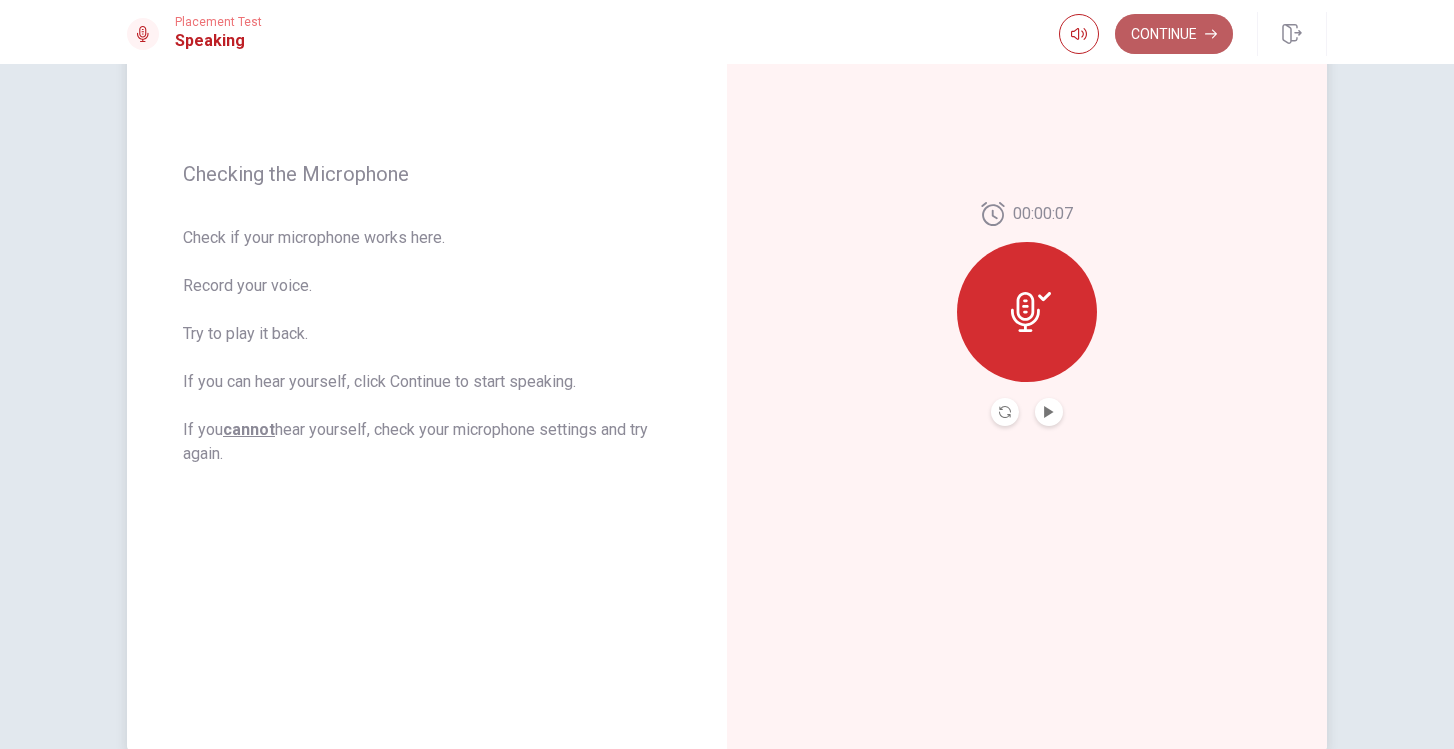 click on "Continue" at bounding box center [1174, 34] 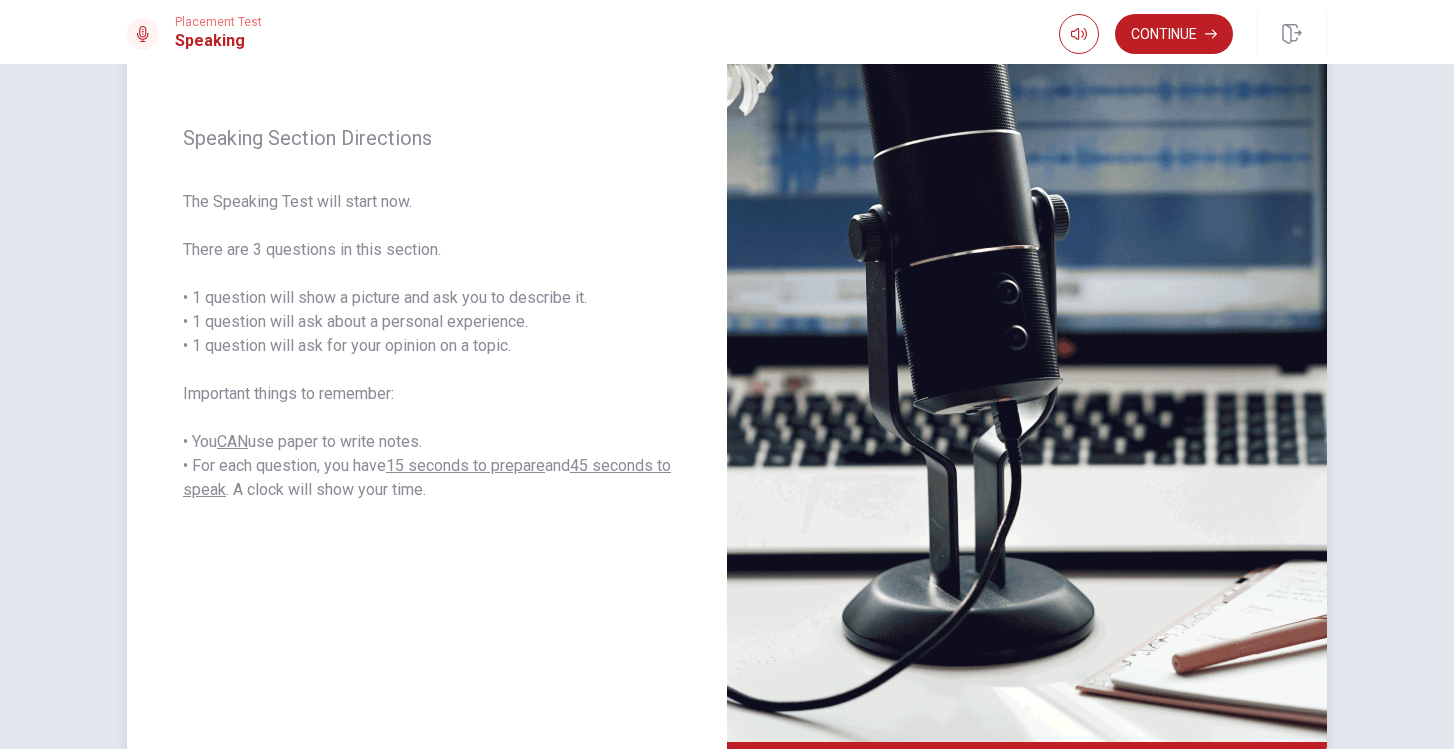 click on "Speaking Section Directions The Speaking Test will start now.
There are 3 questions in this section.
• 1 question will show a picture and ask you to describe it.
• 1 question will ask about a personal experience.
• 1 question will ask for your opinion on a topic.
Important things to remember:
• You  CAN  use paper to write notes.
• For each question, you have  15 seconds to prepare  and  45 seconds to speak . A clock will show your time." at bounding box center (427, 314) 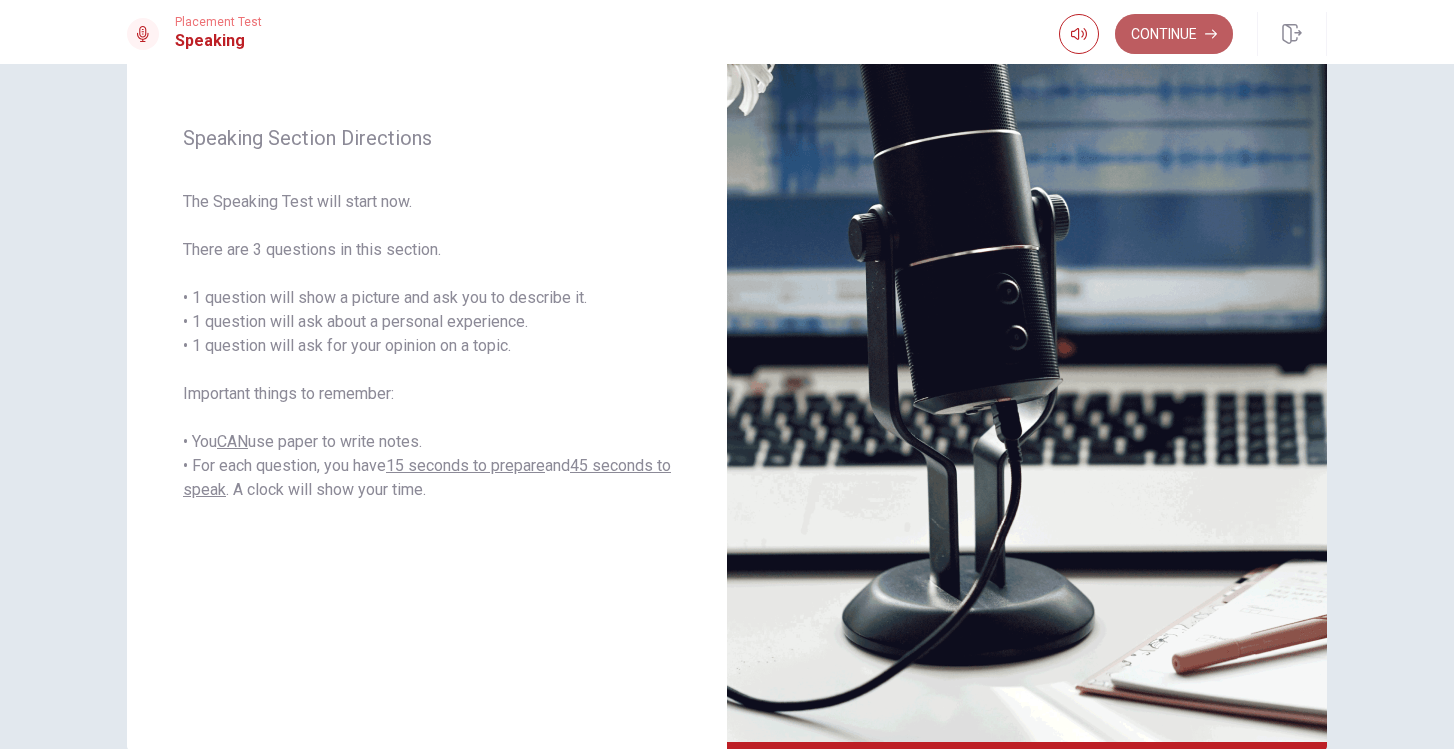 click on "Continue" at bounding box center [1174, 34] 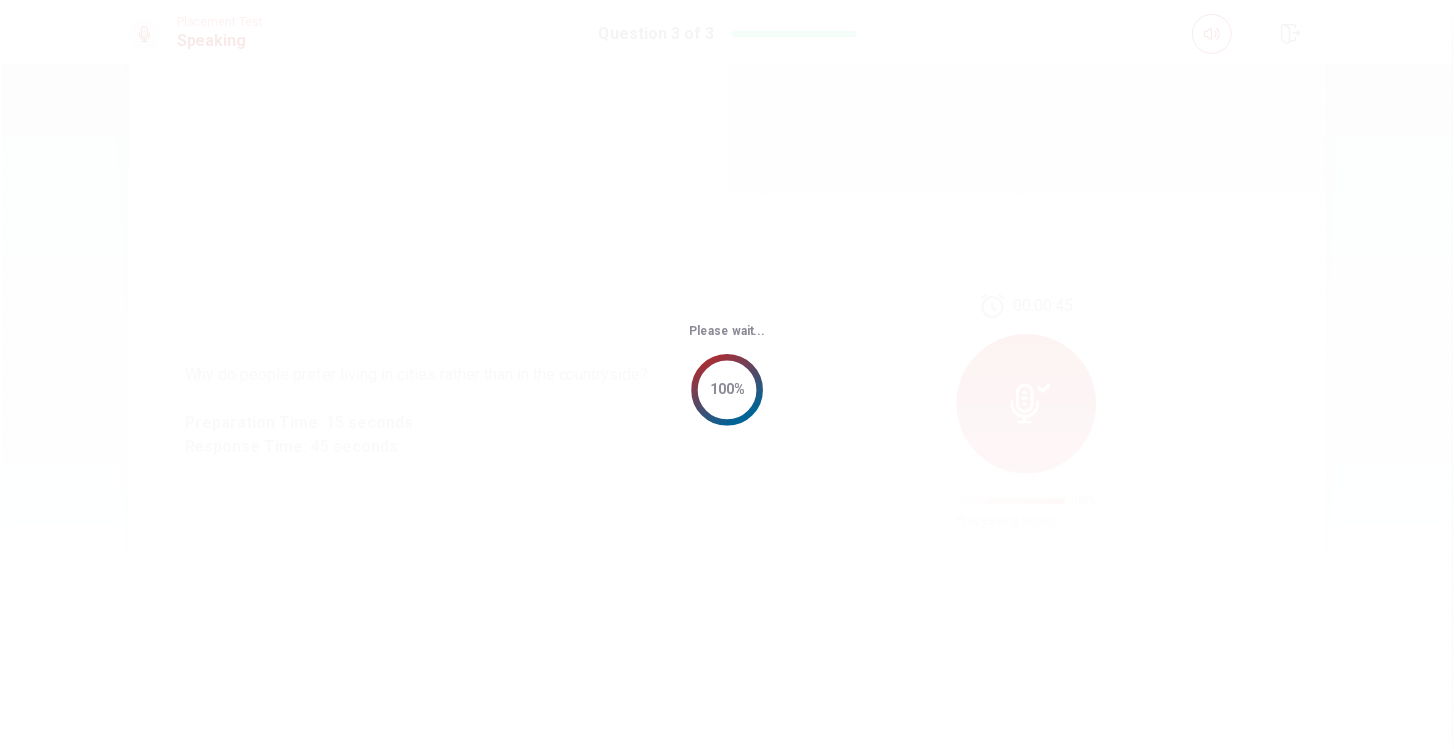 scroll, scrollTop: 0, scrollLeft: 0, axis: both 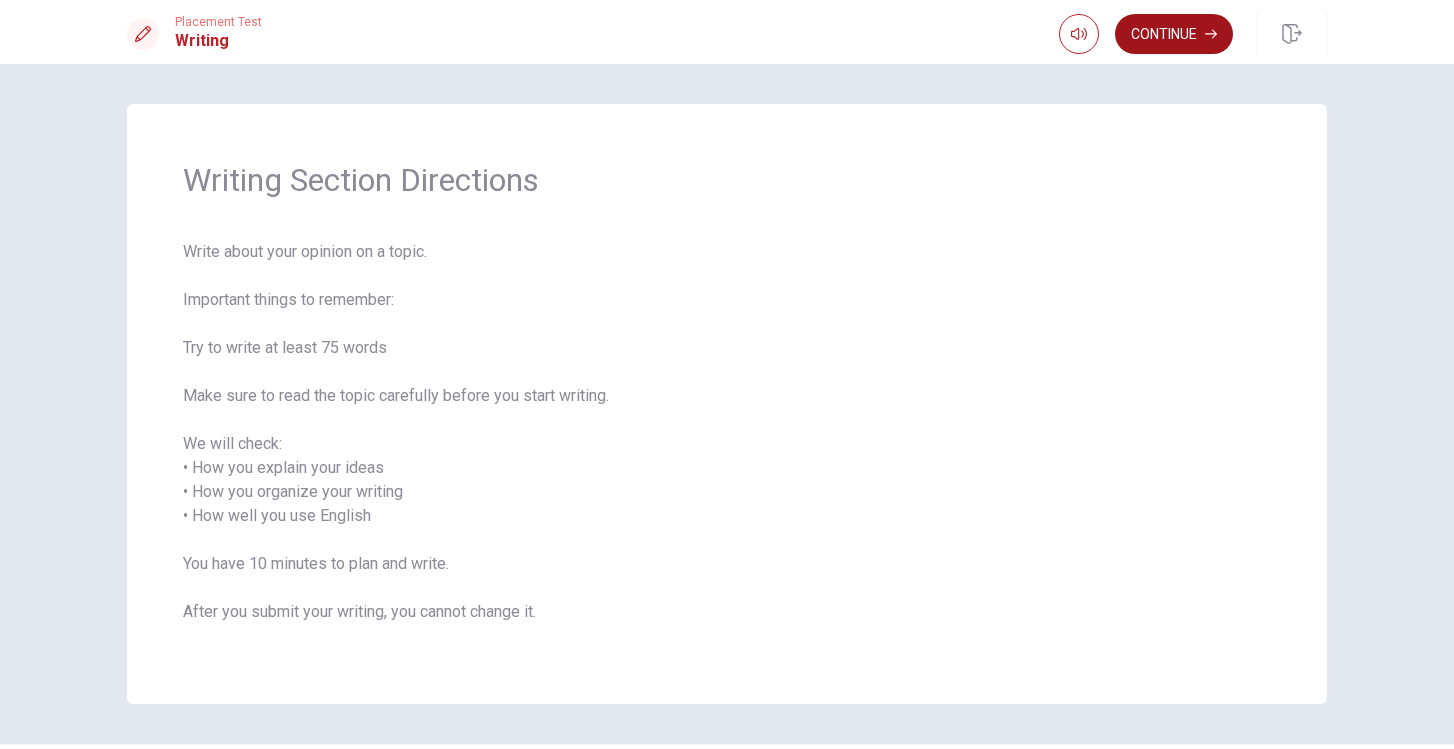 click on "Continue" at bounding box center (1174, 34) 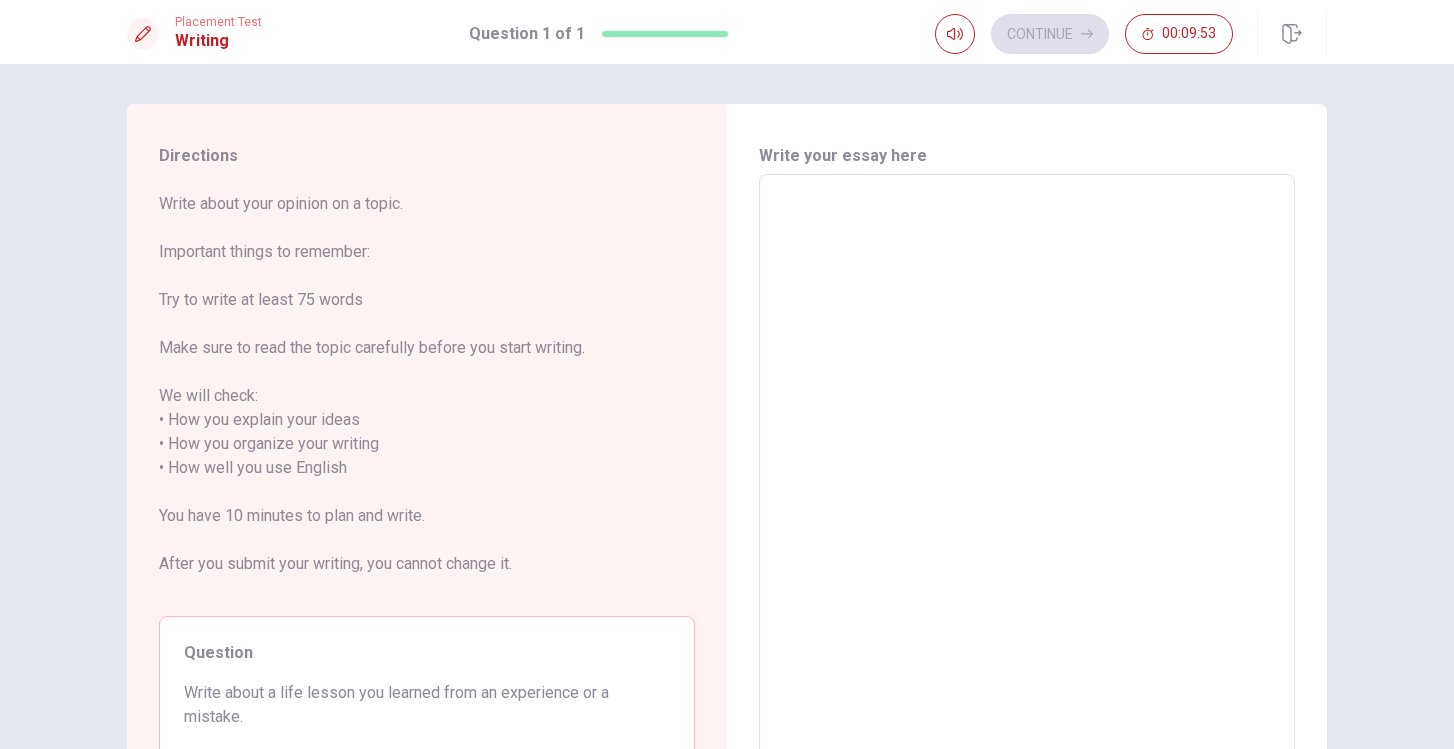 click on "Write about your opinion on a topic.
Important things to remember:
Try to write at least 75 words
Make sure to read the topic carefully before you start writing.
We will check:
• How you explain your ideas
• How you organize your writing
• How well you use English
You have 10 minutes to plan and write.
After you submit your writing, you cannot change it." at bounding box center (427, 396) 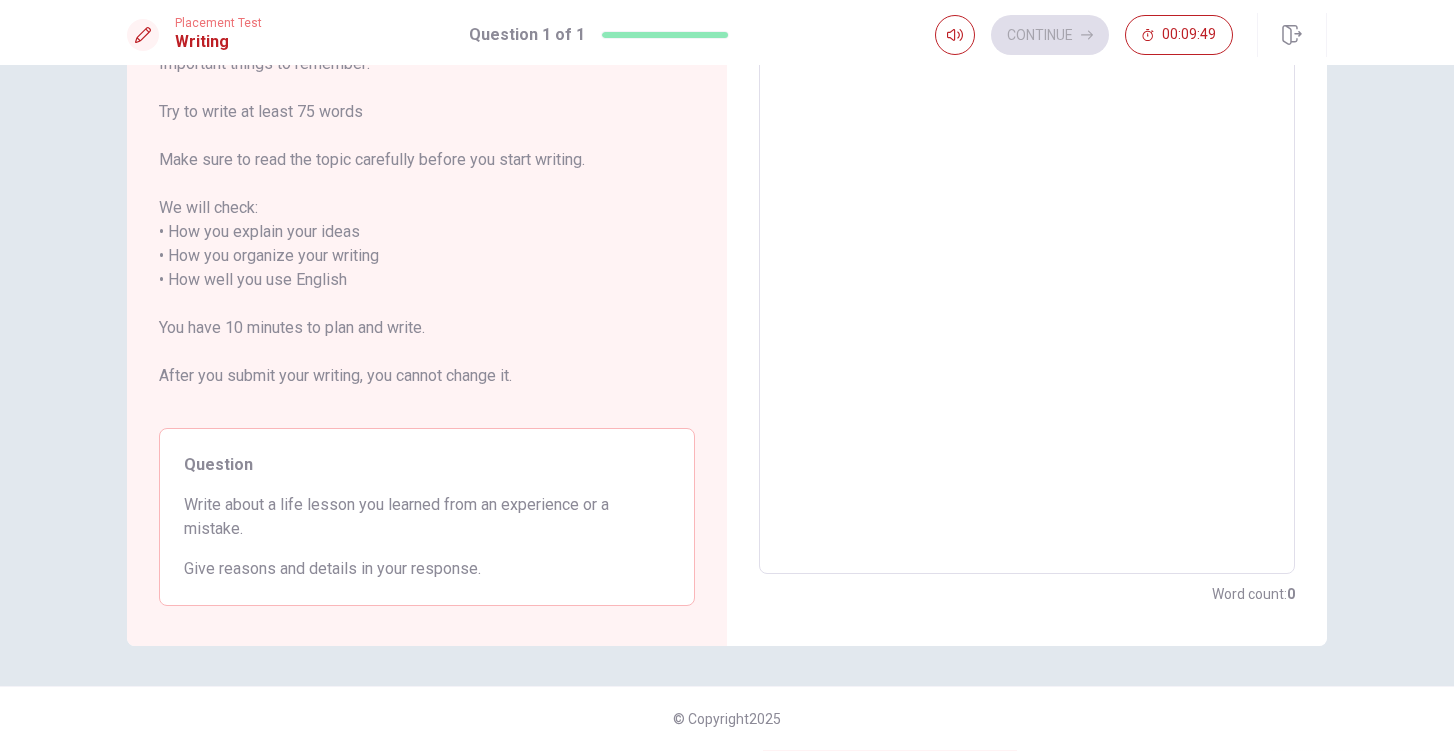 scroll, scrollTop: 187, scrollLeft: 0, axis: vertical 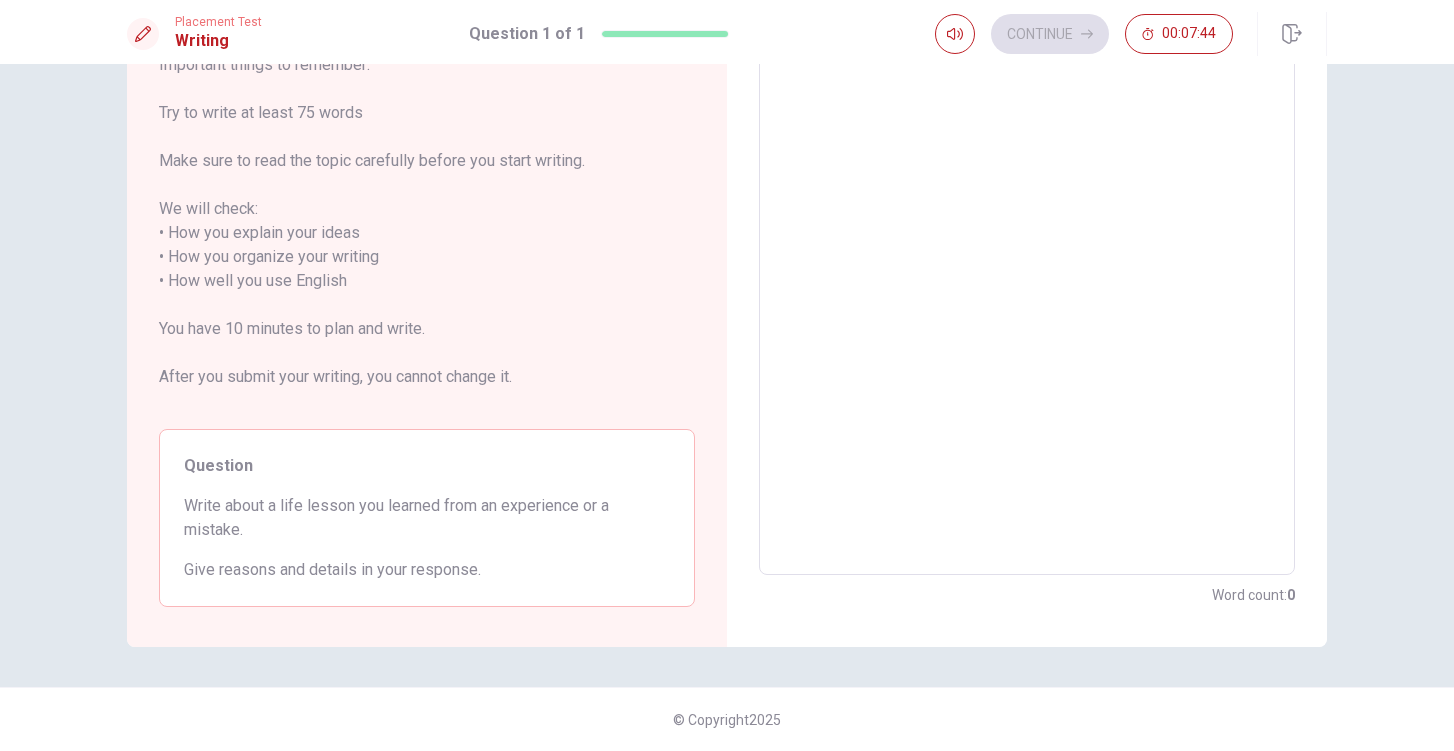 click on "Write your essay here x ​ Word count :  0" at bounding box center (1027, 282) 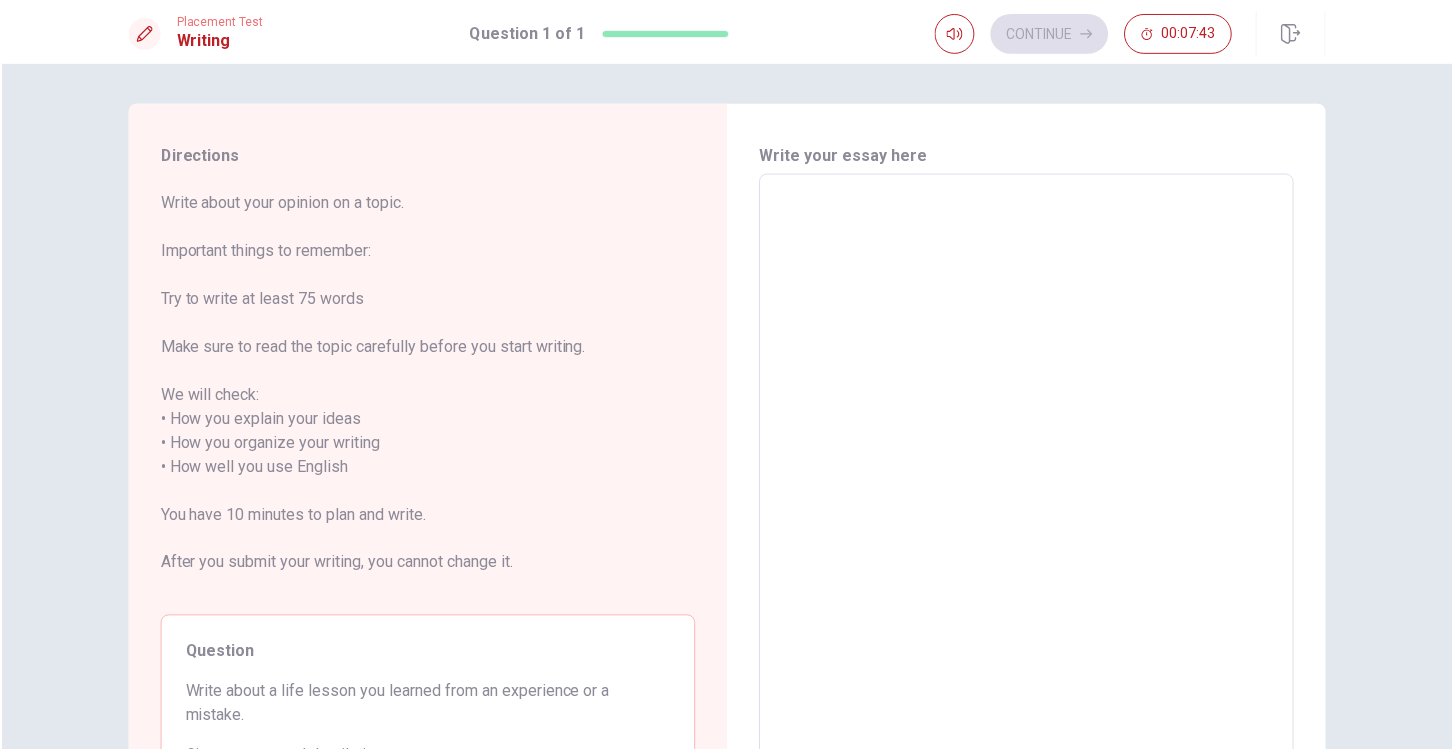 scroll, scrollTop: 0, scrollLeft: 0, axis: both 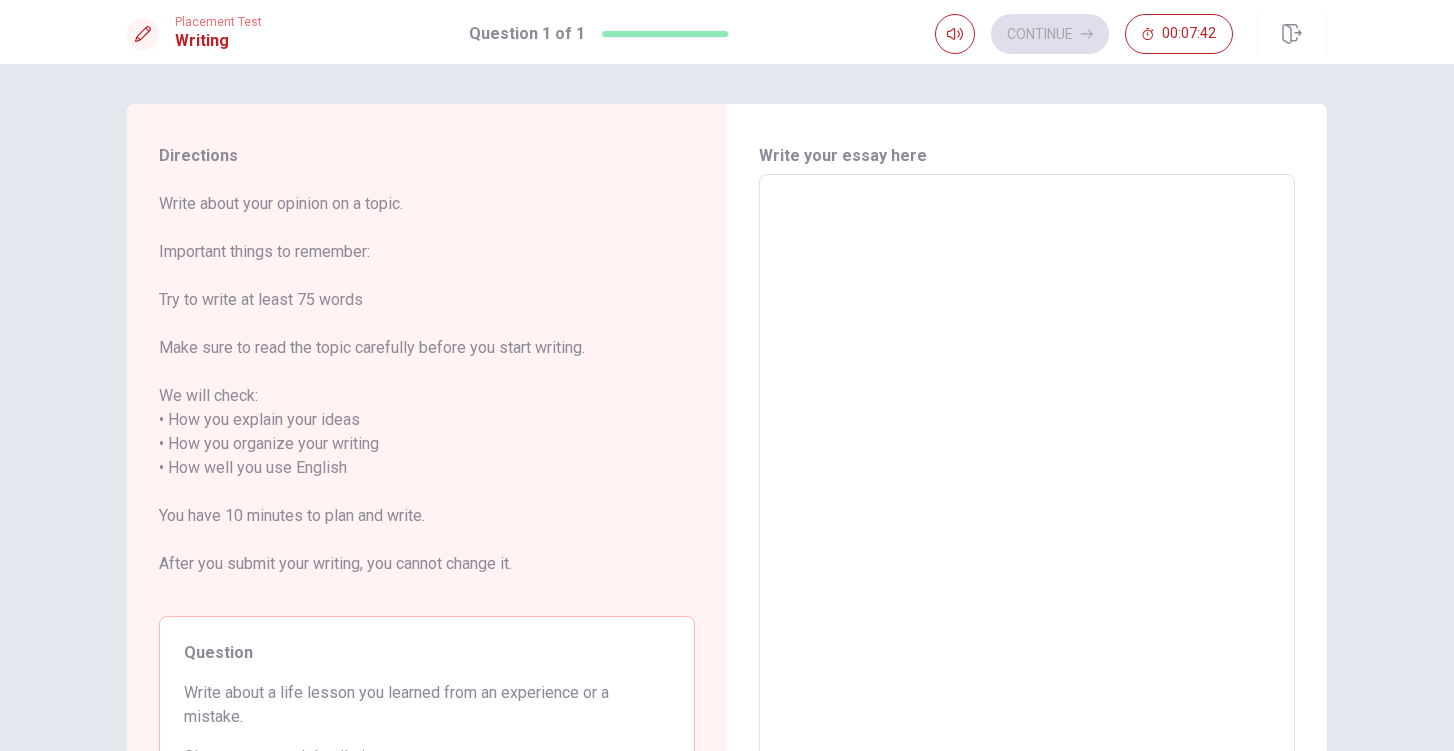 click at bounding box center (1027, 468) 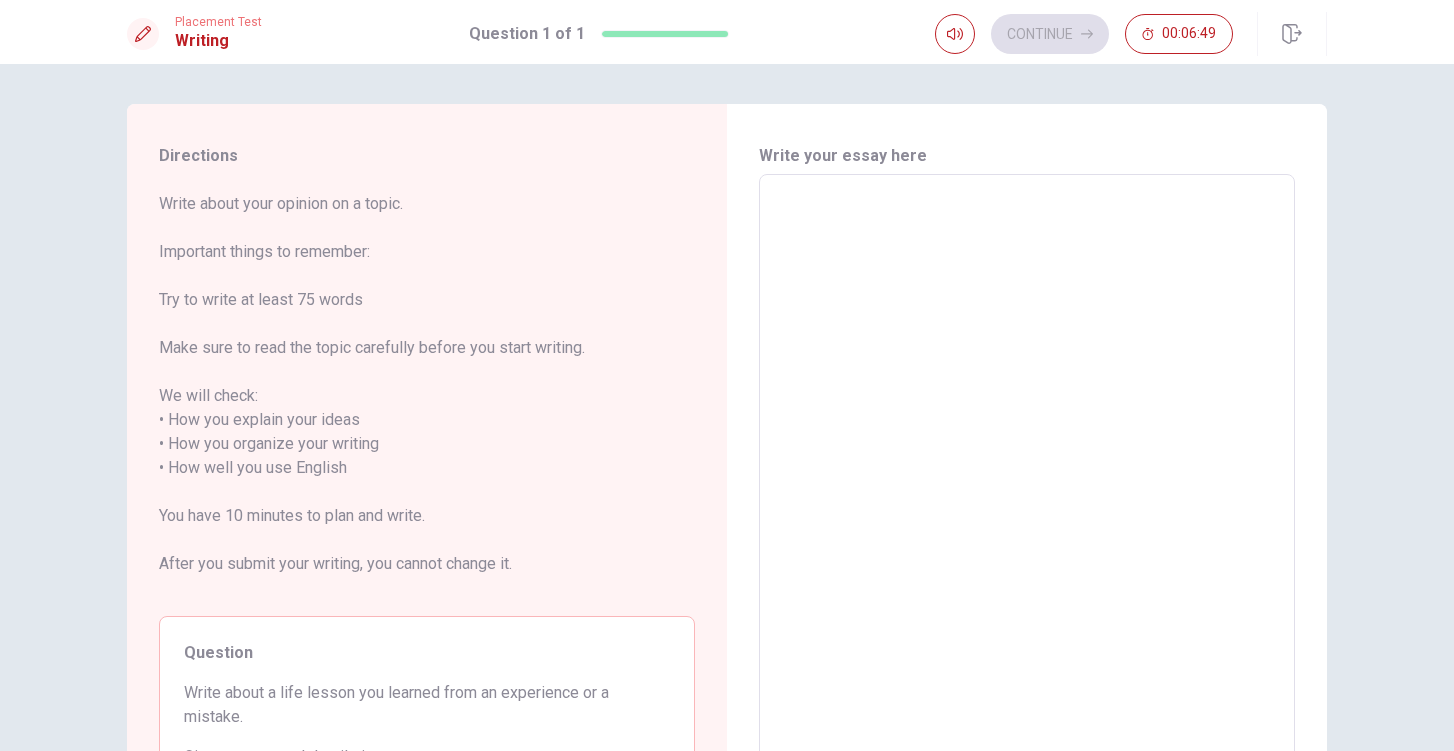 type on "O" 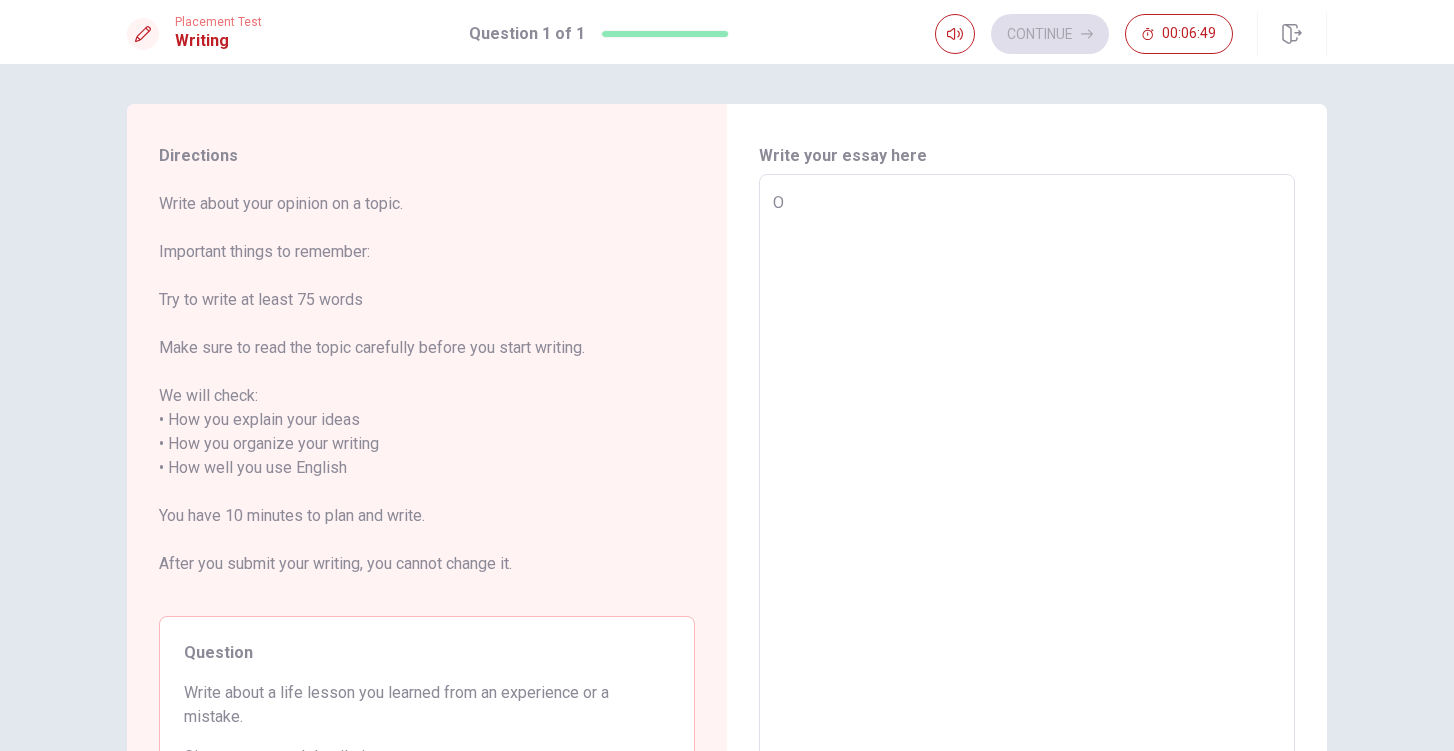 type on "x" 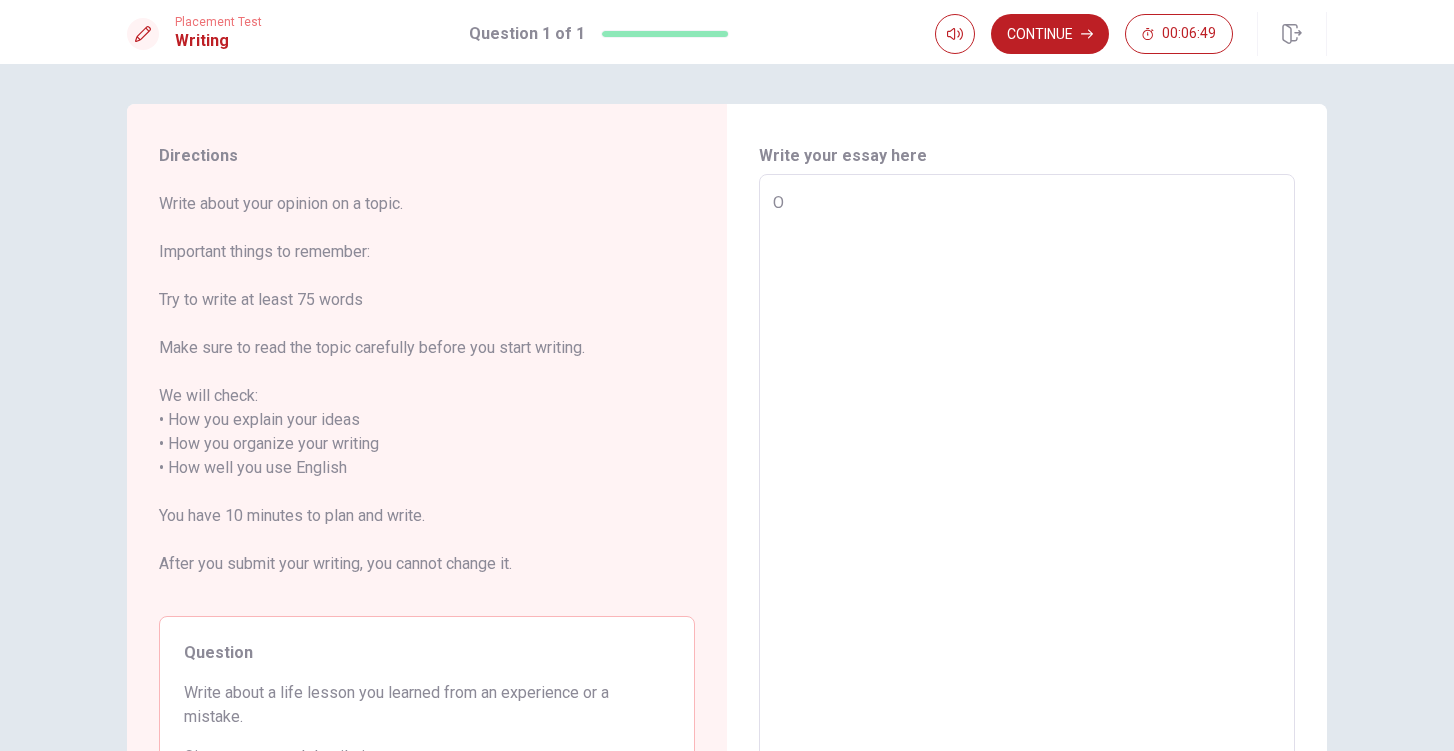 type on "On" 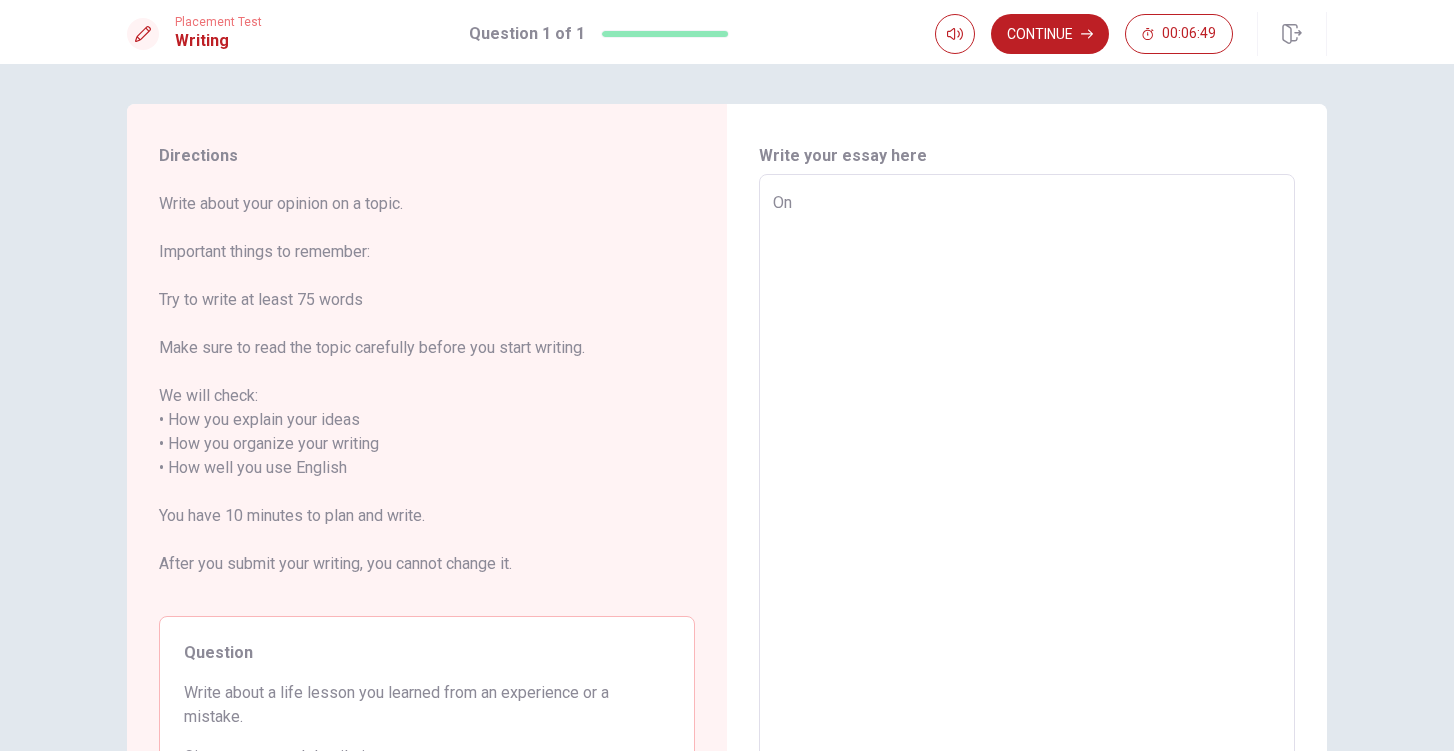 type on "x" 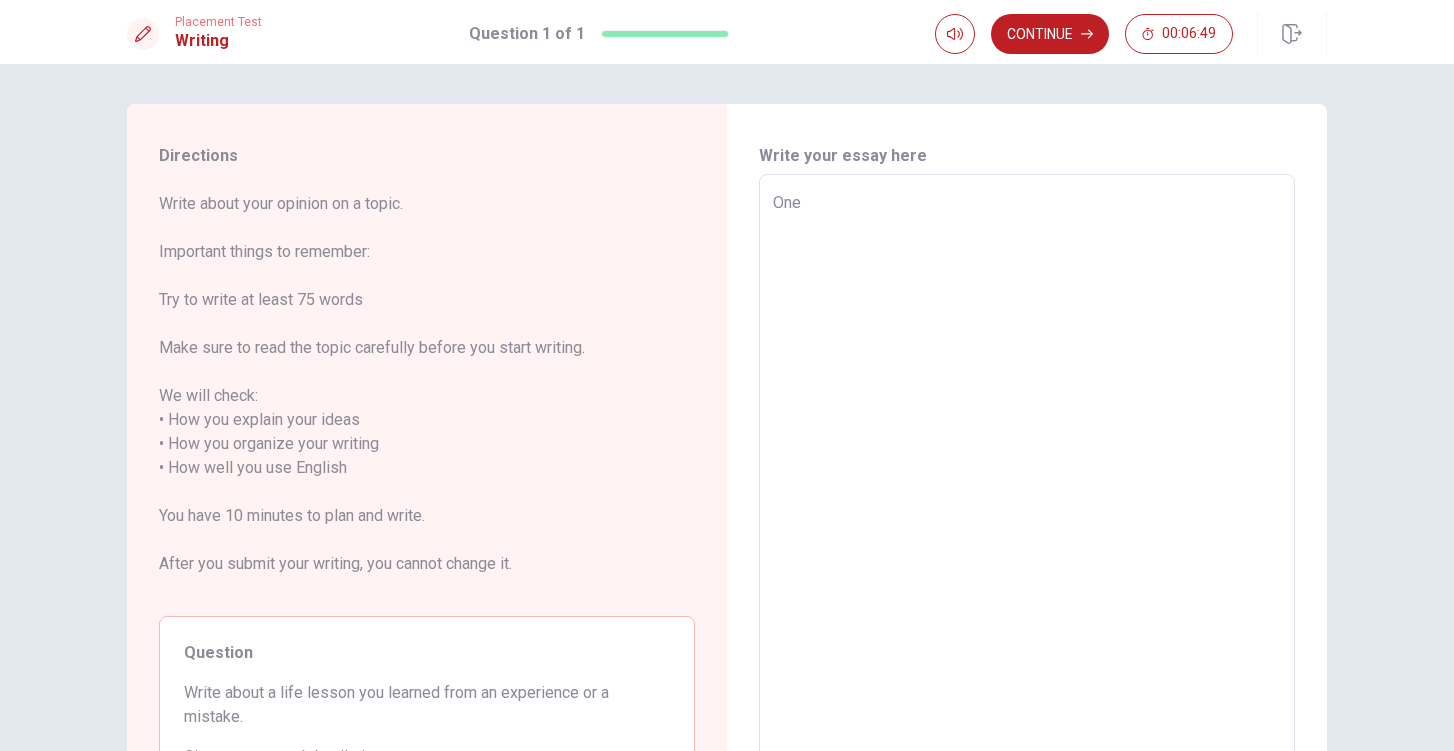 type on "x" 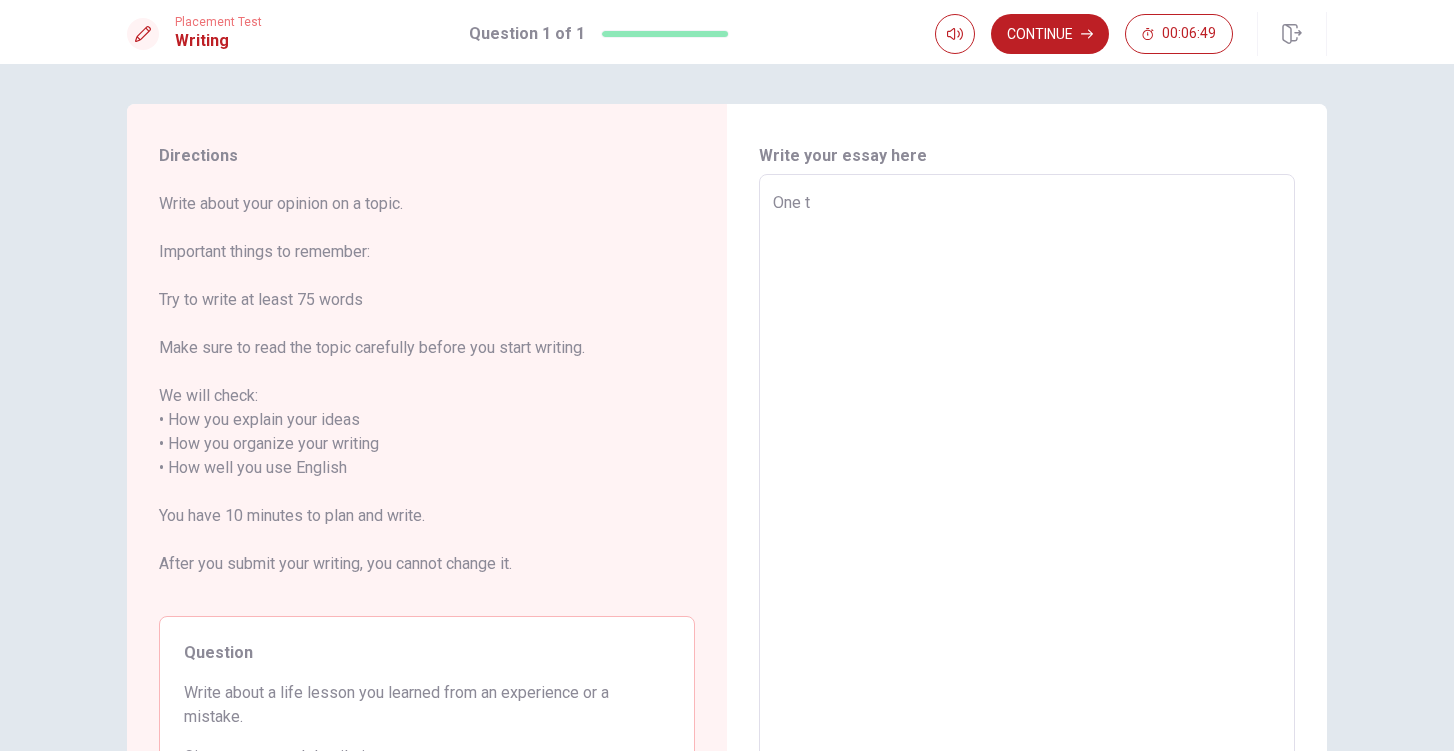 type on "x" 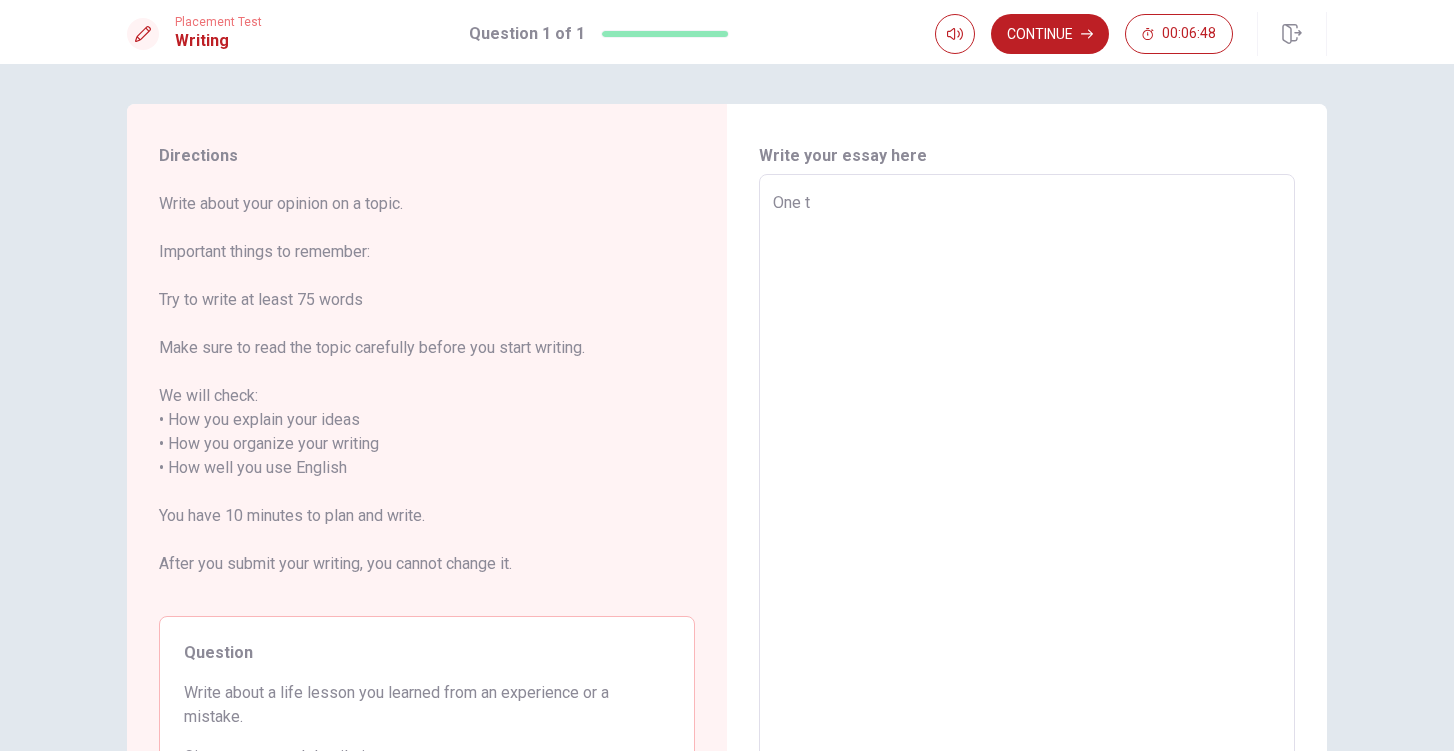 type on "One ti" 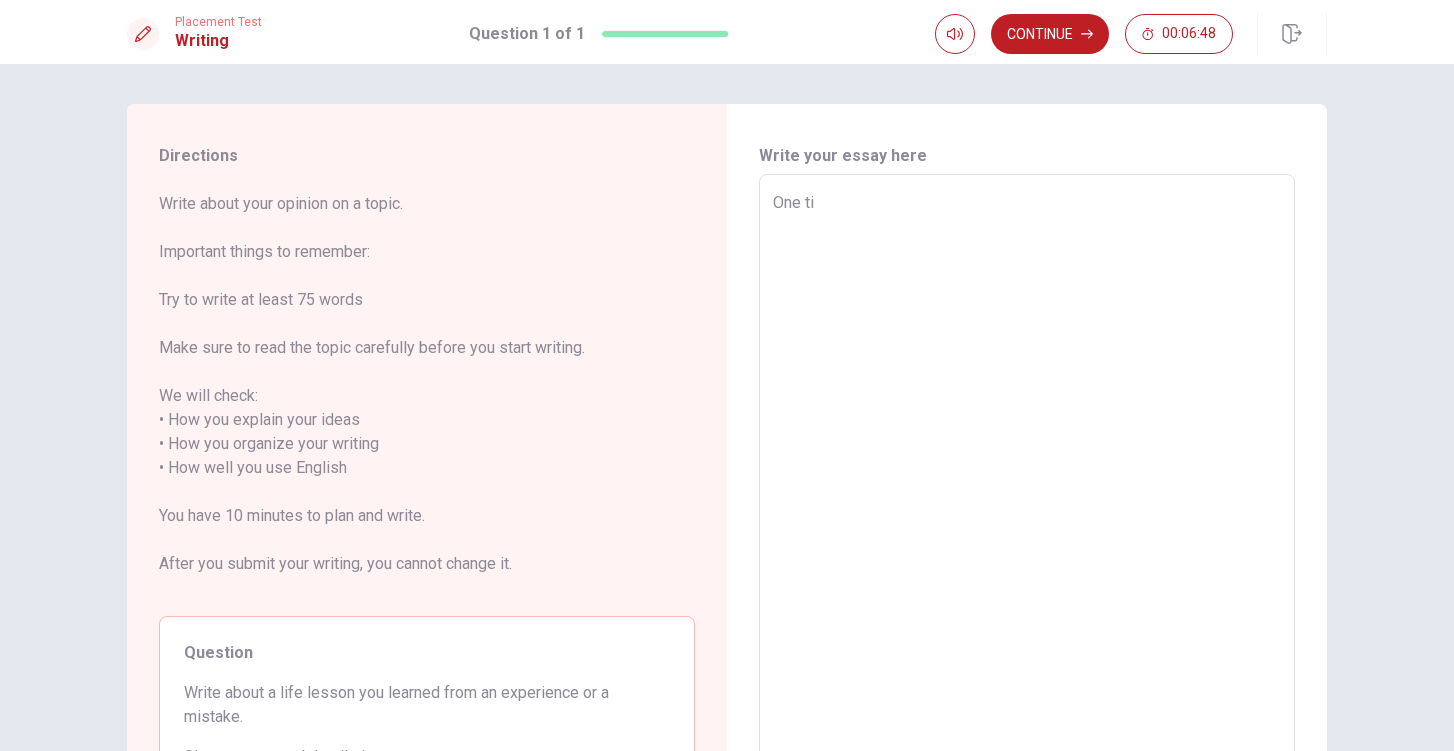 type on "x" 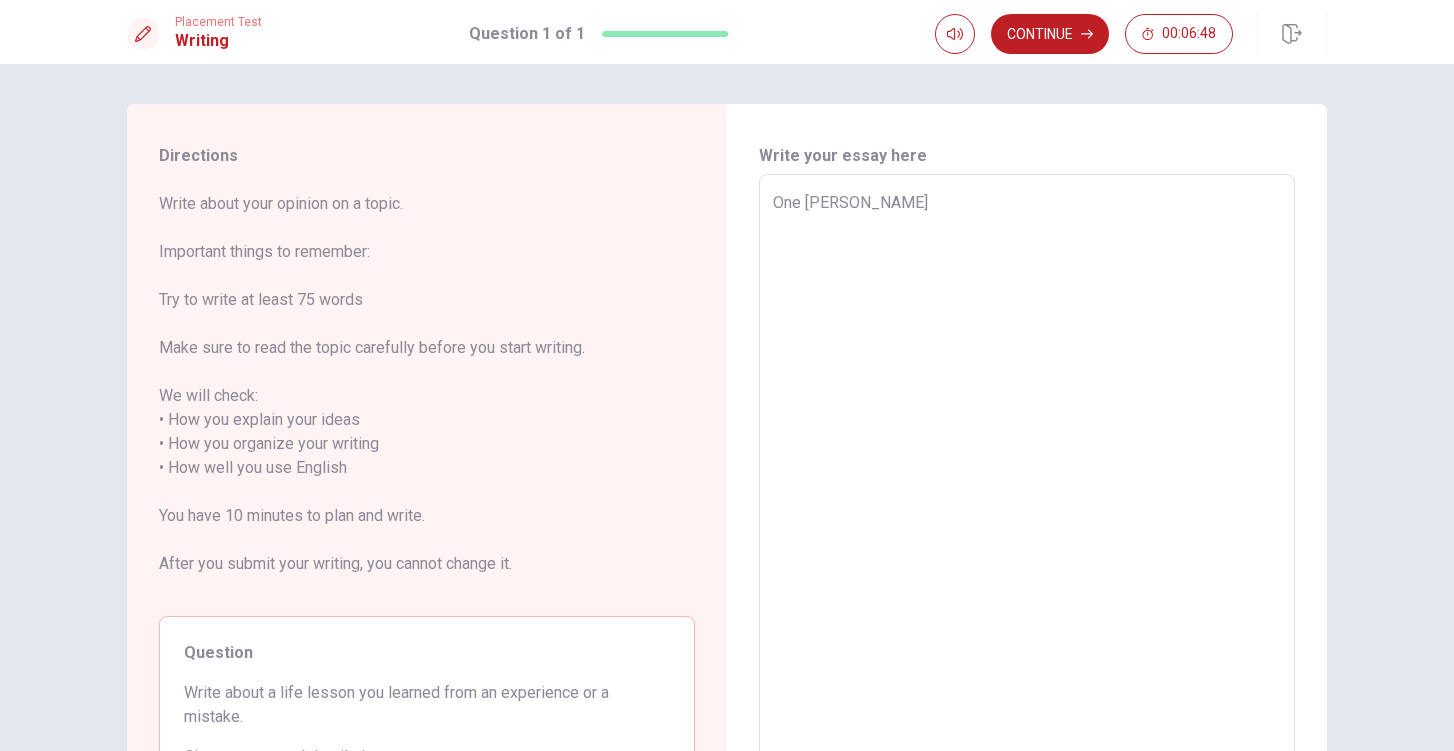 type on "x" 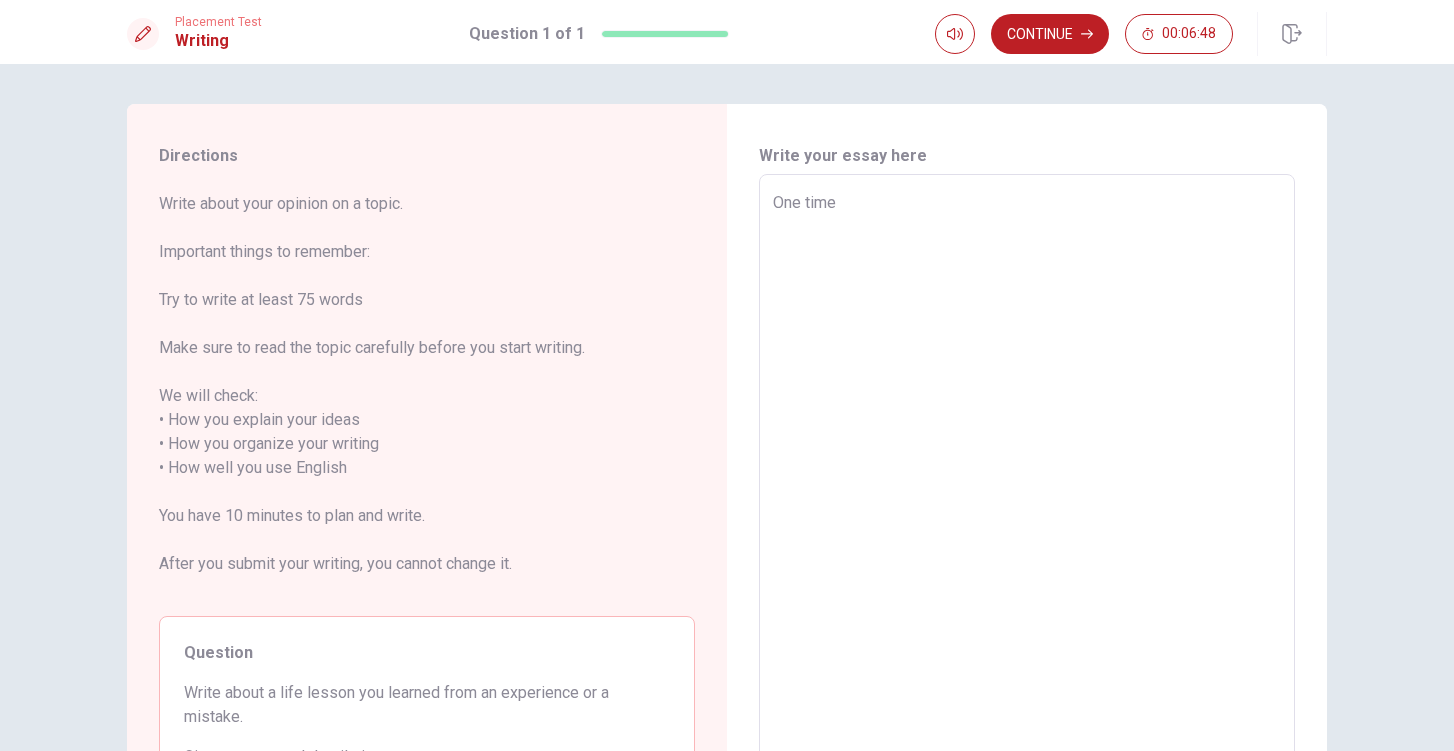 type on "x" 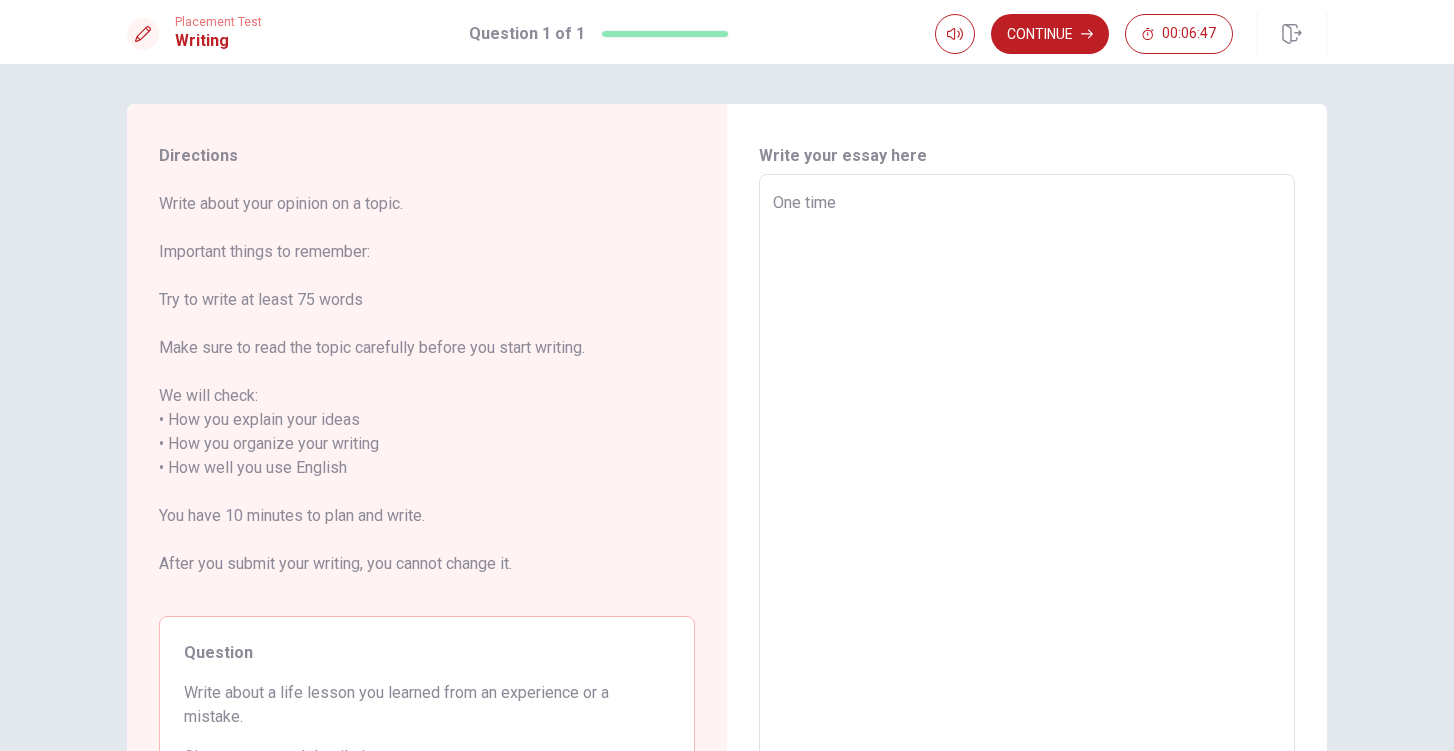 type on "One time," 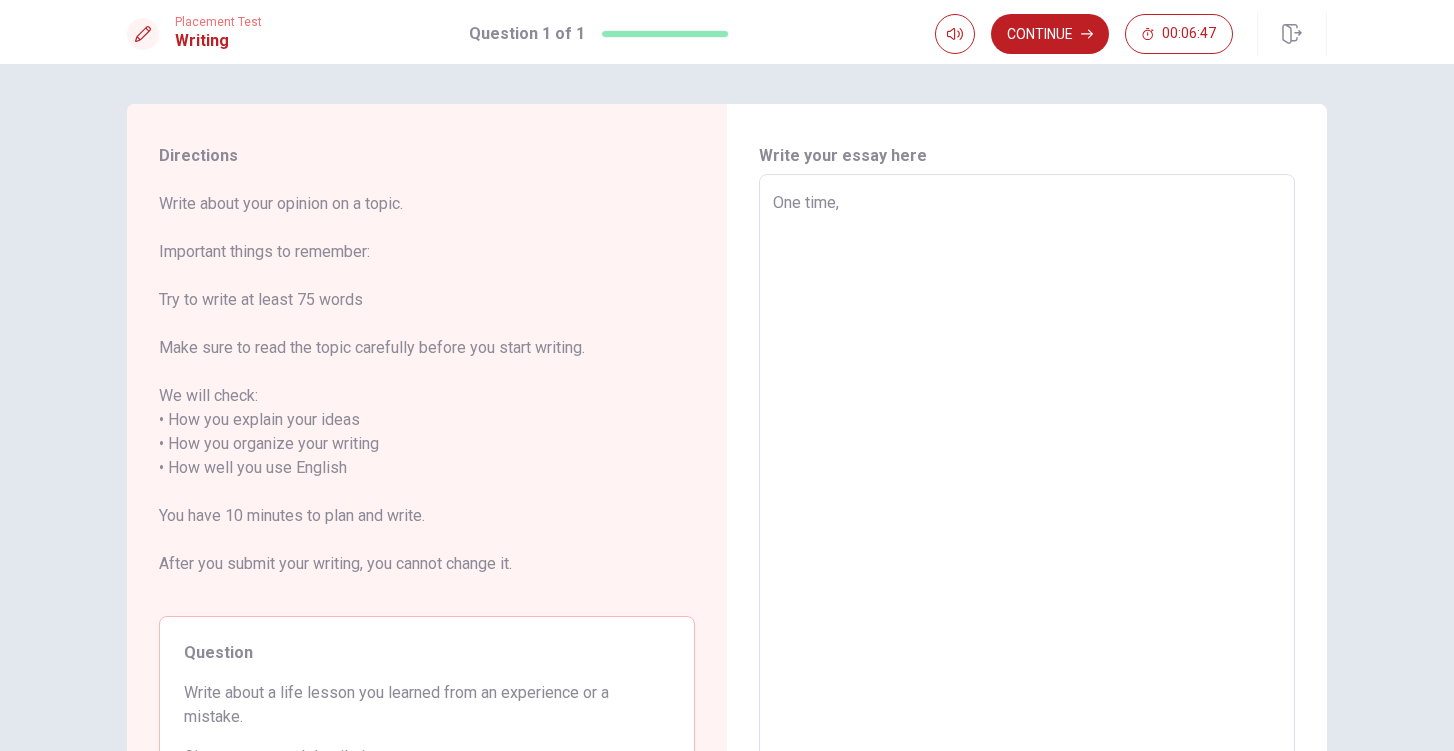type on "x" 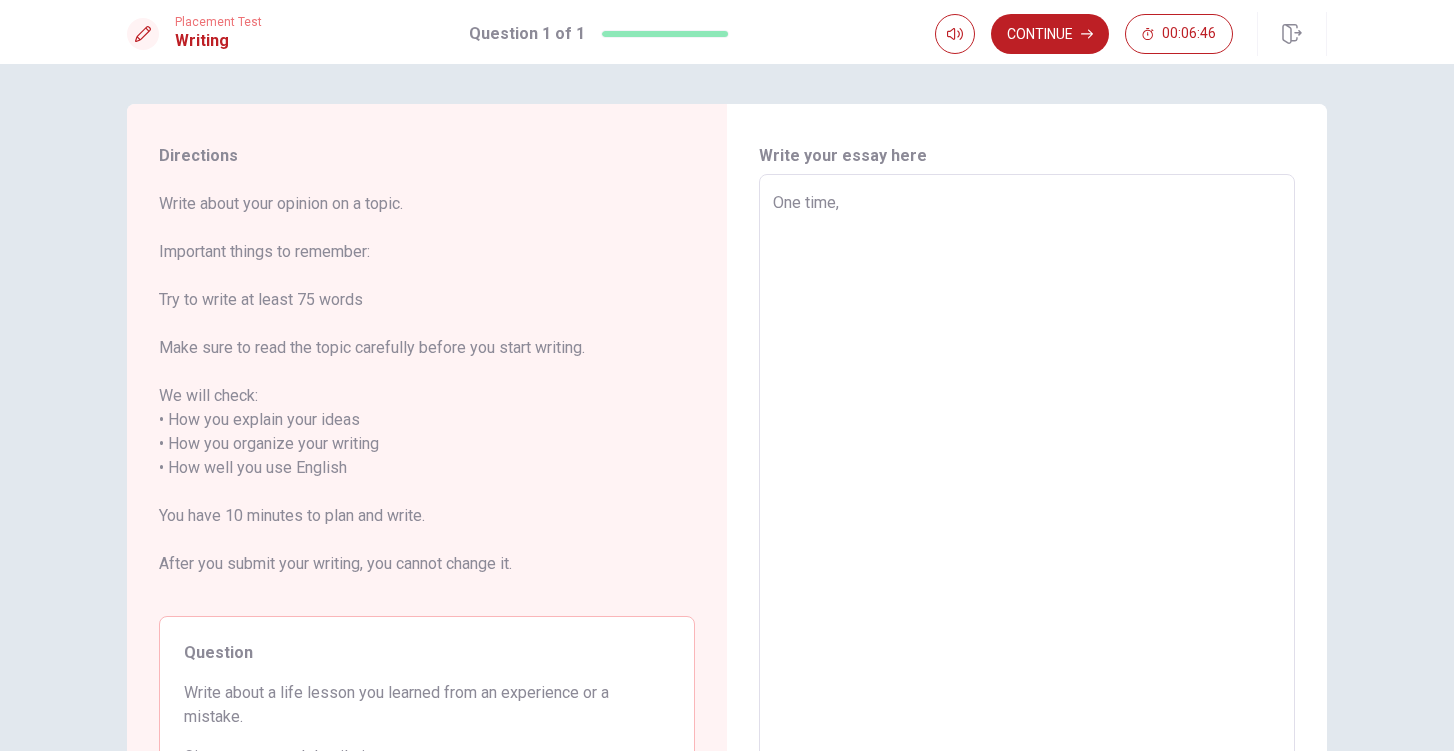 type on "x" 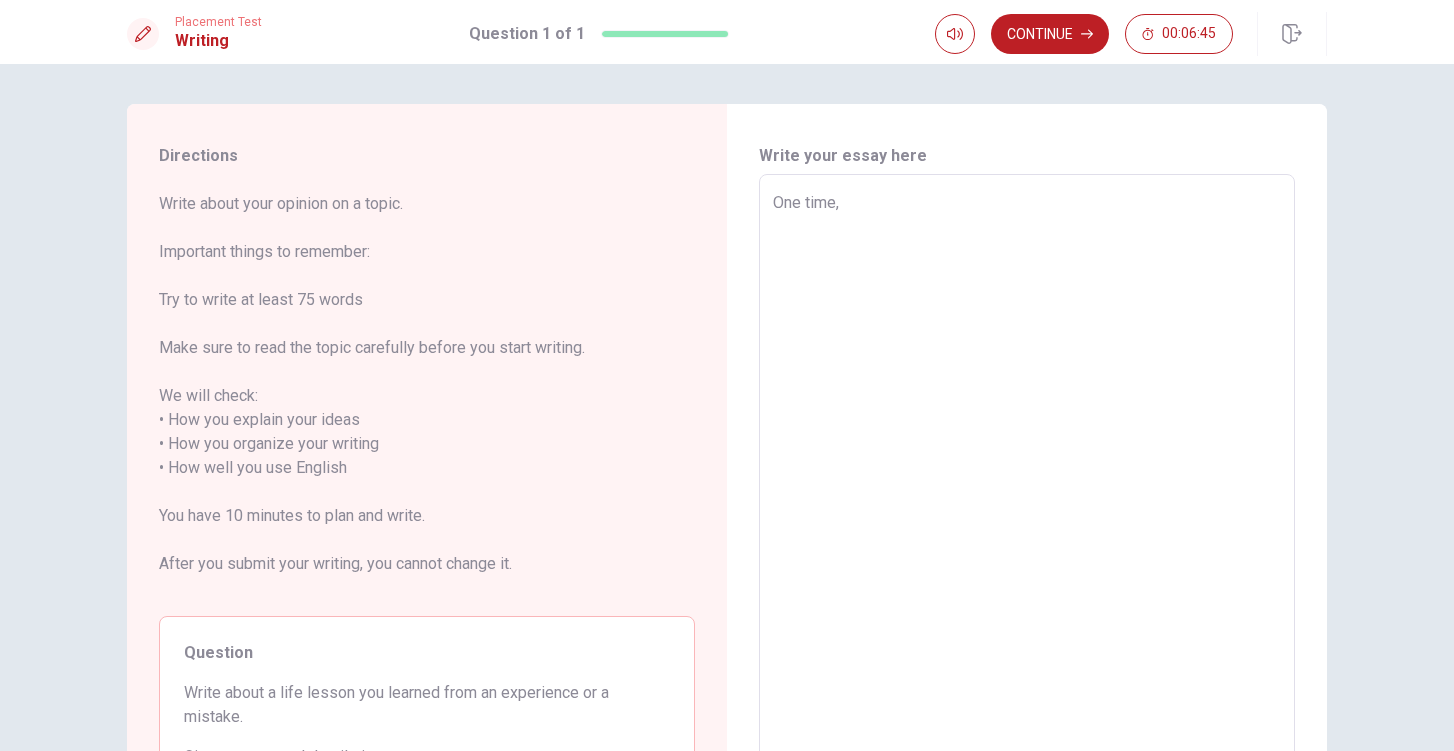type on "One time, I" 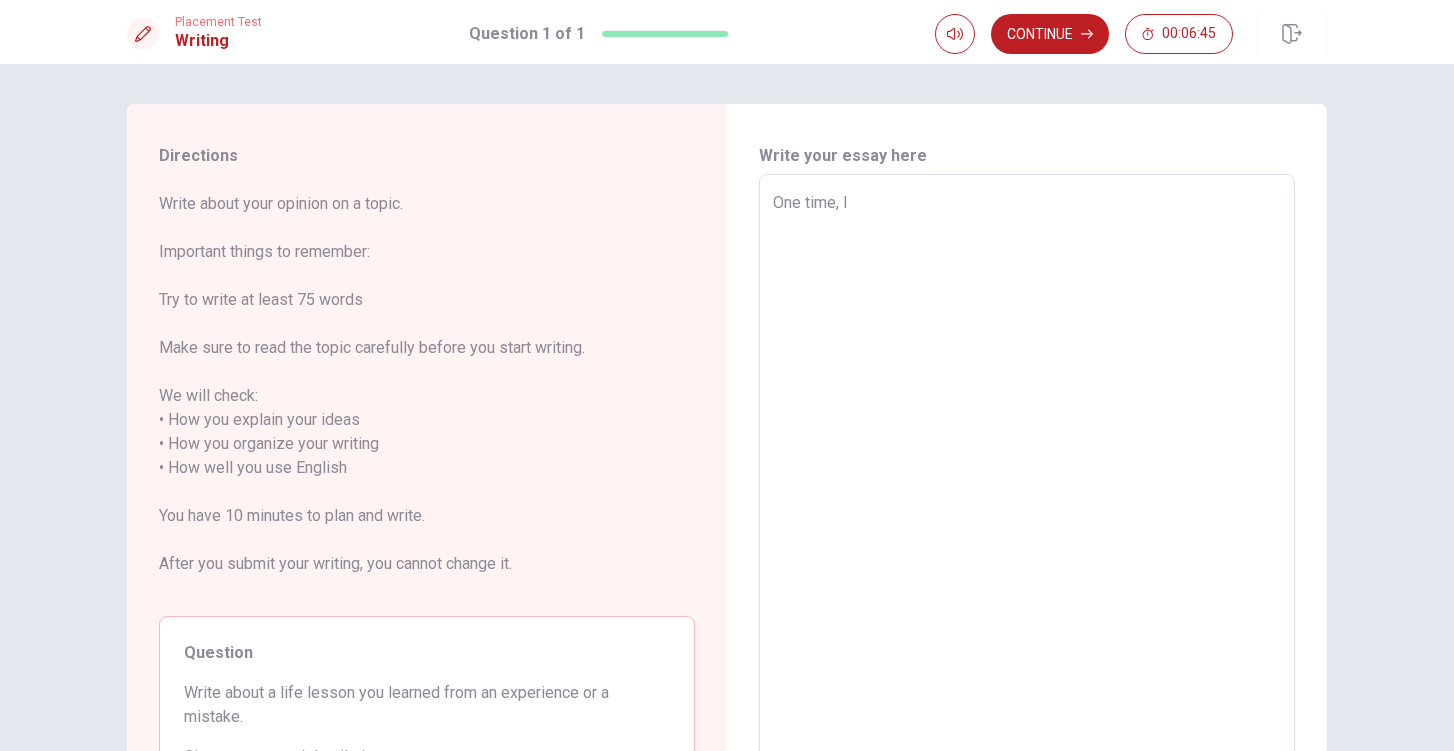 type on "x" 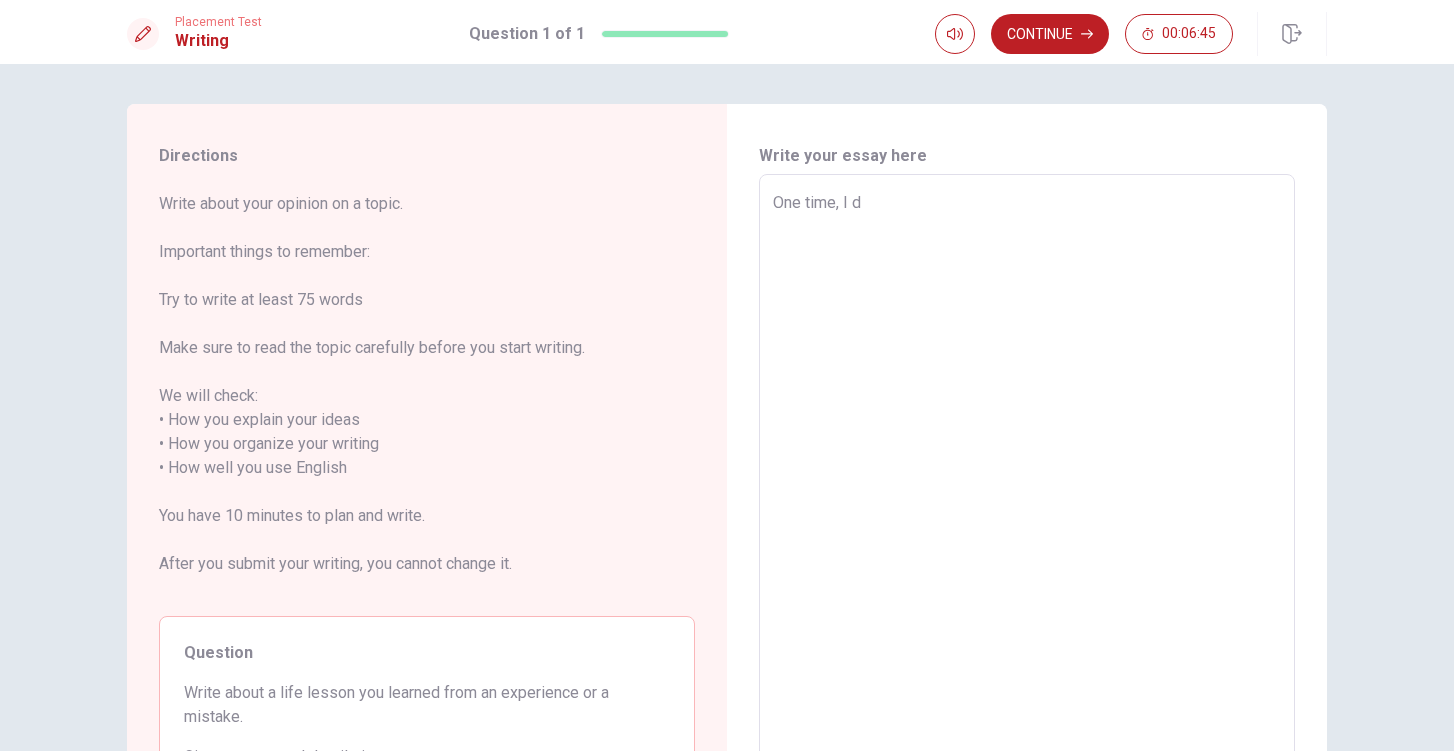 type on "x" 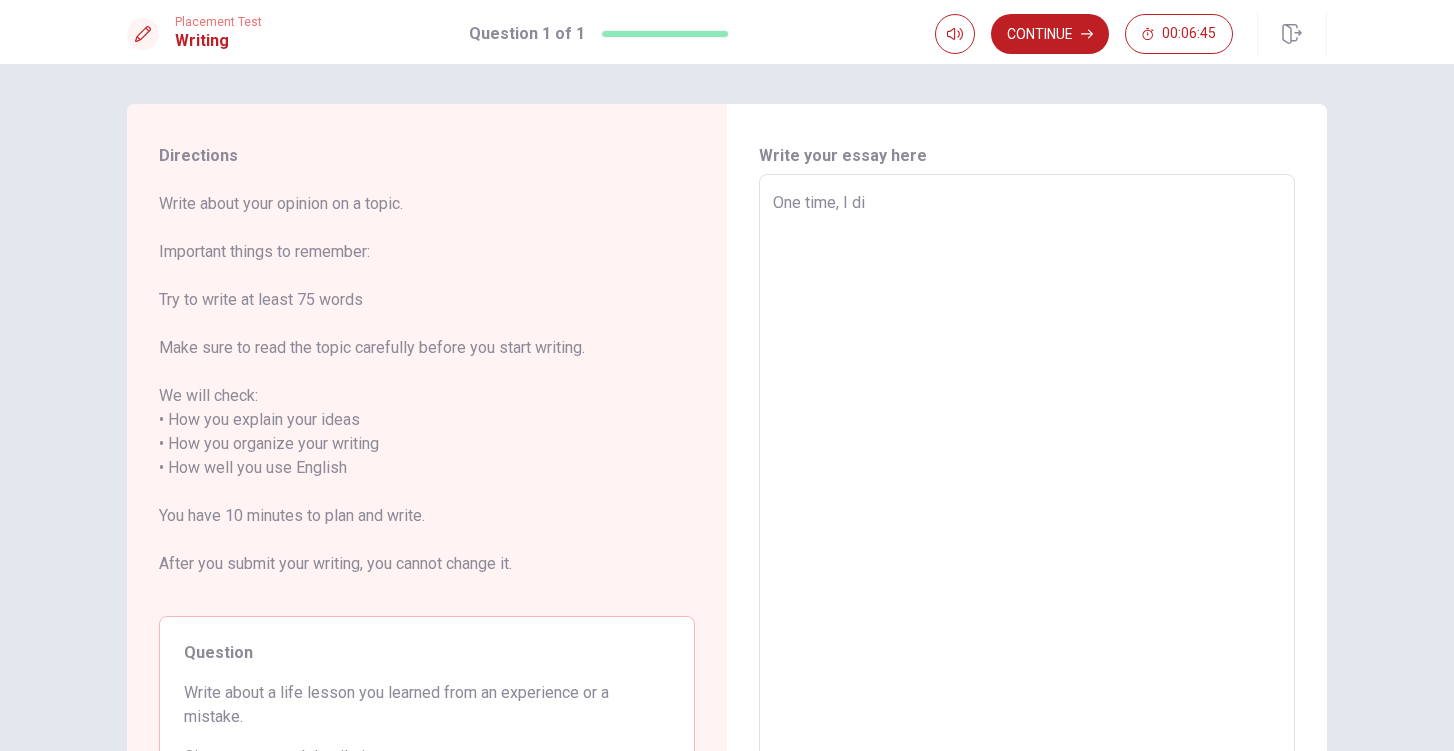 type on "x" 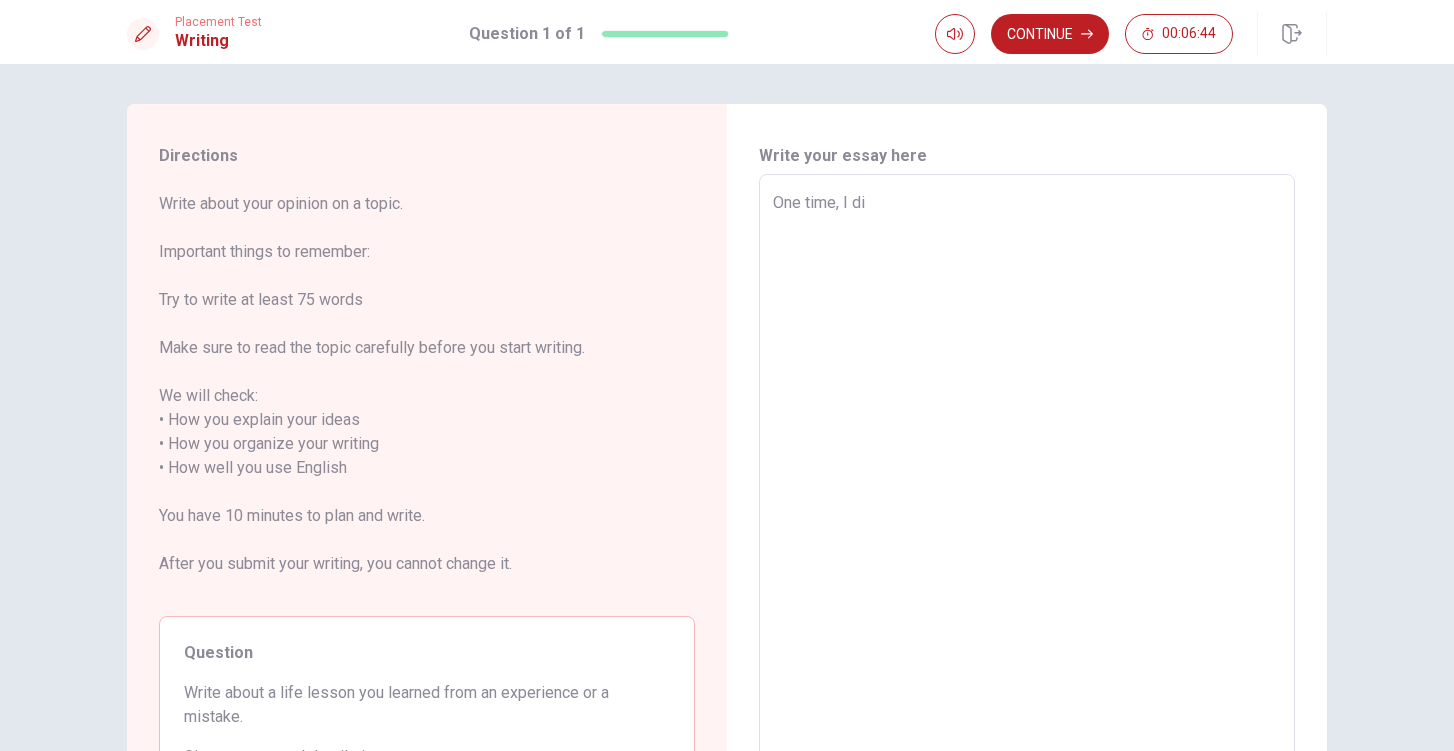 type on "One time, I dis" 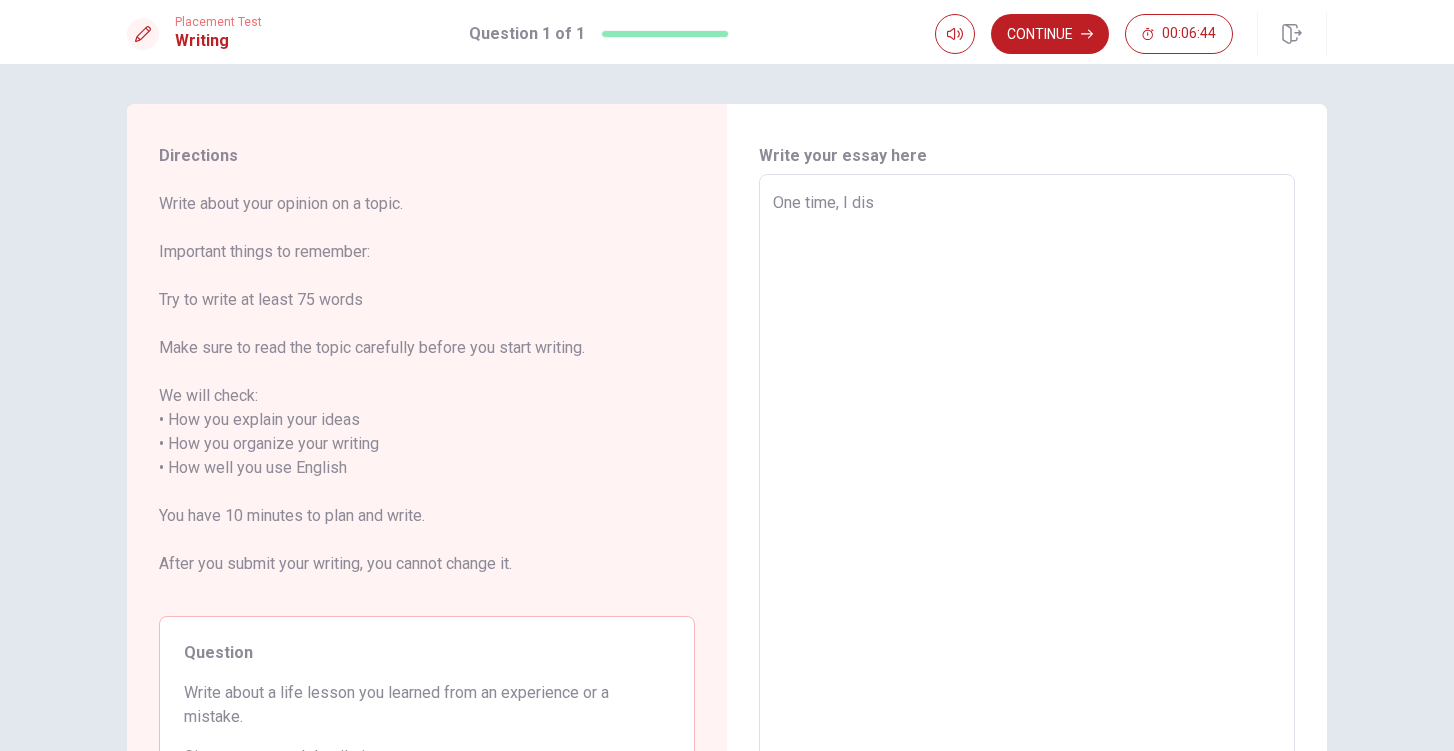 type on "x" 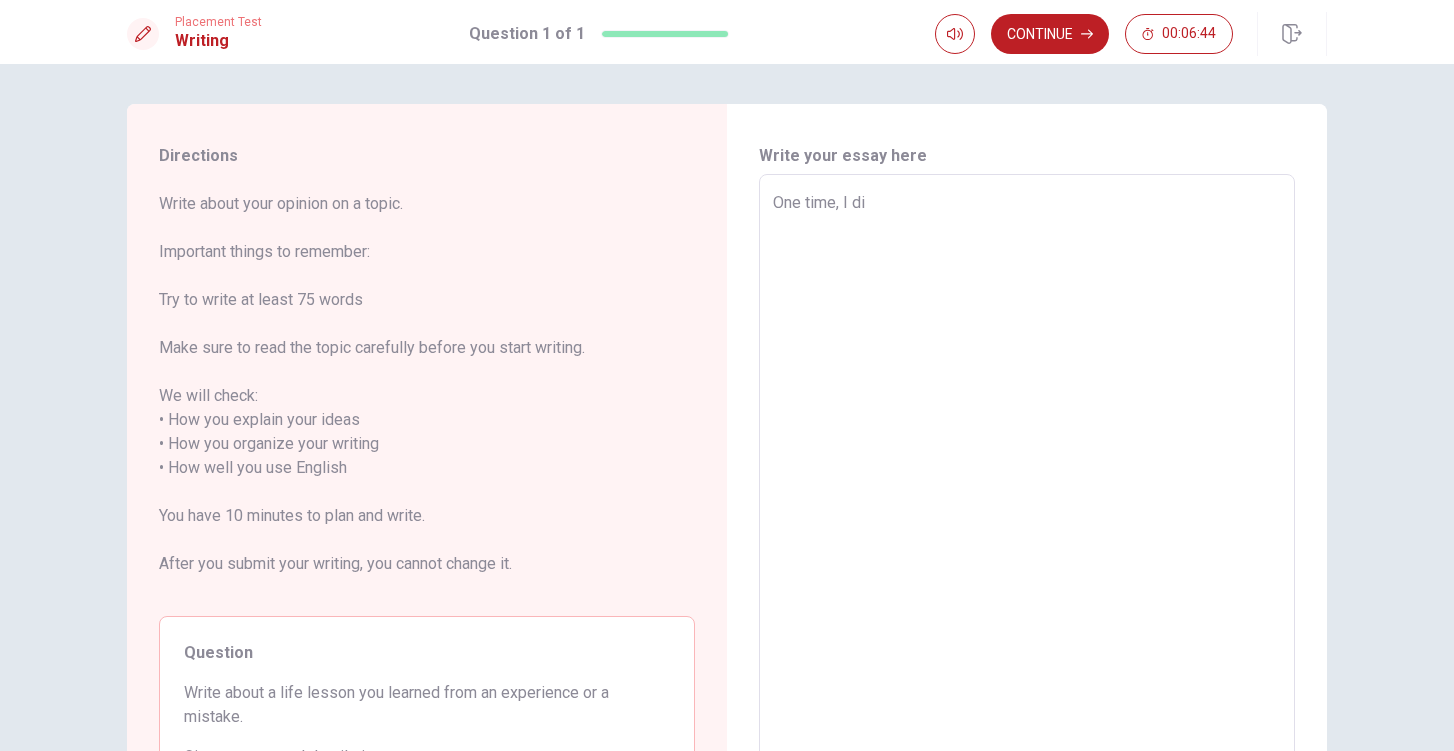 type on "x" 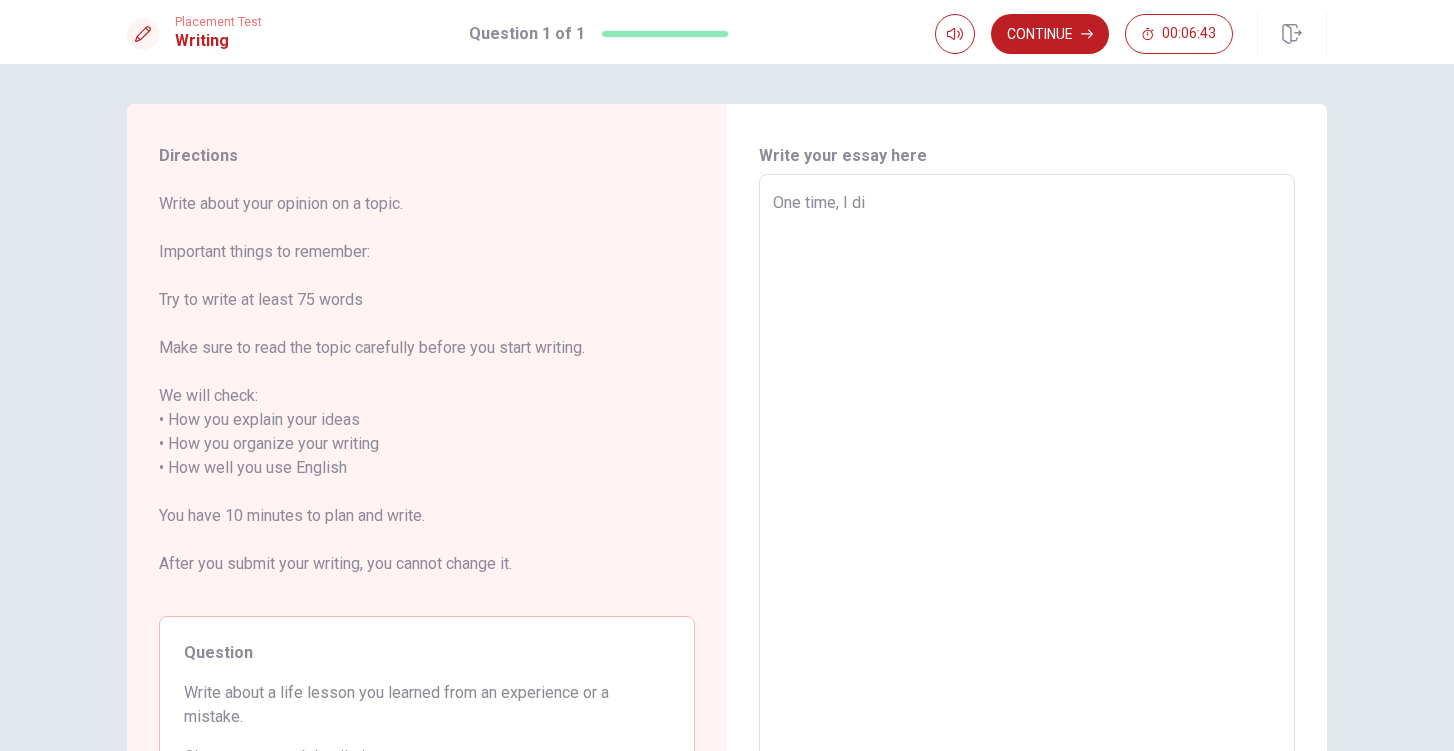 type on "One time, I did" 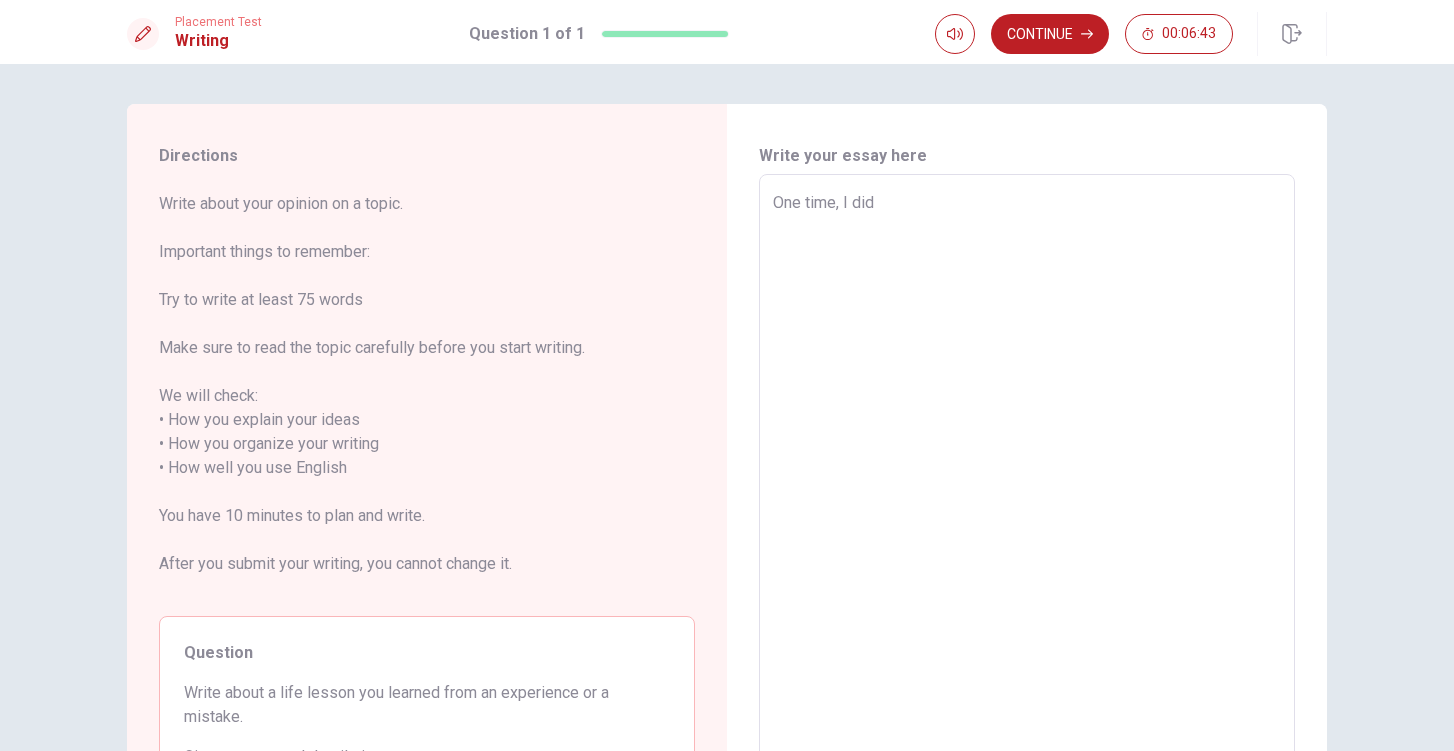 type on "x" 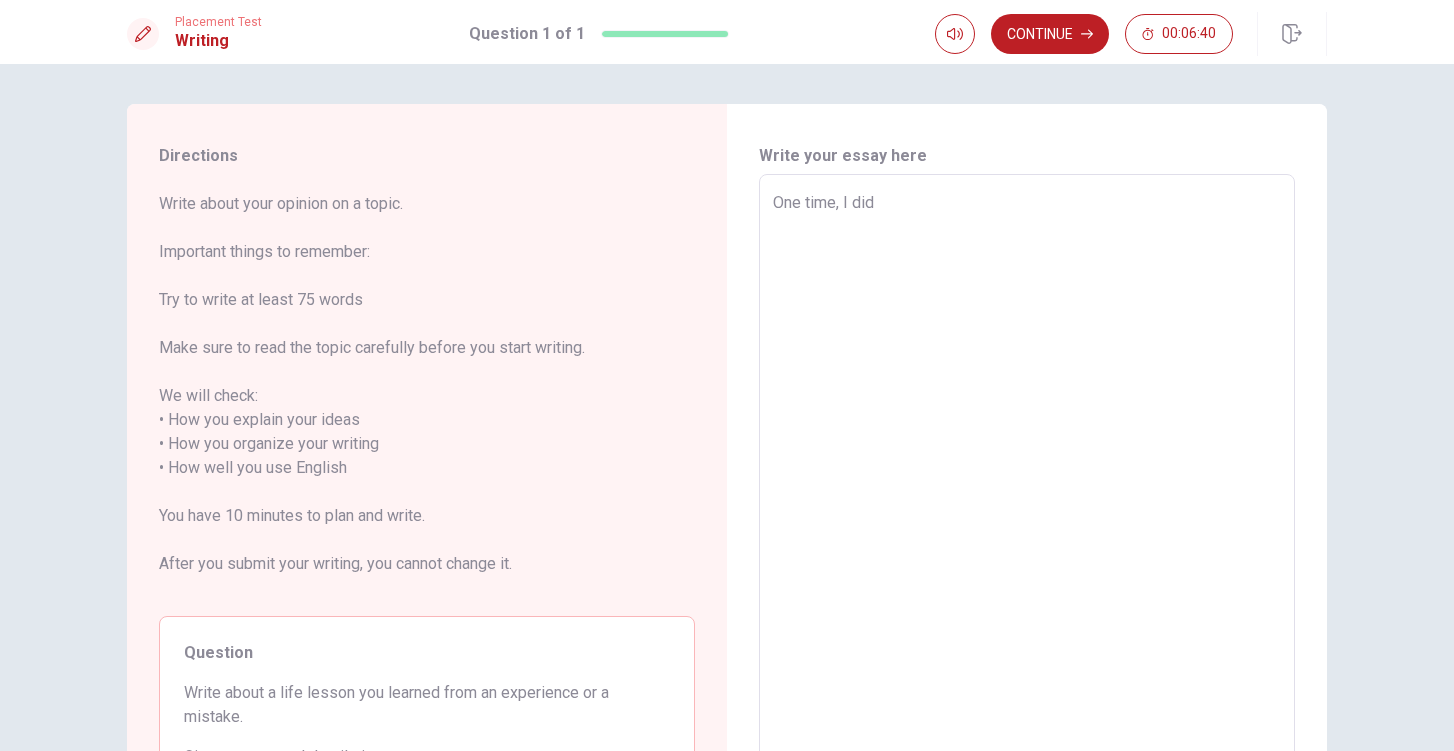 type on "x" 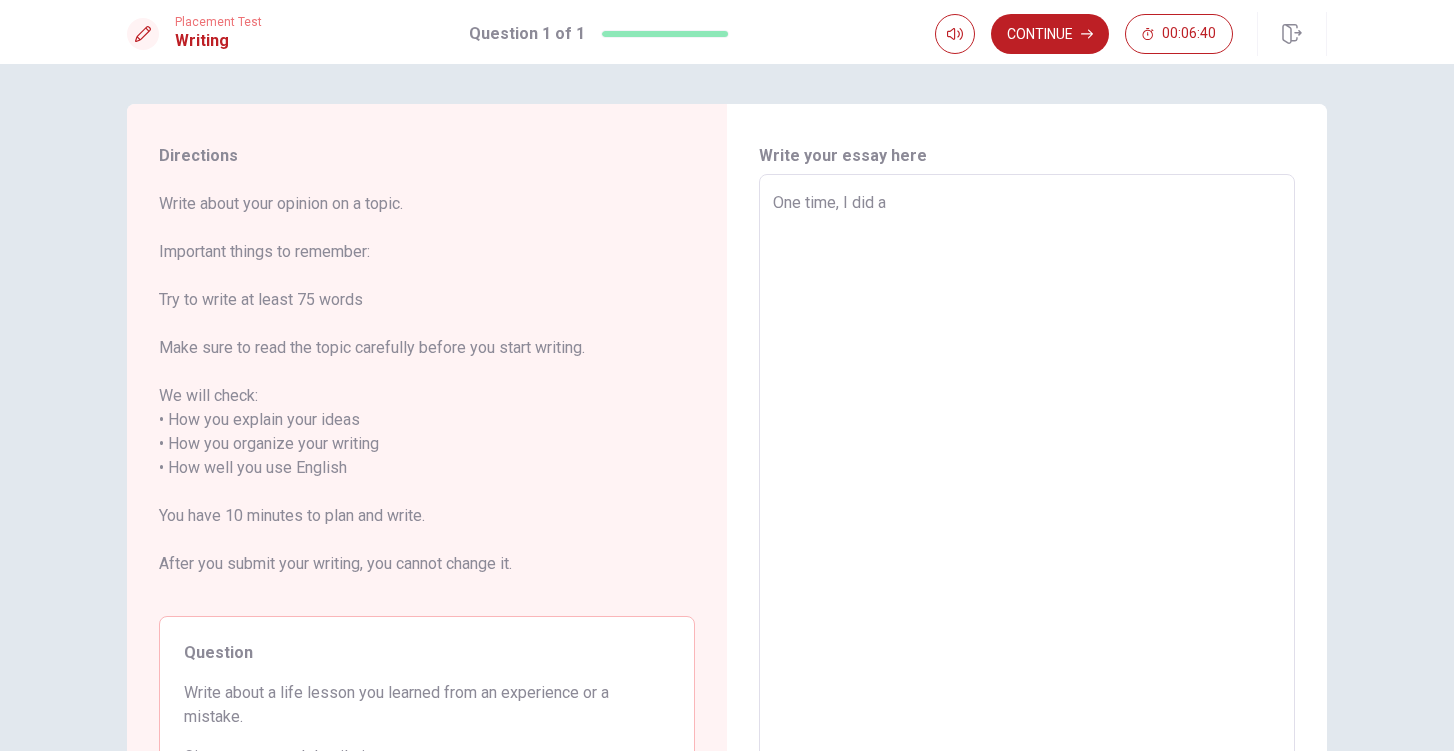 type on "x" 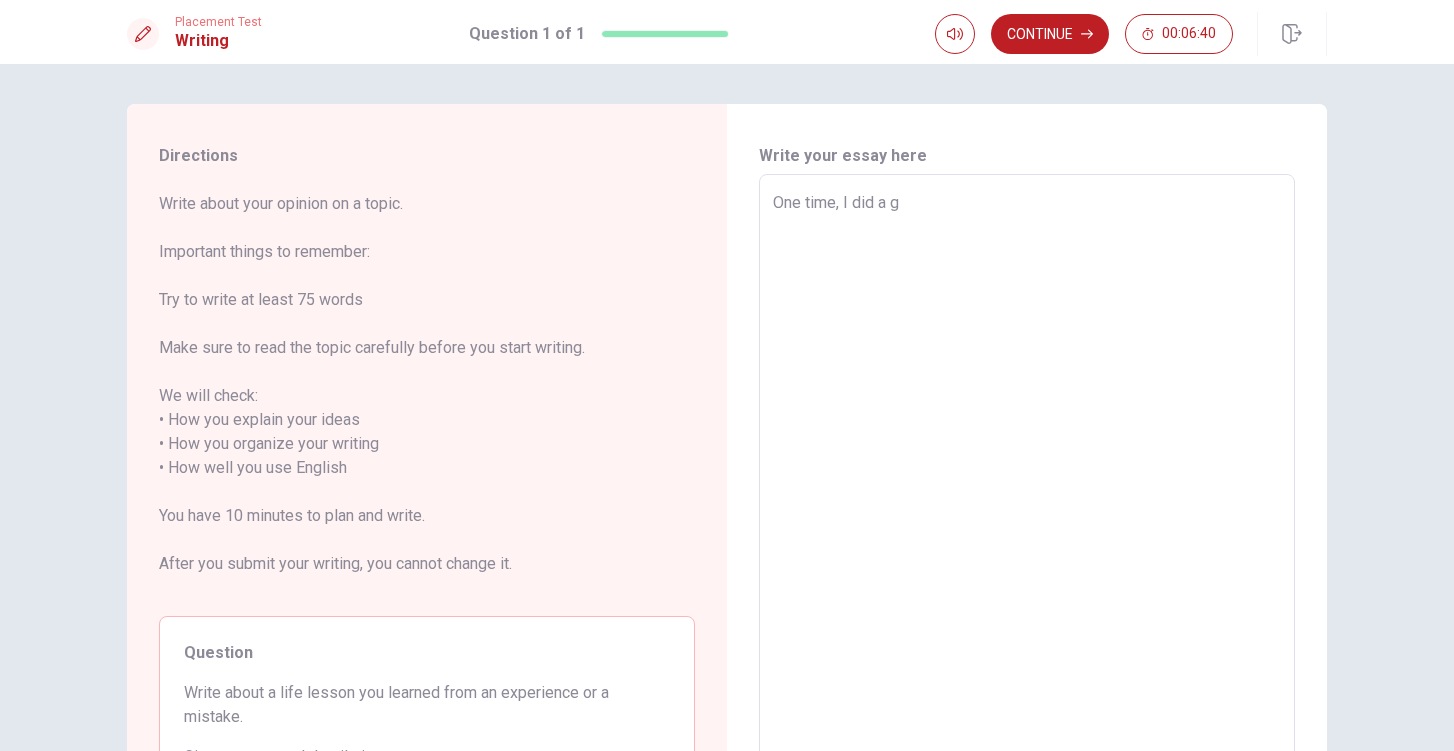 type on "x" 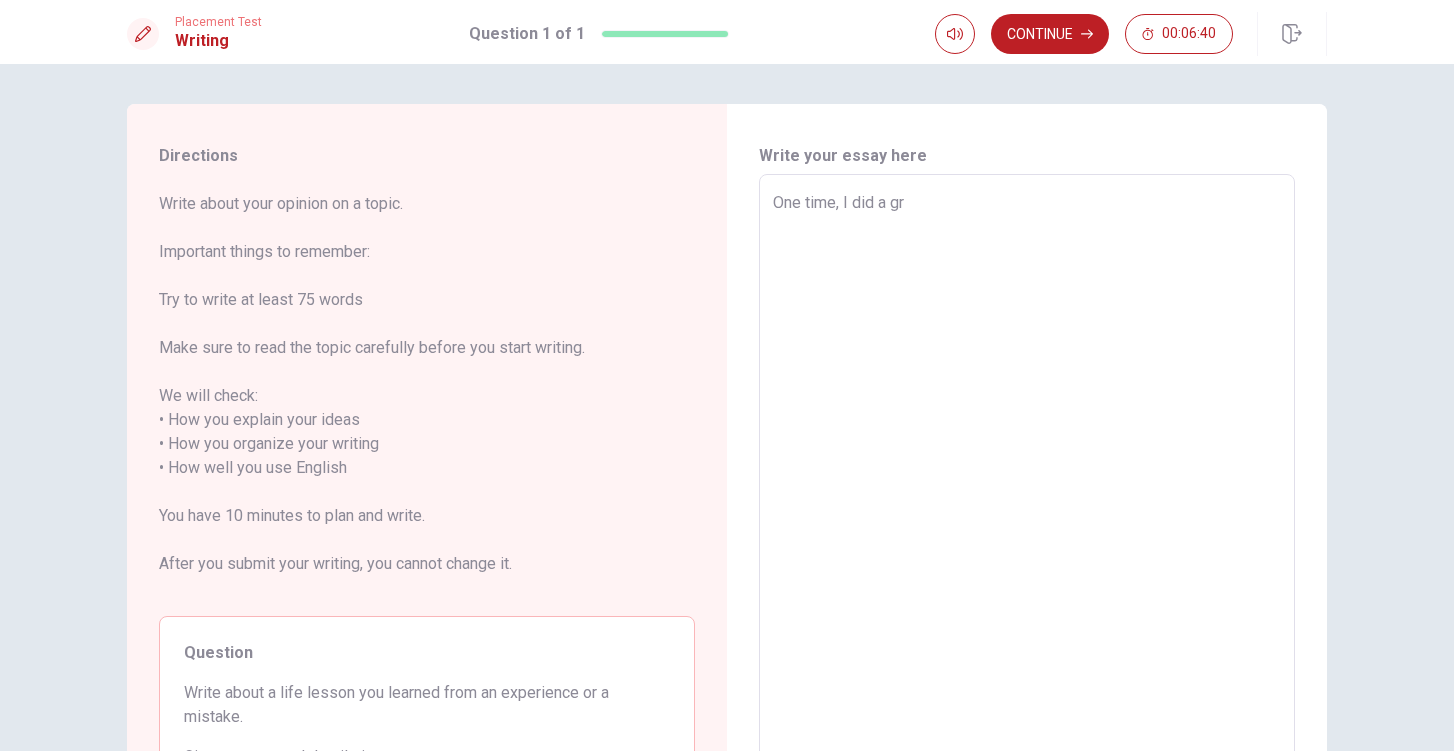 type on "x" 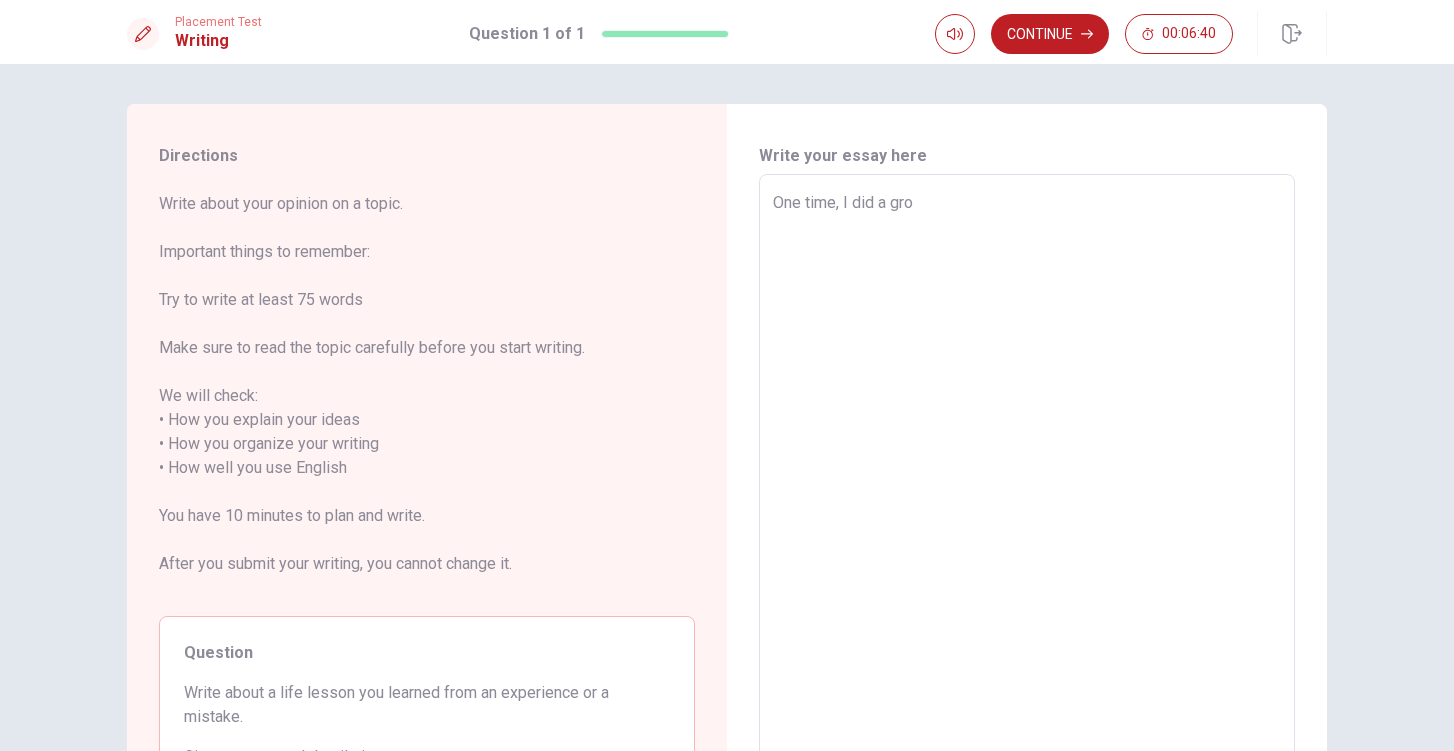type on "x" 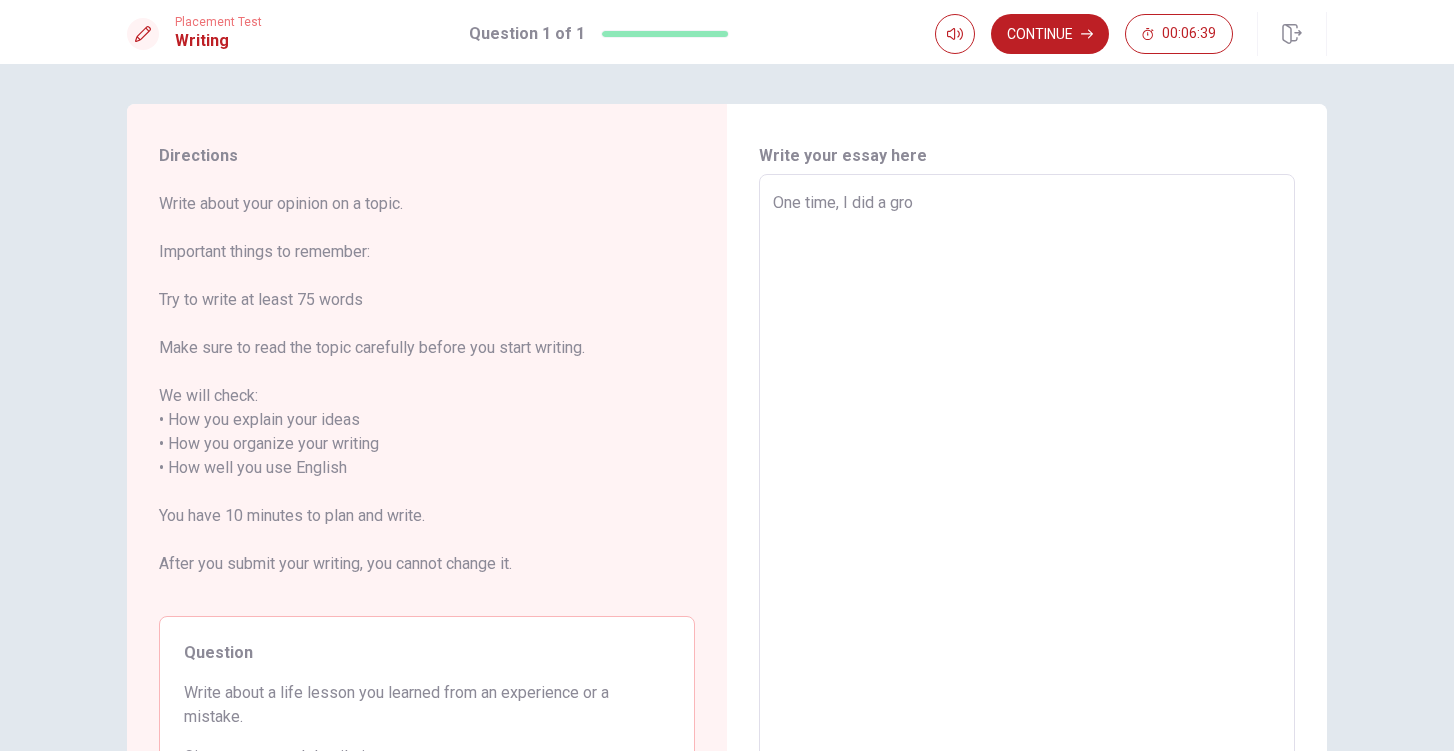 type on "One time, I did a grou" 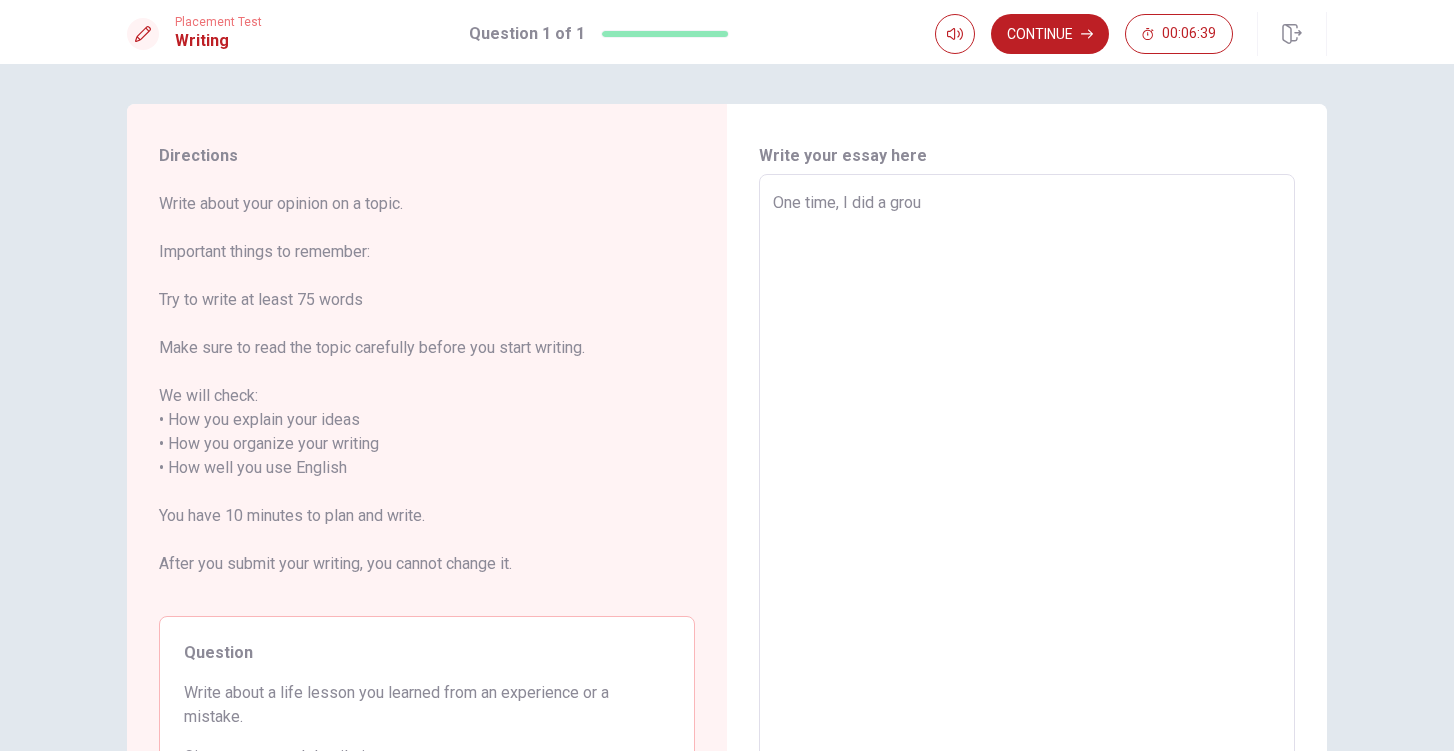 type on "x" 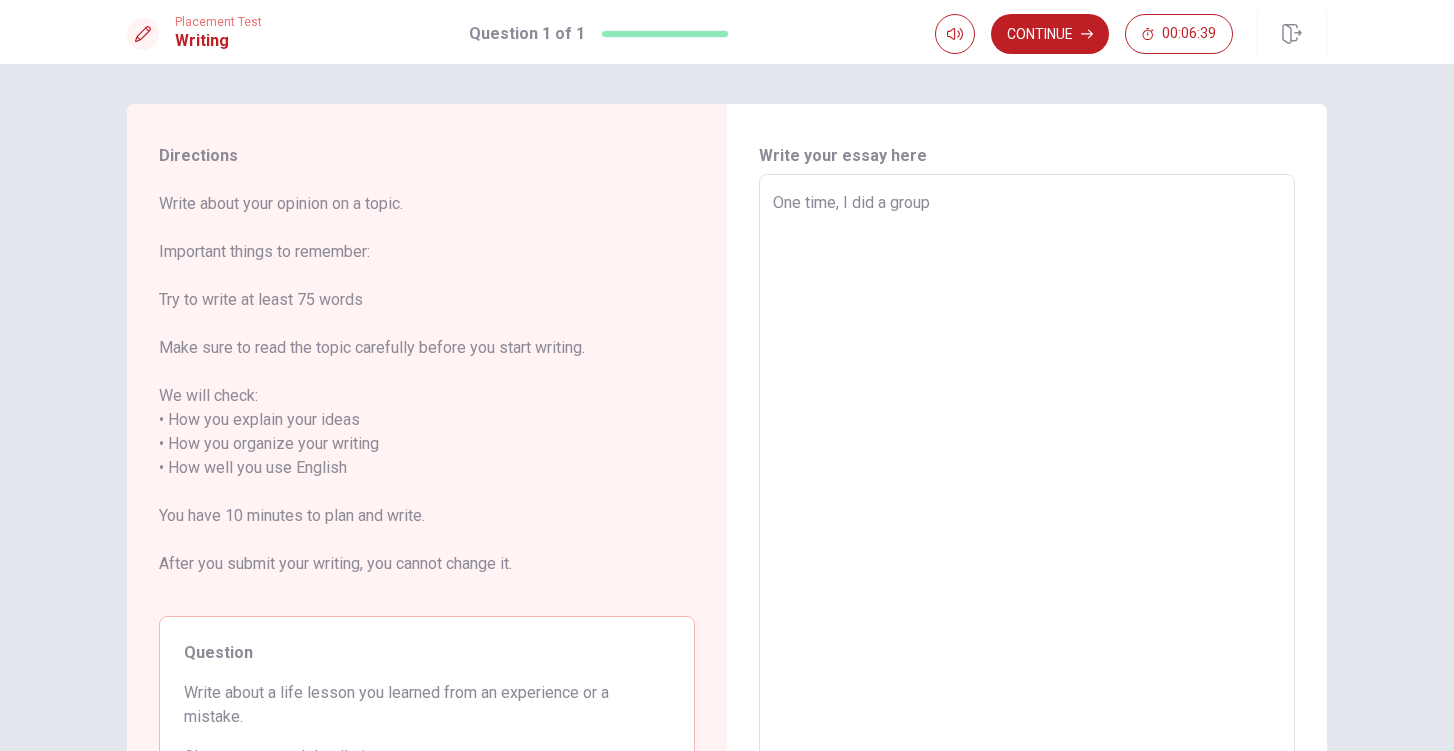 type on "x" 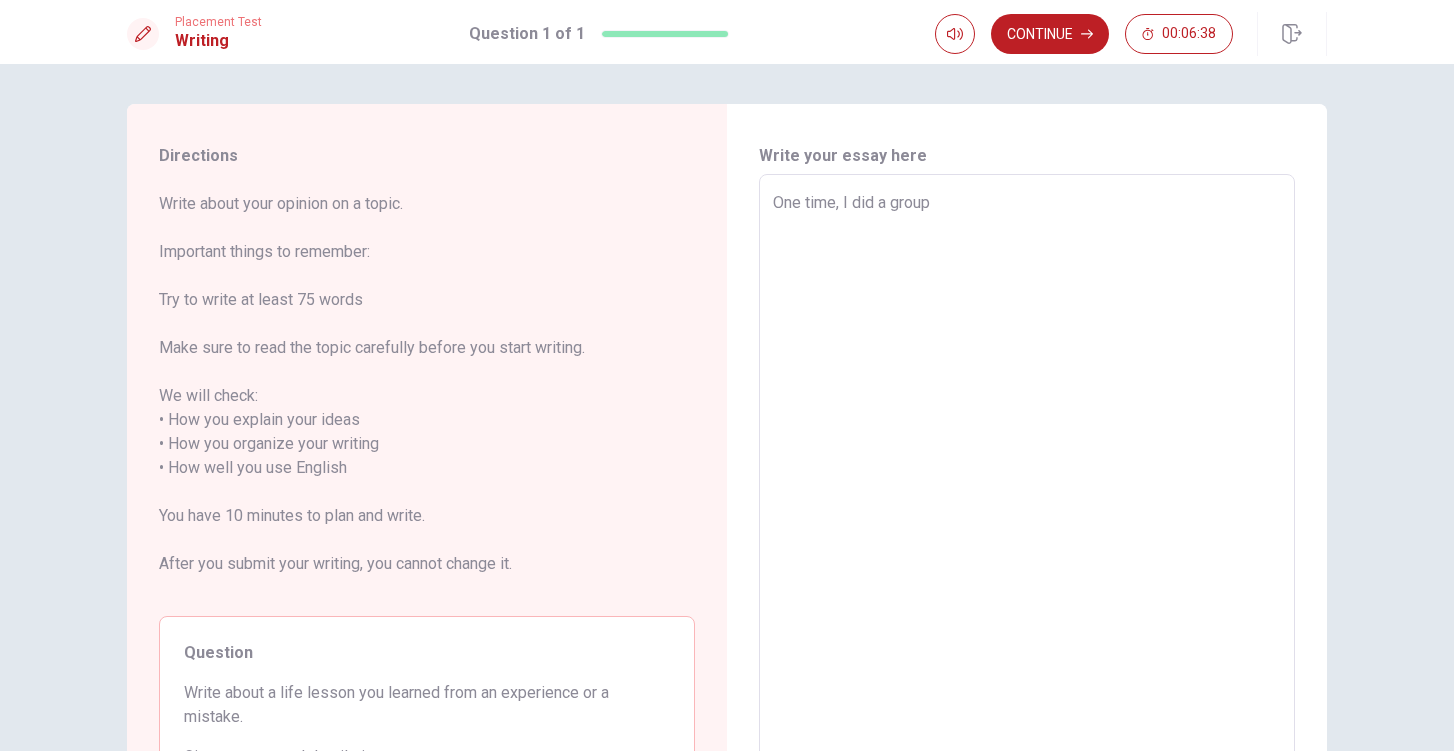 type on "x" 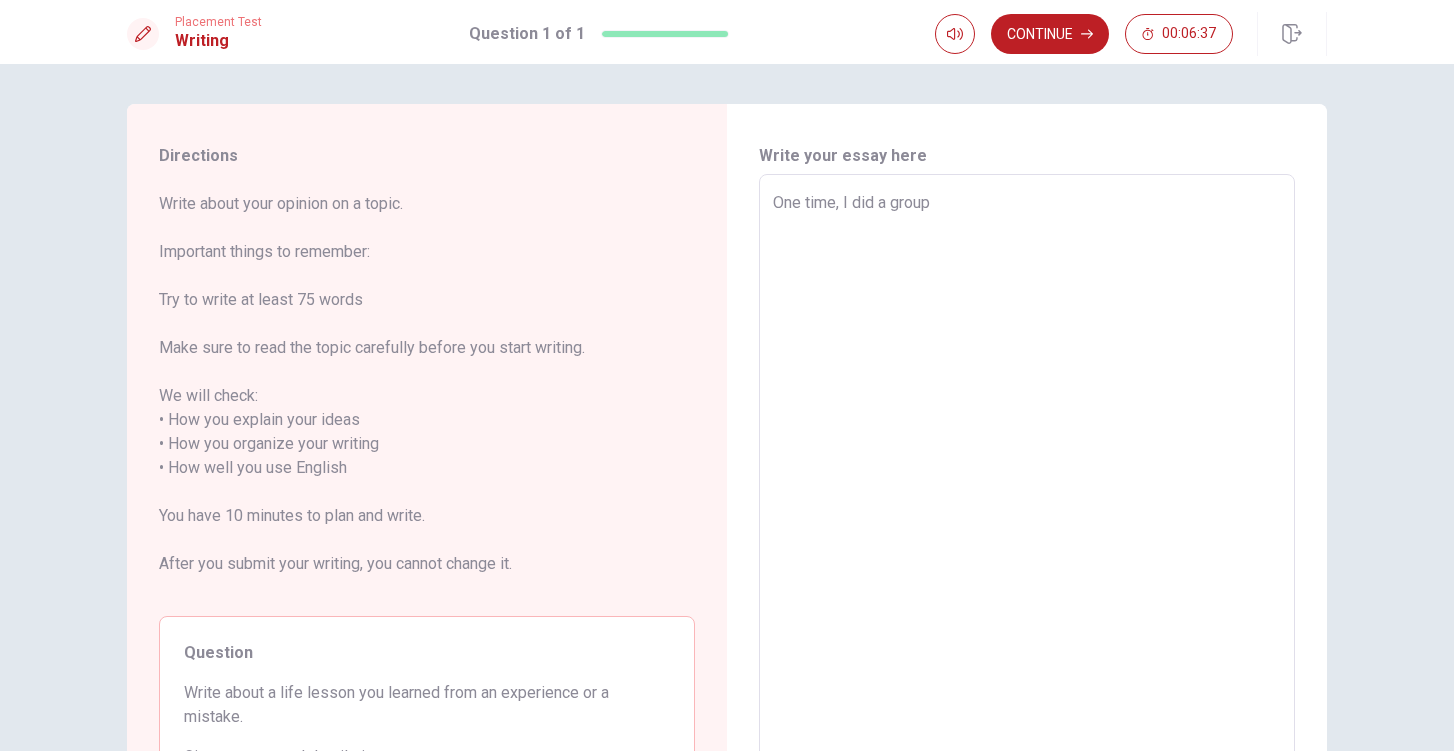 type on "One time, I did a group p" 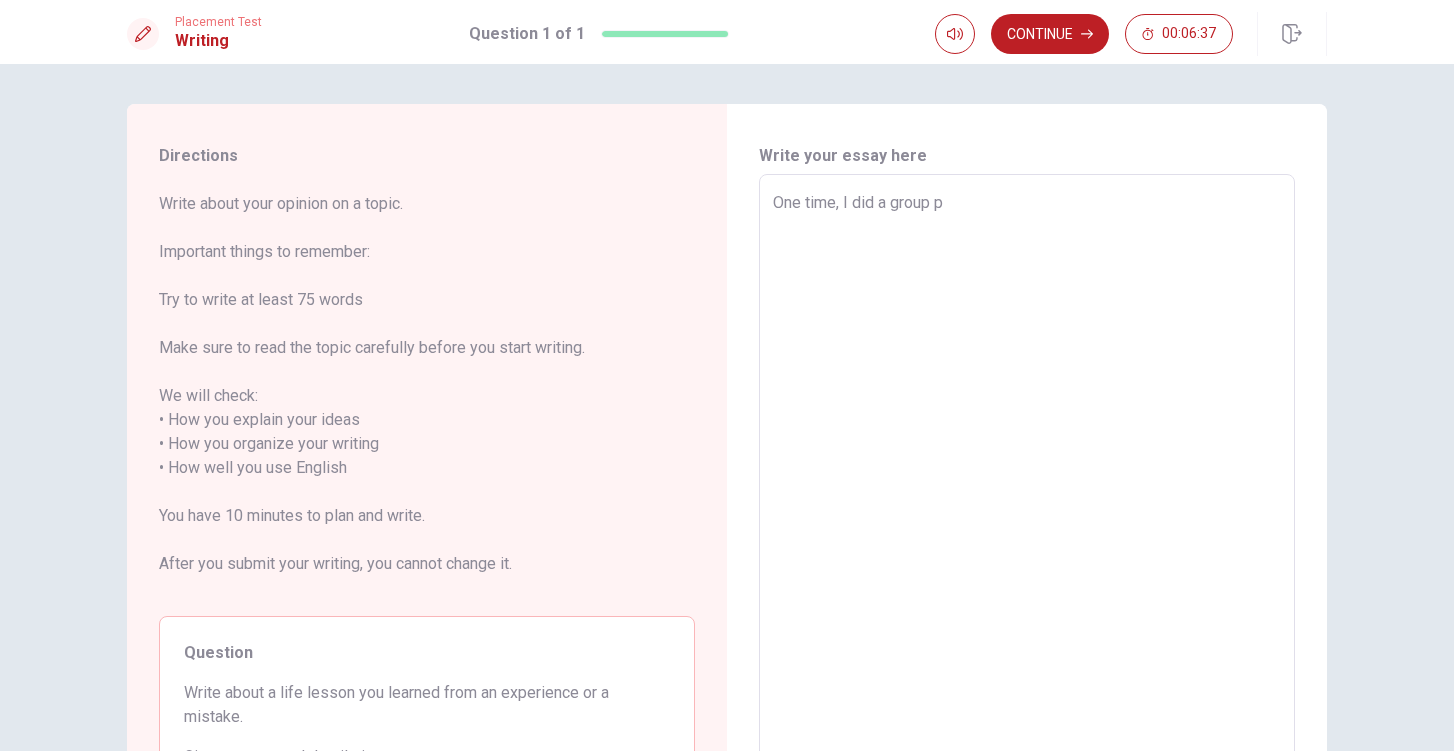 type on "x" 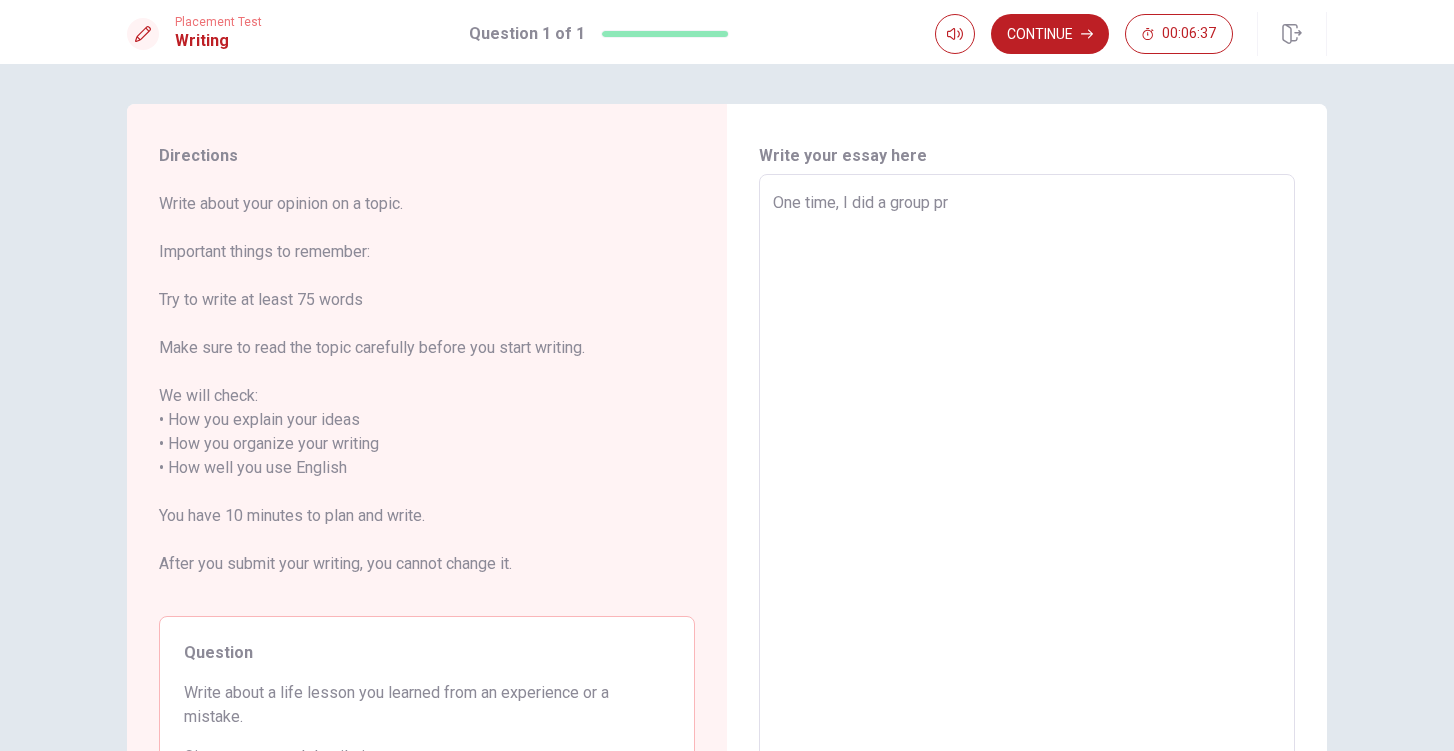 type on "x" 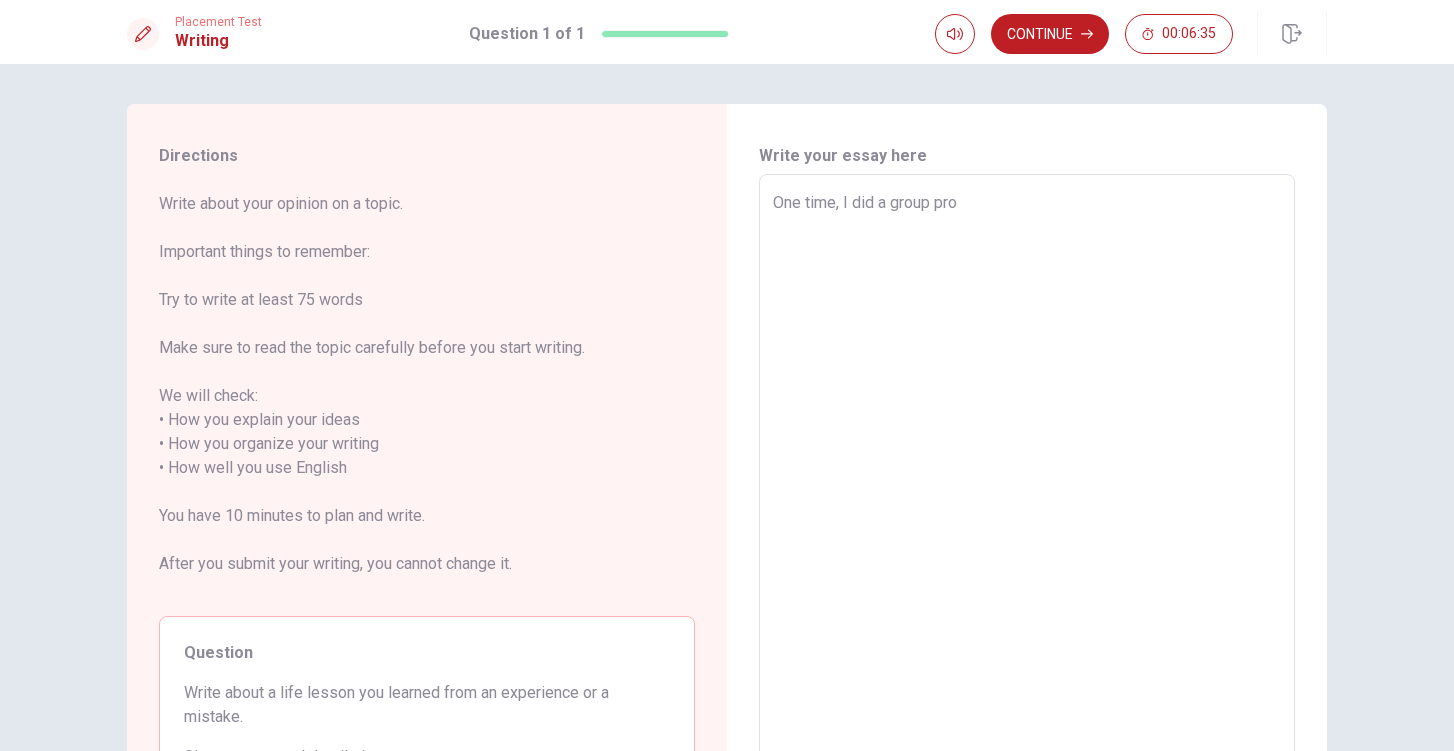 type on "x" 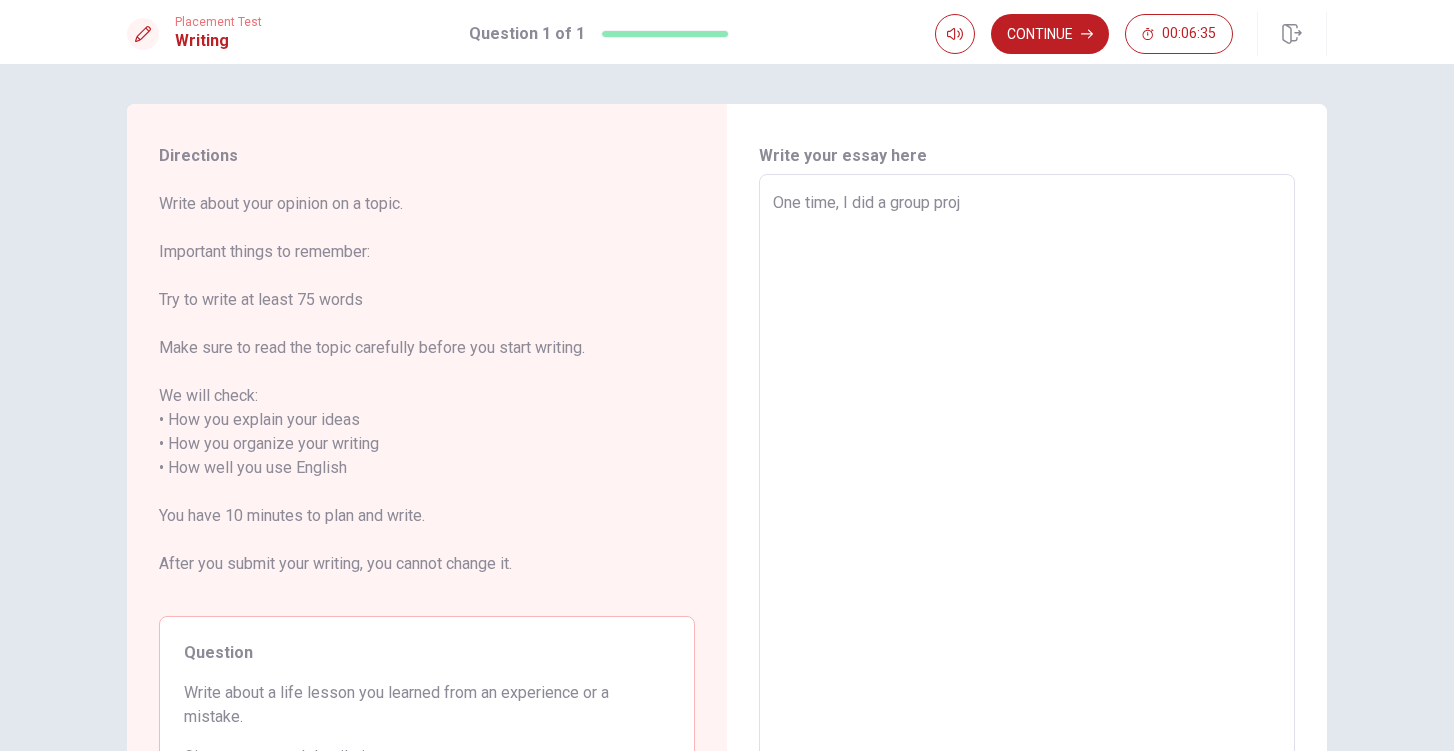 type on "x" 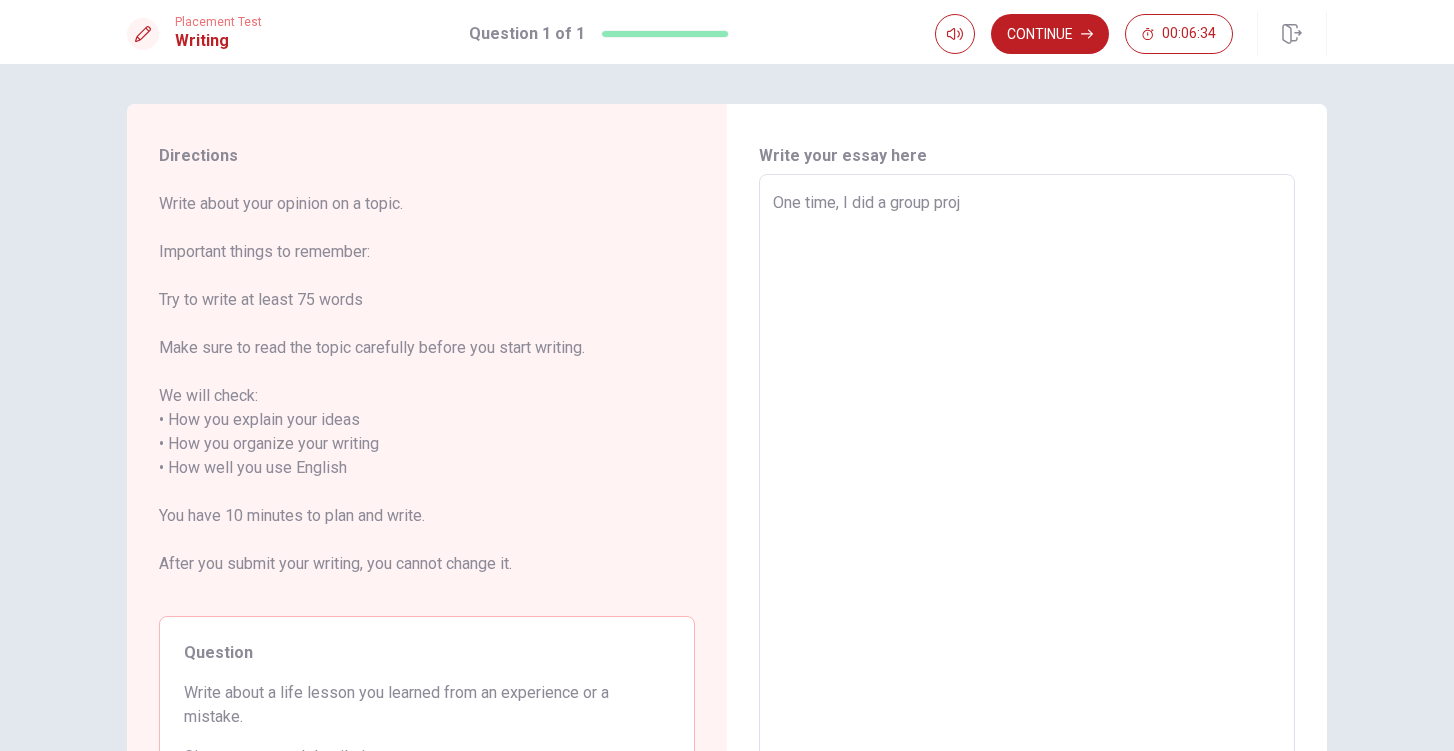 type on "One time, I did a group proje" 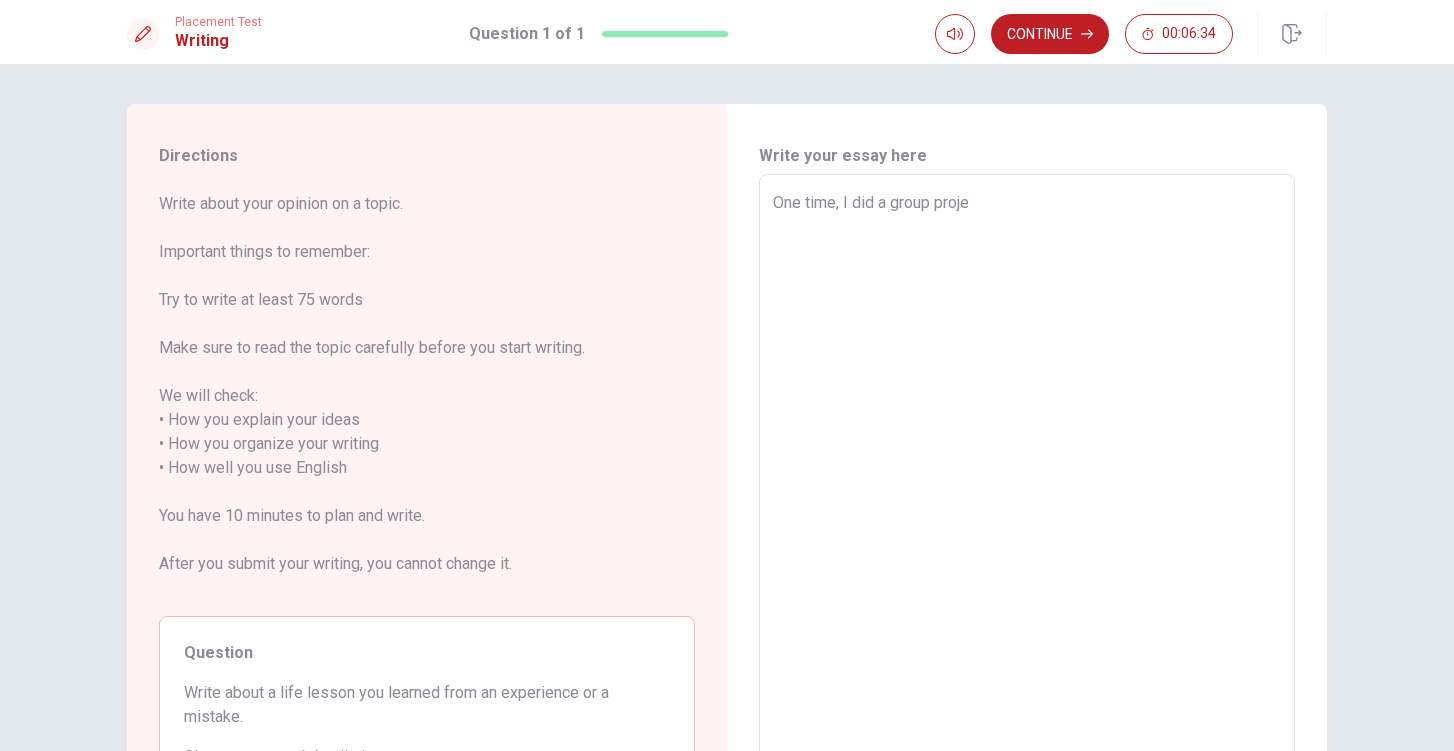 type on "x" 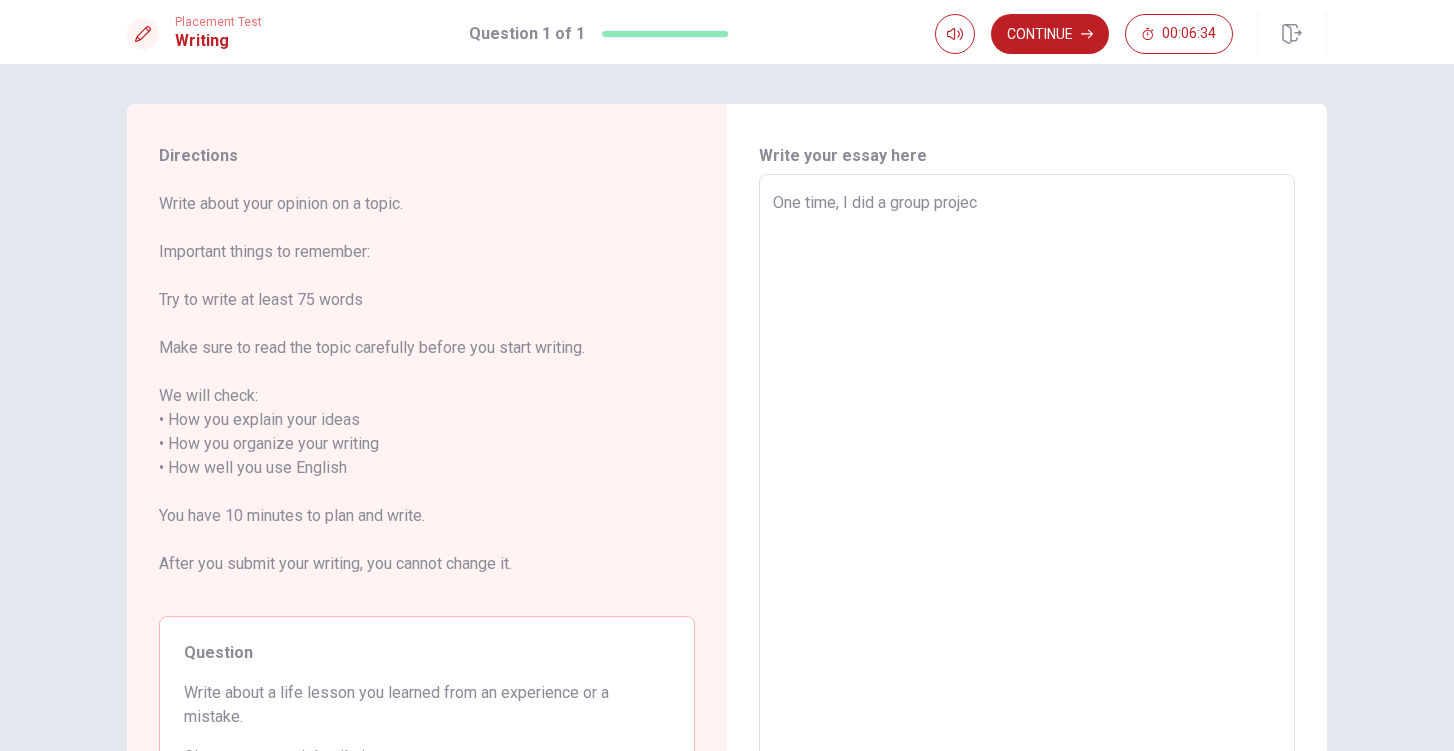 type on "x" 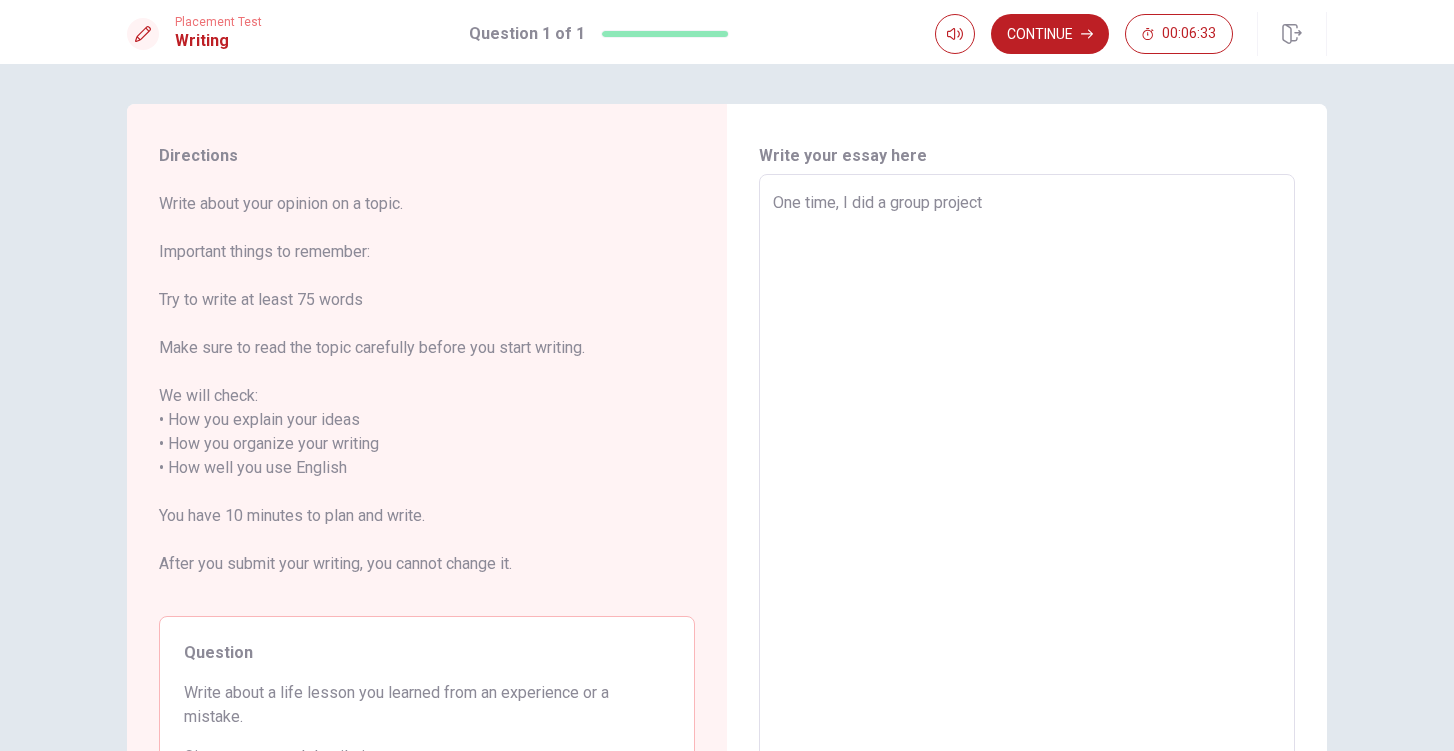 type on "x" 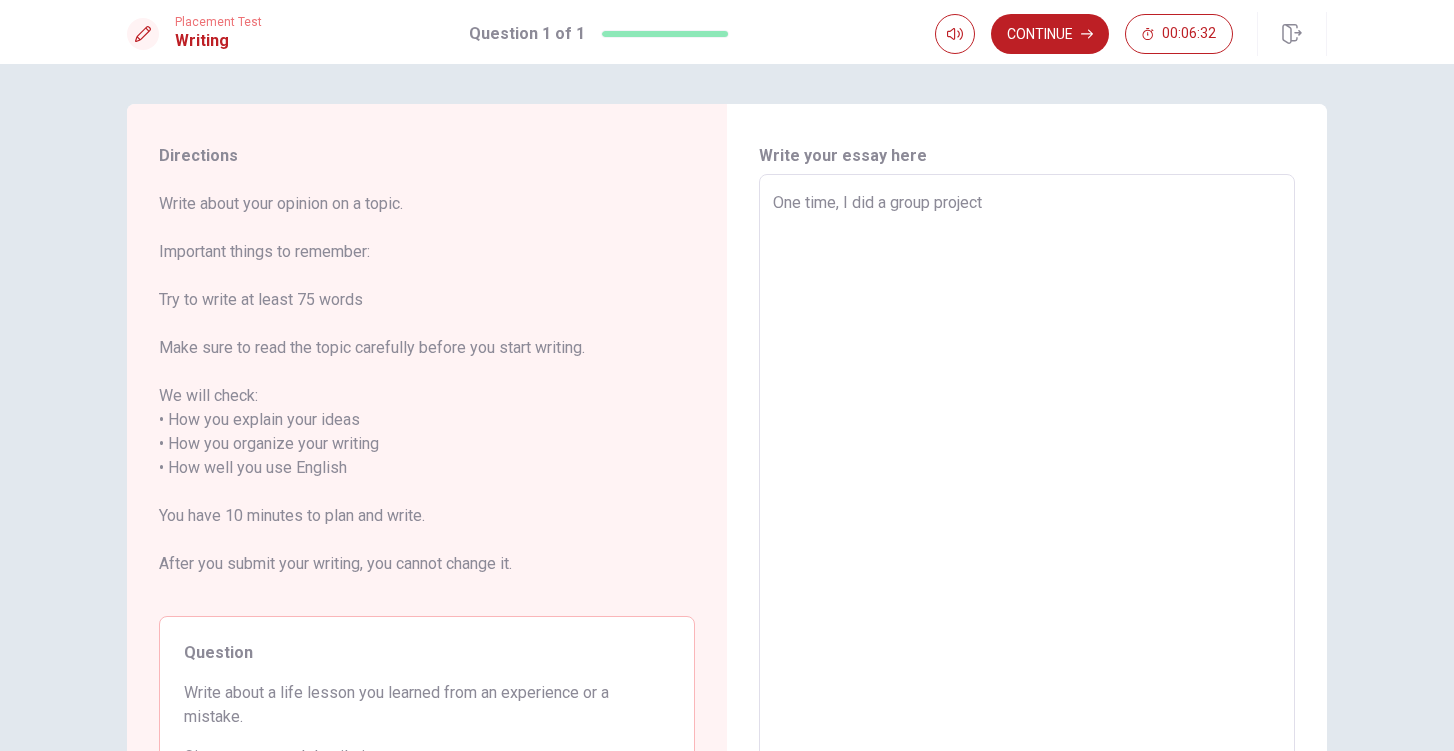 type on "One time, I did a group project" 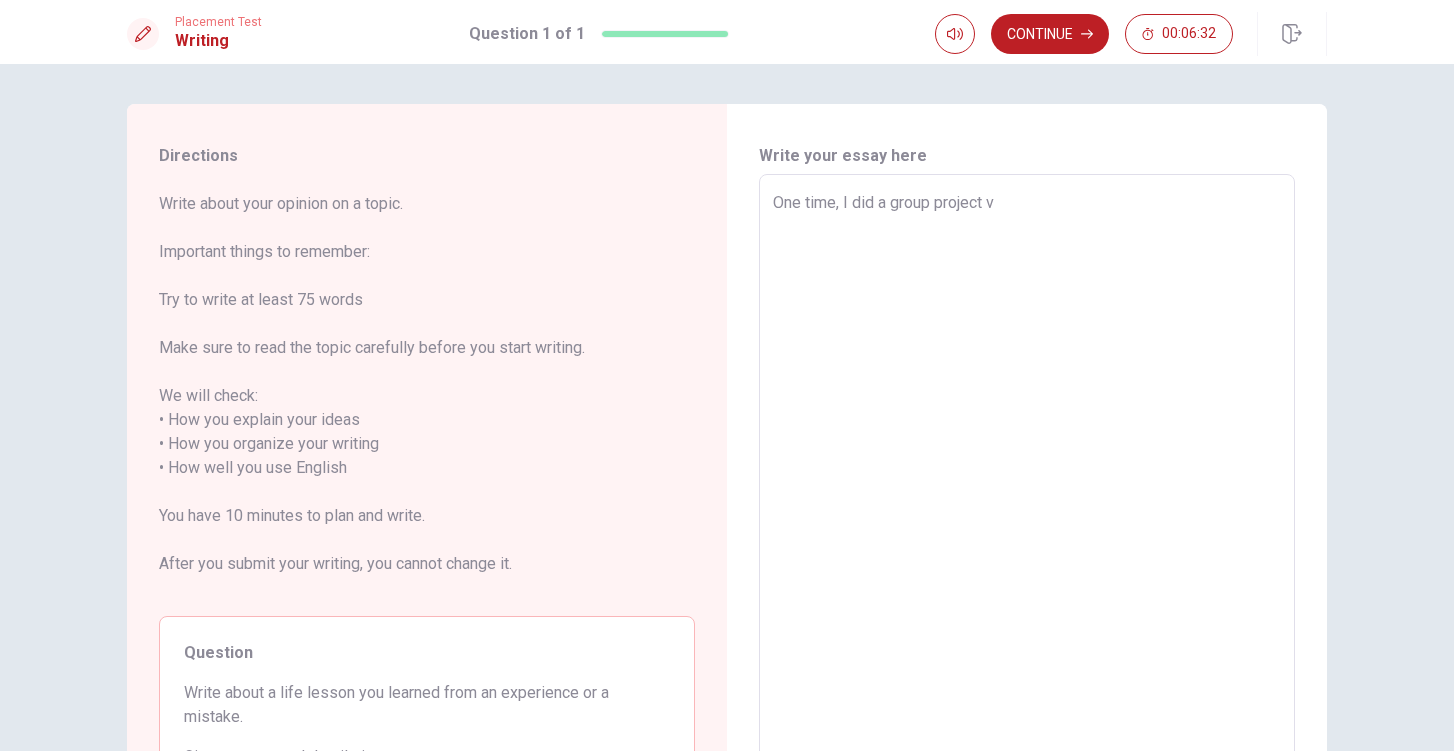 type on "x" 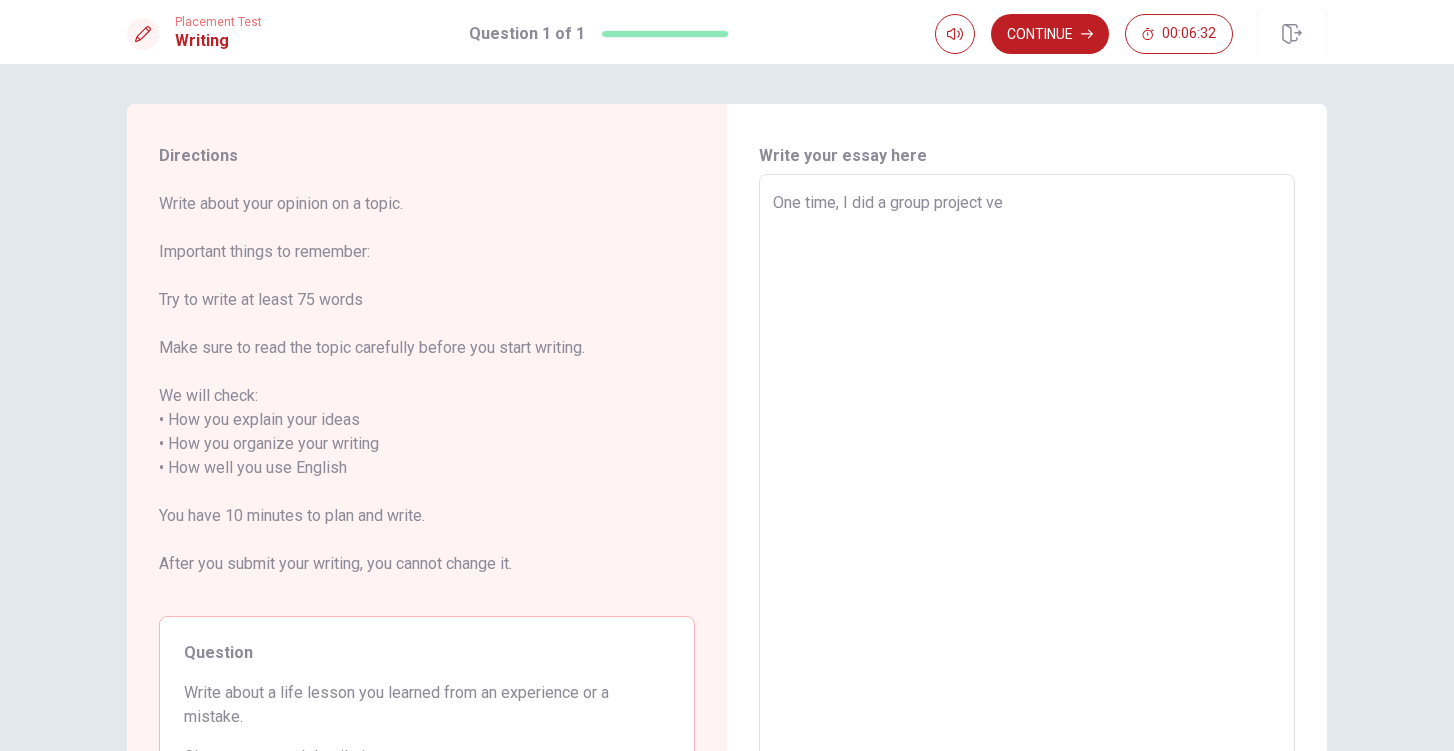 type on "x" 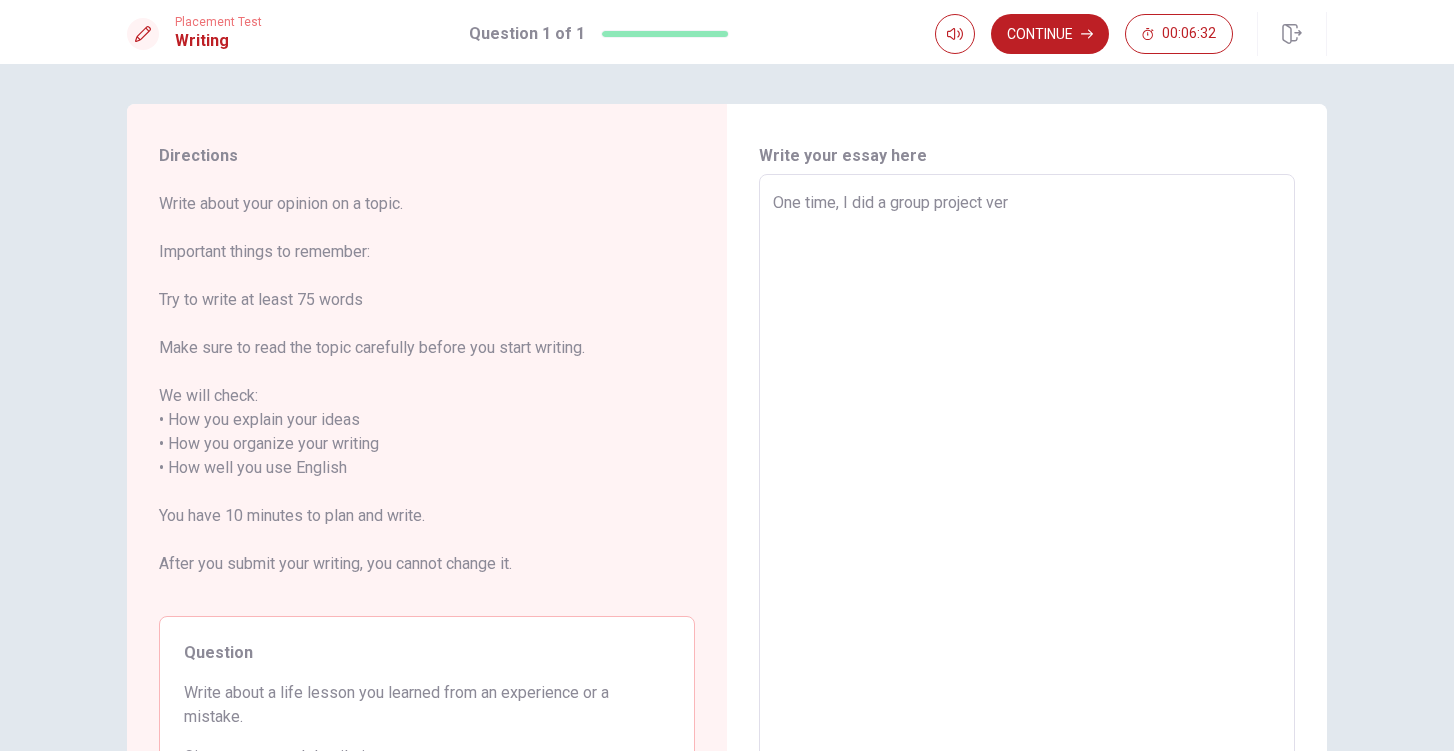 type on "x" 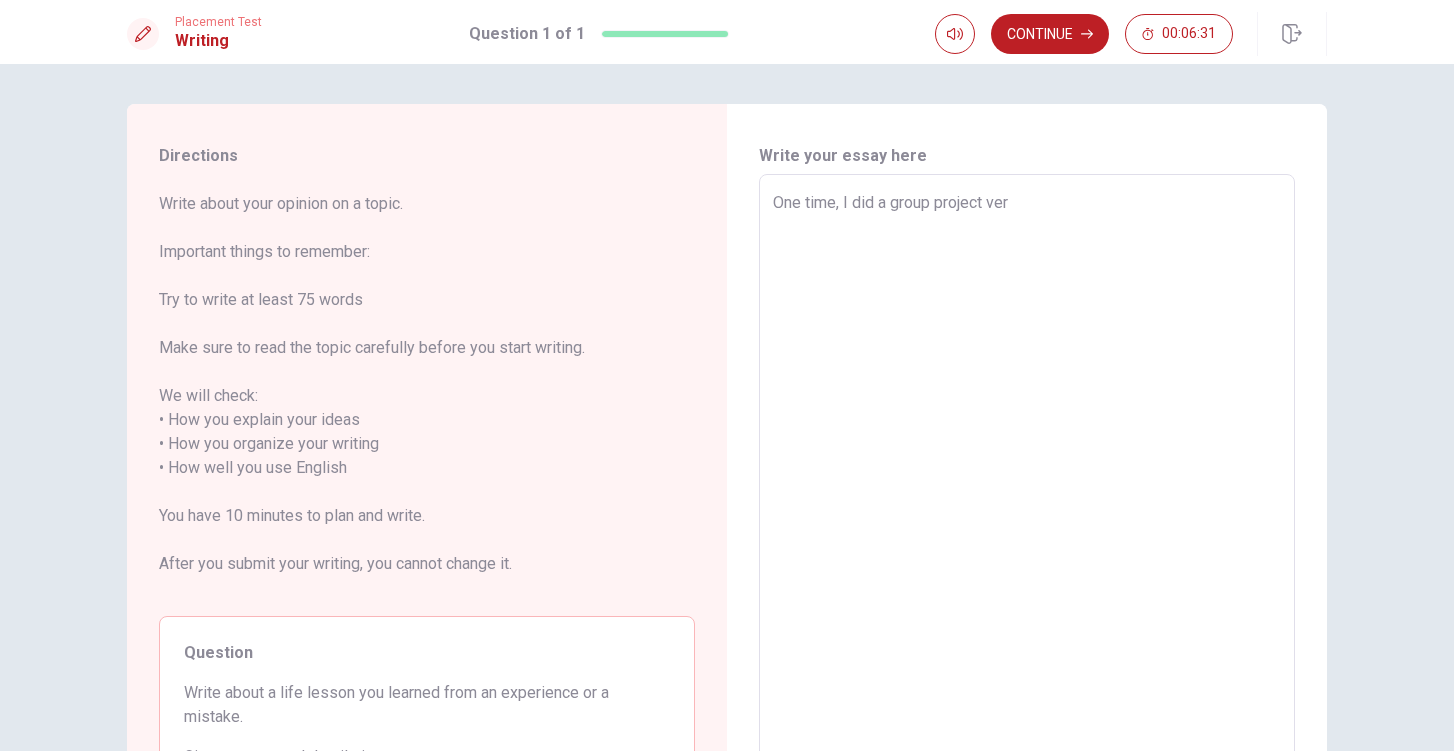 type on "One time, I did a group project very" 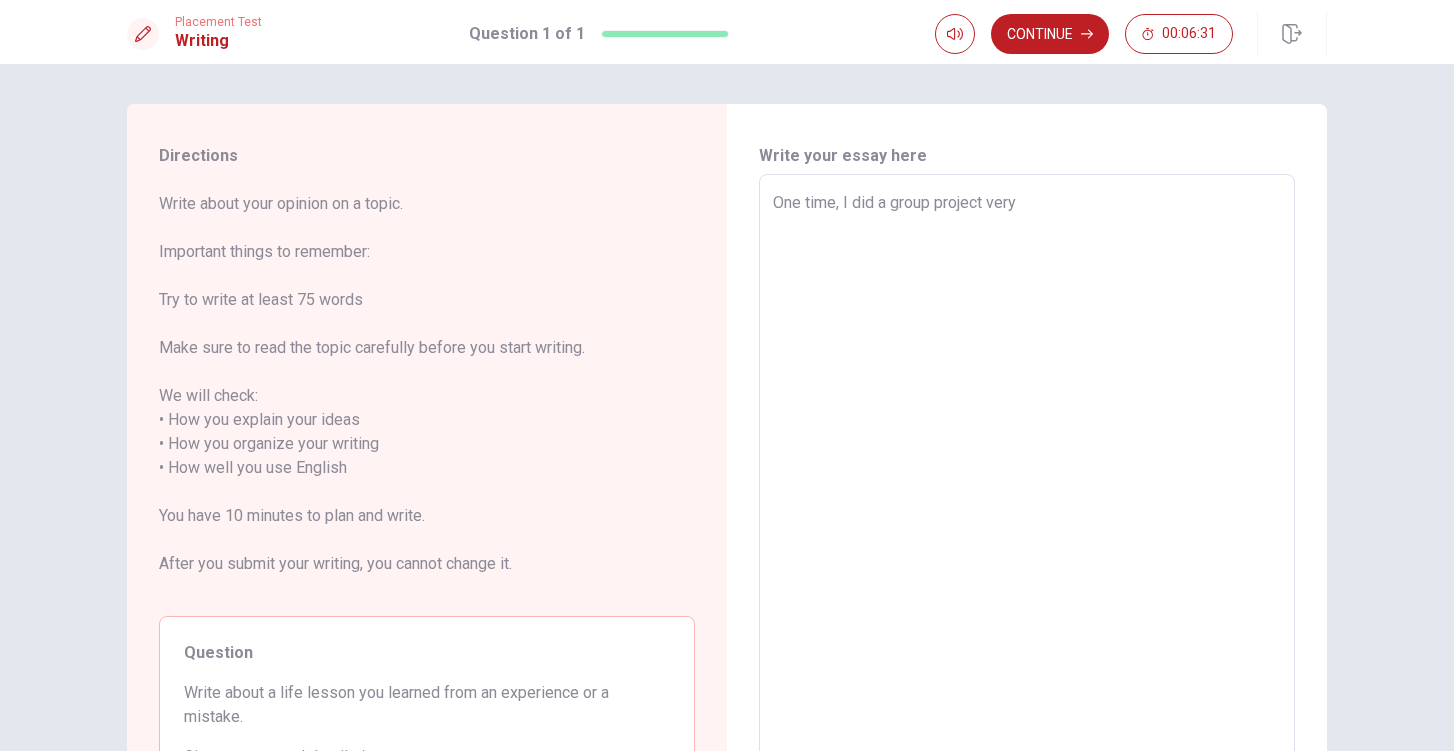 type on "x" 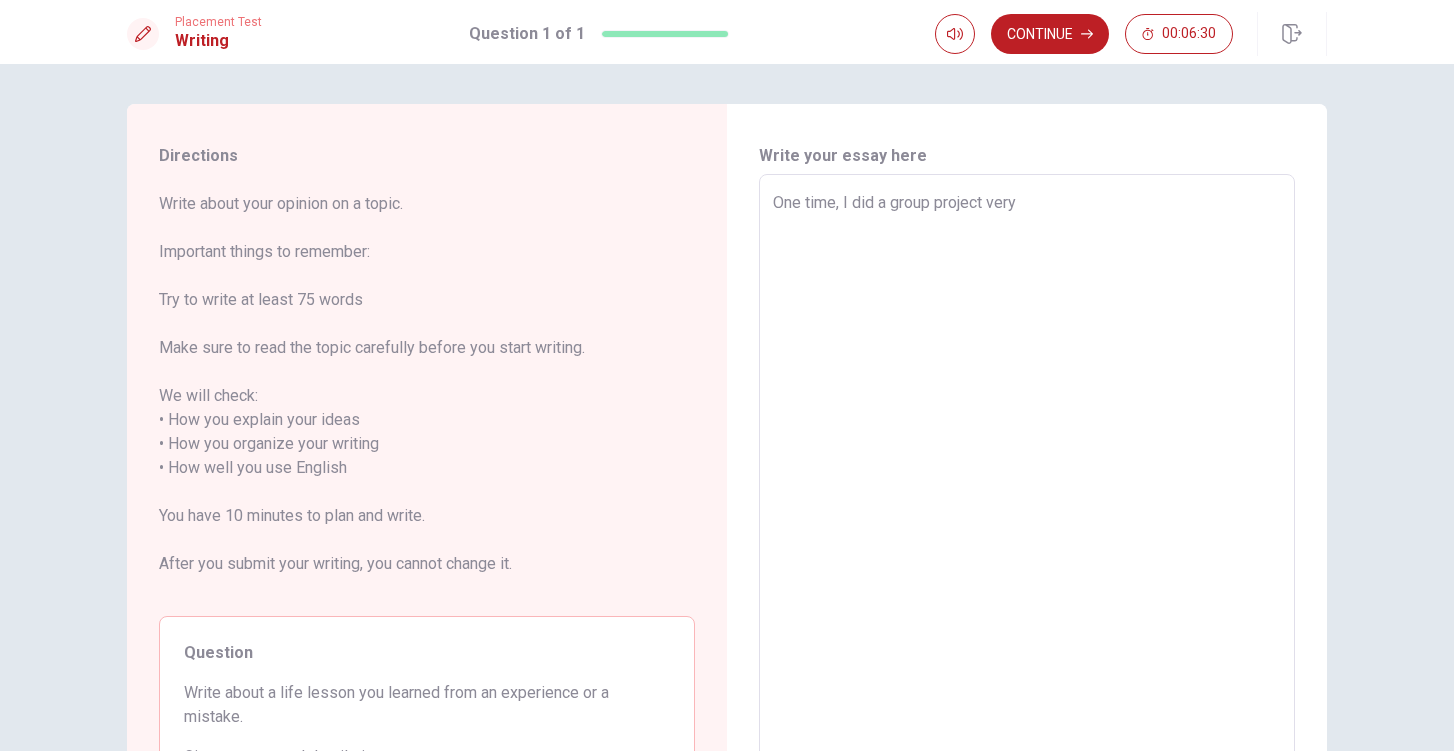type on "x" 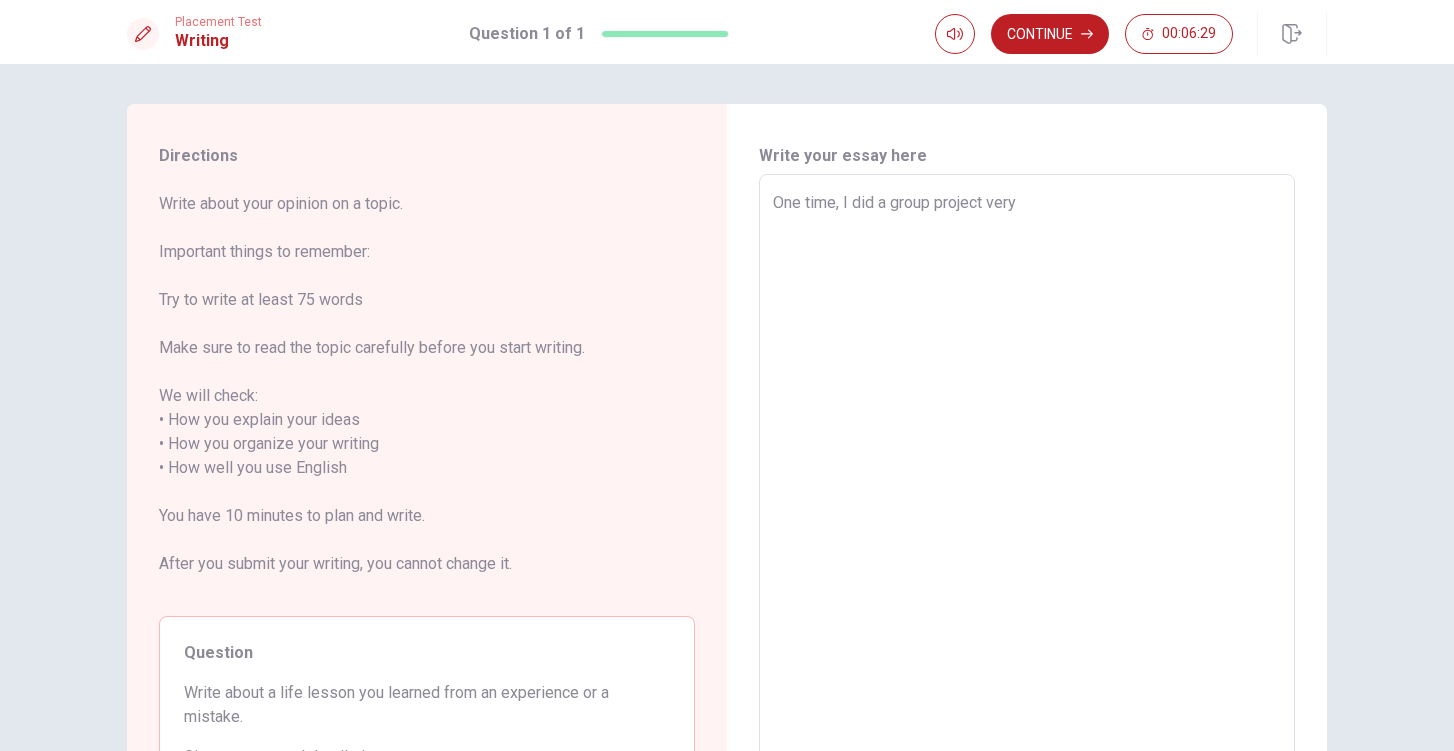 type on "One time, I did a group project very f" 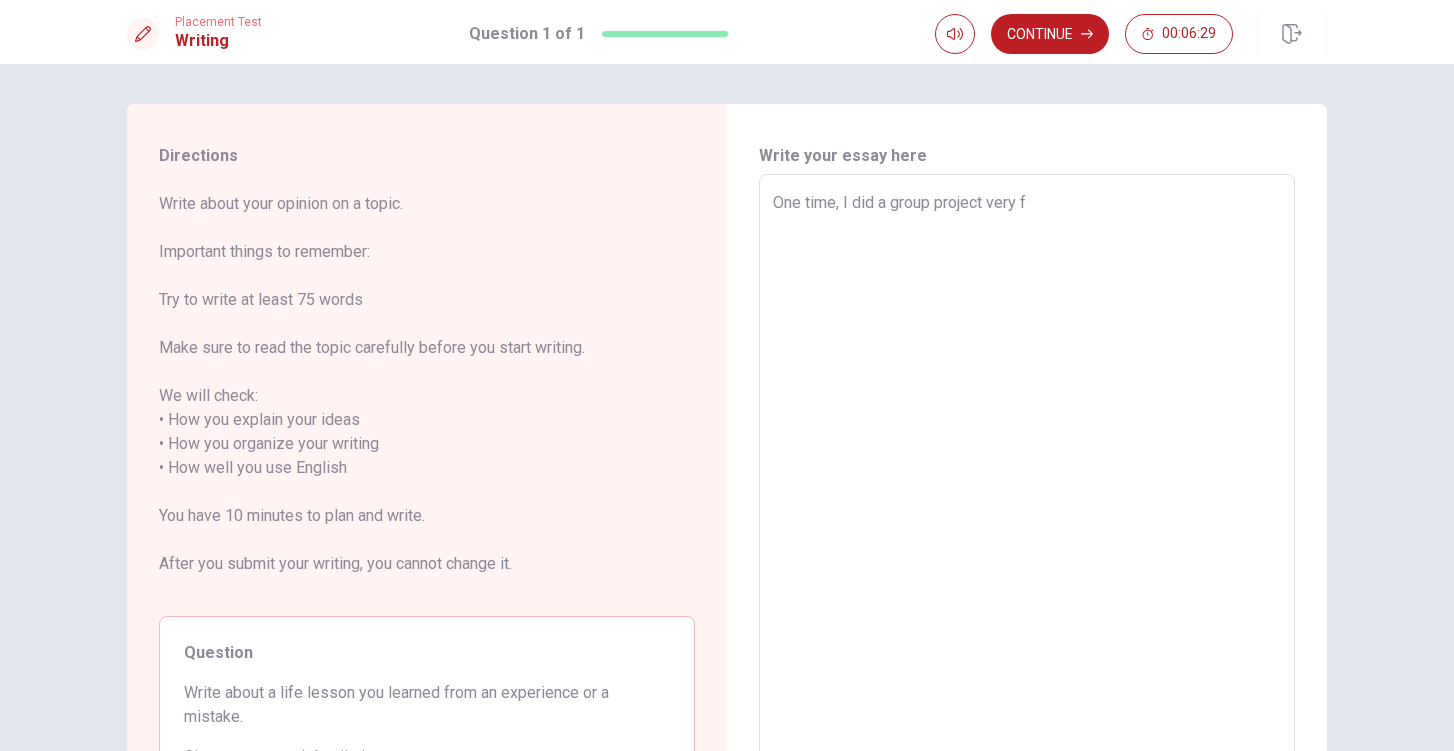 type on "x" 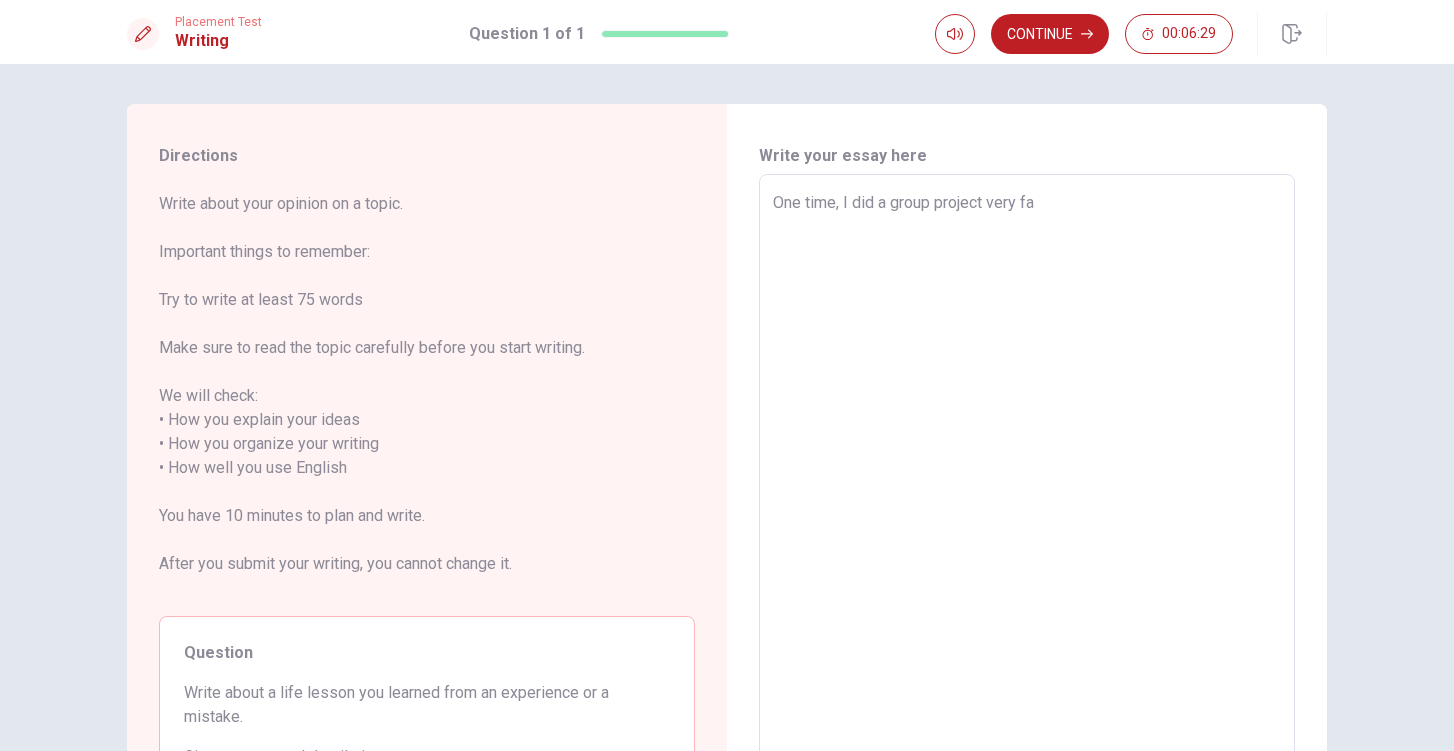 type on "x" 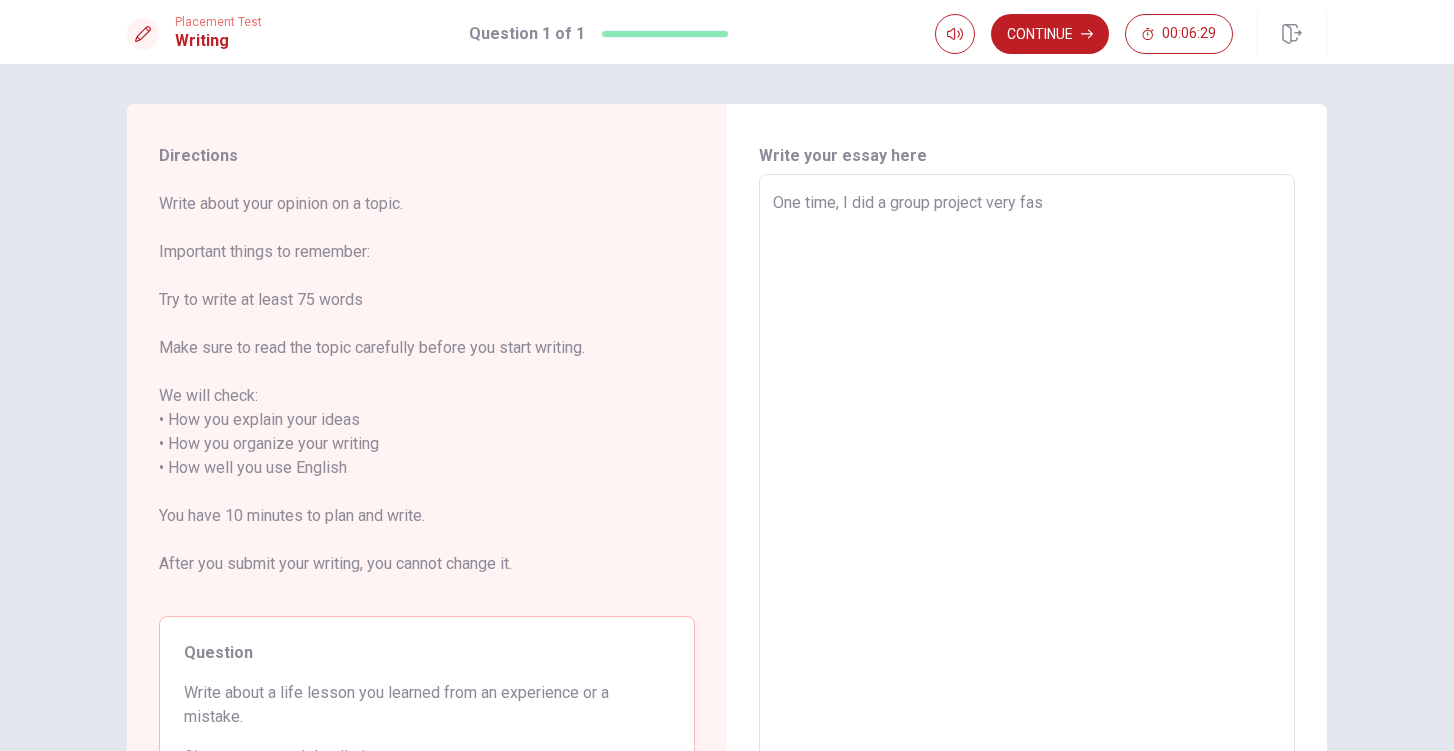 type on "x" 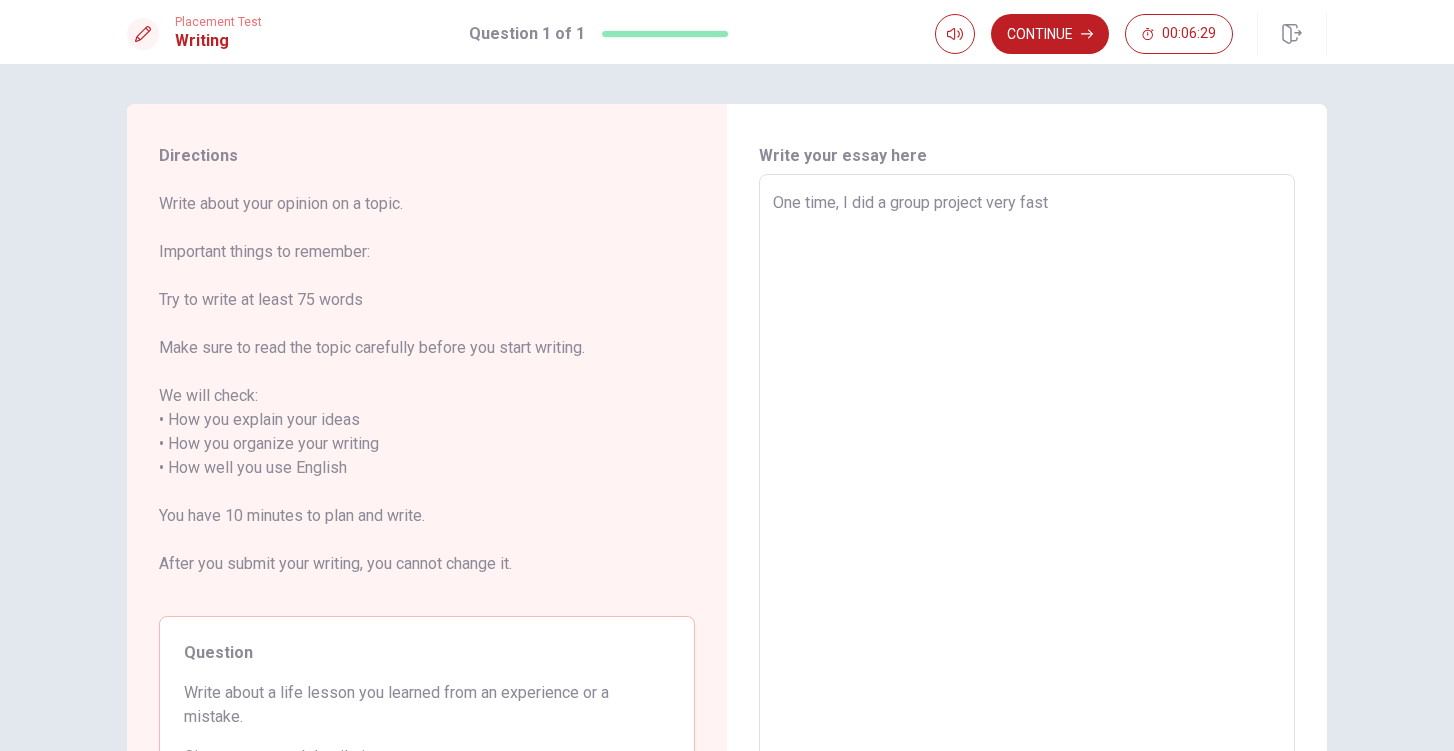 type on "x" 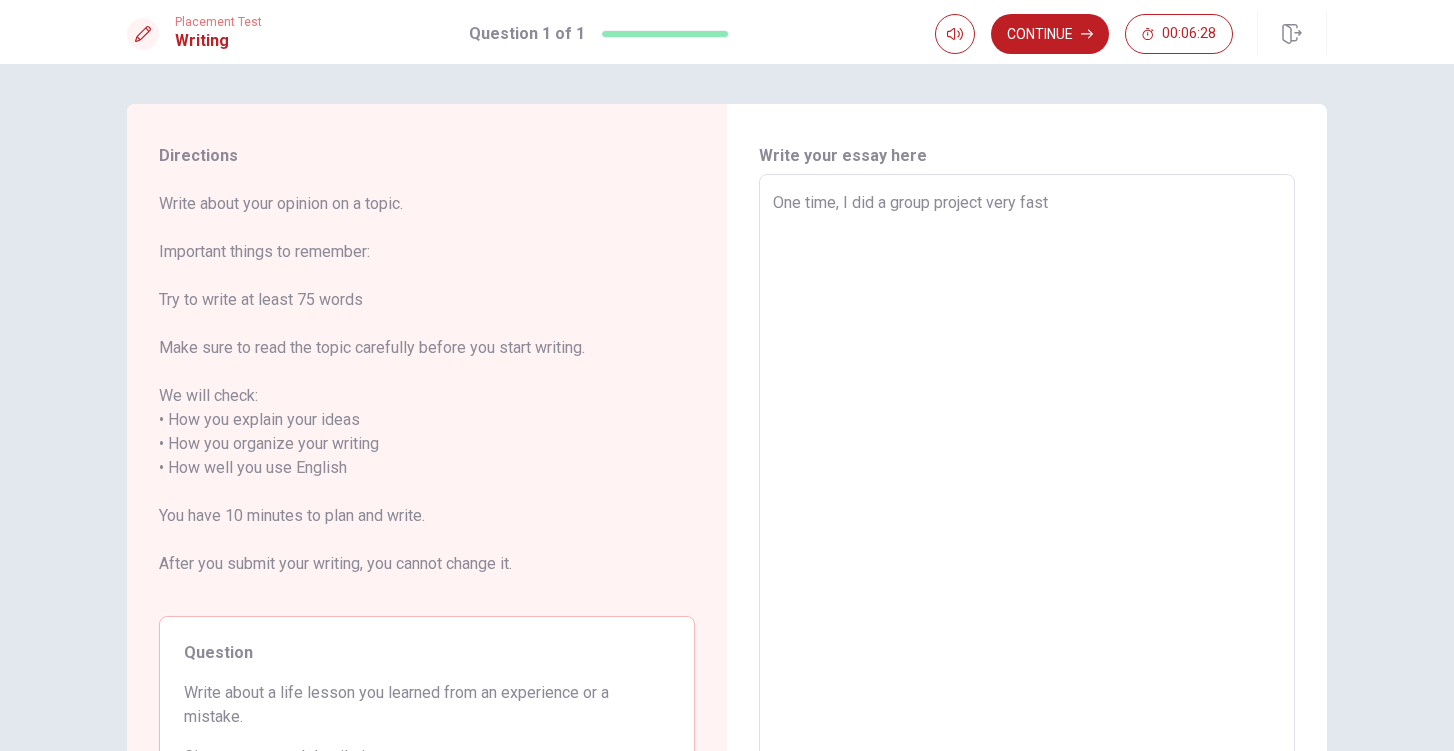 type on "One time, I did a group project very fast." 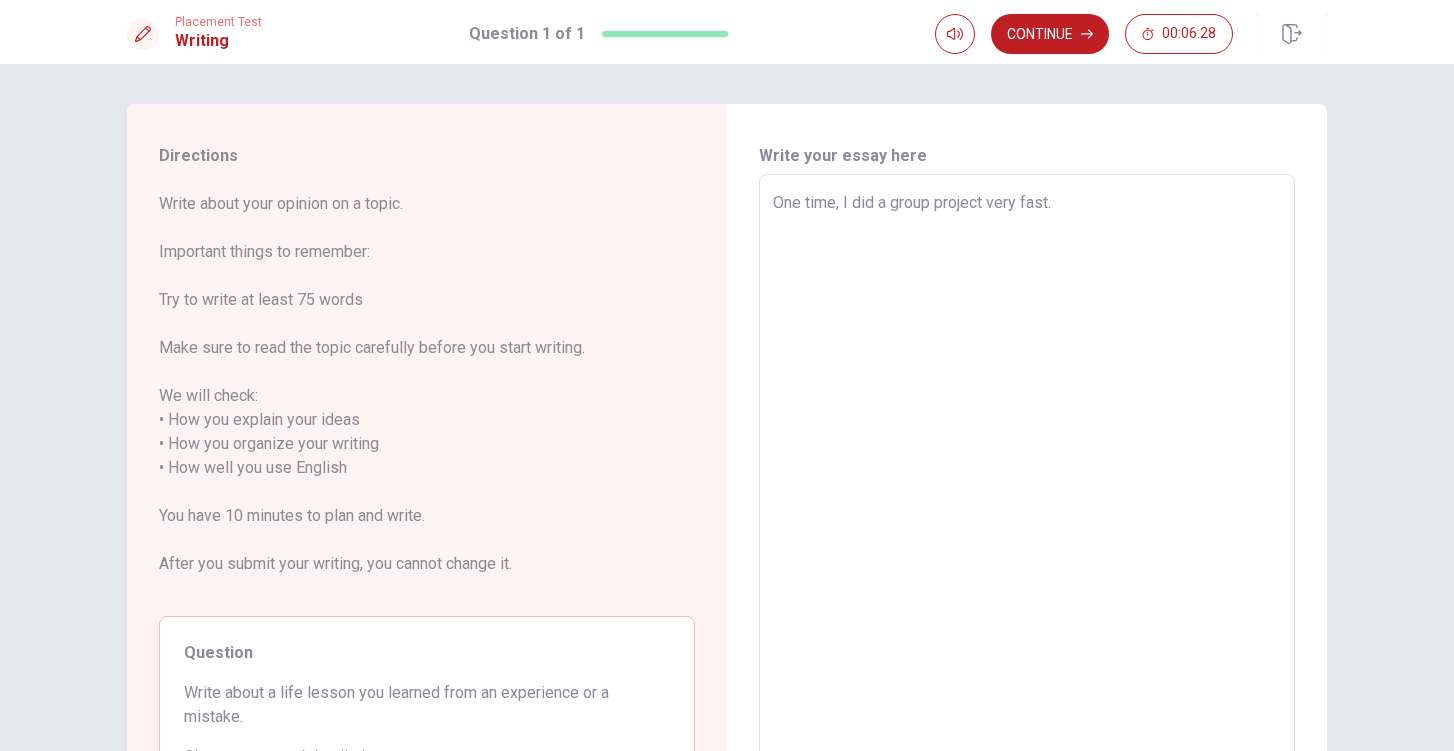 type on "x" 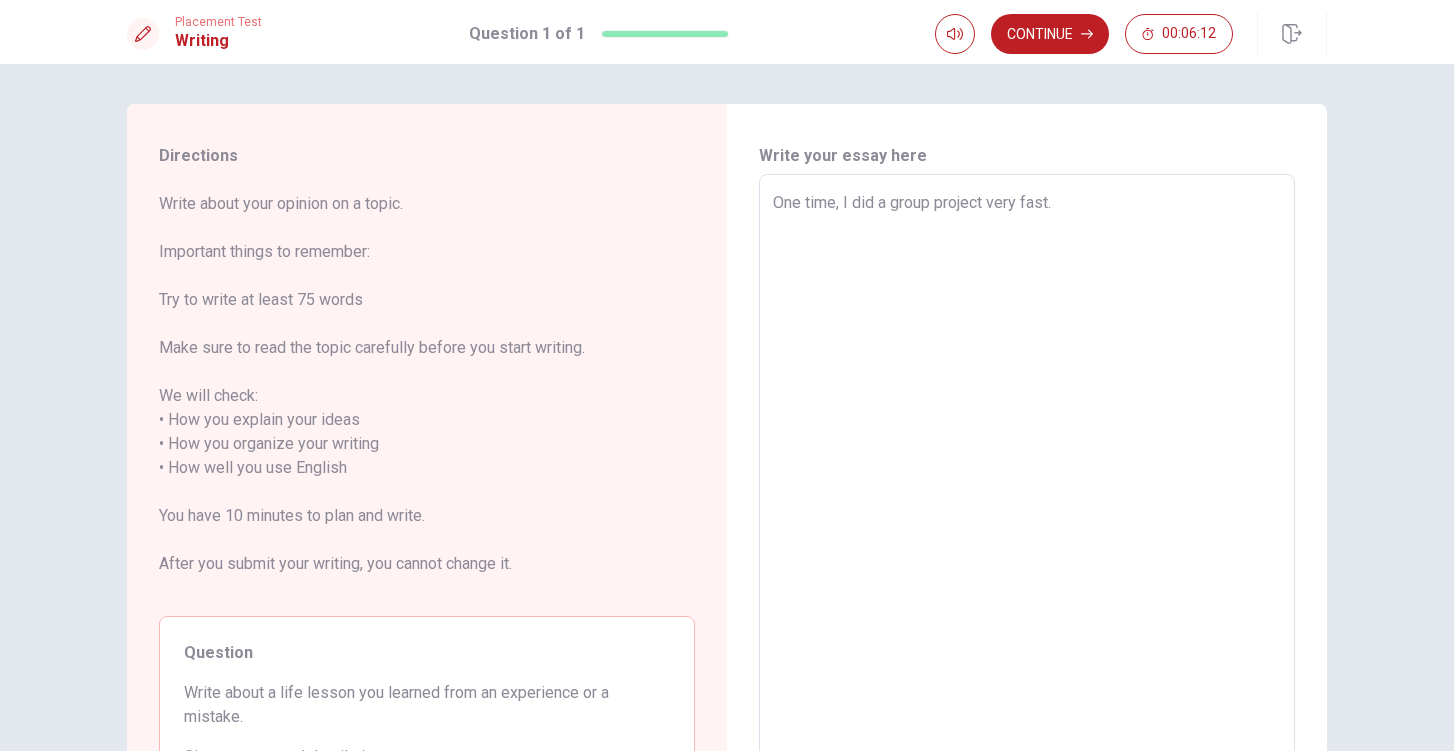 drag, startPoint x: 841, startPoint y: 207, endPoint x: 756, endPoint y: 208, distance: 85.00588 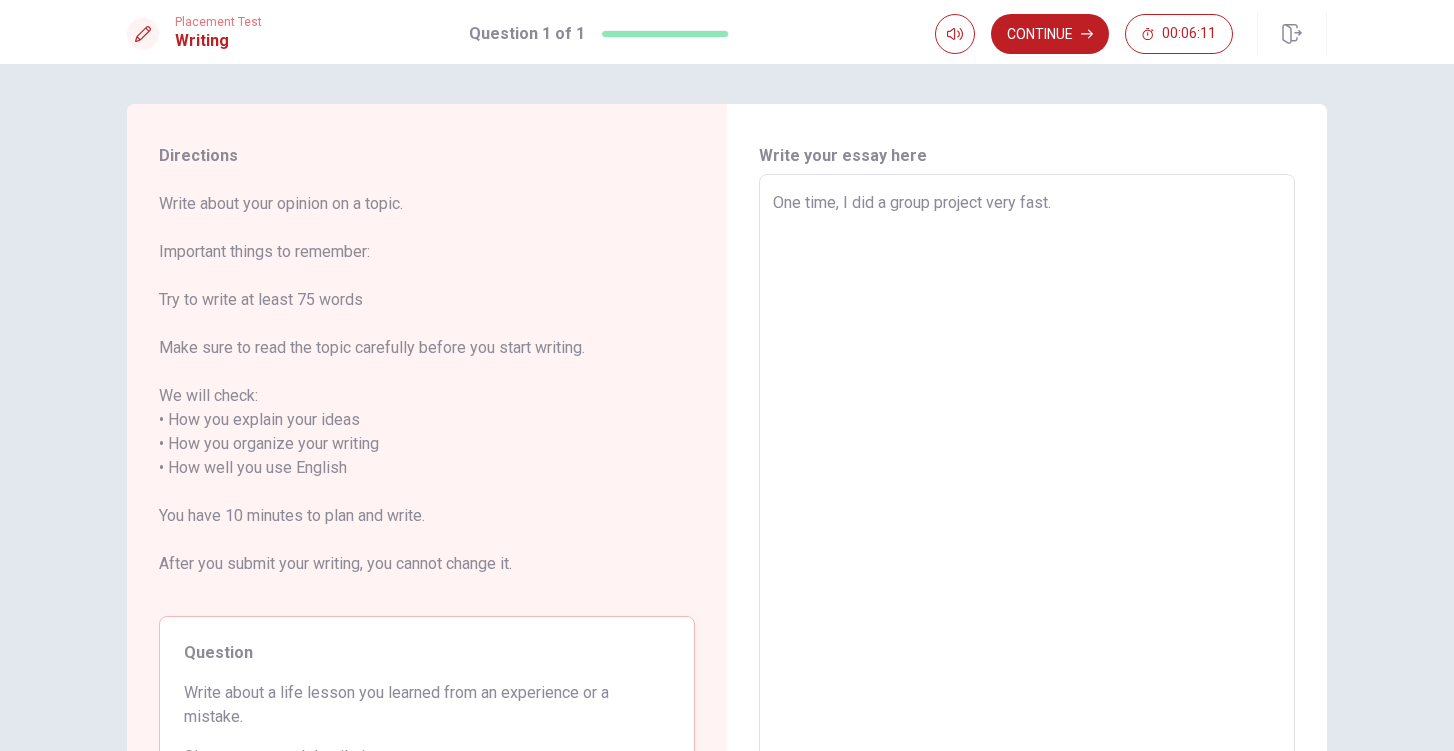 type on "I did a group project very fast." 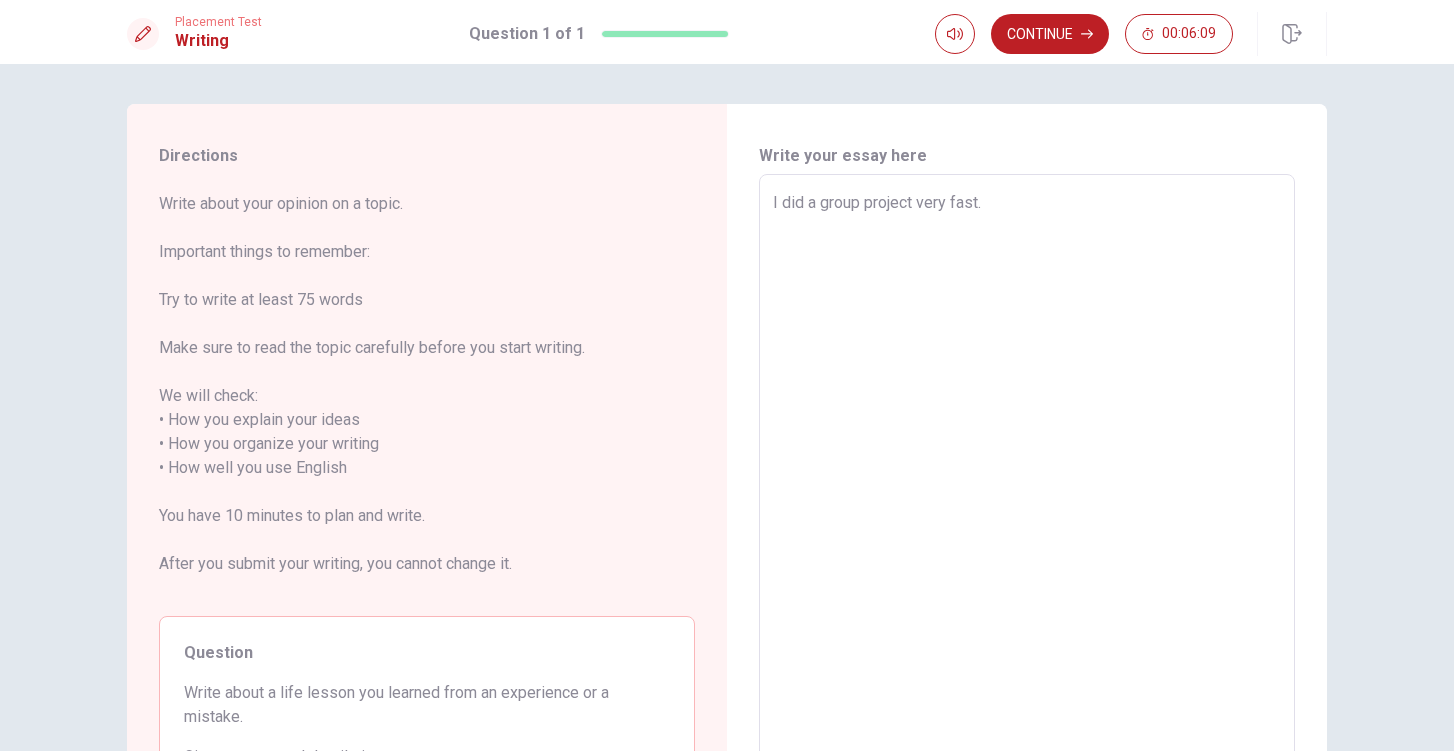 click on "I did a group project very fast." at bounding box center [1027, 468] 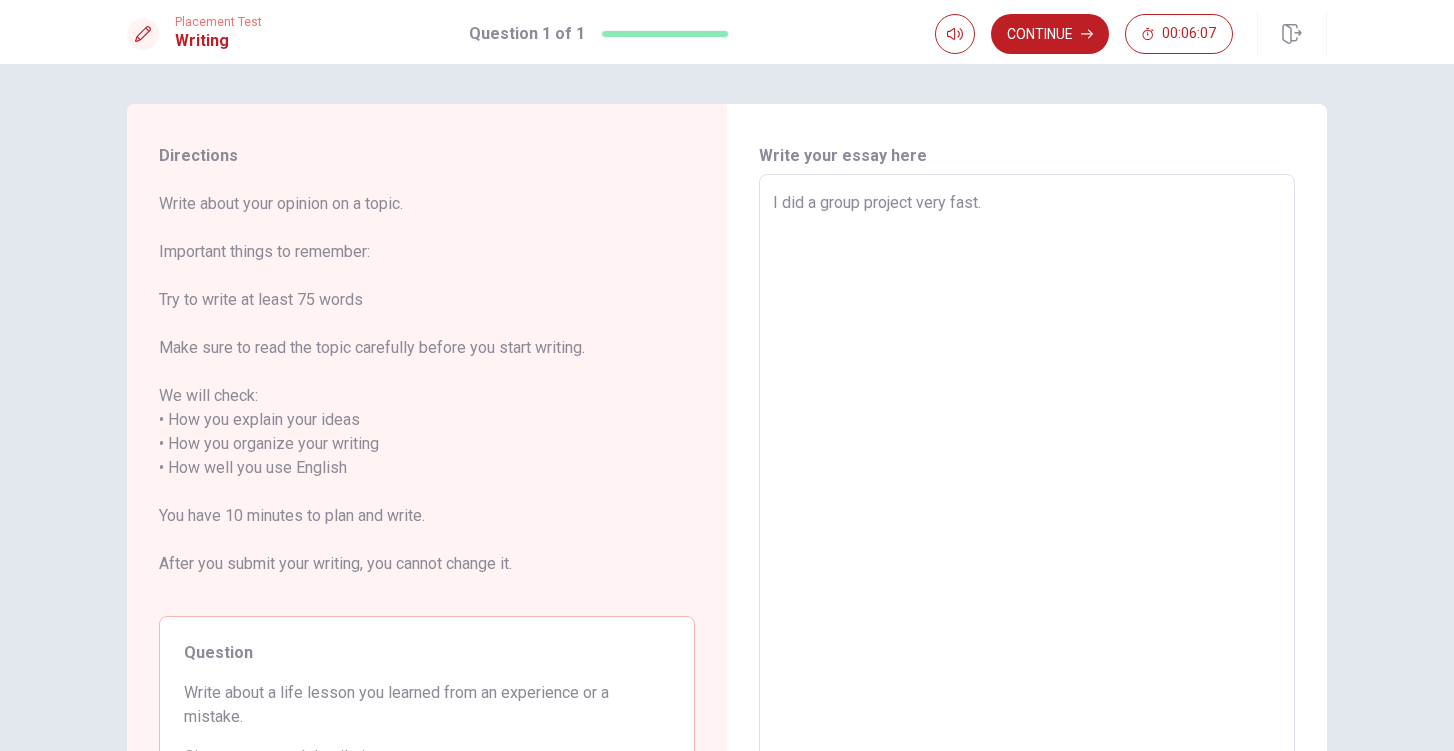 type on "x" 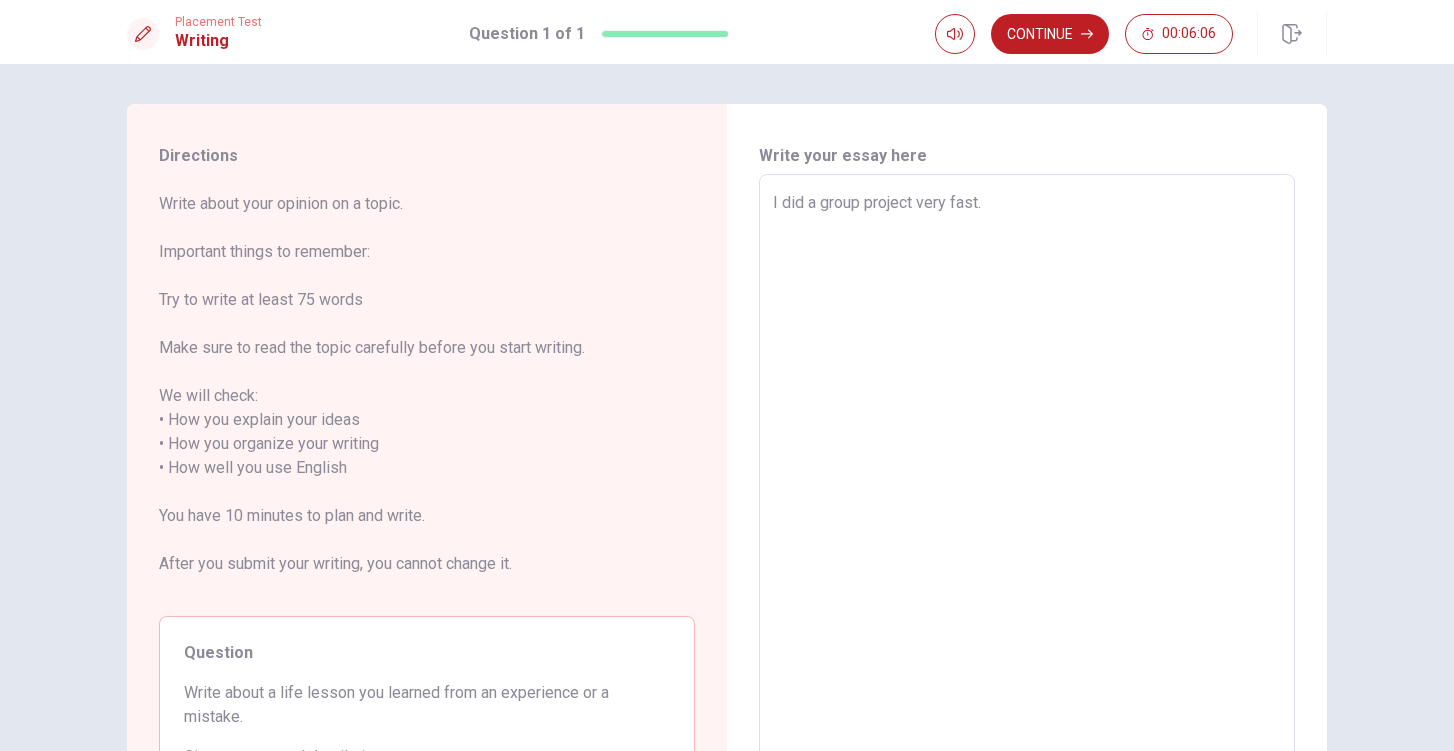 type on "I did a group project very fast. I" 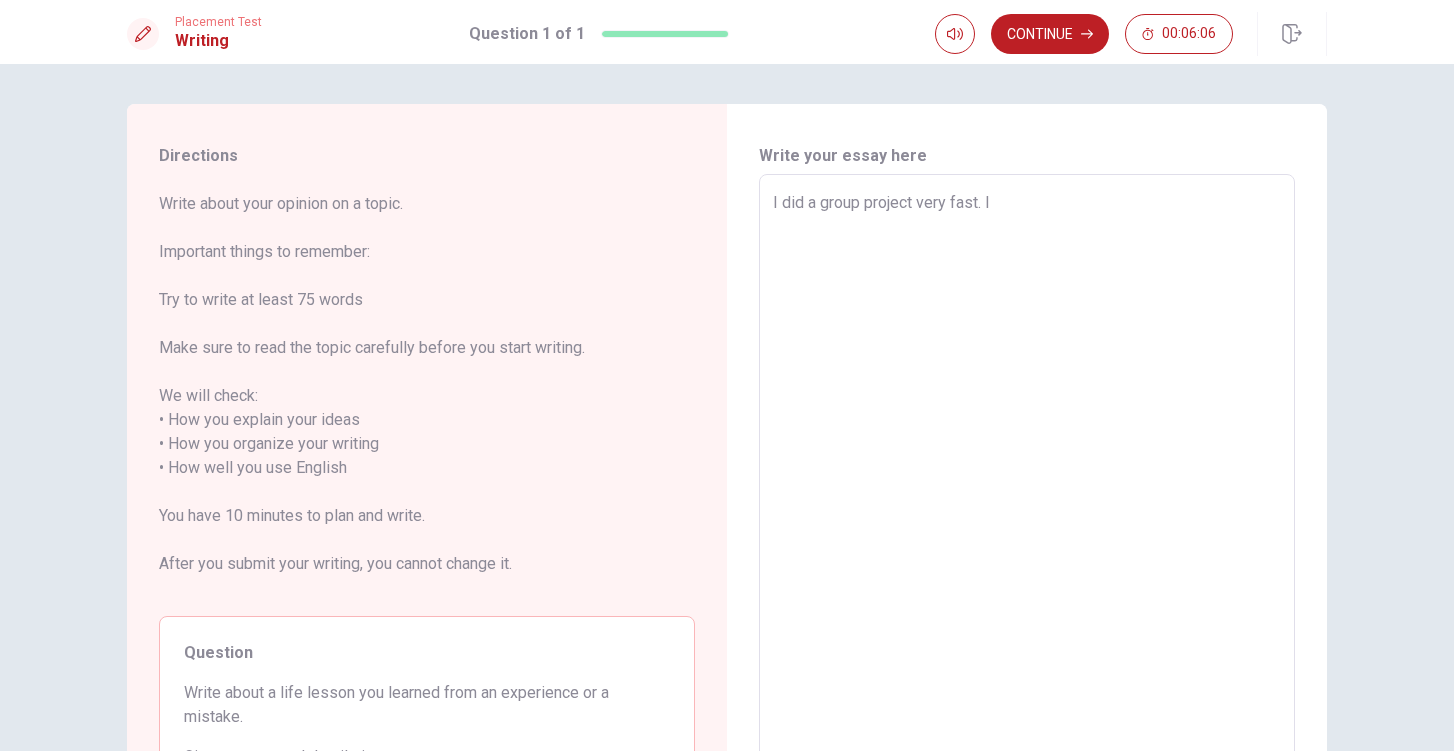 type on "x" 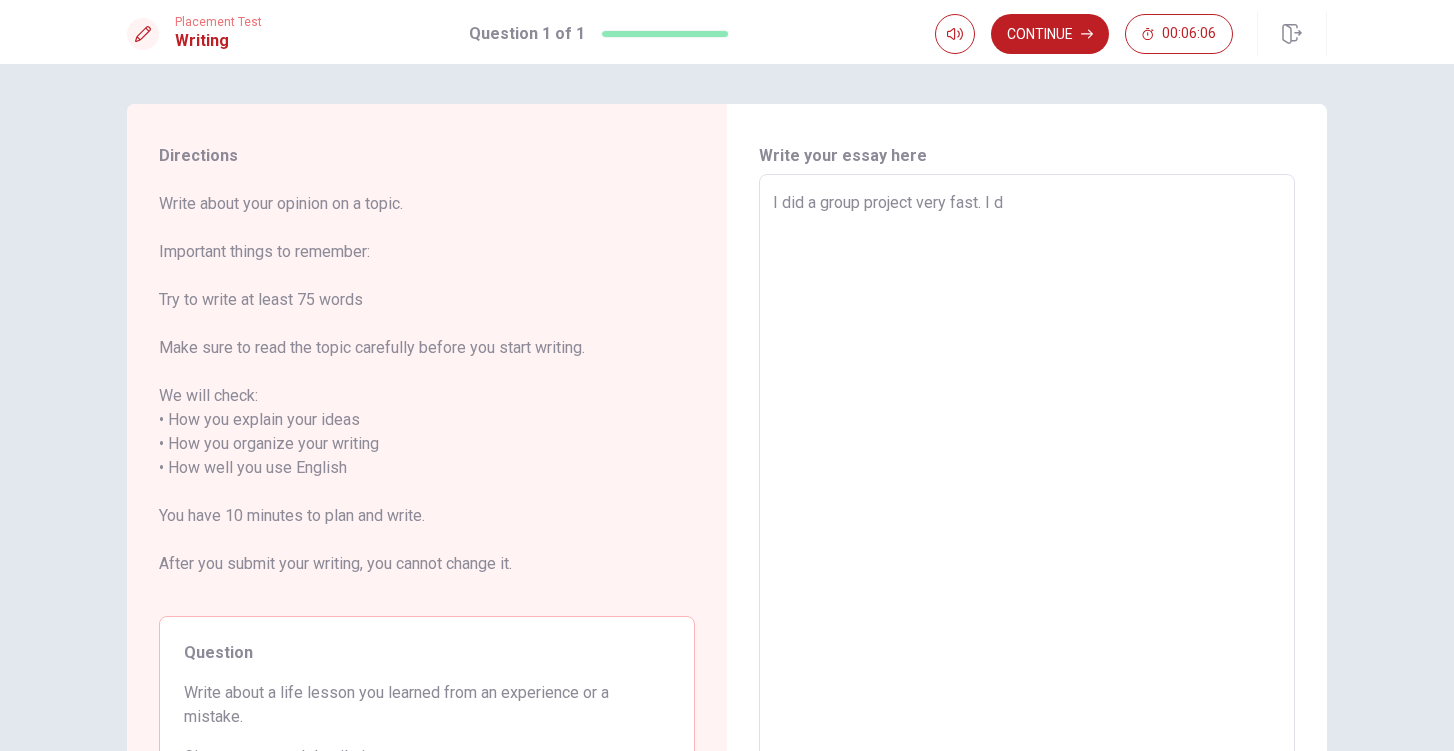 type on "x" 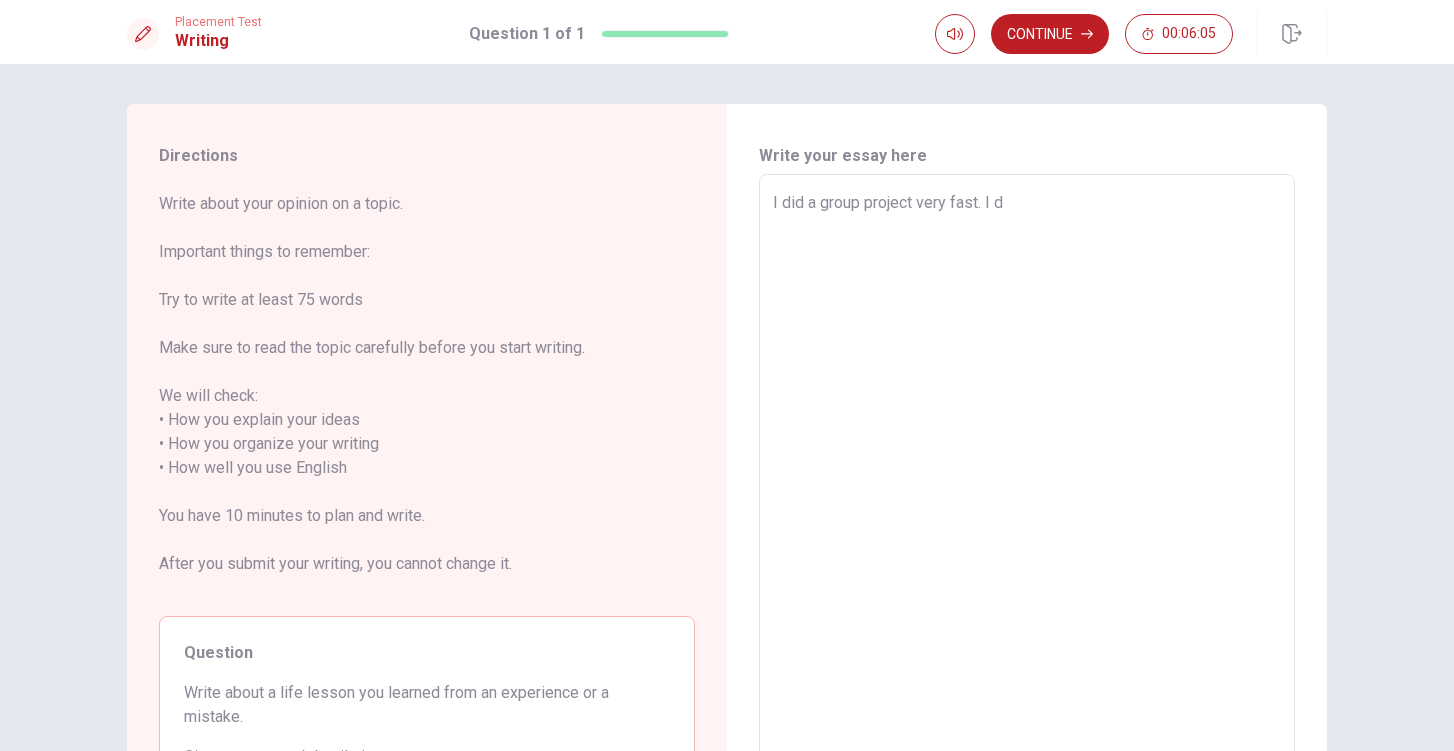 type on "I did a group project very fast. I di" 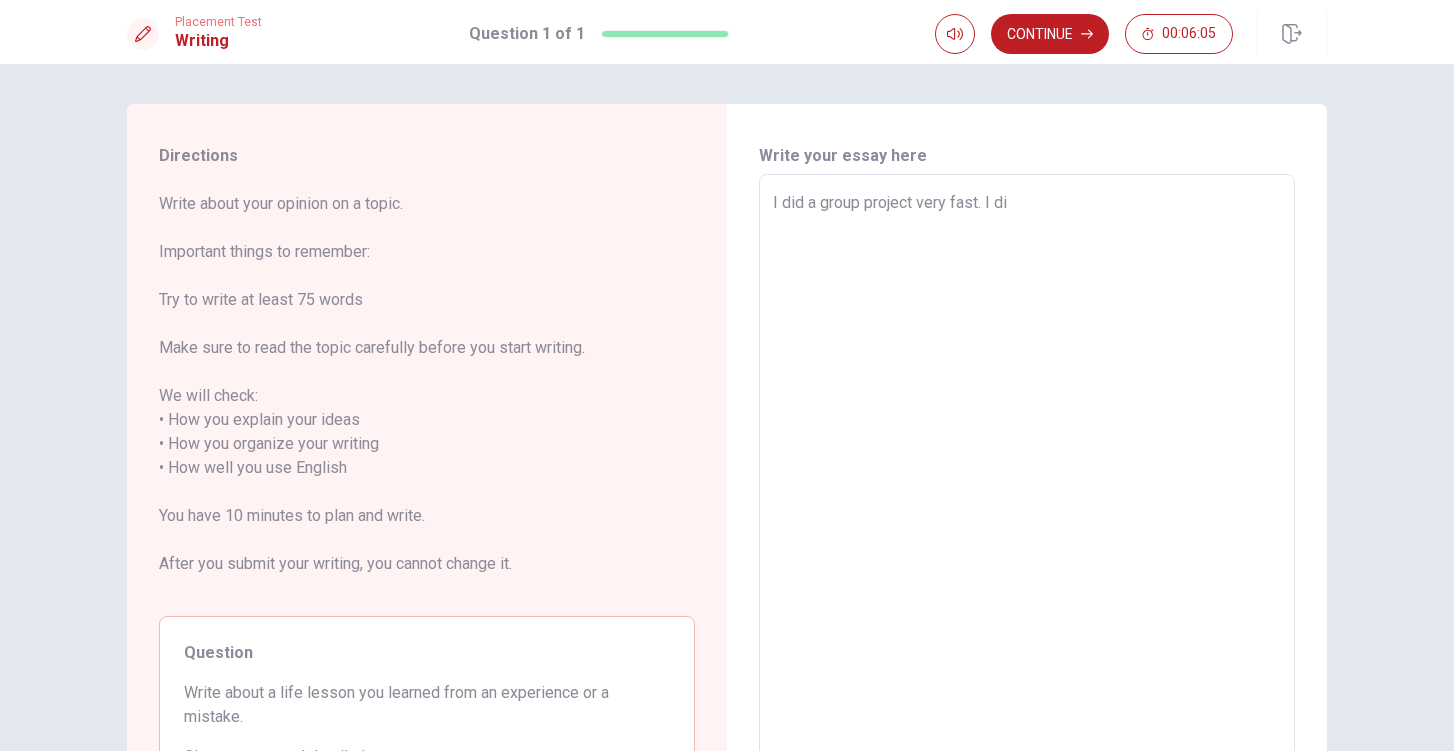 type on "x" 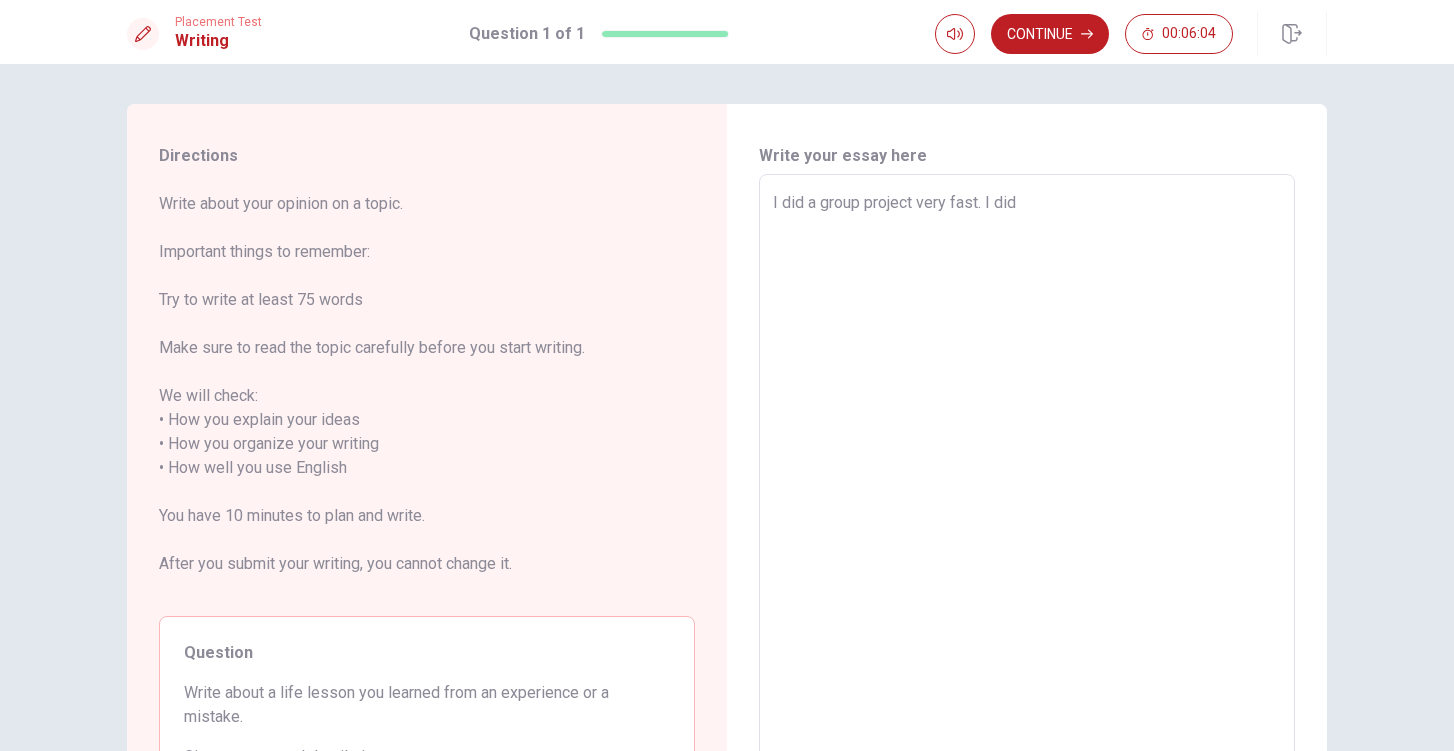 type on "x" 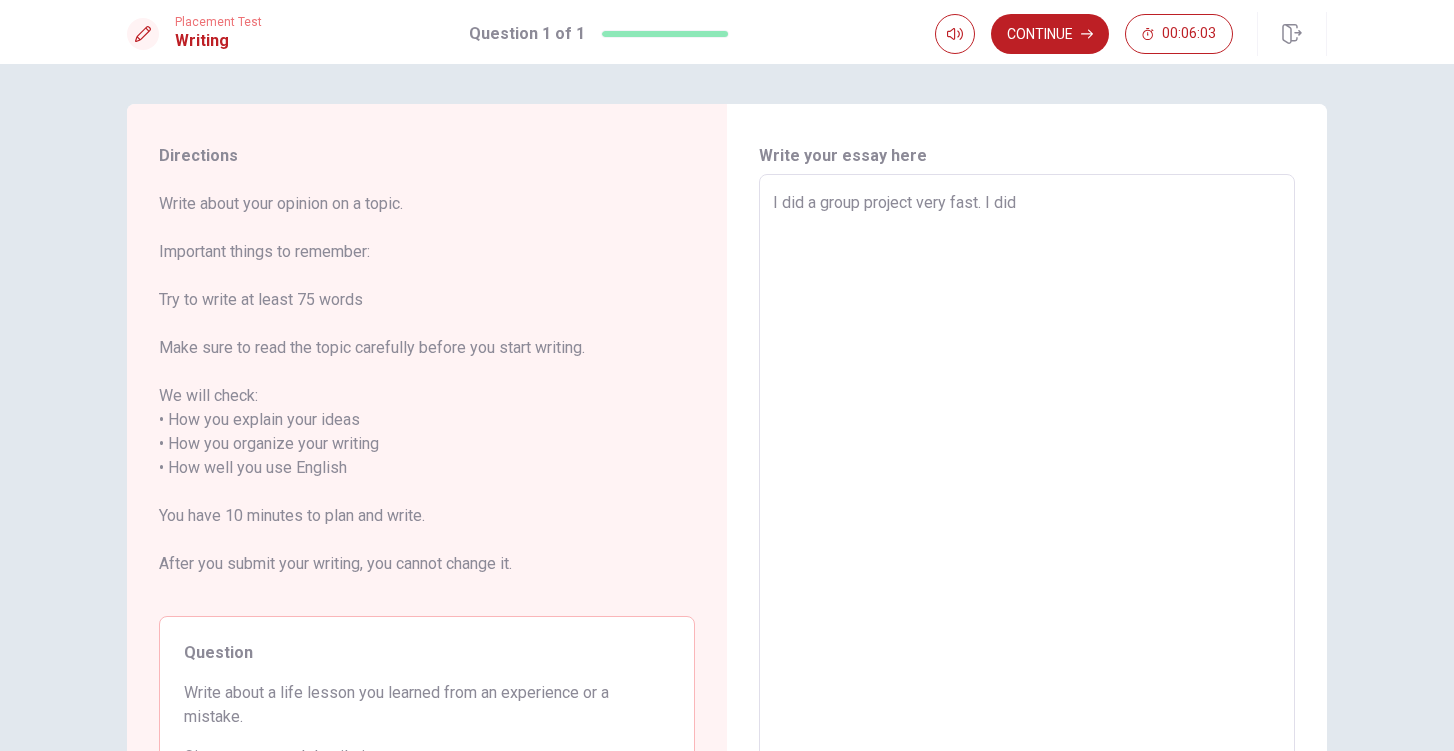 type on "I did a group project very fast. I didn" 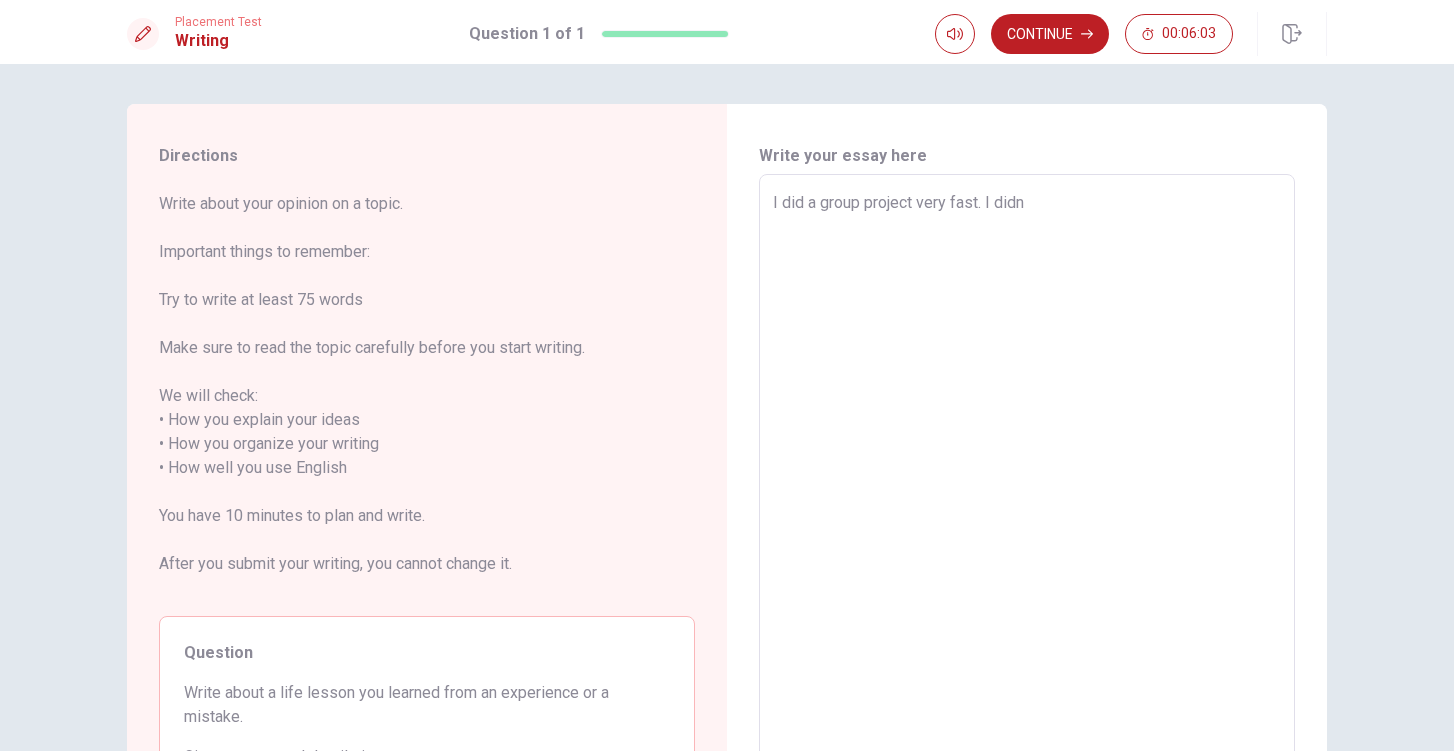 type on "x" 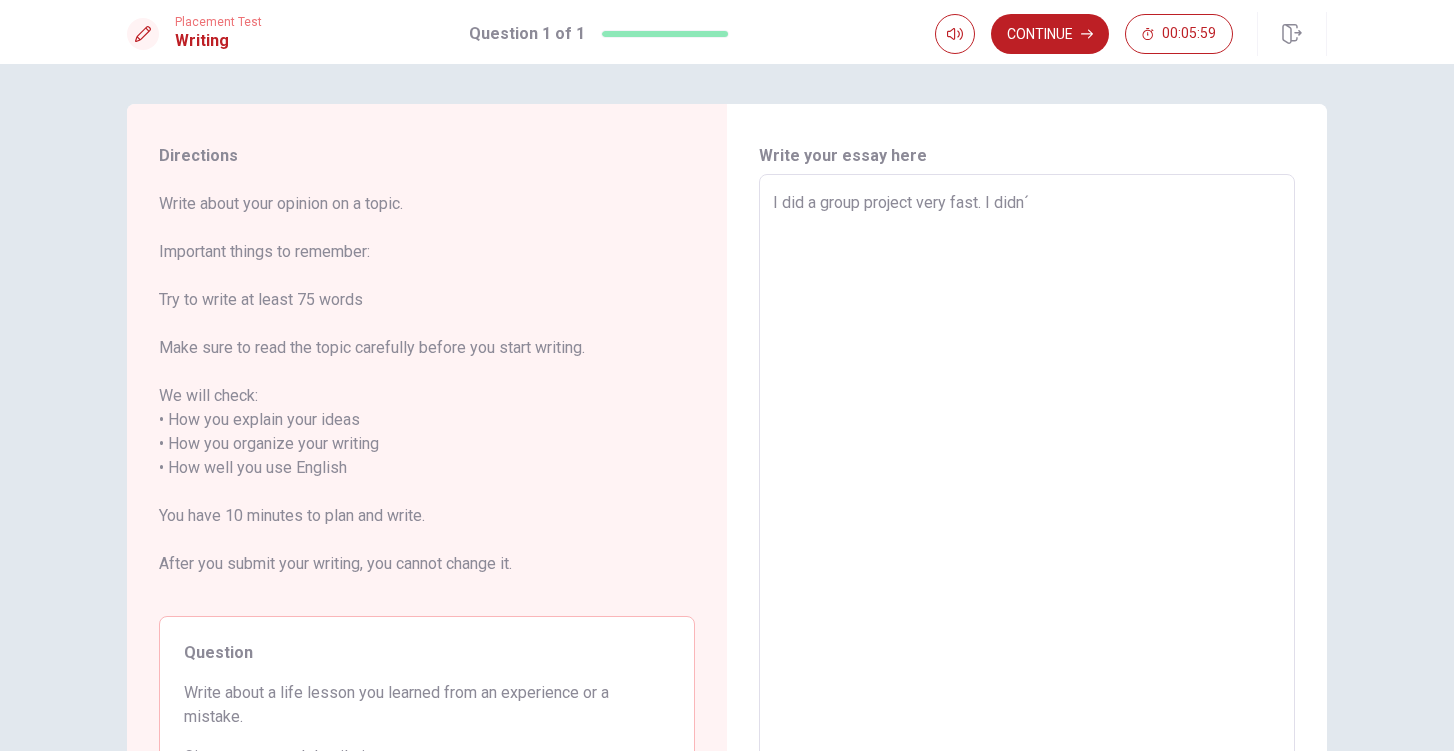 type on "x" 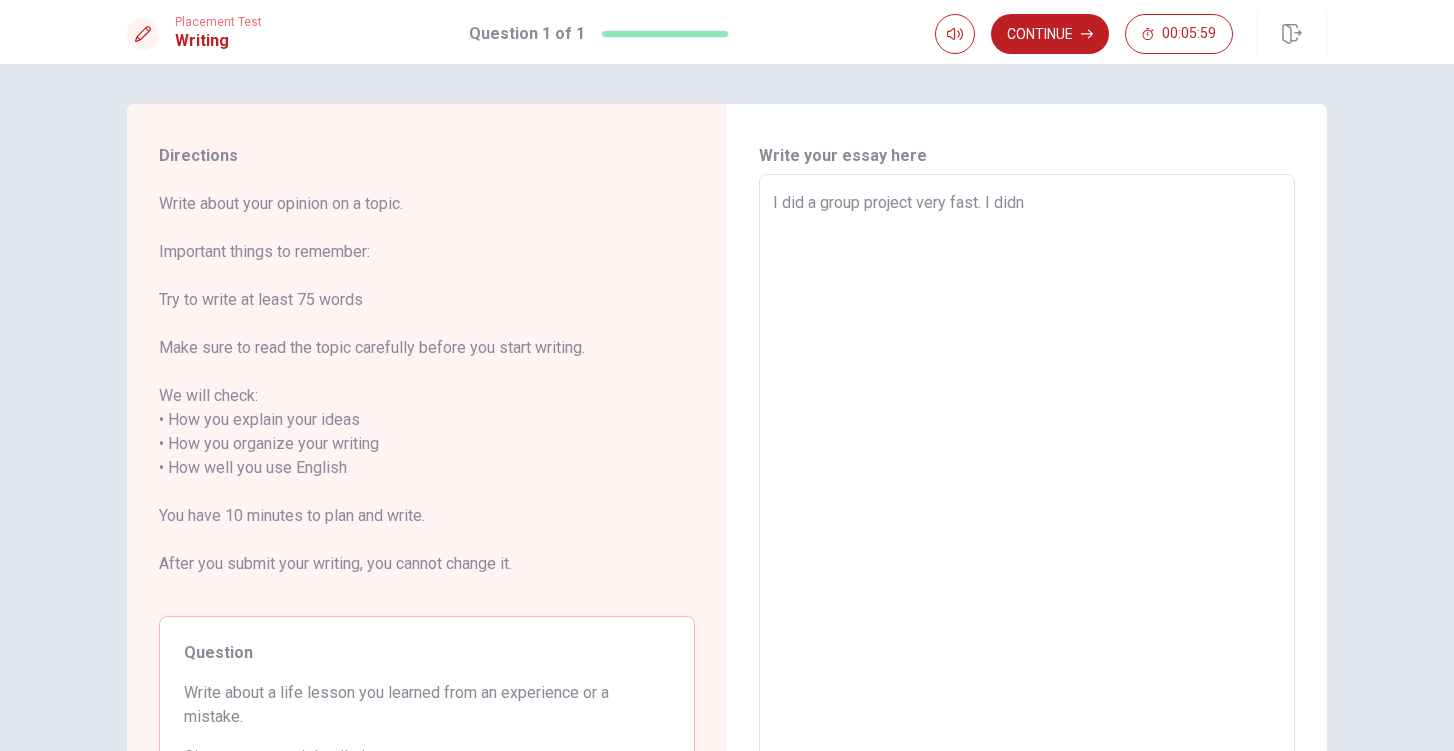 type on "I did a group project very fast. I did" 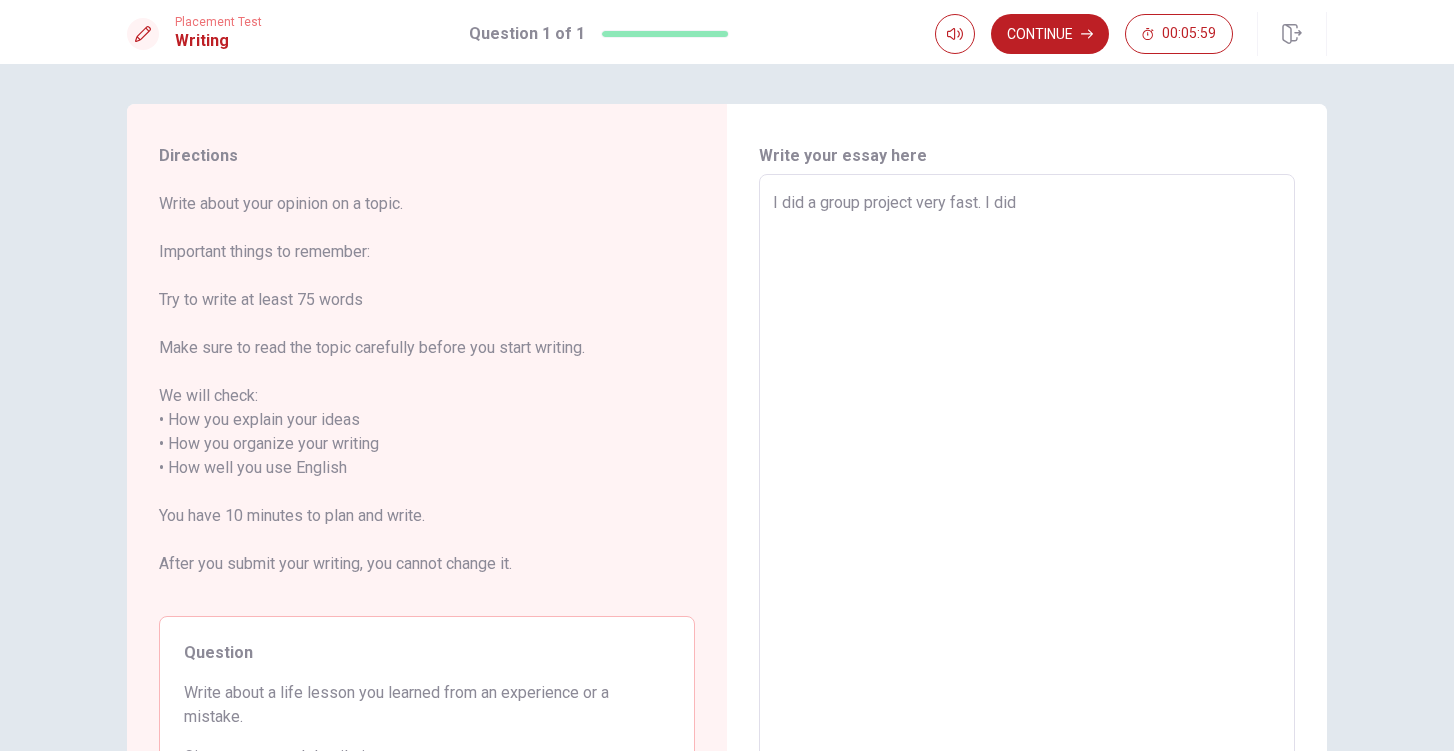 type on "x" 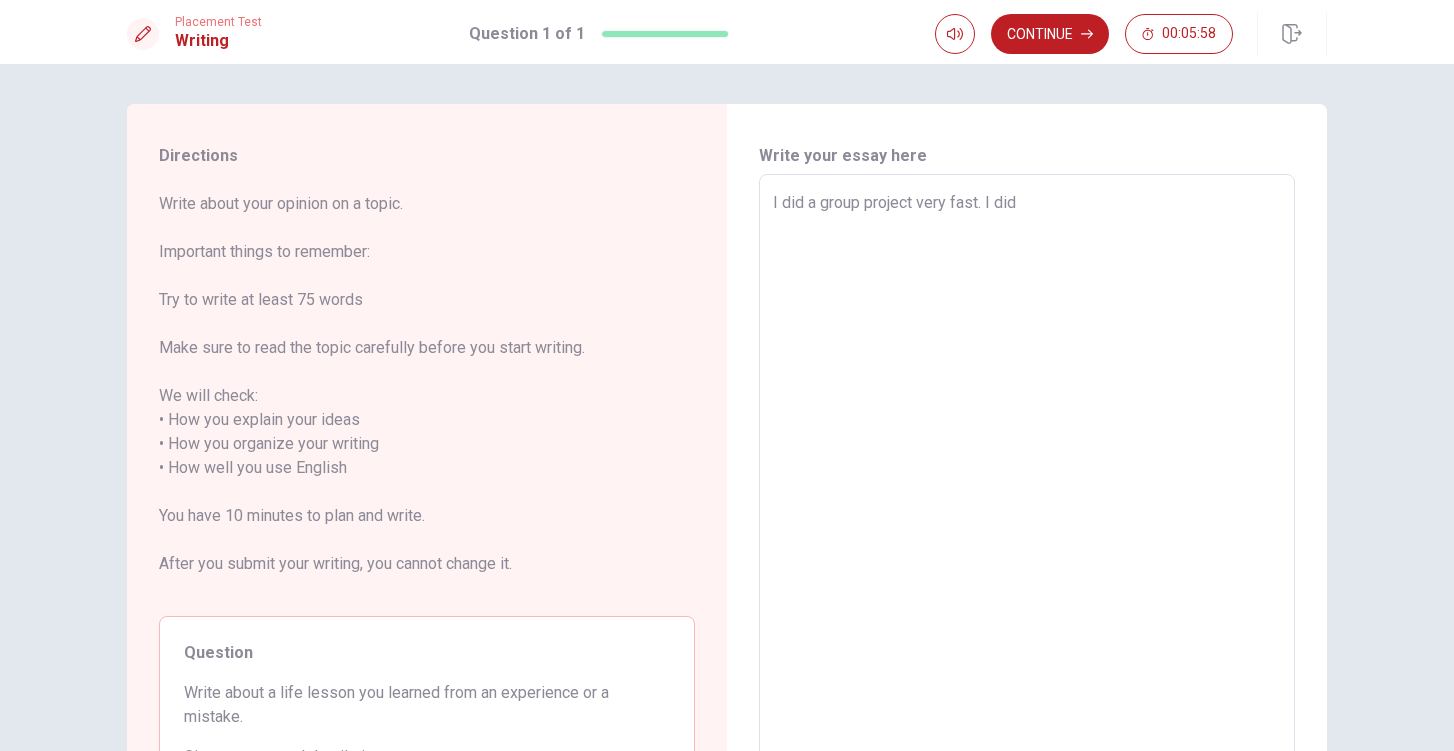 type on "I did a group project very fast. I did" 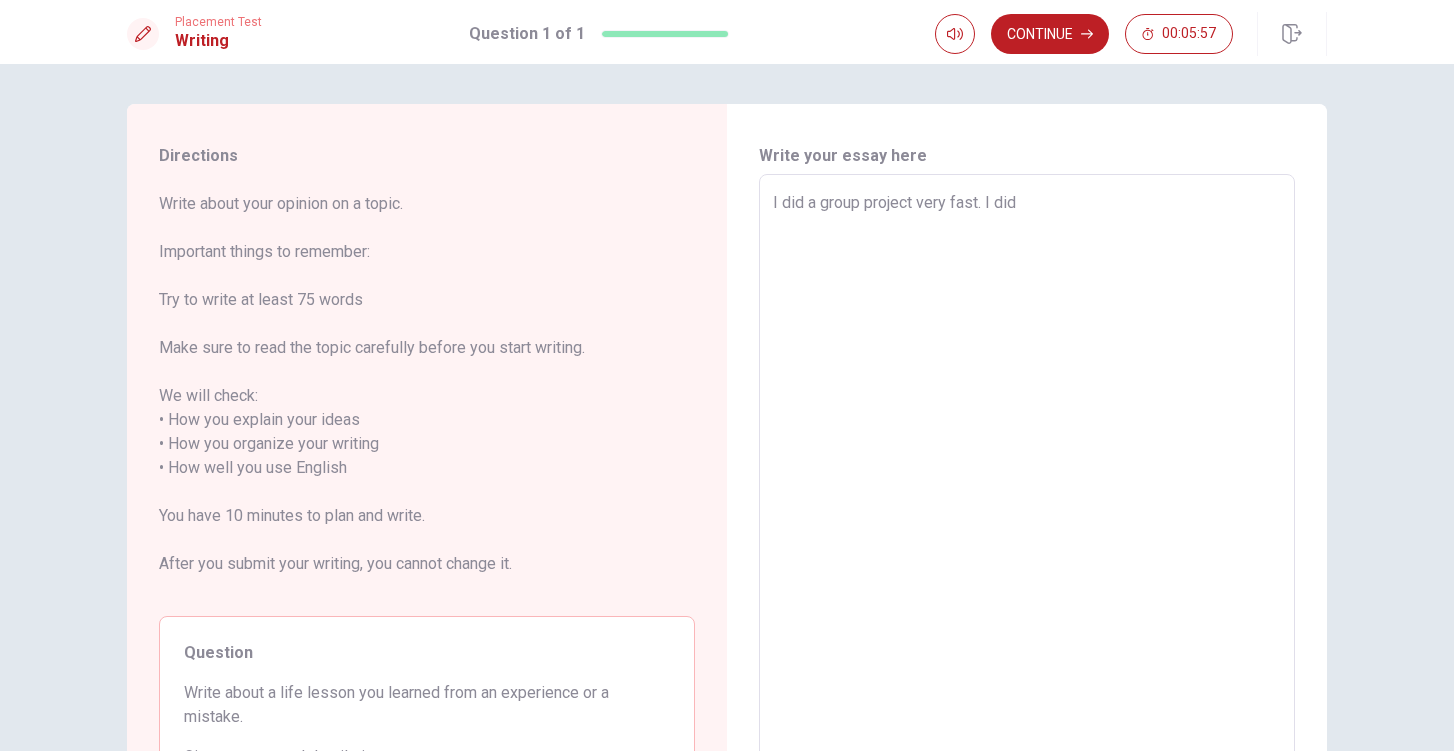 type on "I did a group project very fast. I did n" 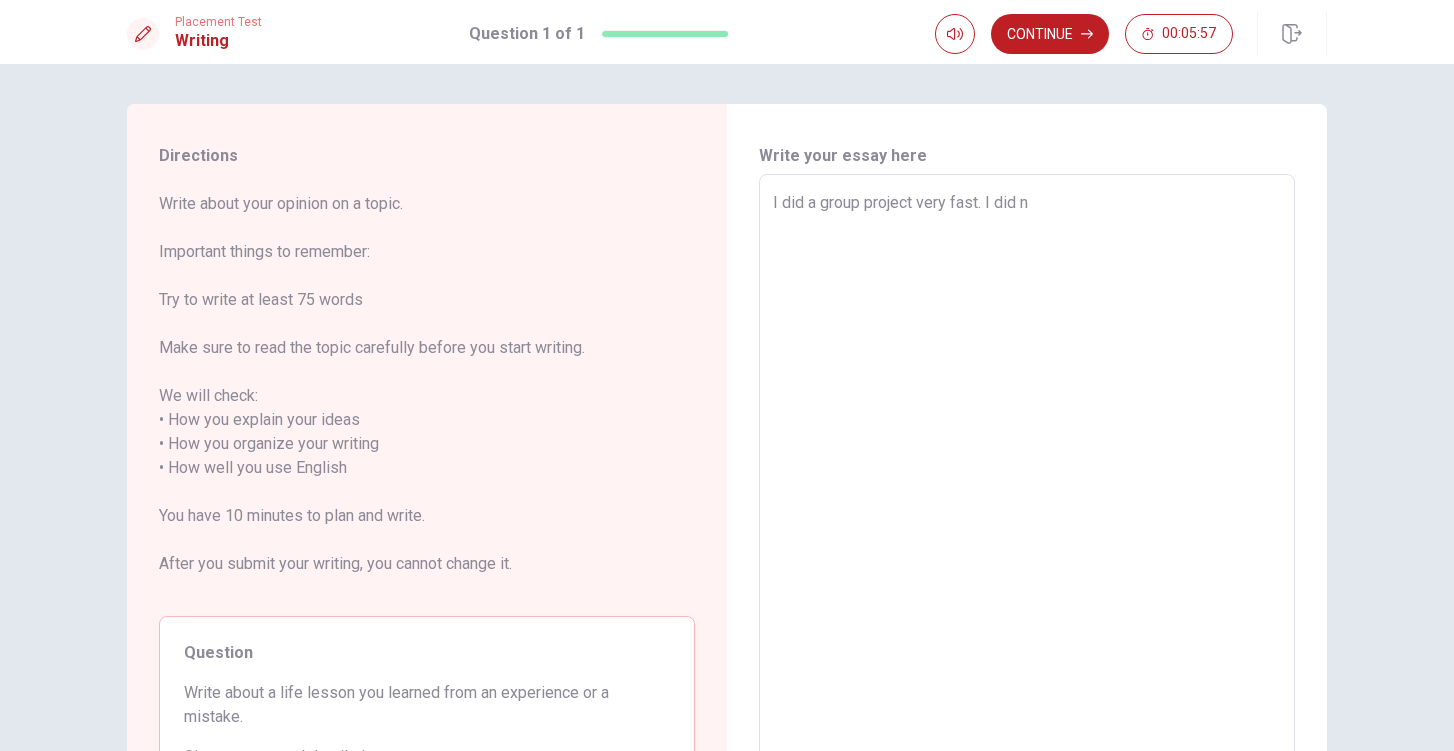 type on "x" 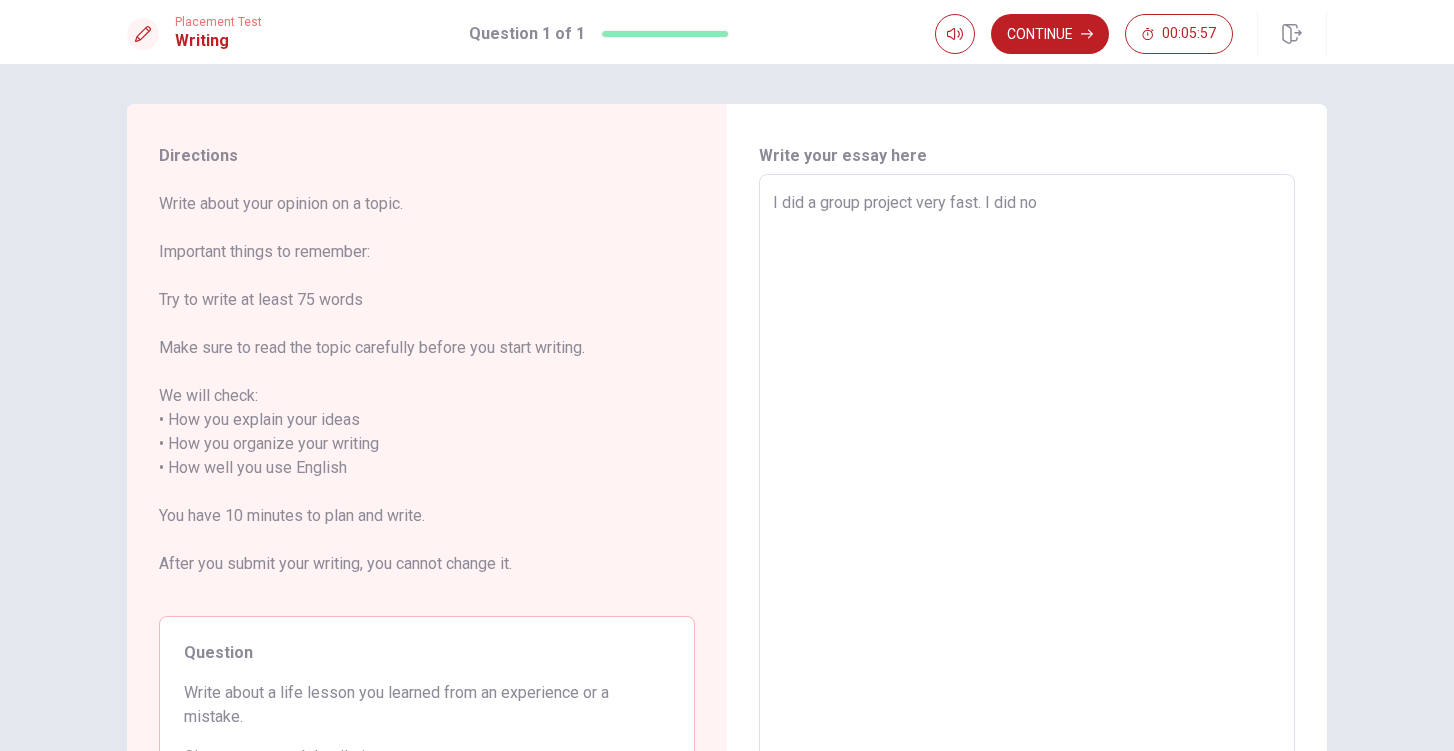 type on "x" 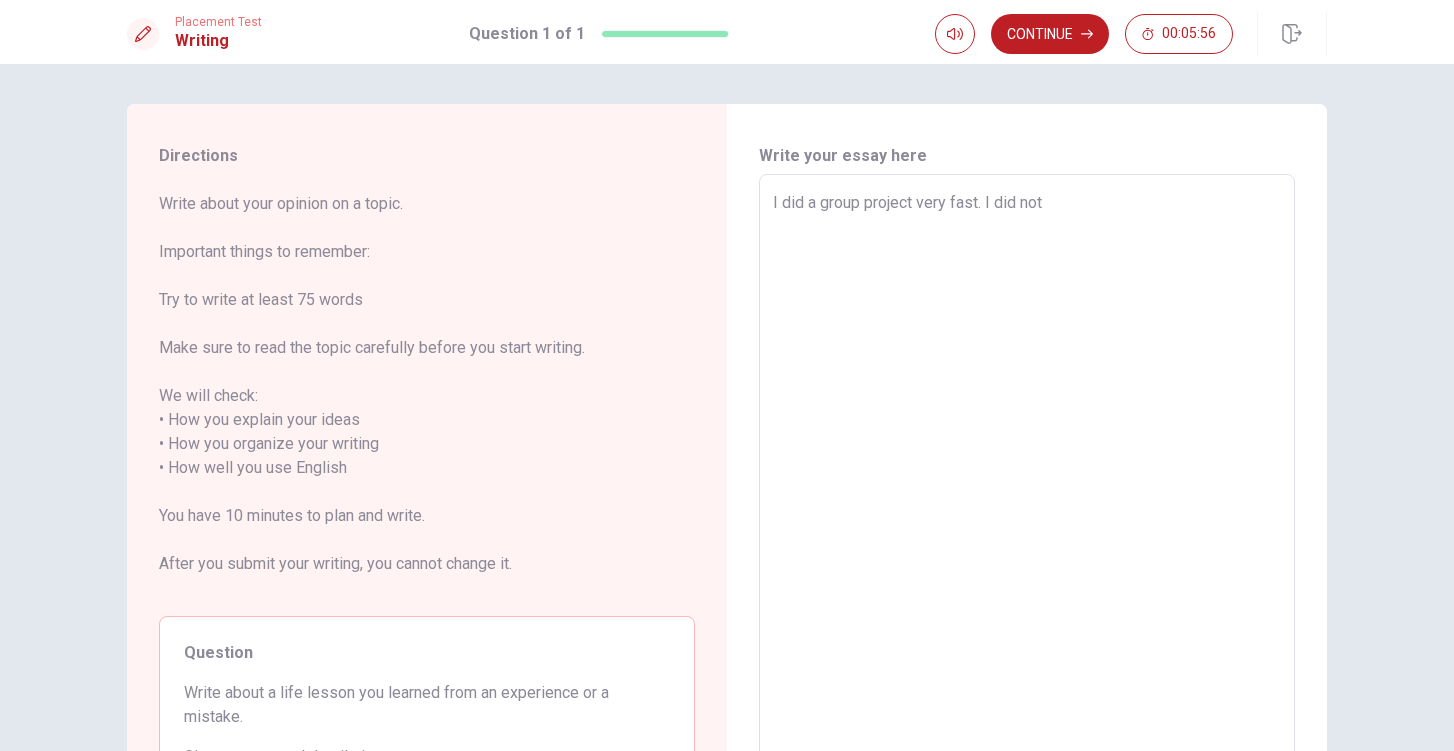 type on "I did a group project very fast. I did not" 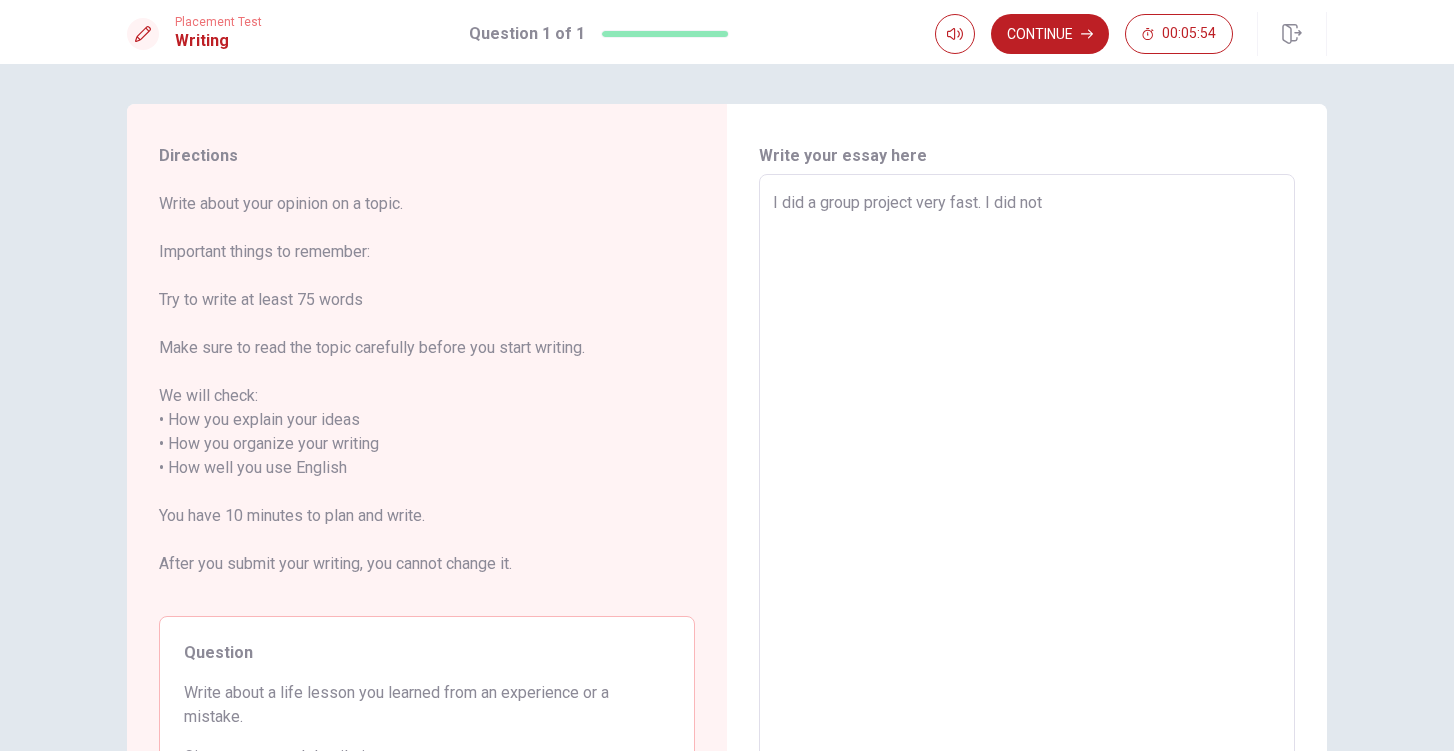 type on "x" 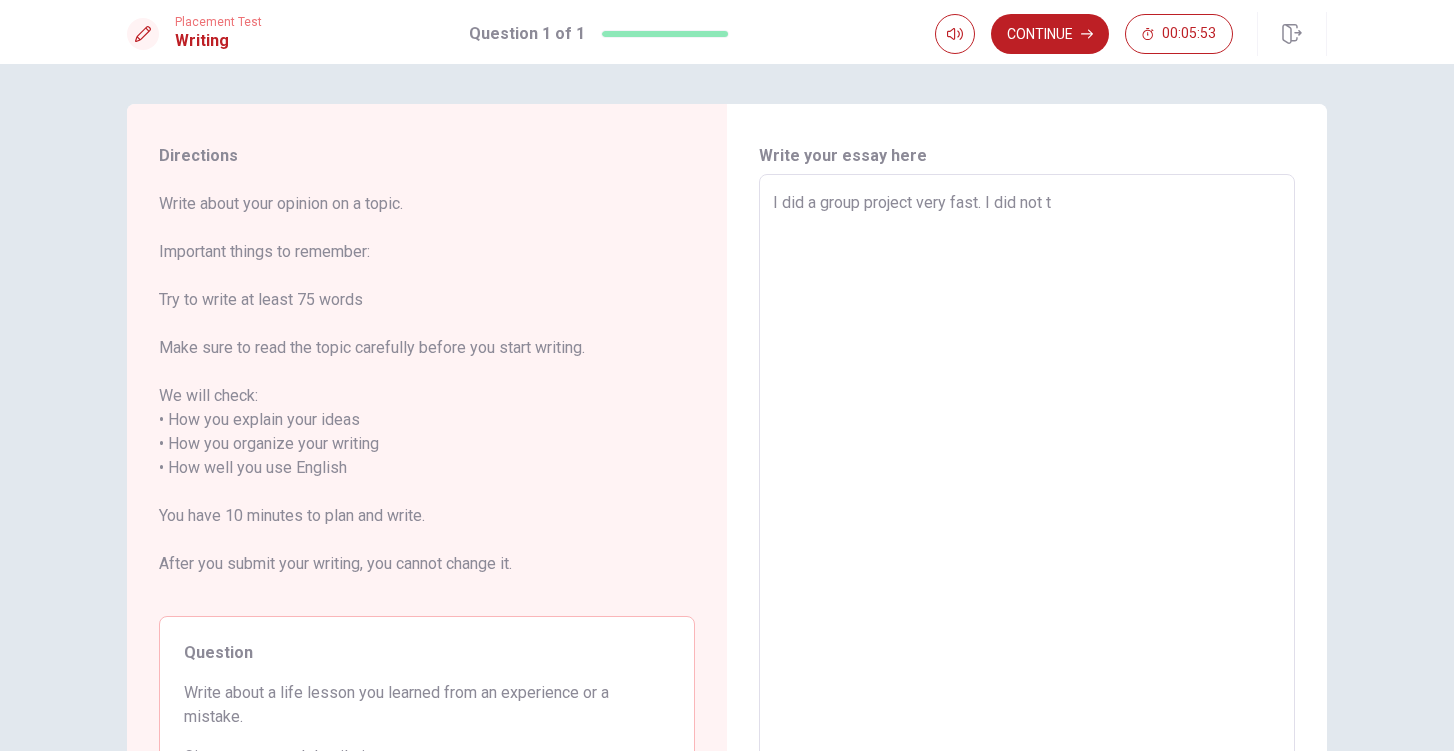type on "I did a group project very fast. I did not ta" 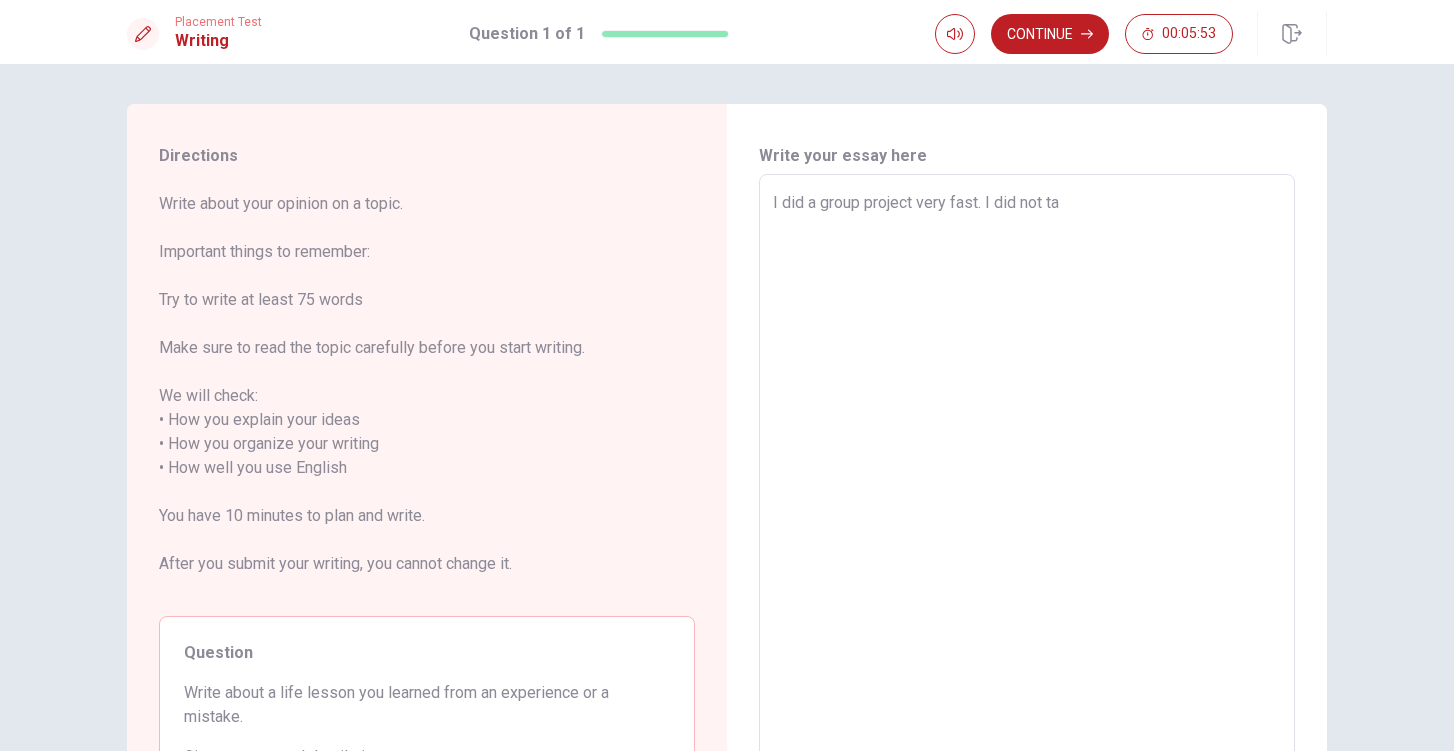 type on "x" 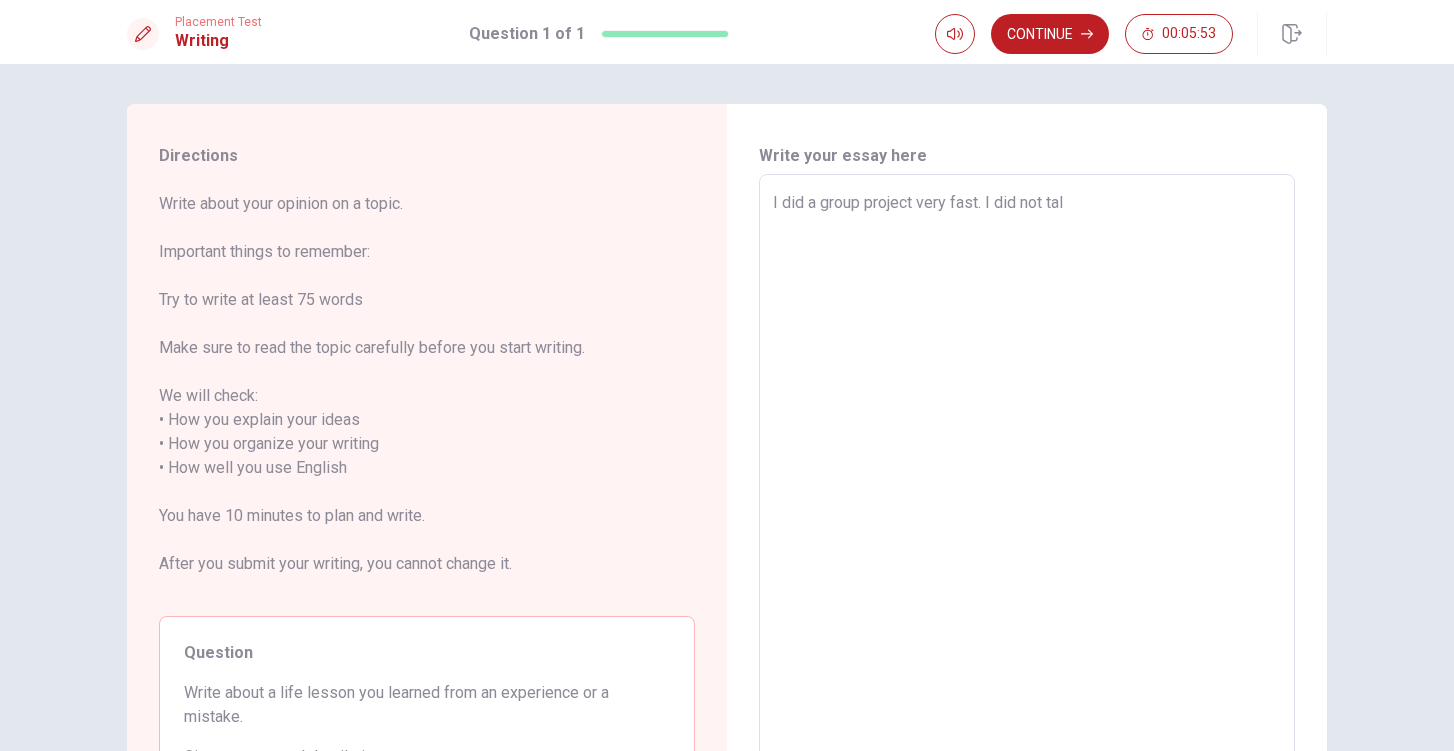 type on "x" 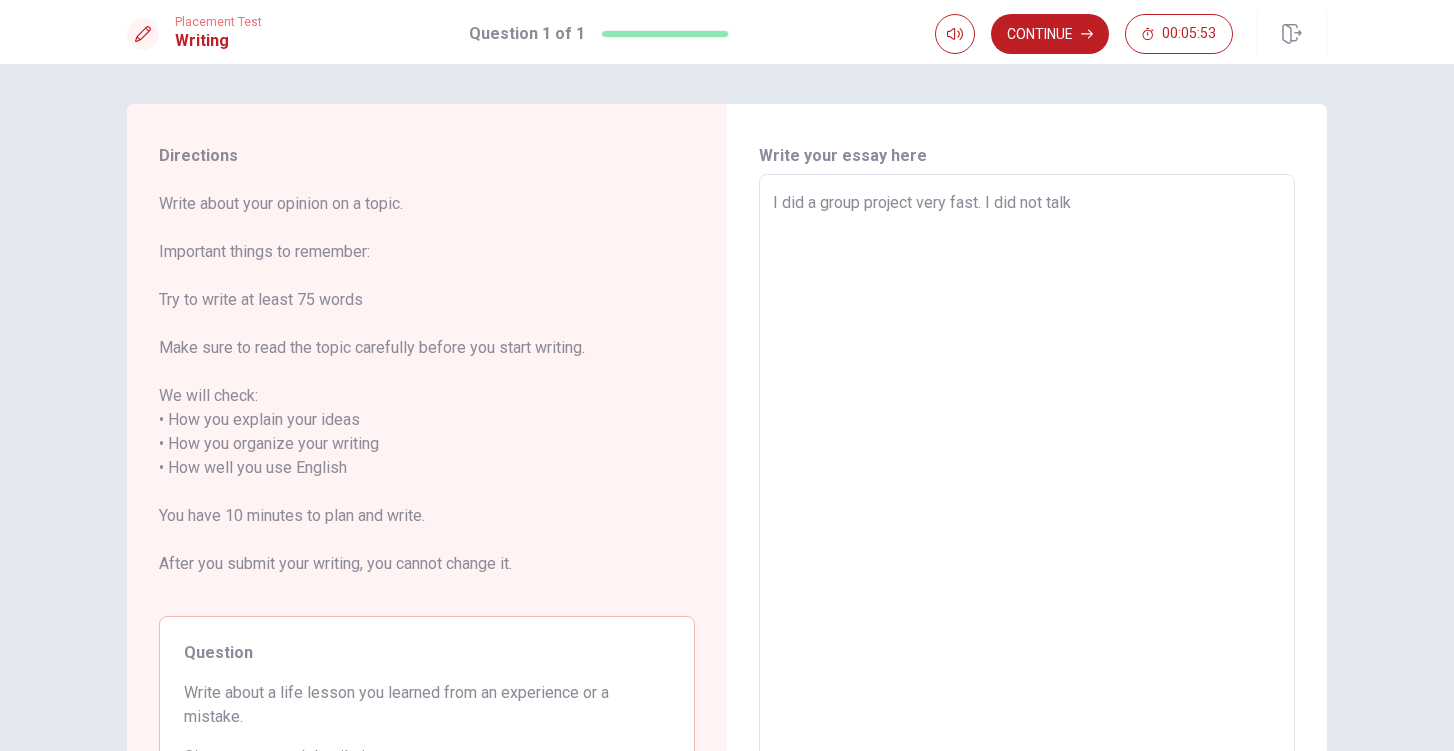 type on "x" 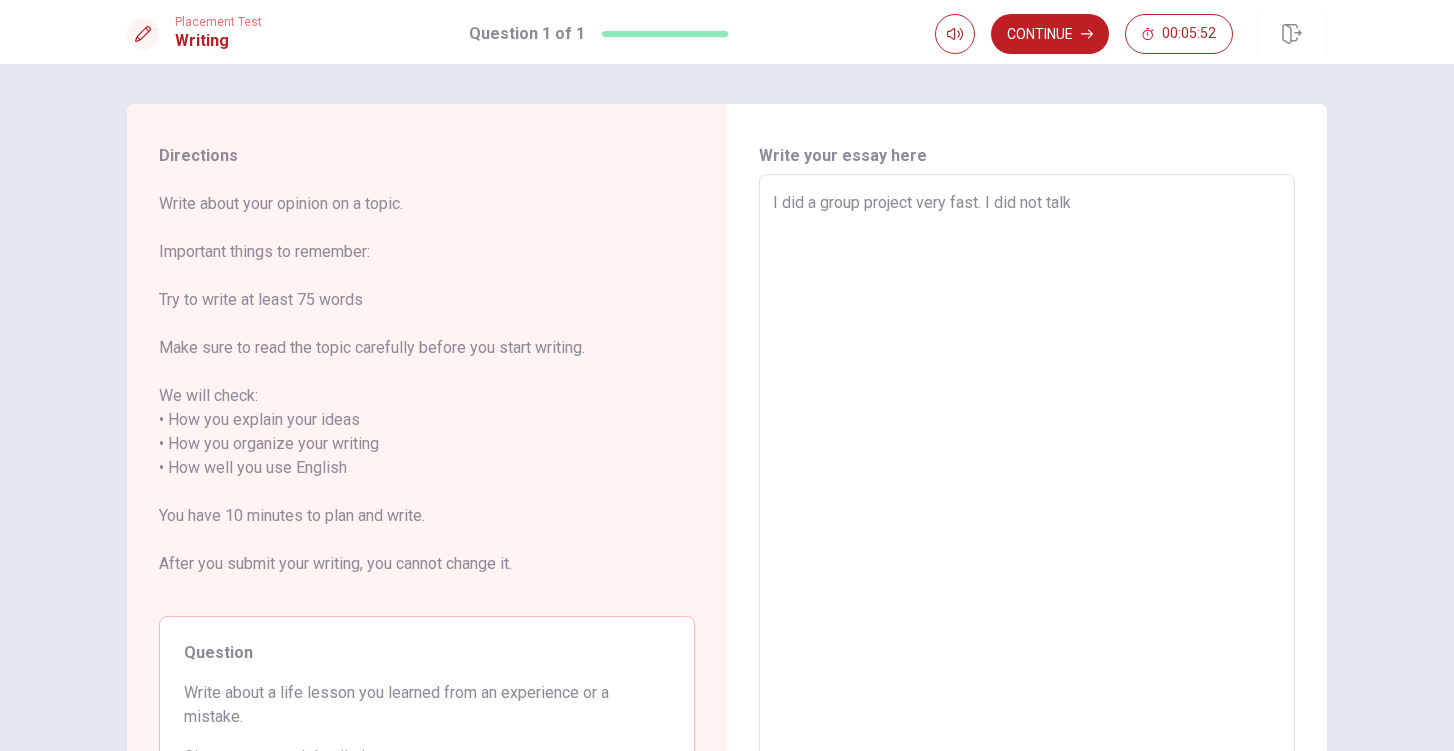 type on "I did a group project very fast. I did not talk m" 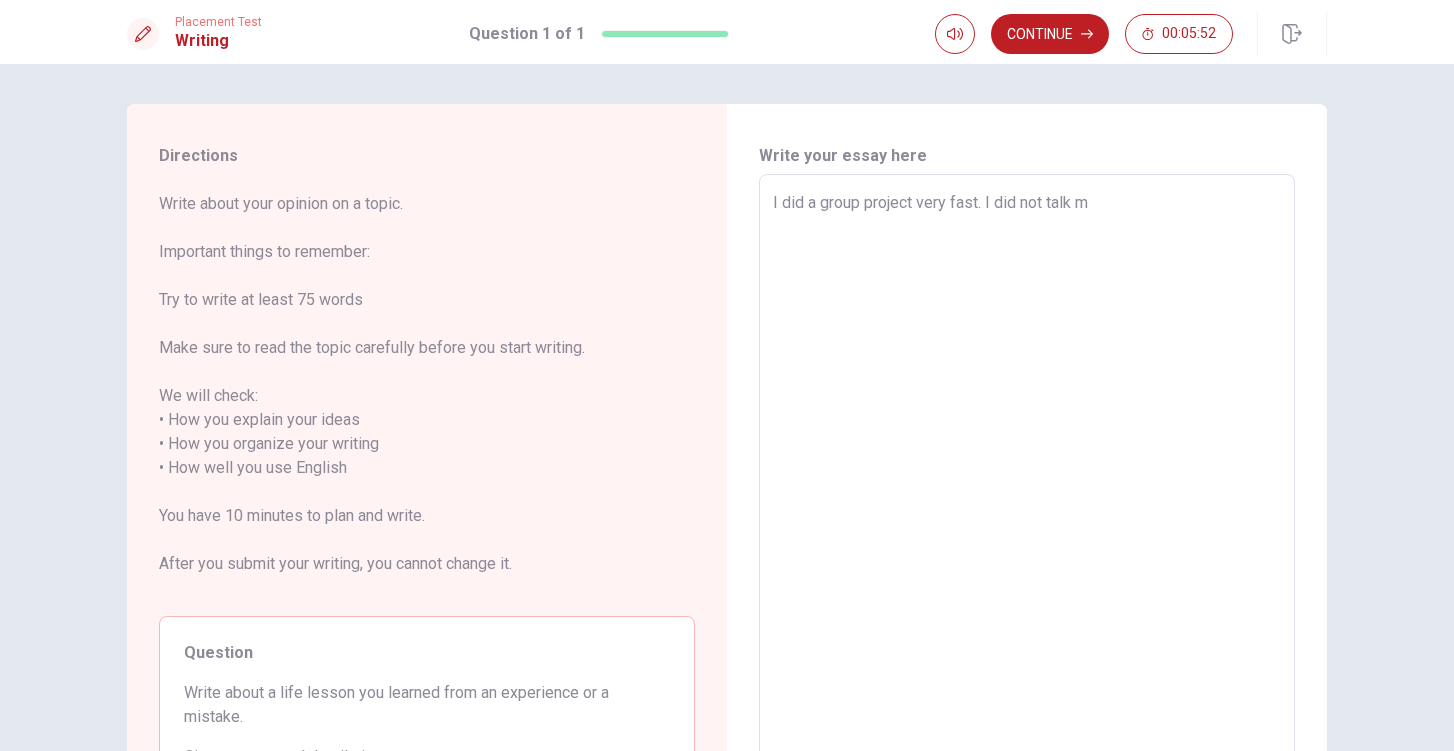 type on "x" 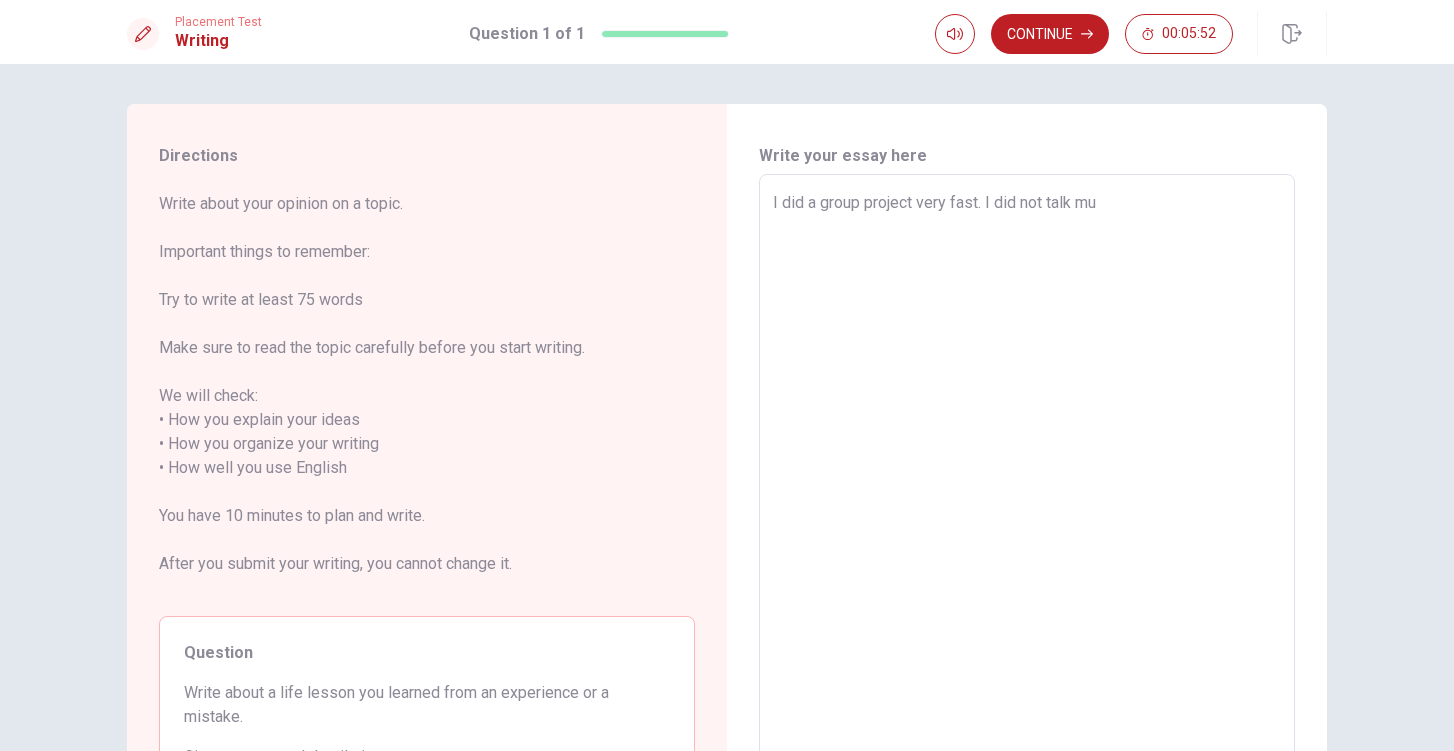 type on "x" 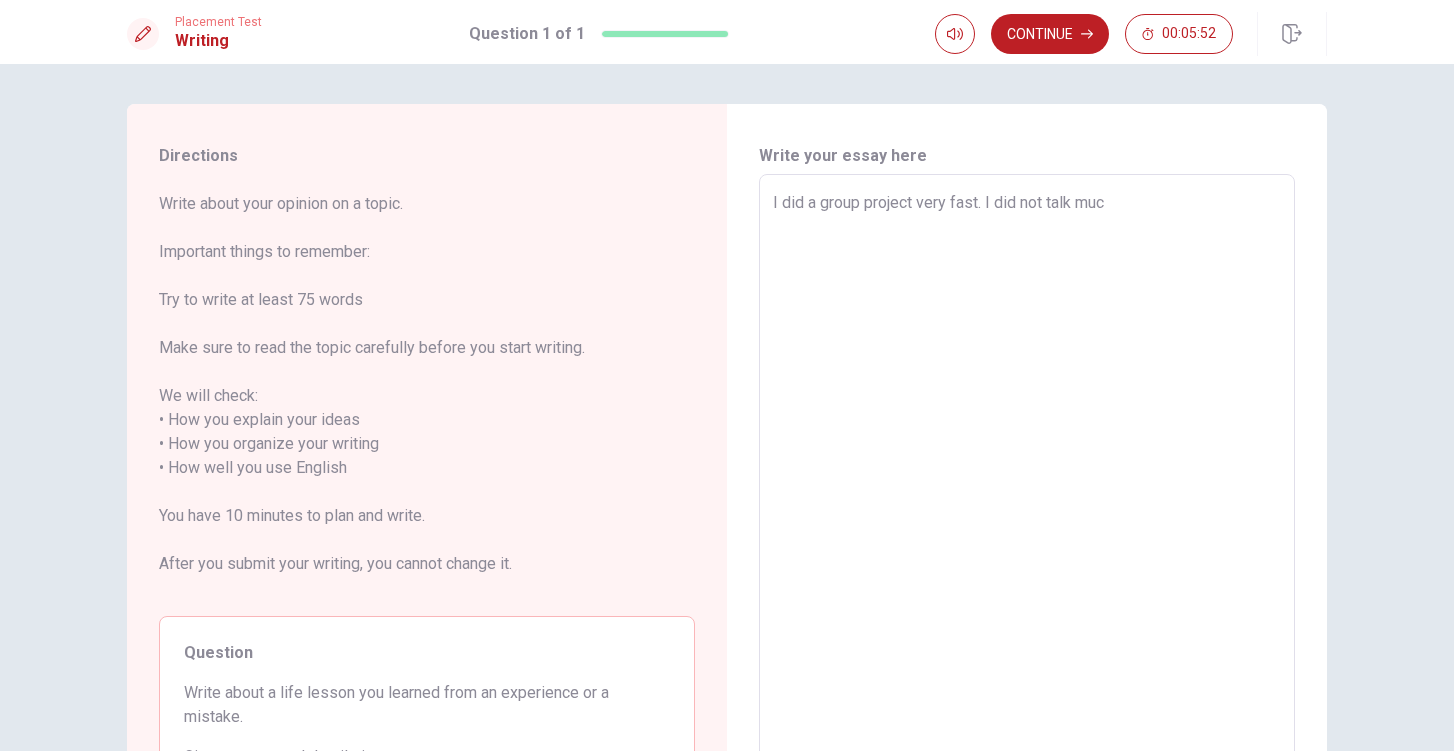 type on "x" 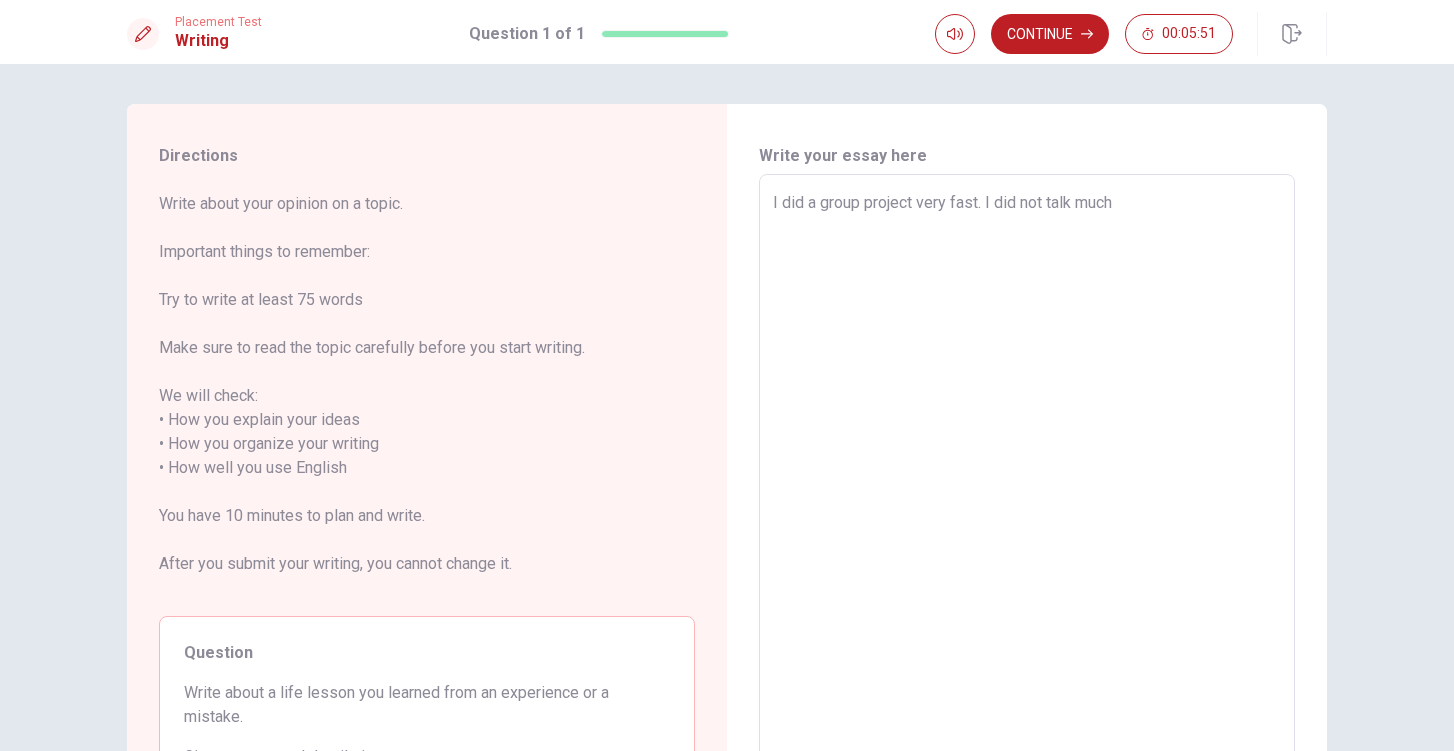 type on "x" 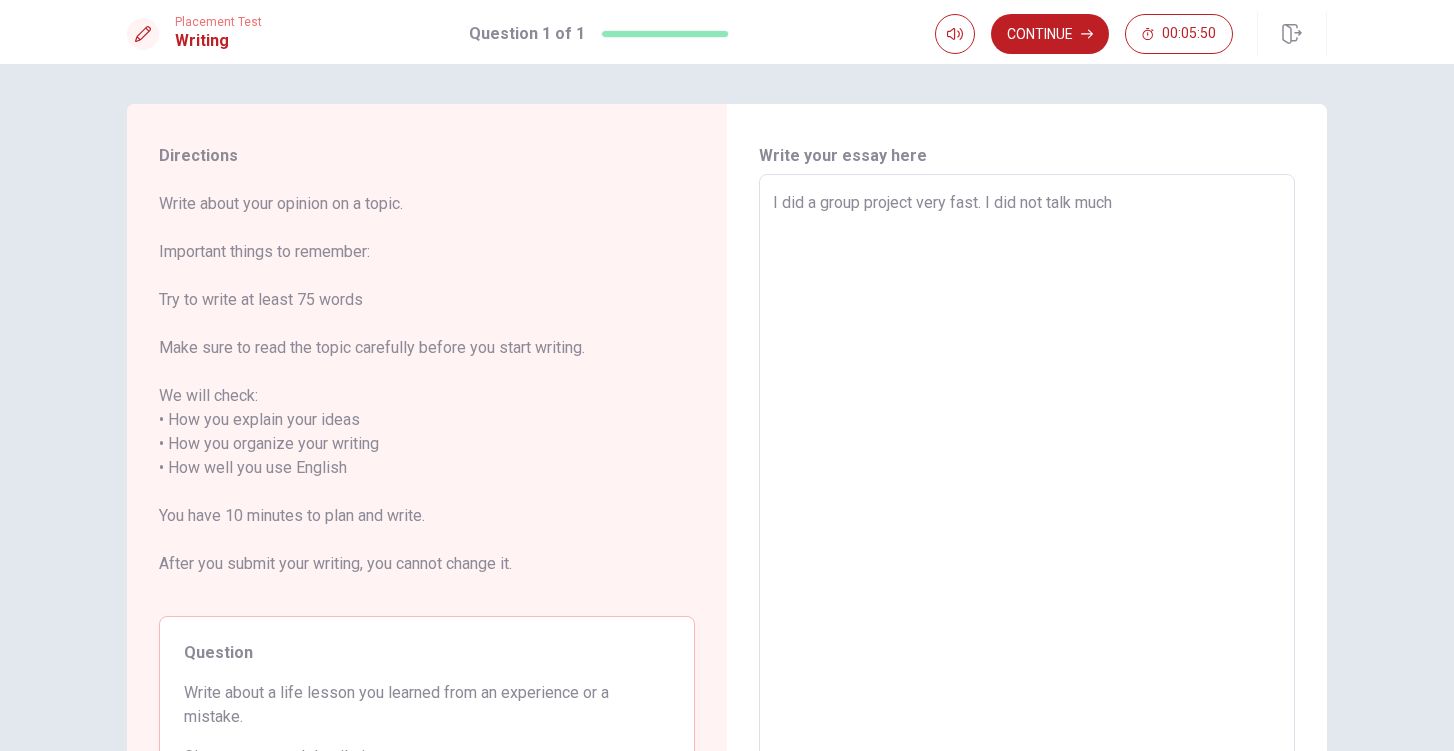 type on "I did a group project very fast. I did not talk much" 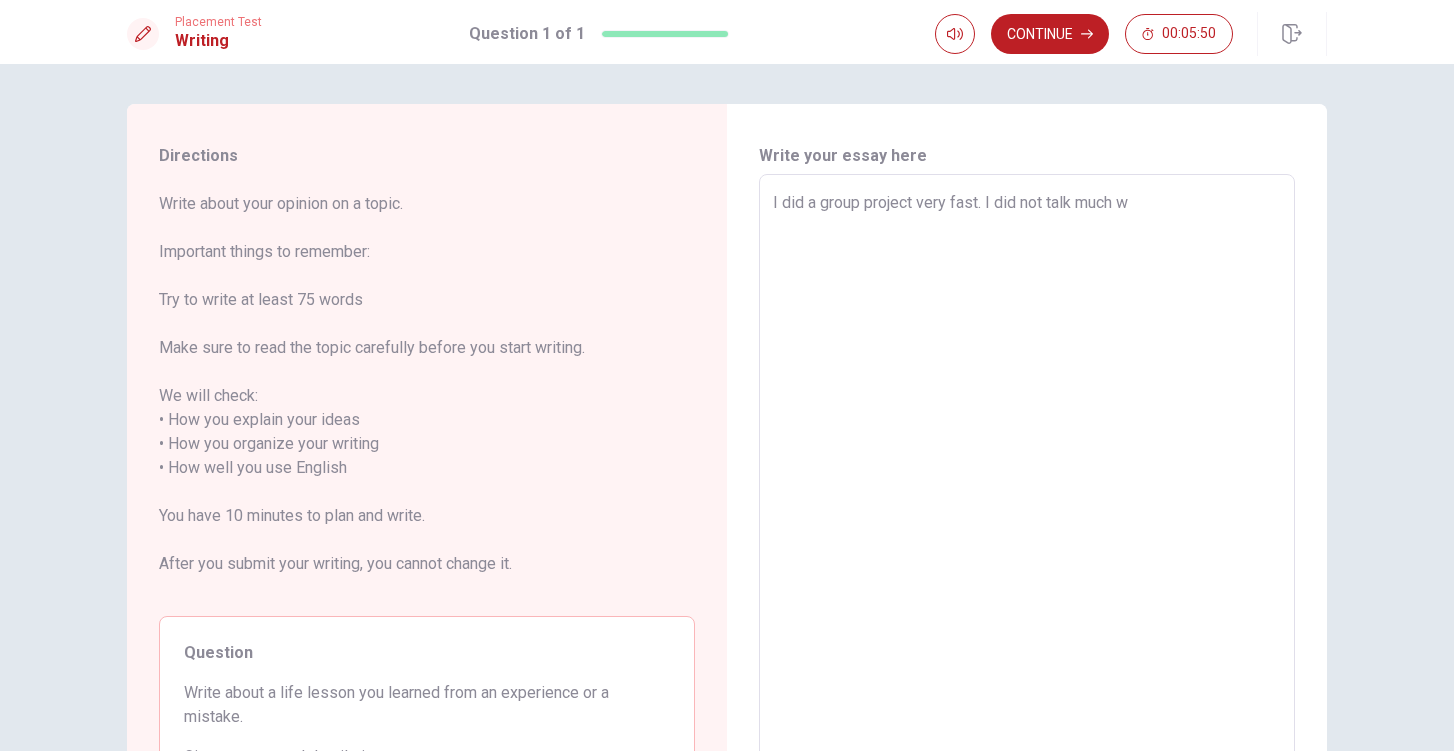 type on "x" 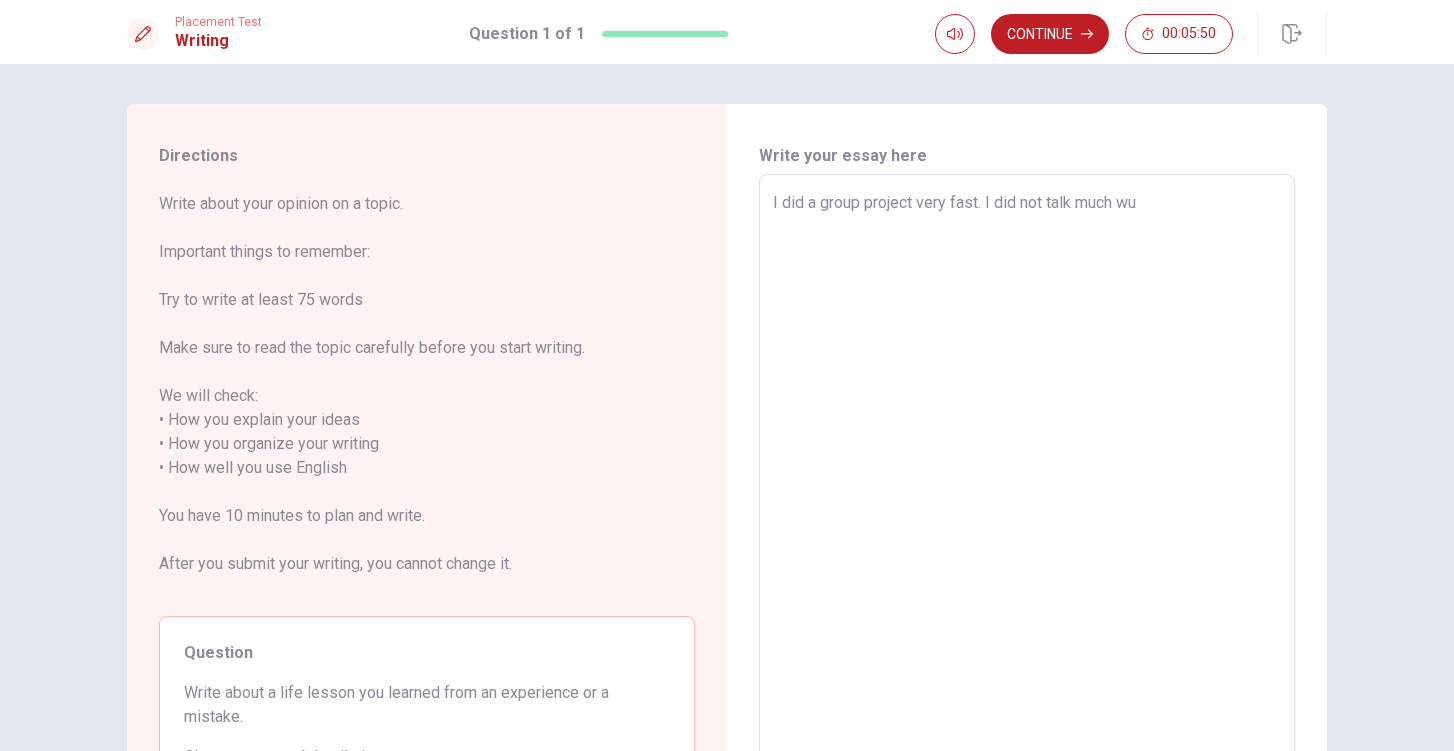 type on "x" 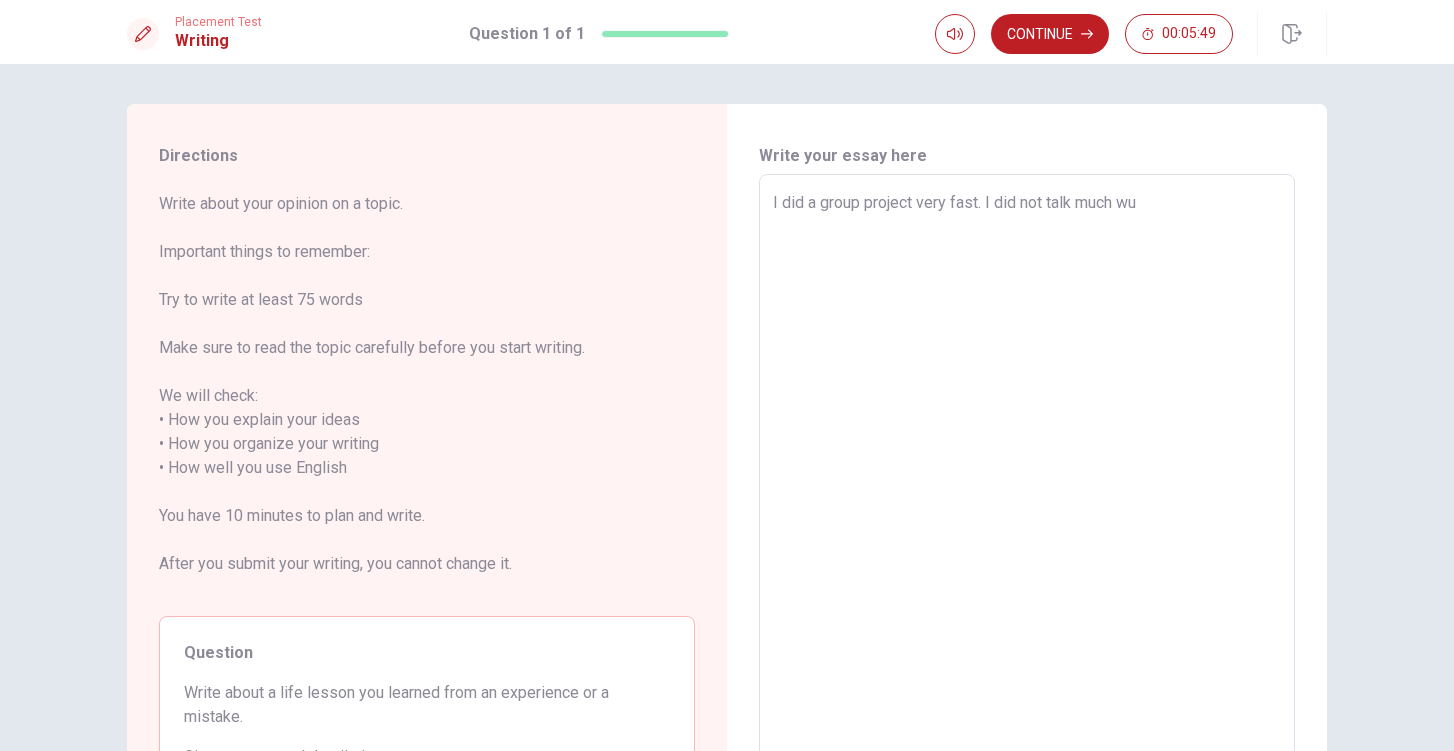 type on "I did a group project very fast. I did not talk much w" 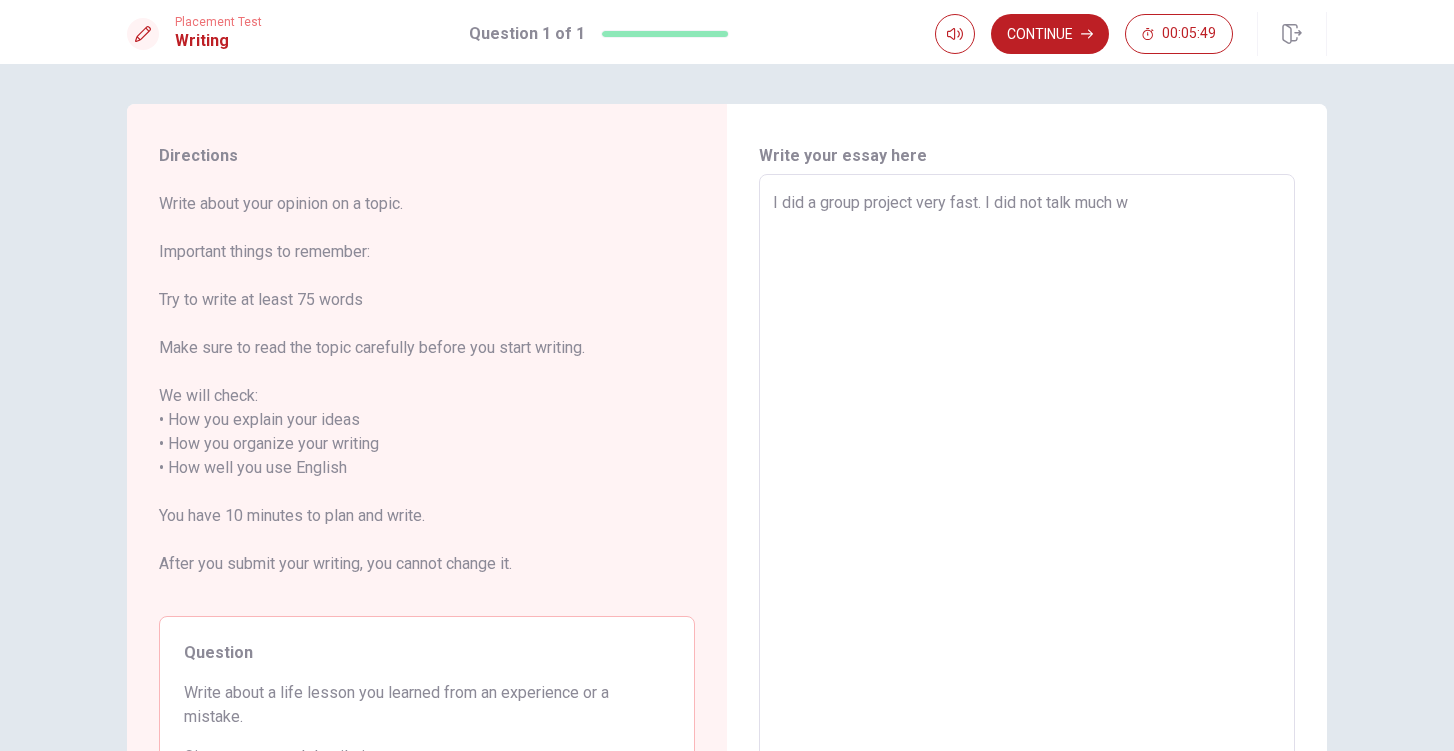 type on "x" 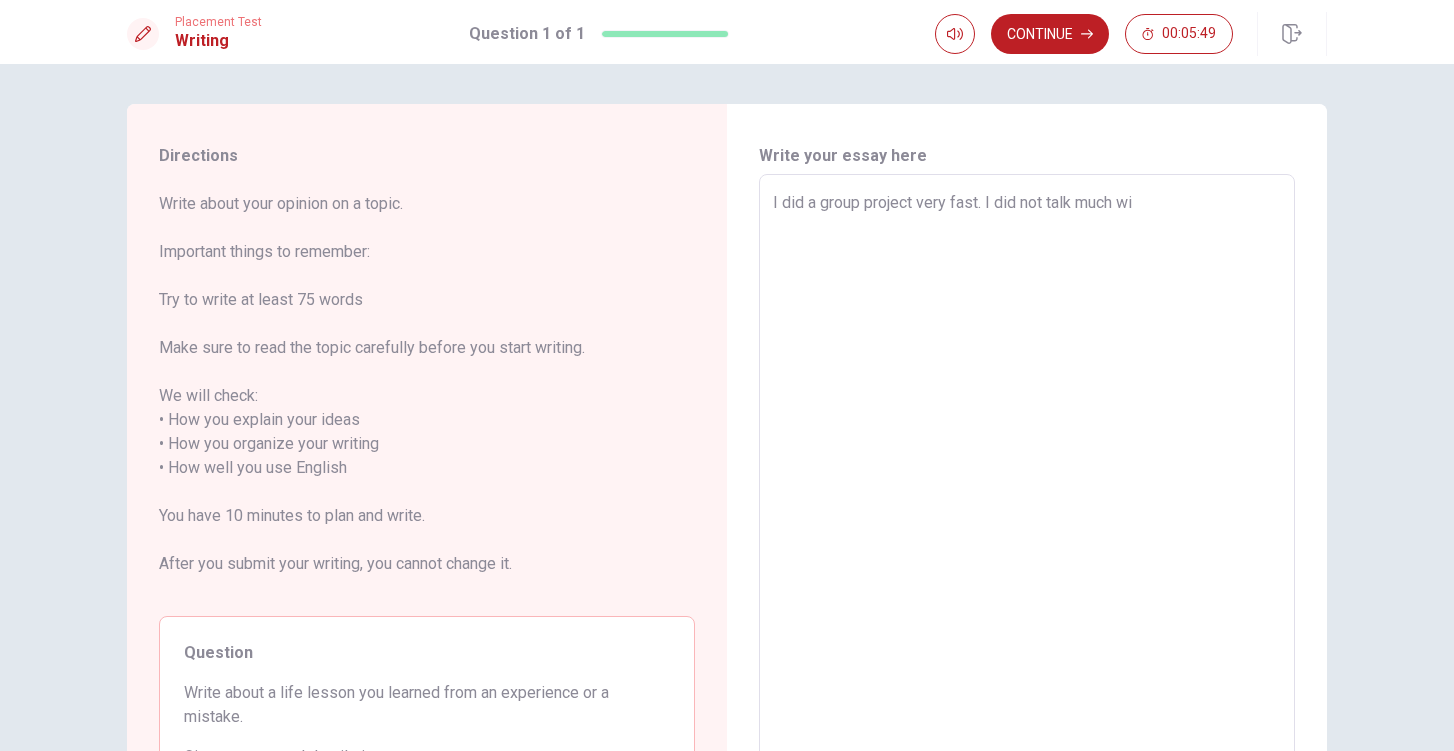 type on "x" 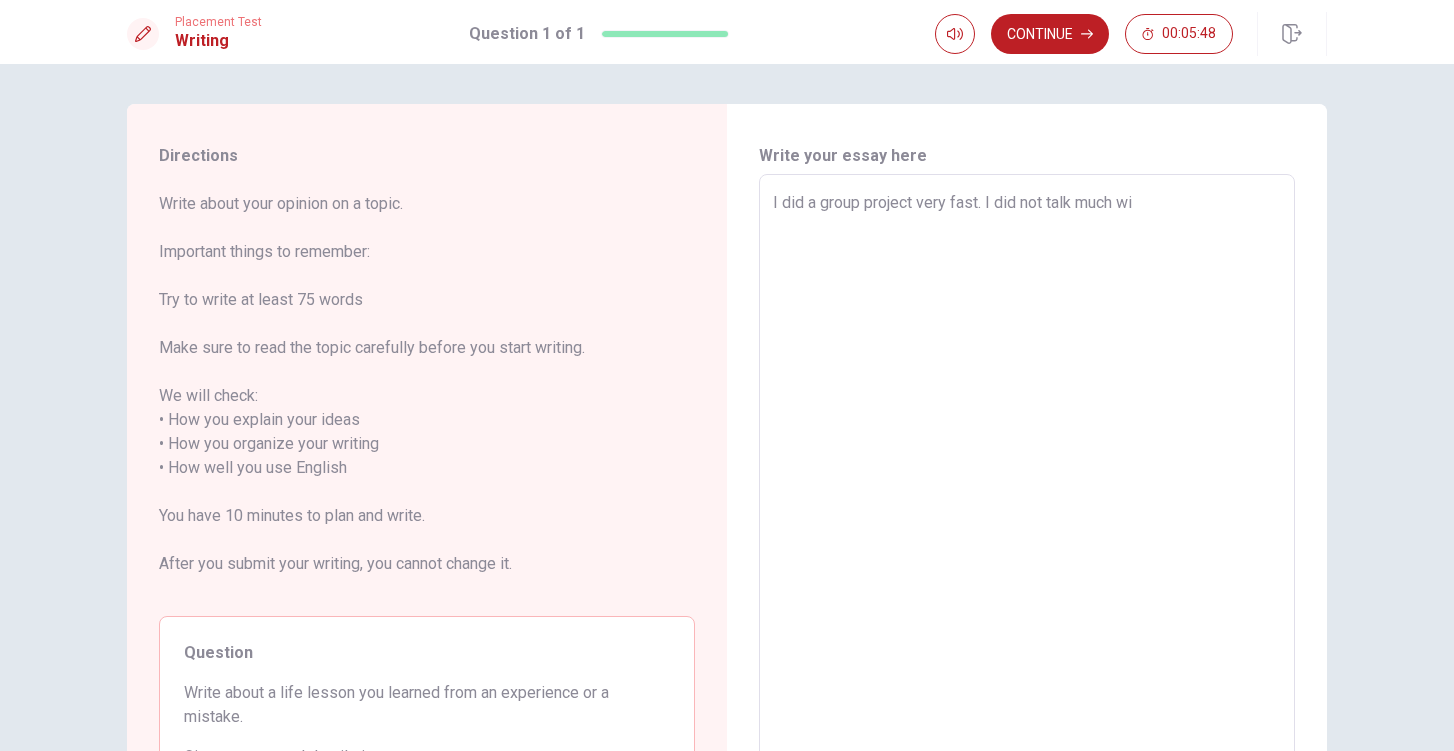 type on "I did a group project very fast. I did not talk much wit" 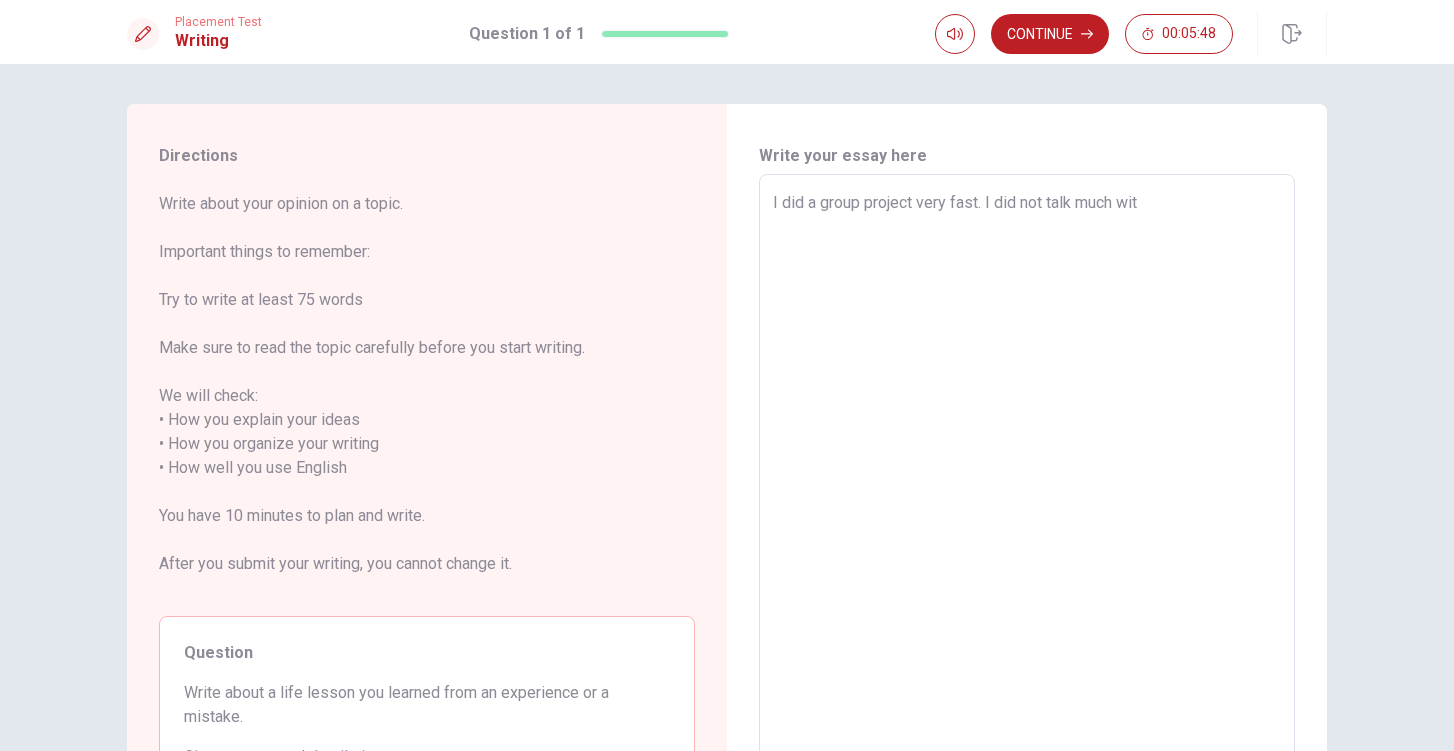 type on "x" 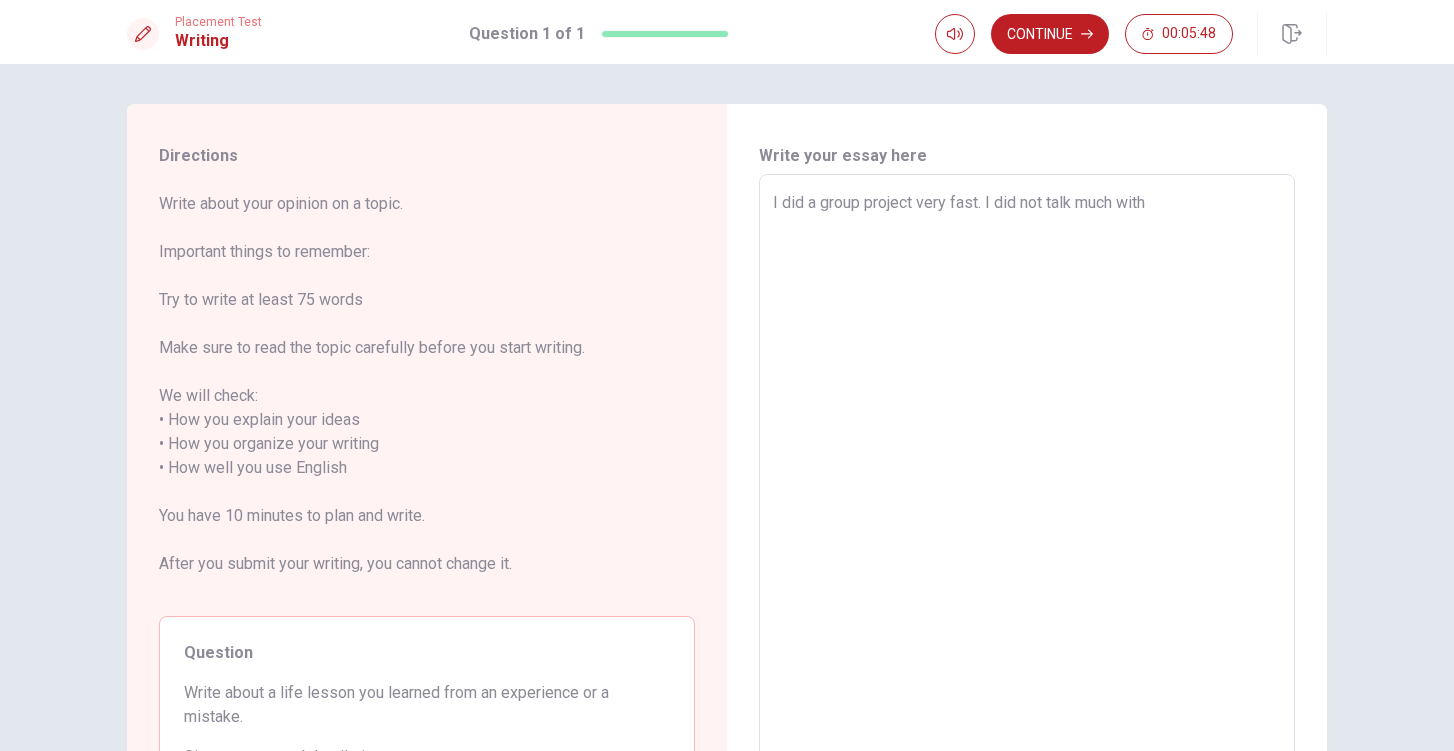 type on "x" 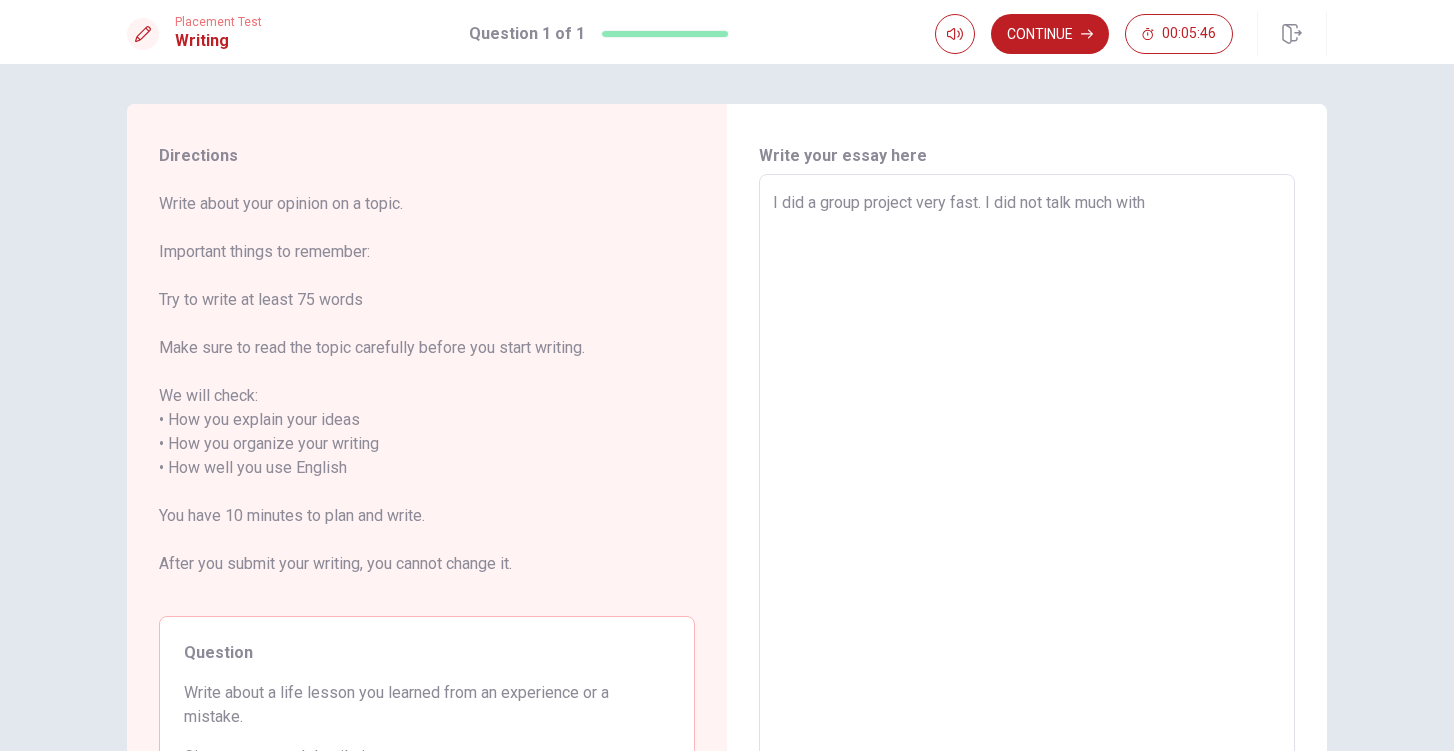 type on "x" 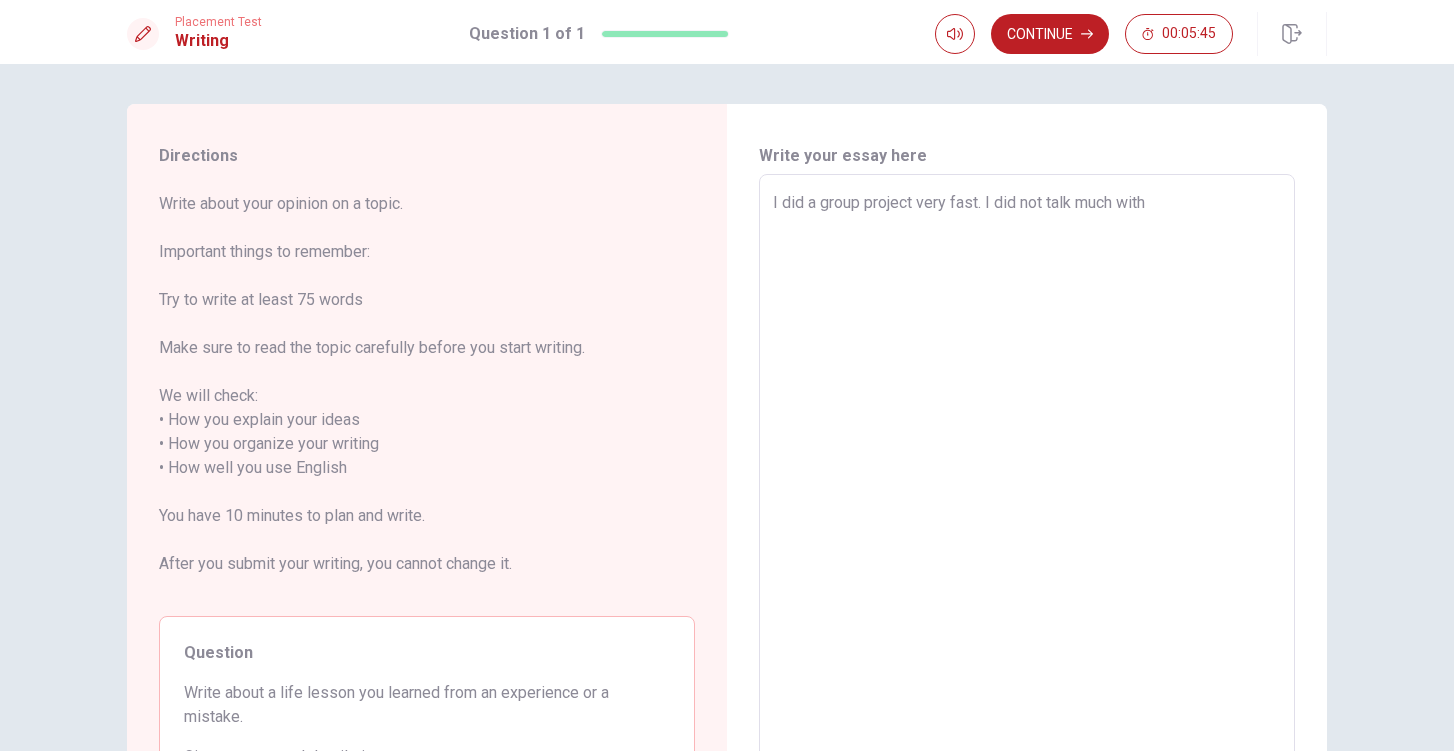 type on "I did a group project very fast. I did not talk much with t" 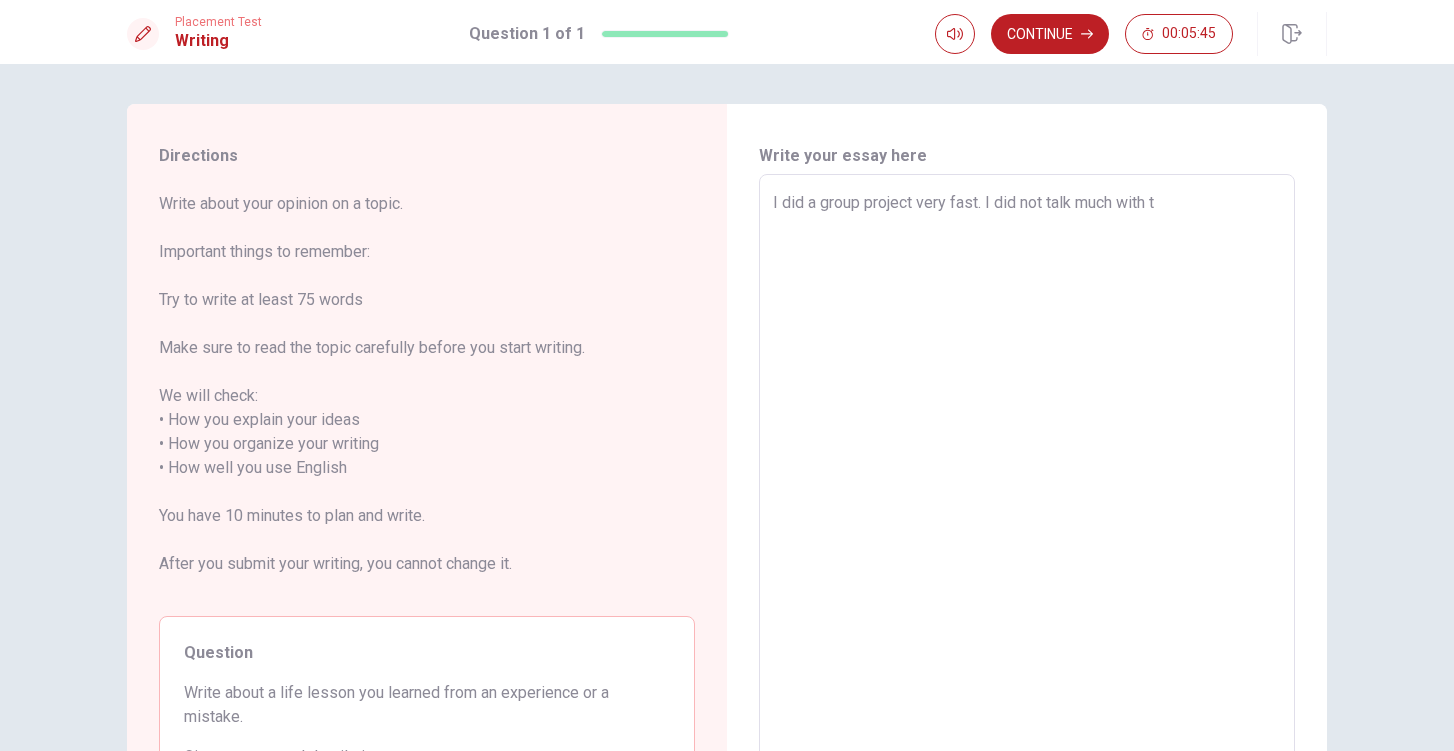 type on "x" 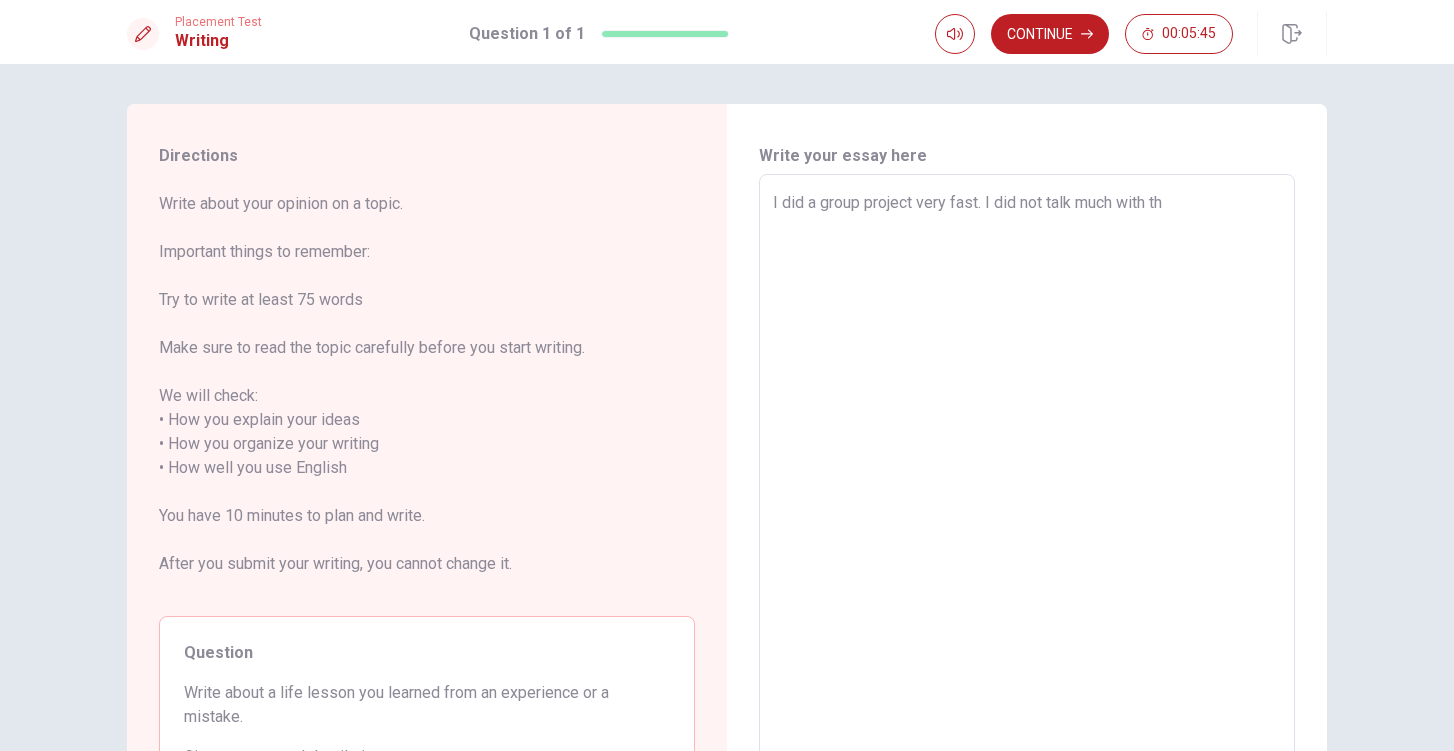 type on "x" 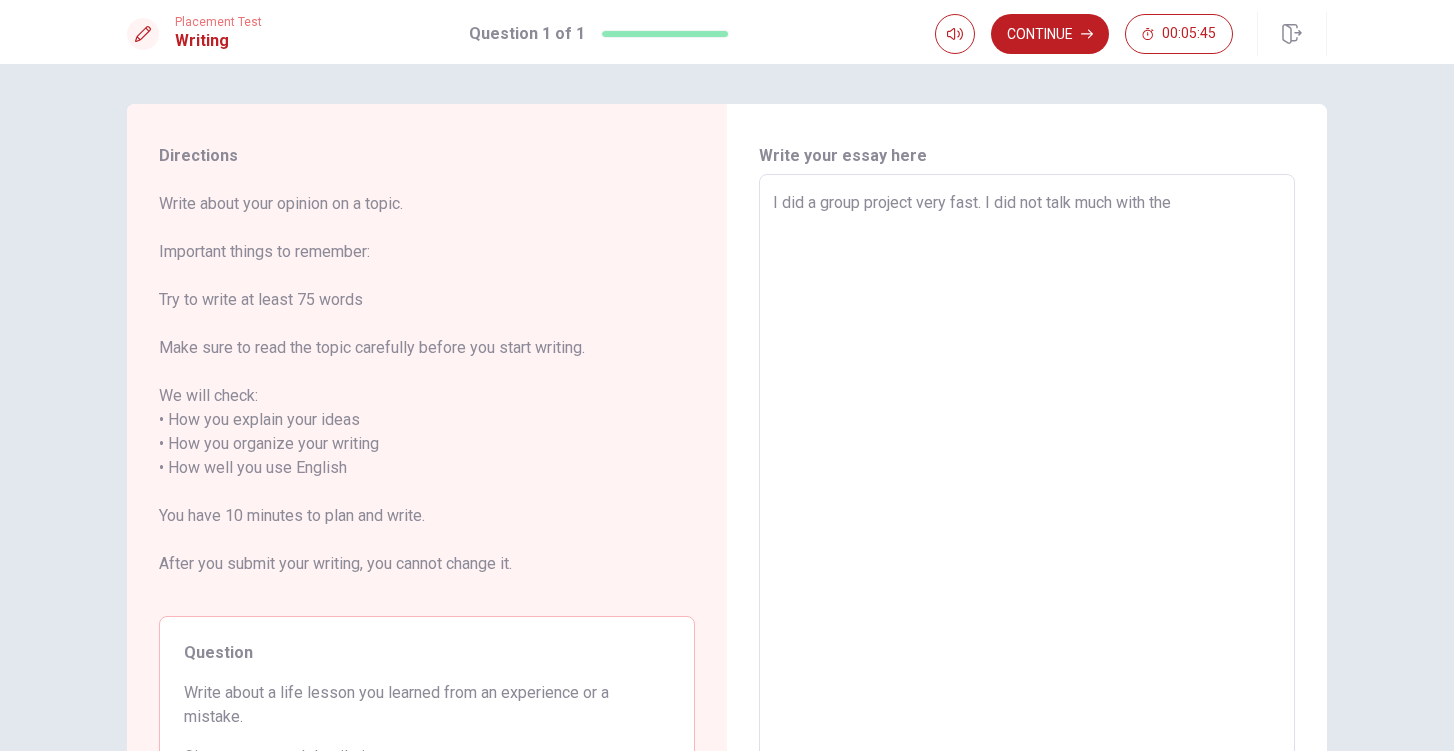 type on "x" 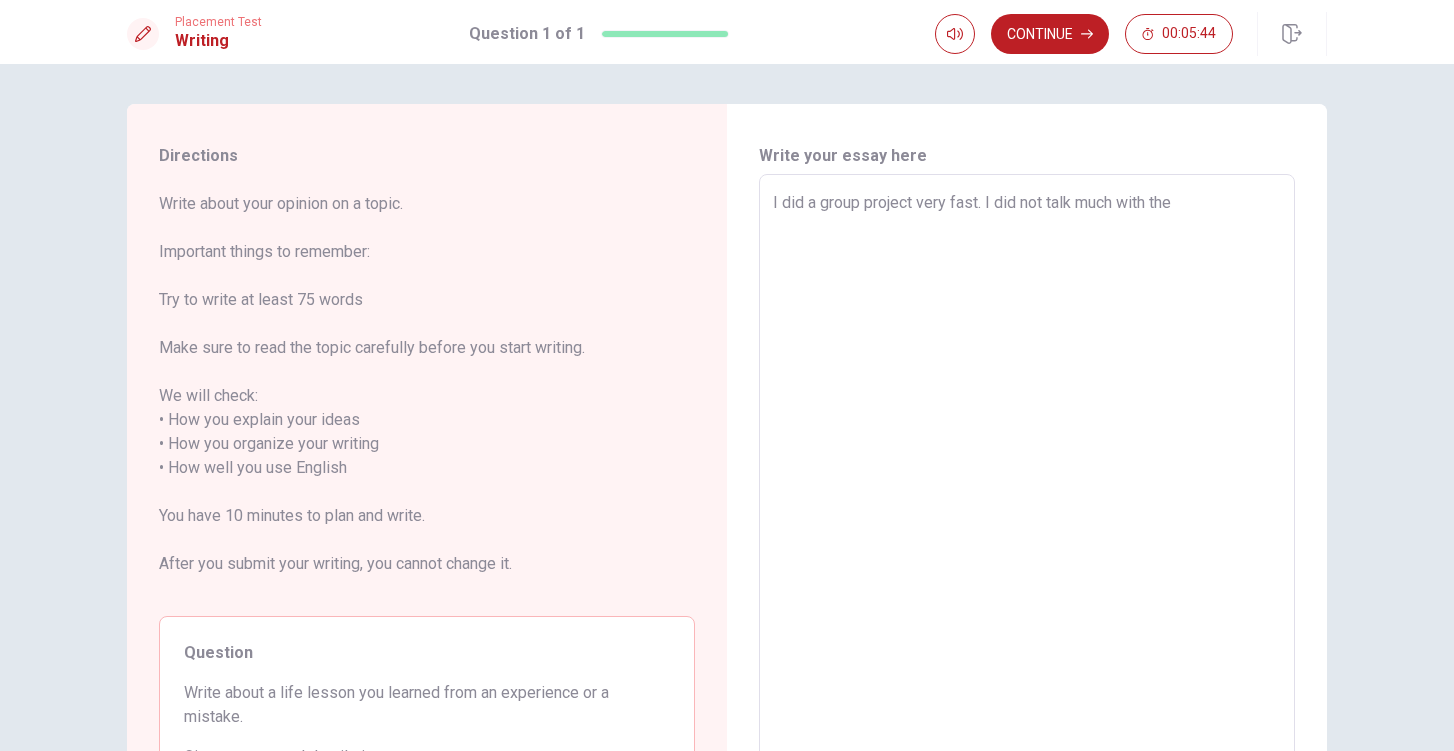 type on "I did a group project very fast. I did not talk much with the t" 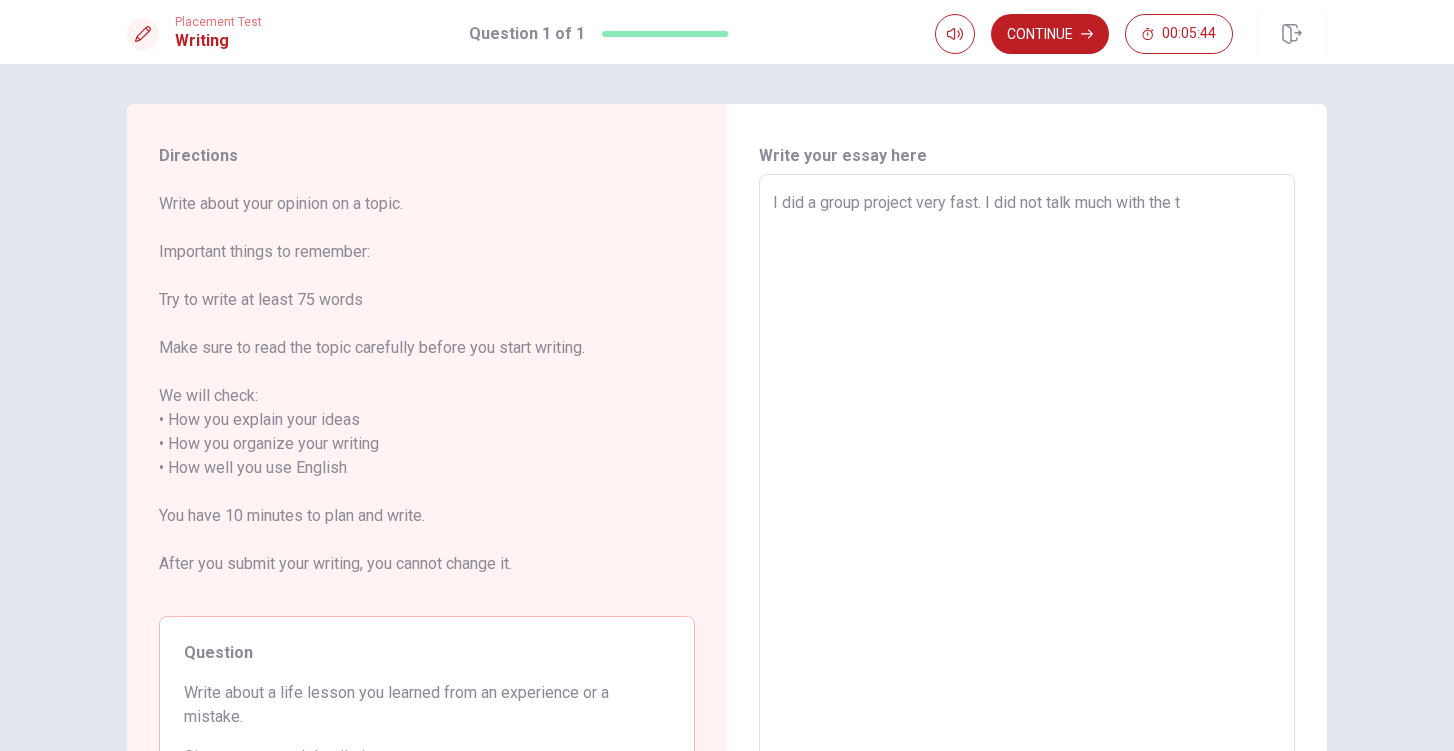 type on "x" 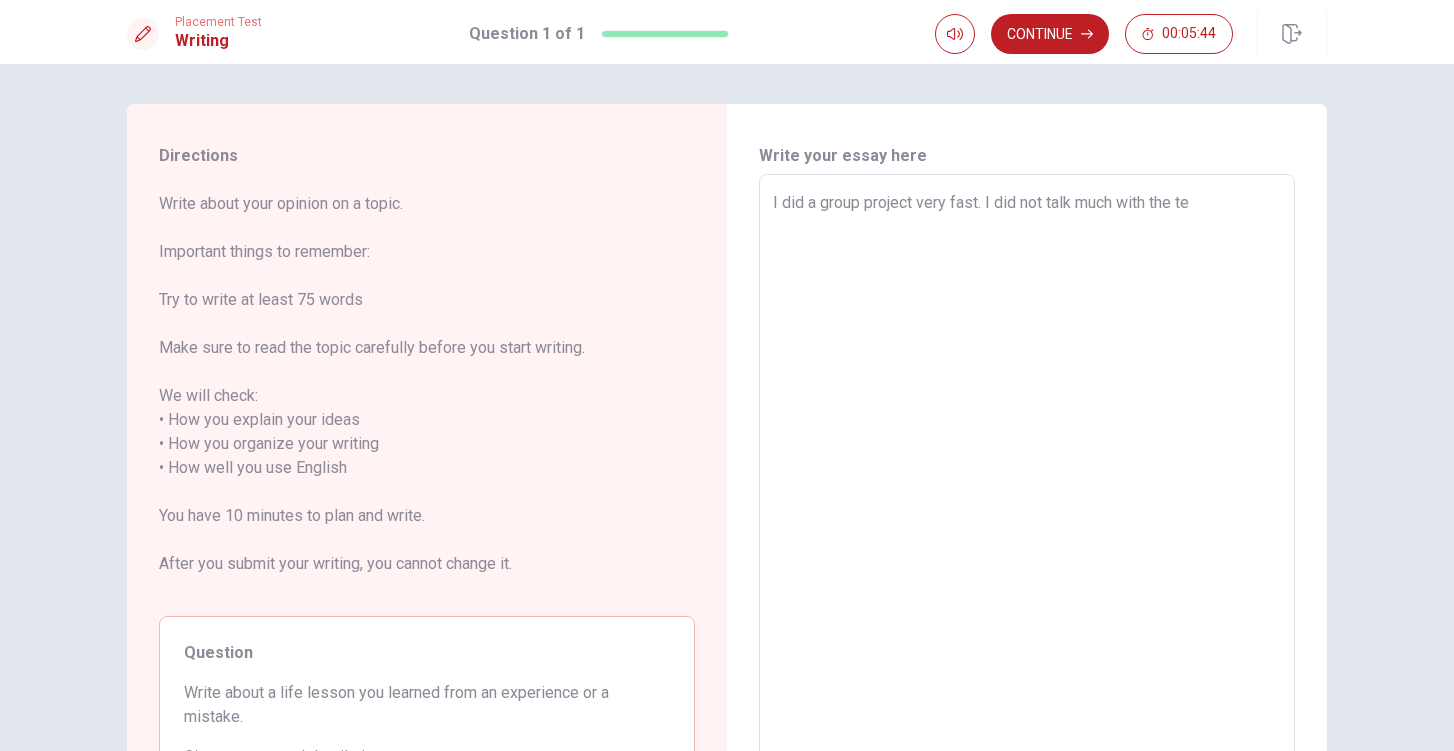 type on "x" 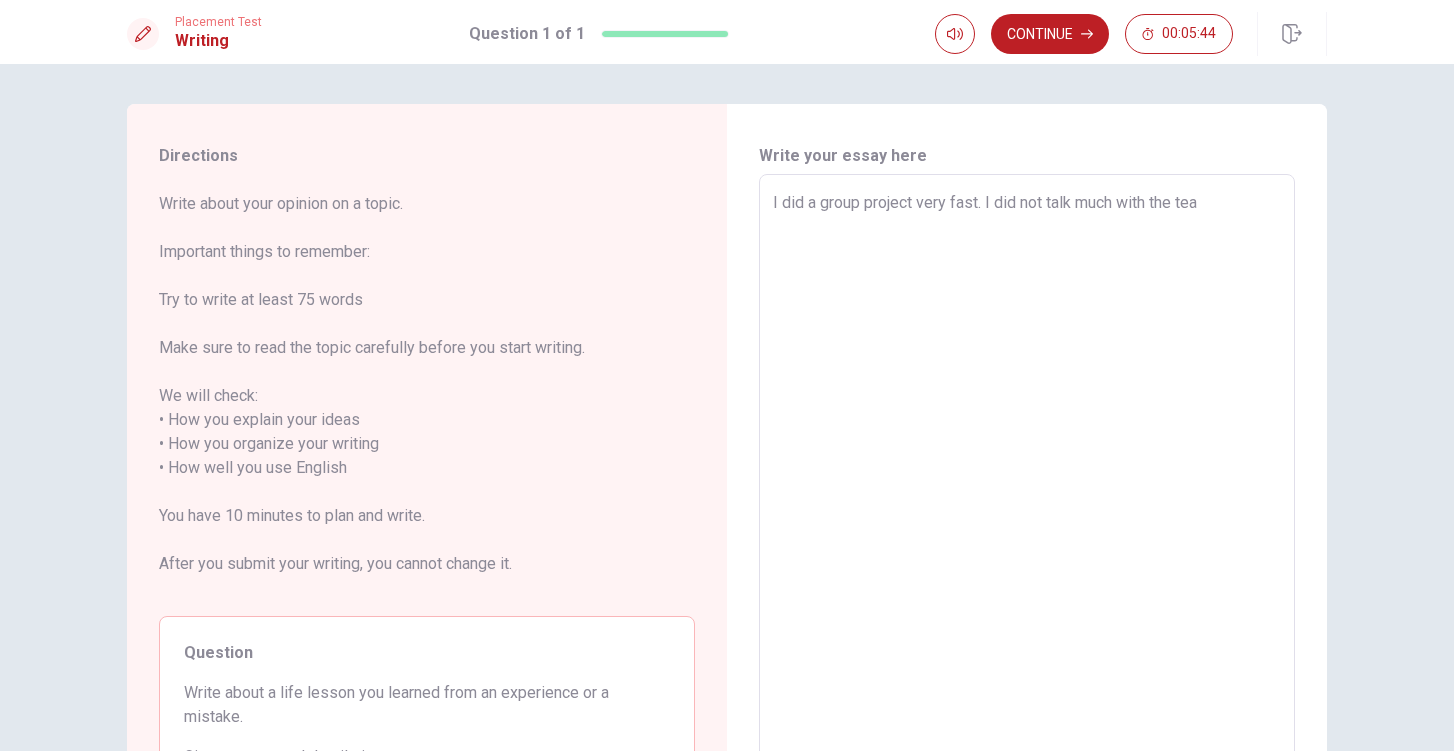 type on "x" 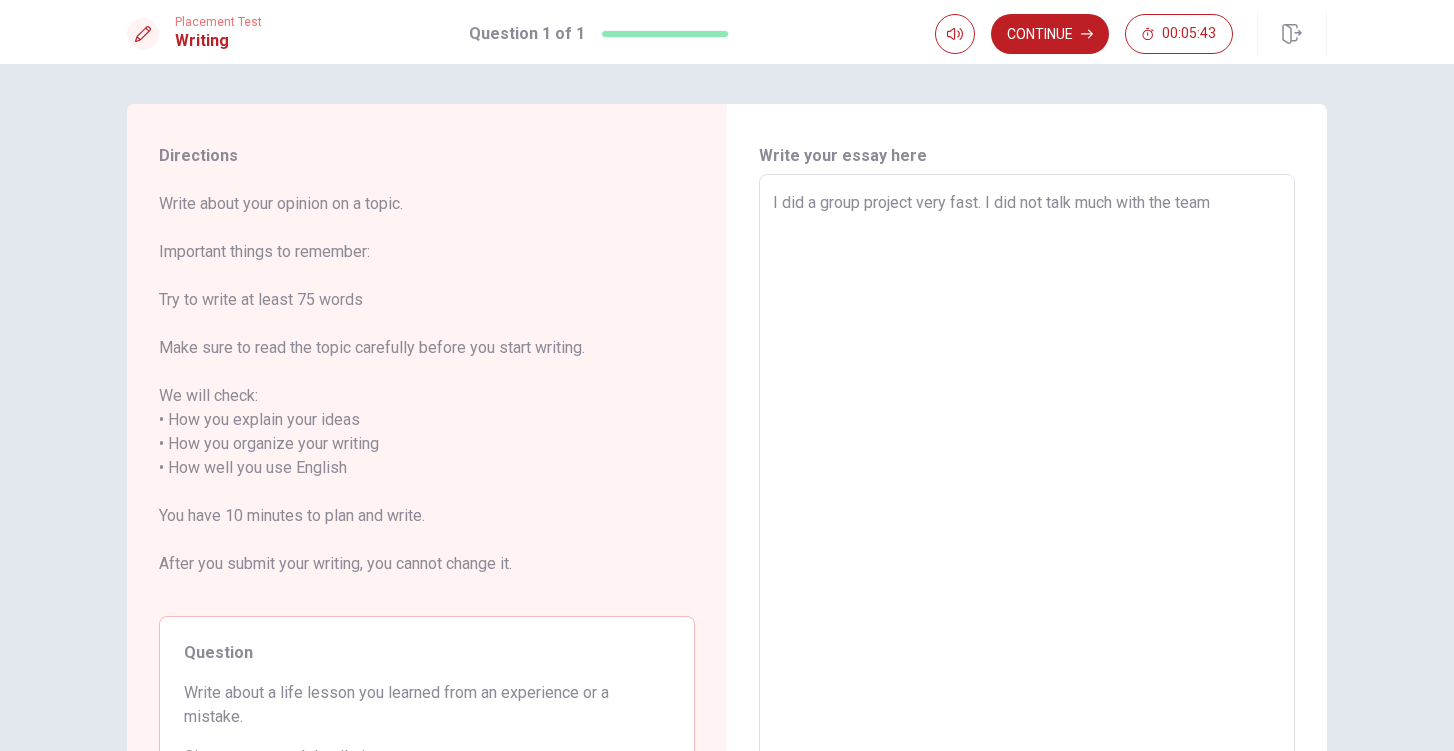 type on "x" 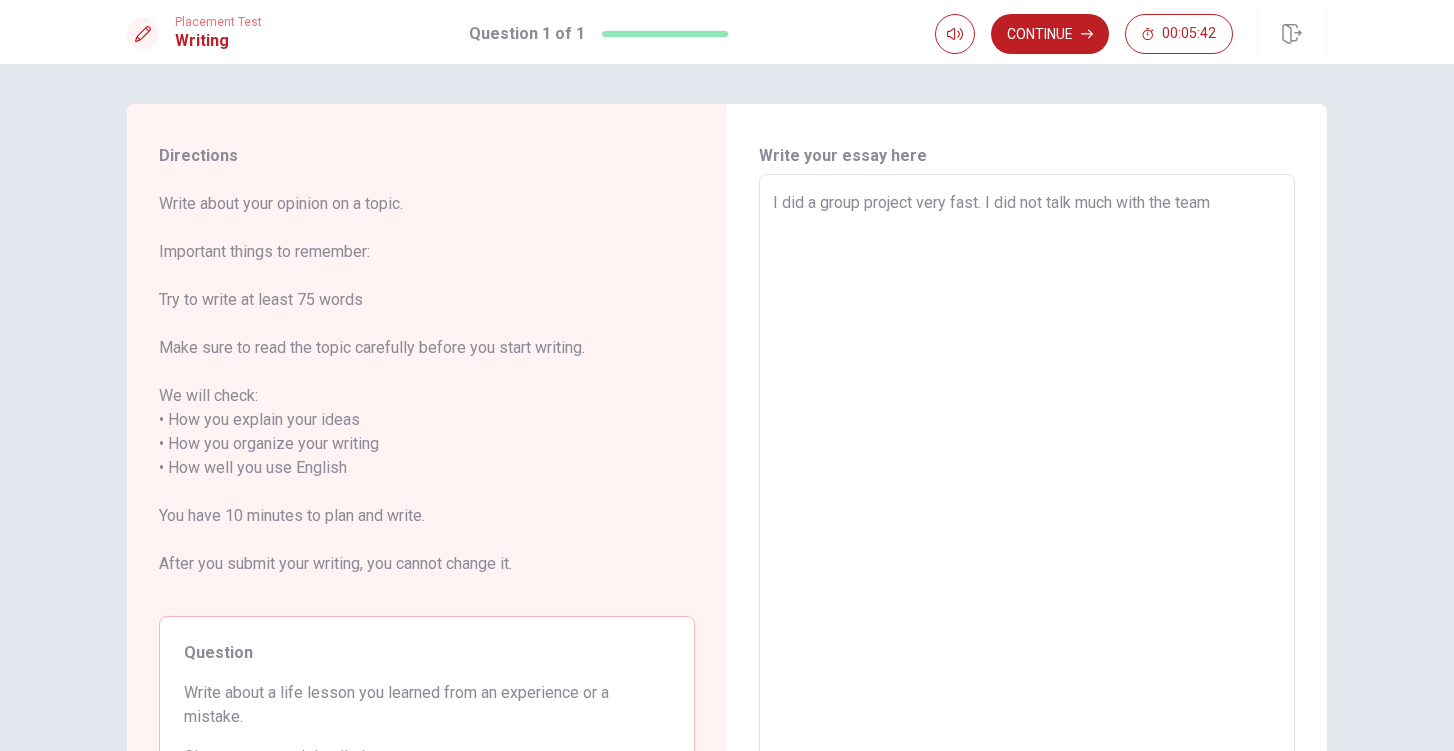 type on "I did a group project very fast. I did not talk much with the team." 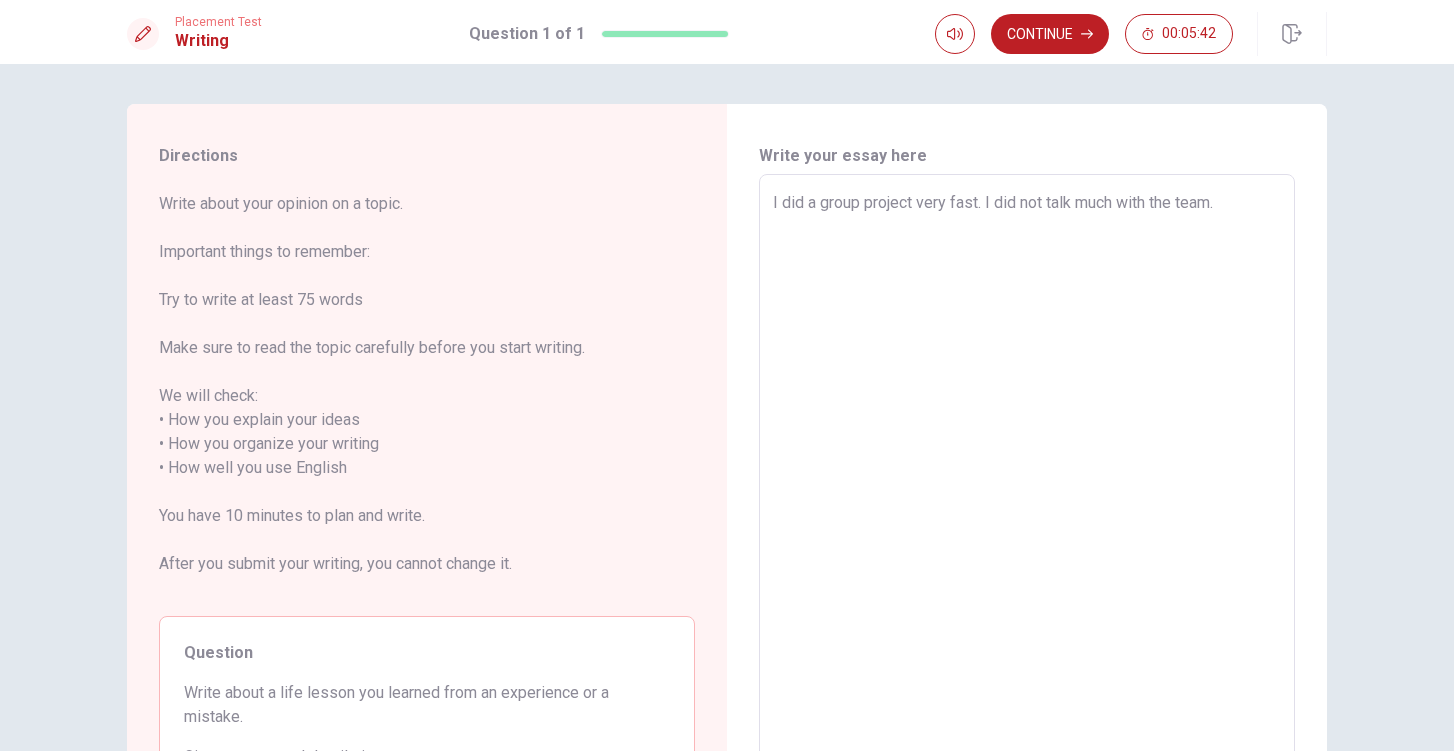 type on "x" 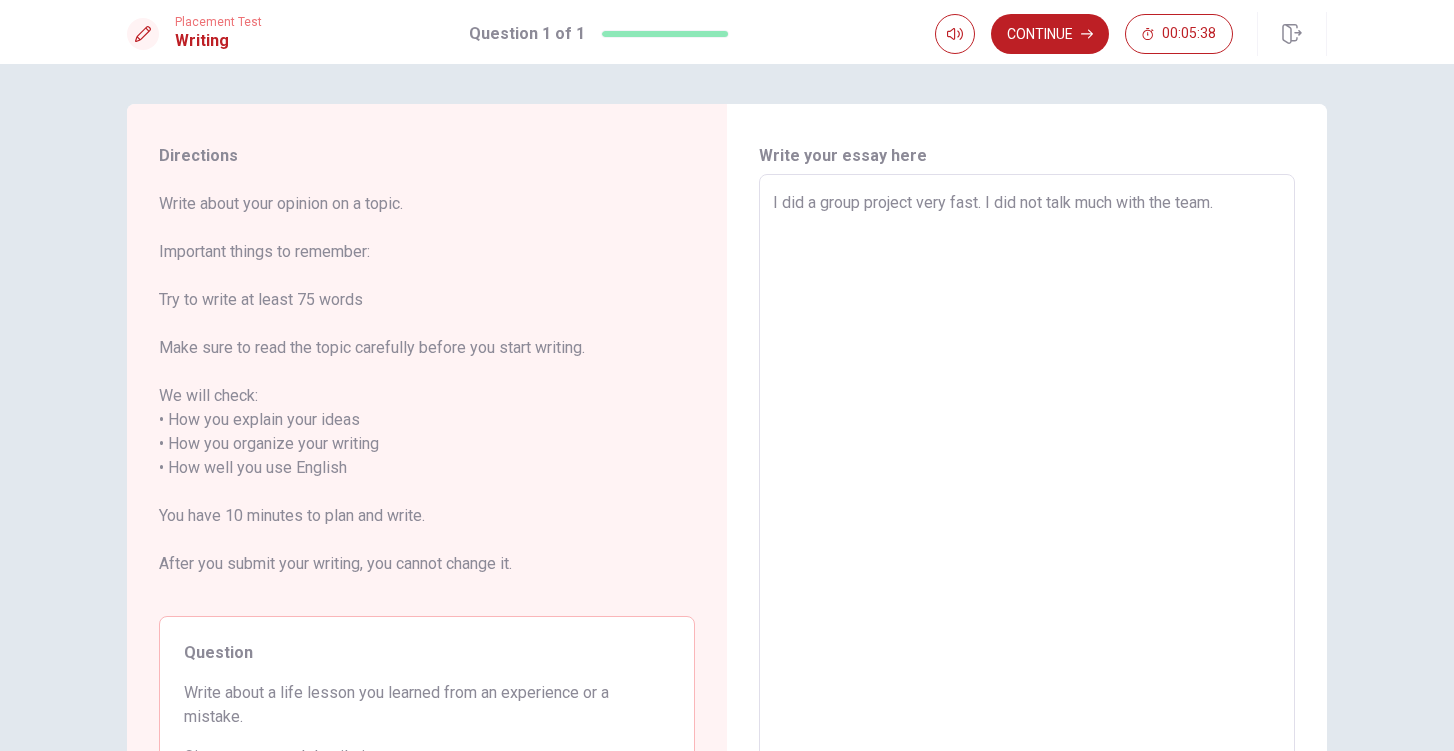 type on "x" 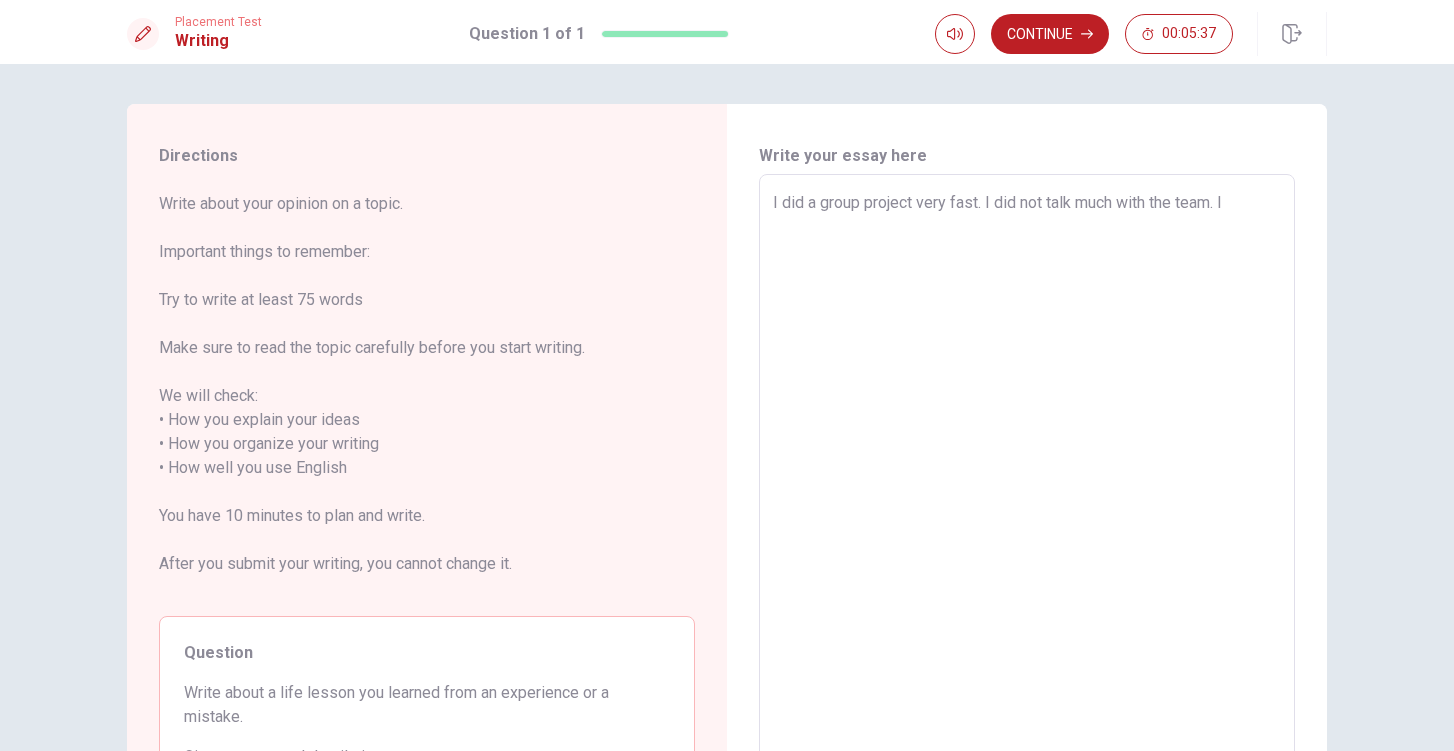 type on "x" 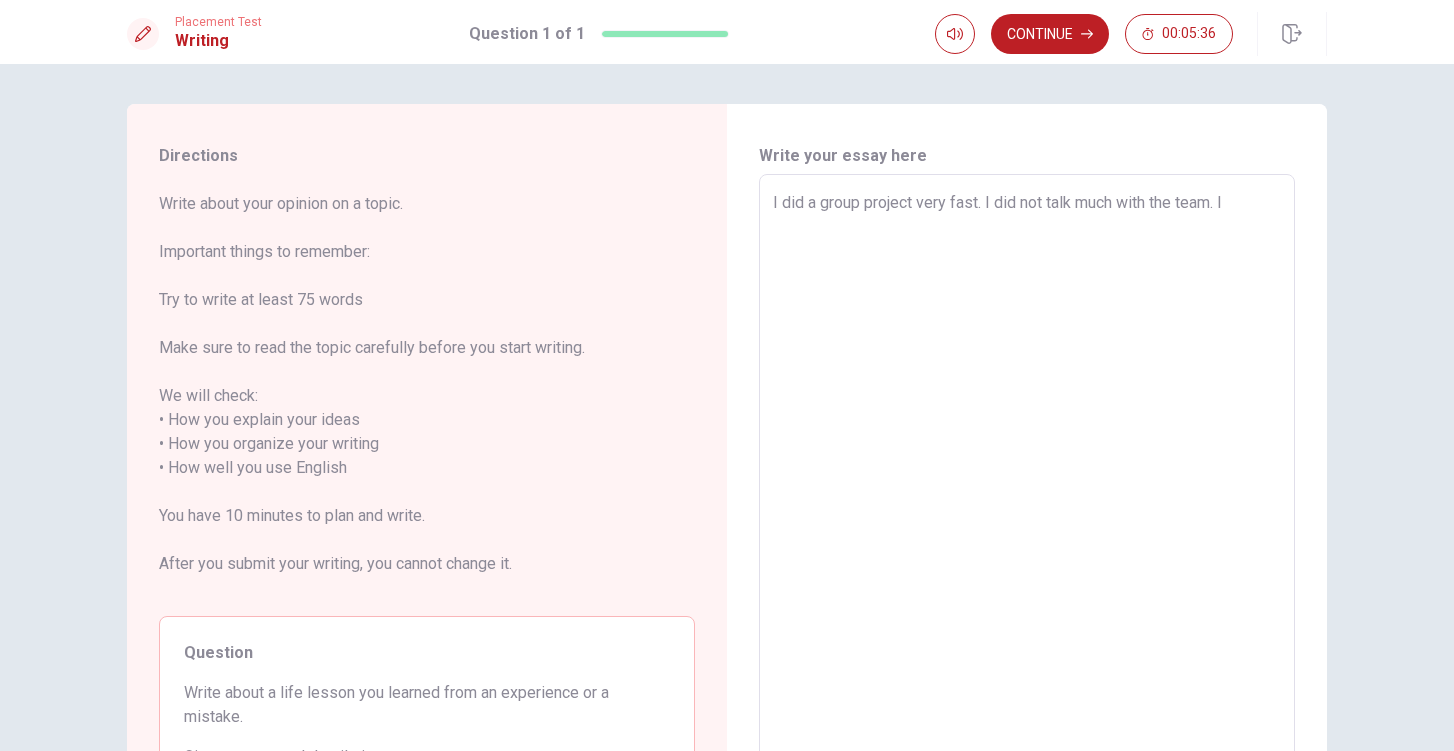 type on "I did a group project very fast. I did not talk much with the team. I t" 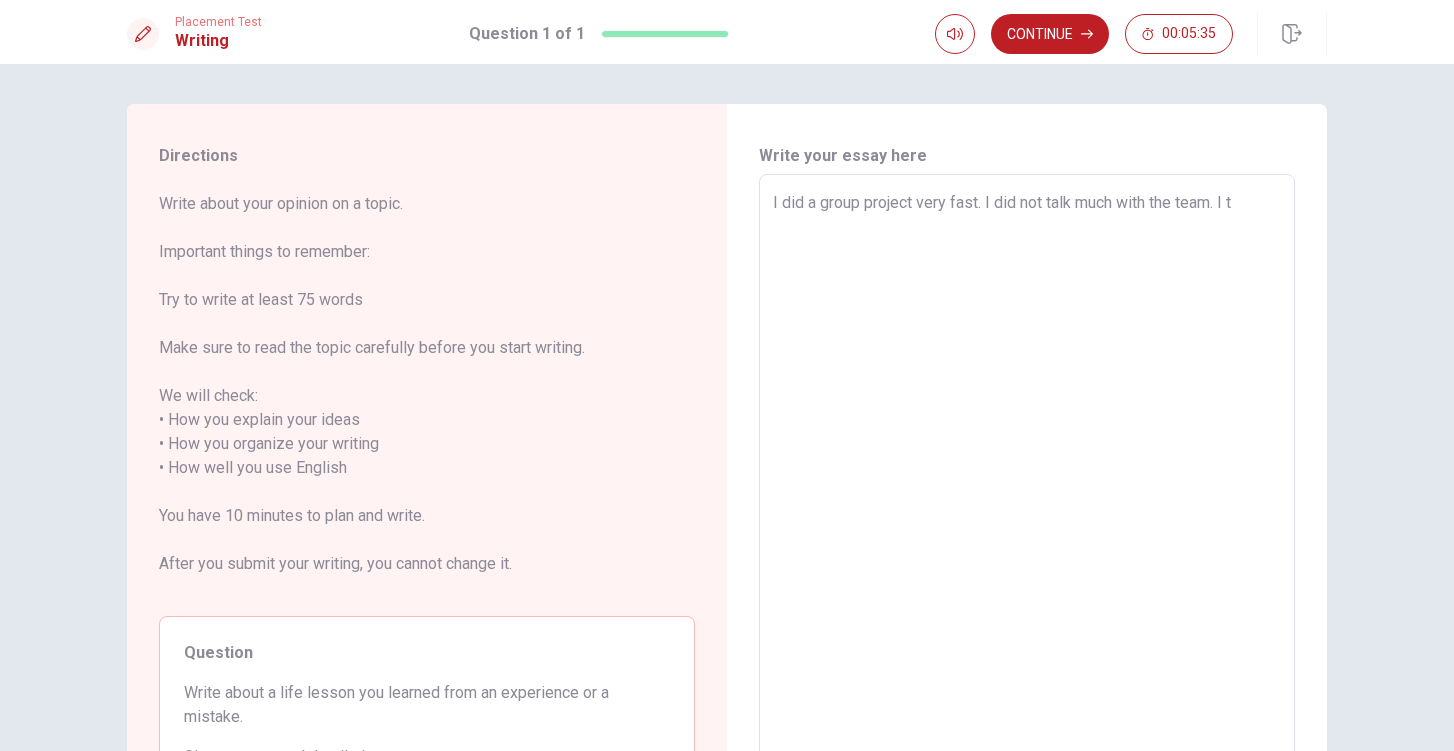 type on "x" 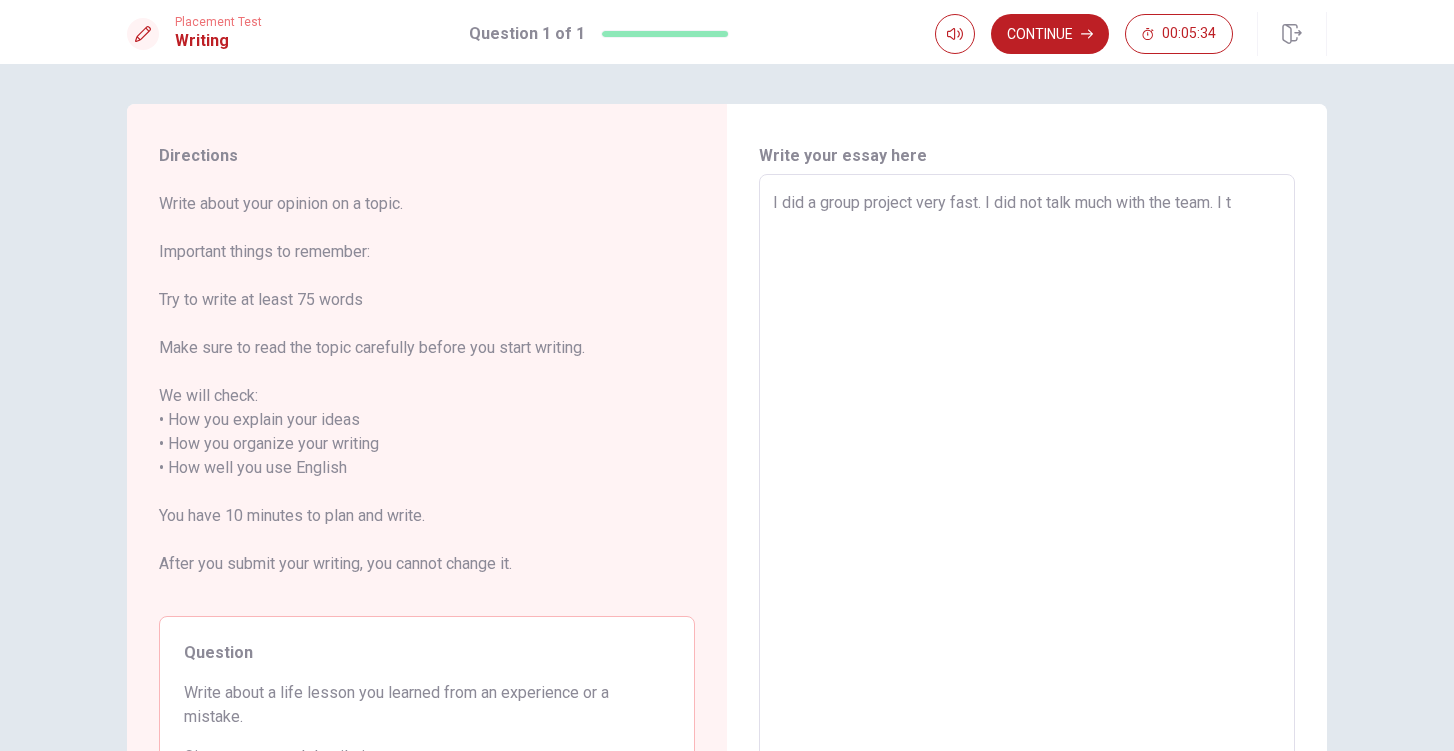 type on "I did a group project very fast. I did not talk much with the team. I th" 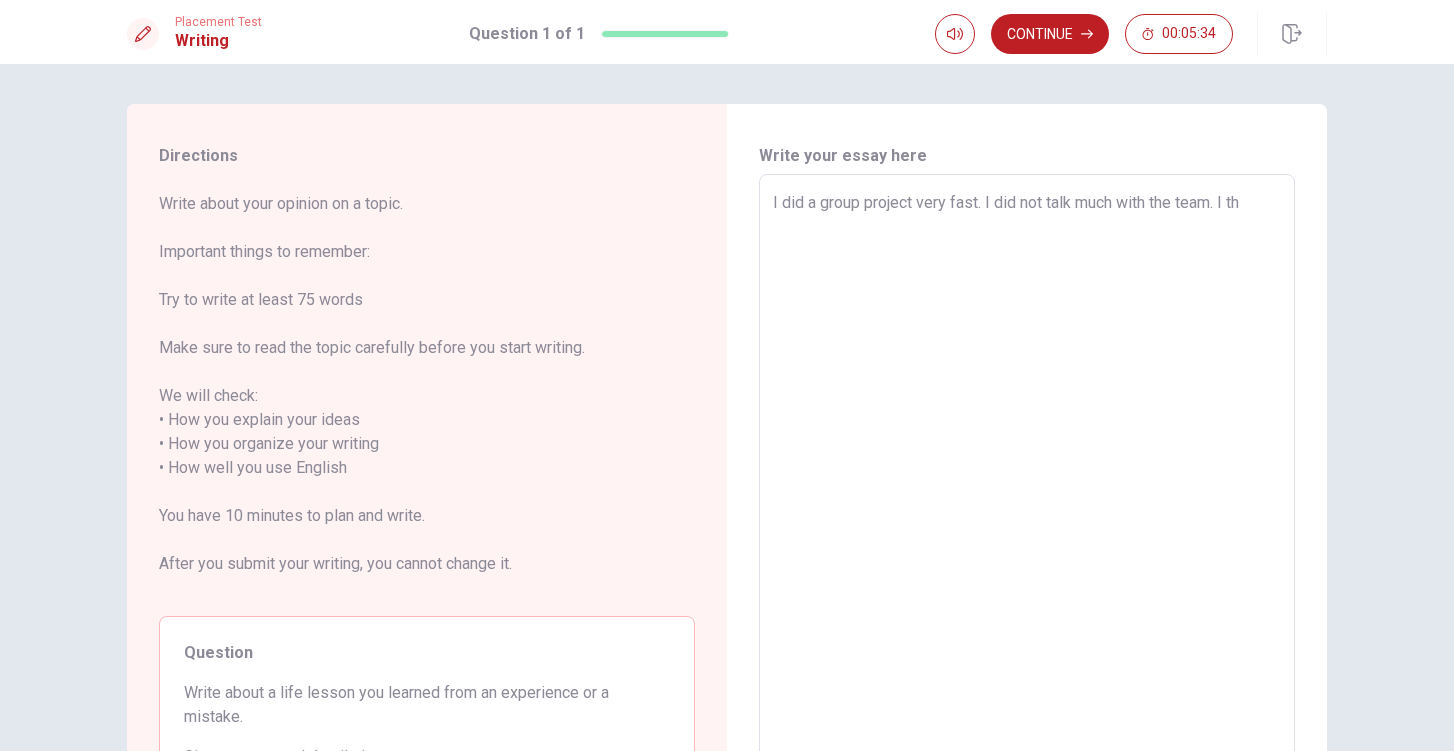 type on "x" 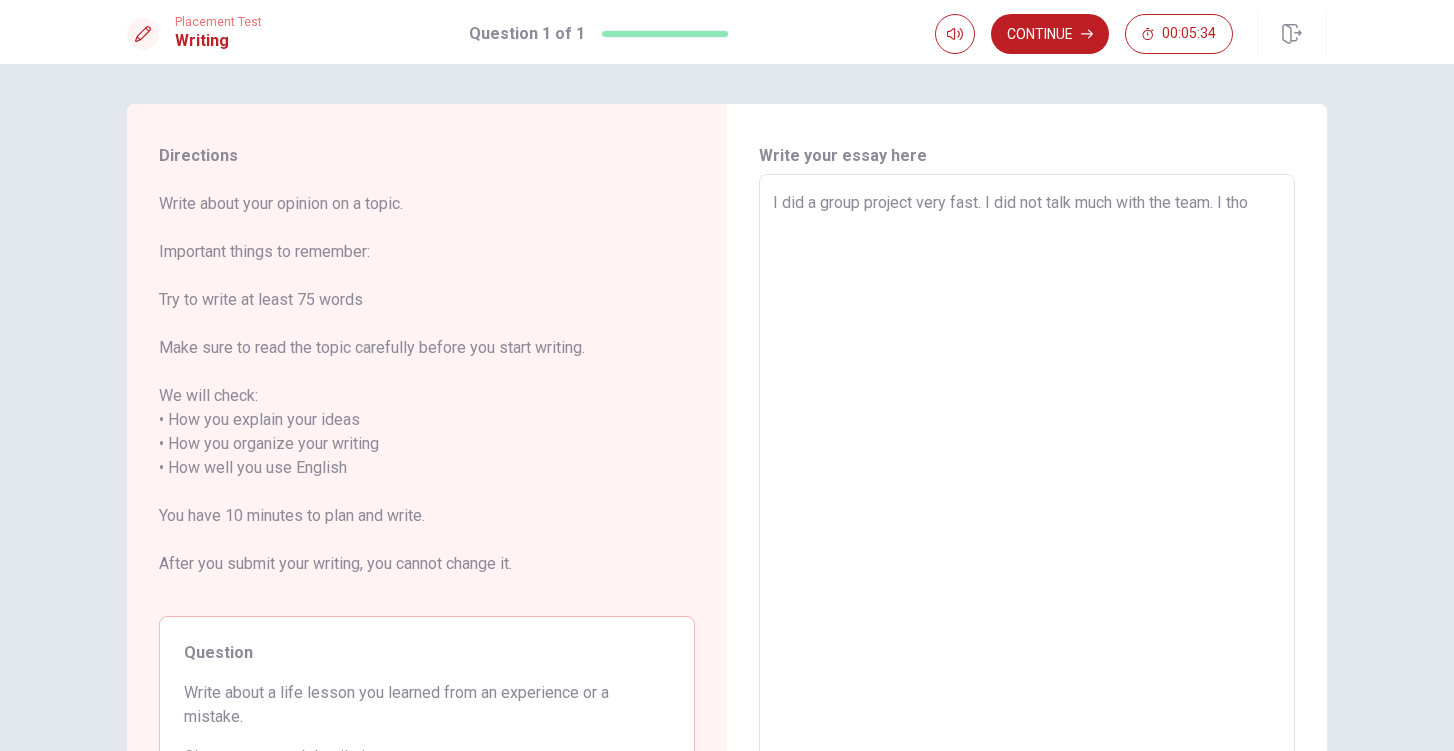 type on "x" 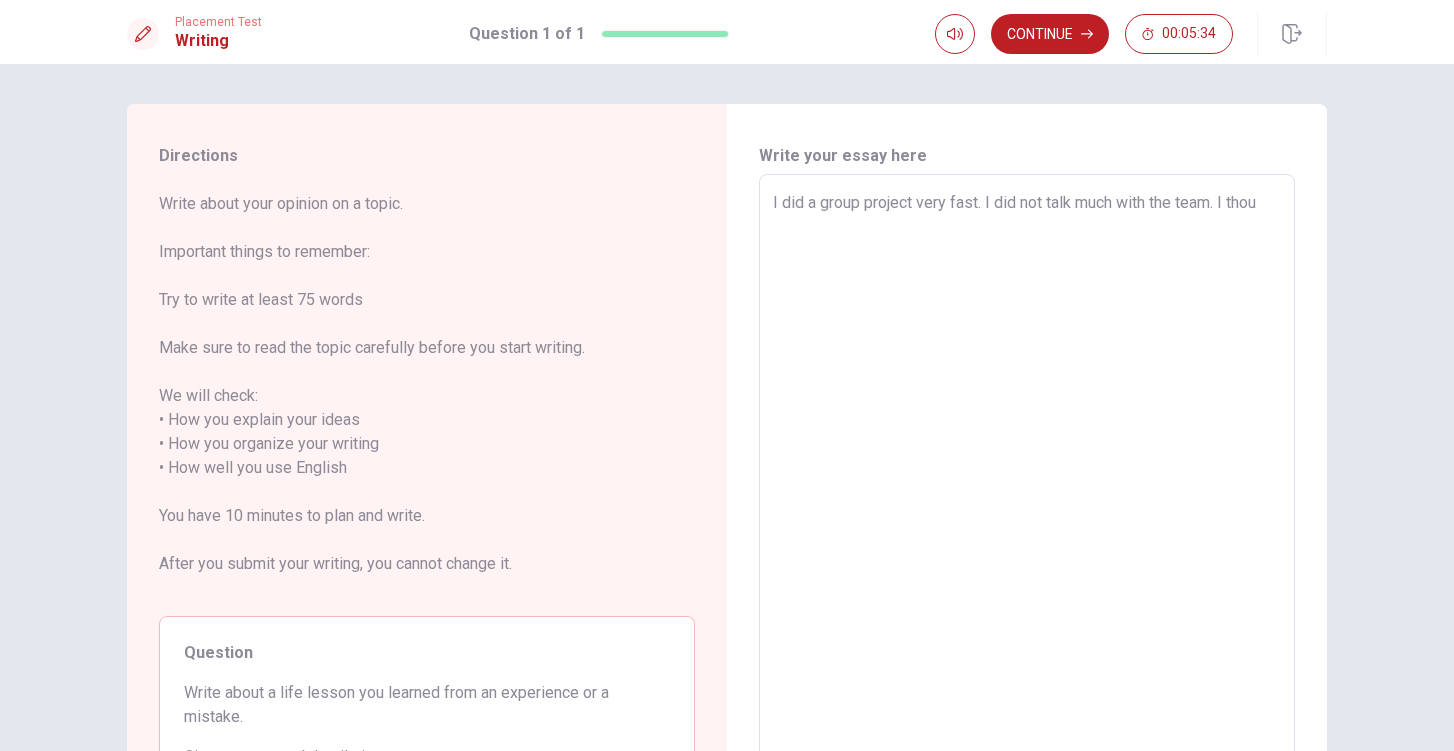 type on "x" 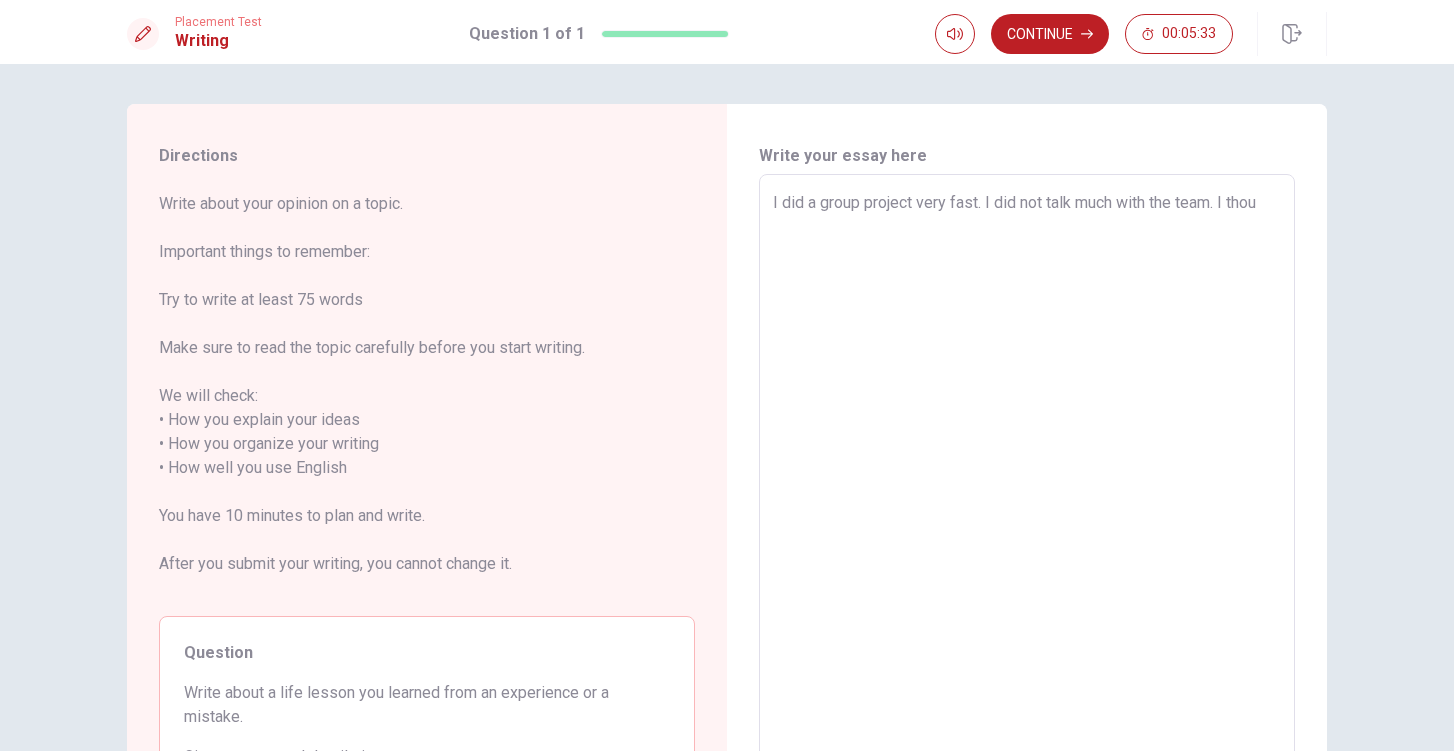 type on "I did a group project very fast. I did not talk much with the team. I thoug" 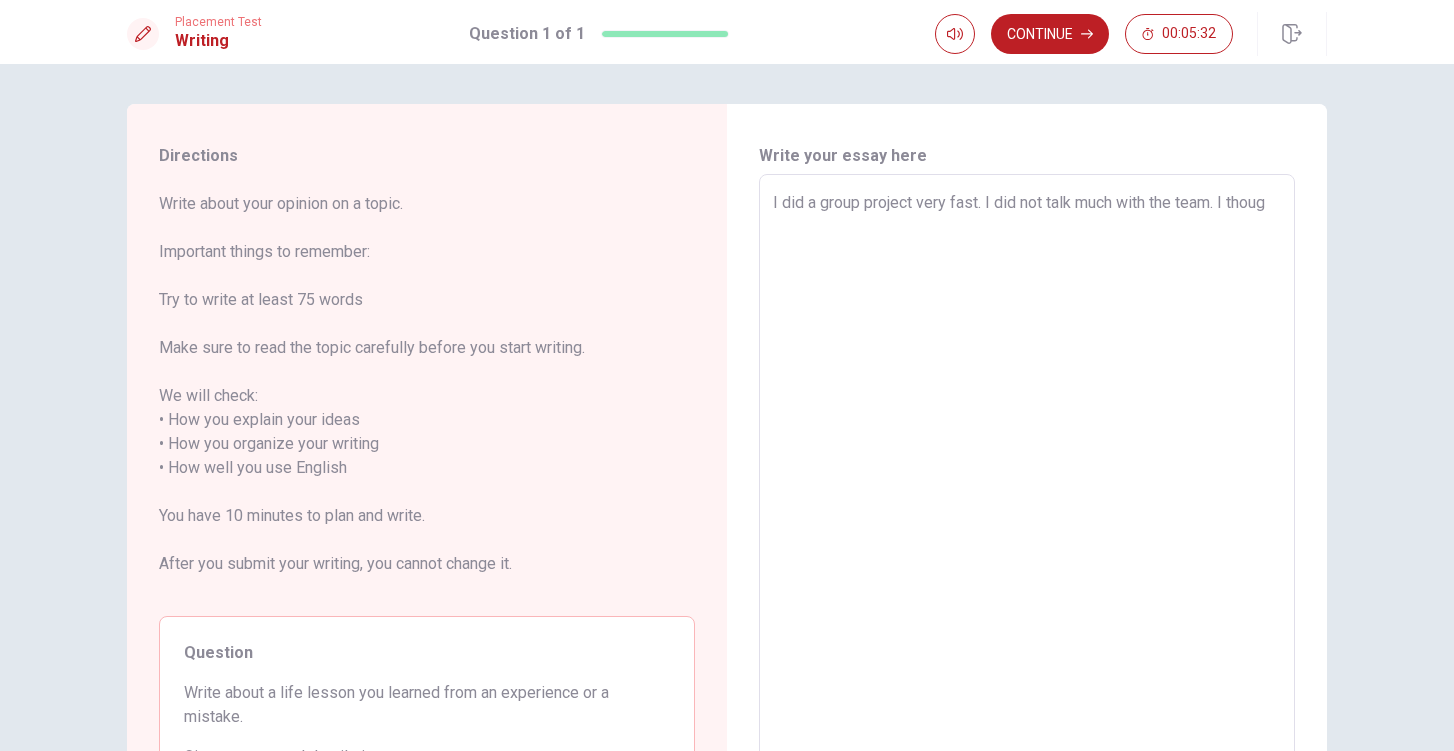 type on "x" 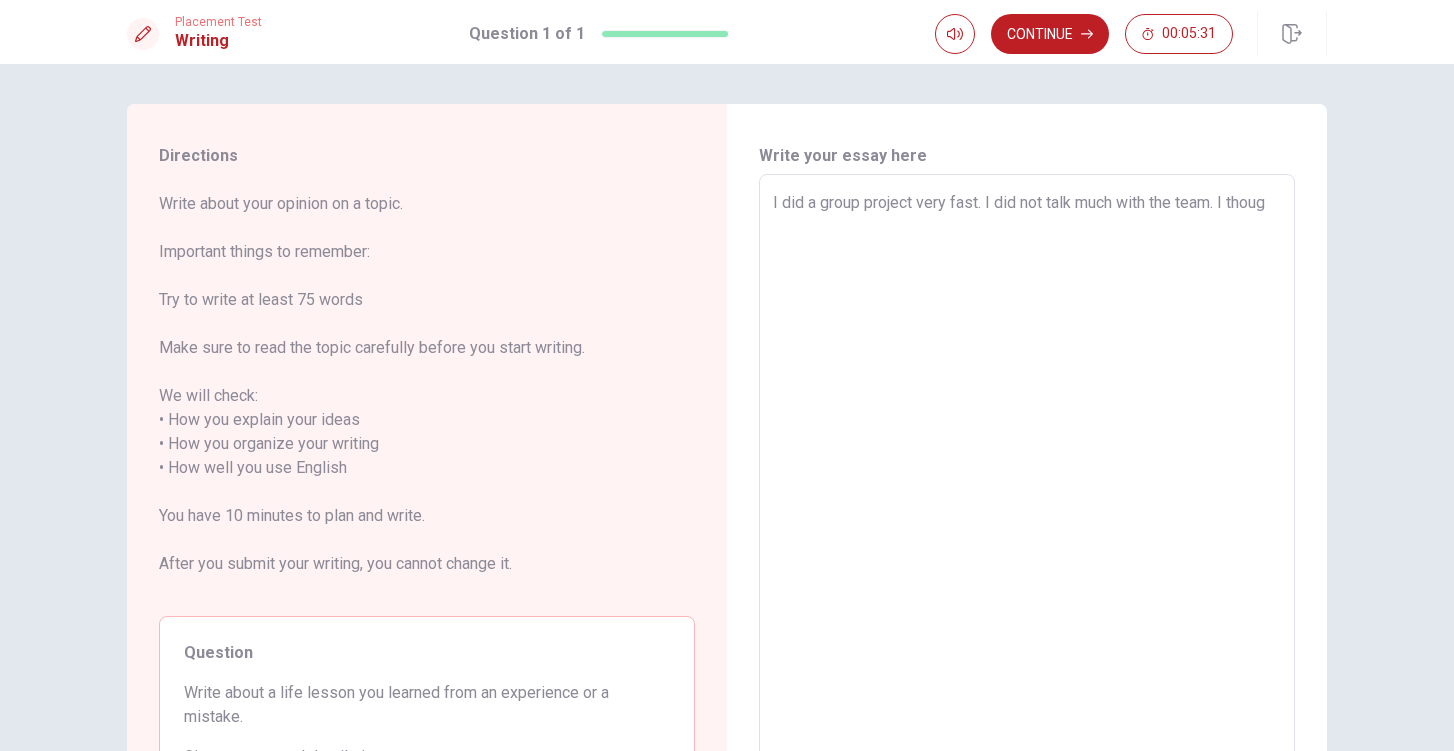 type on "I did a group project very fast. I did not talk much with the team. I though" 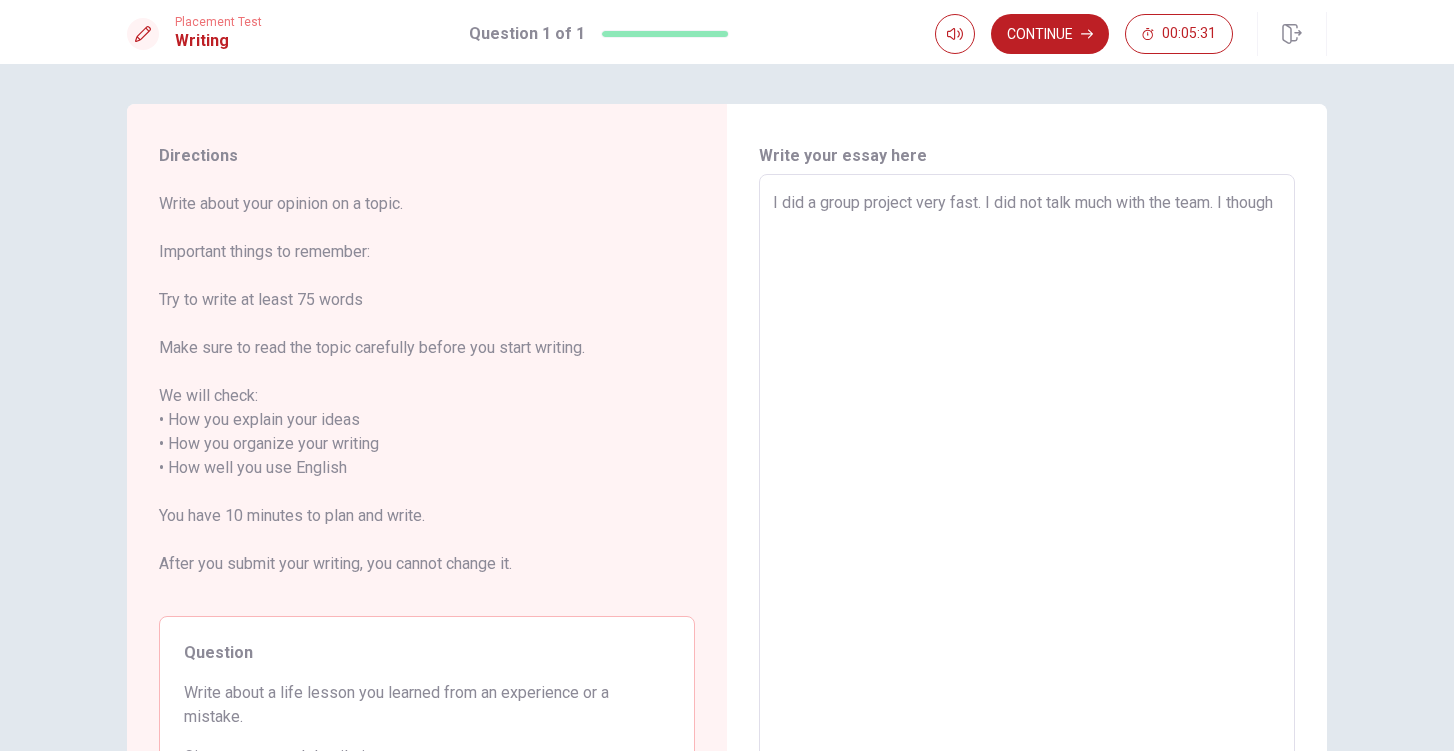 type on "x" 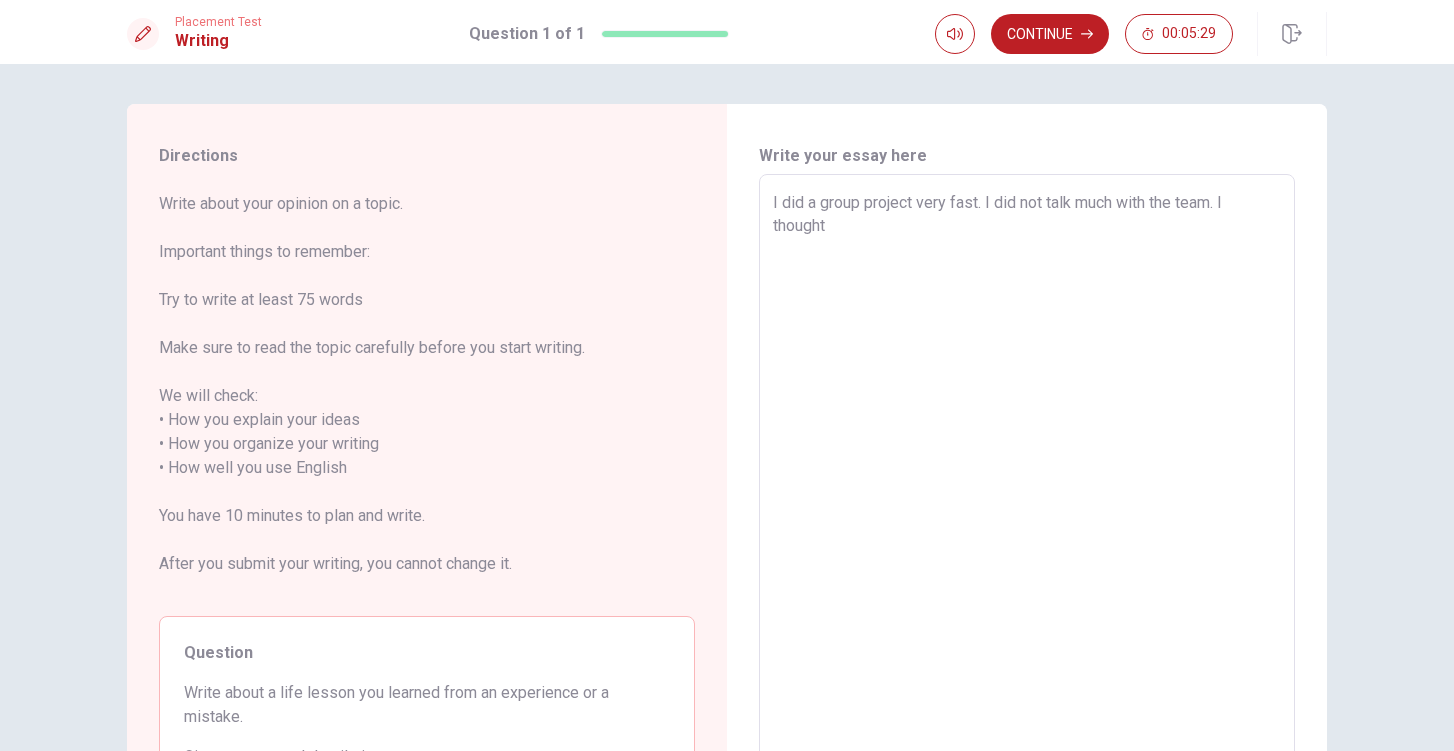 type on "x" 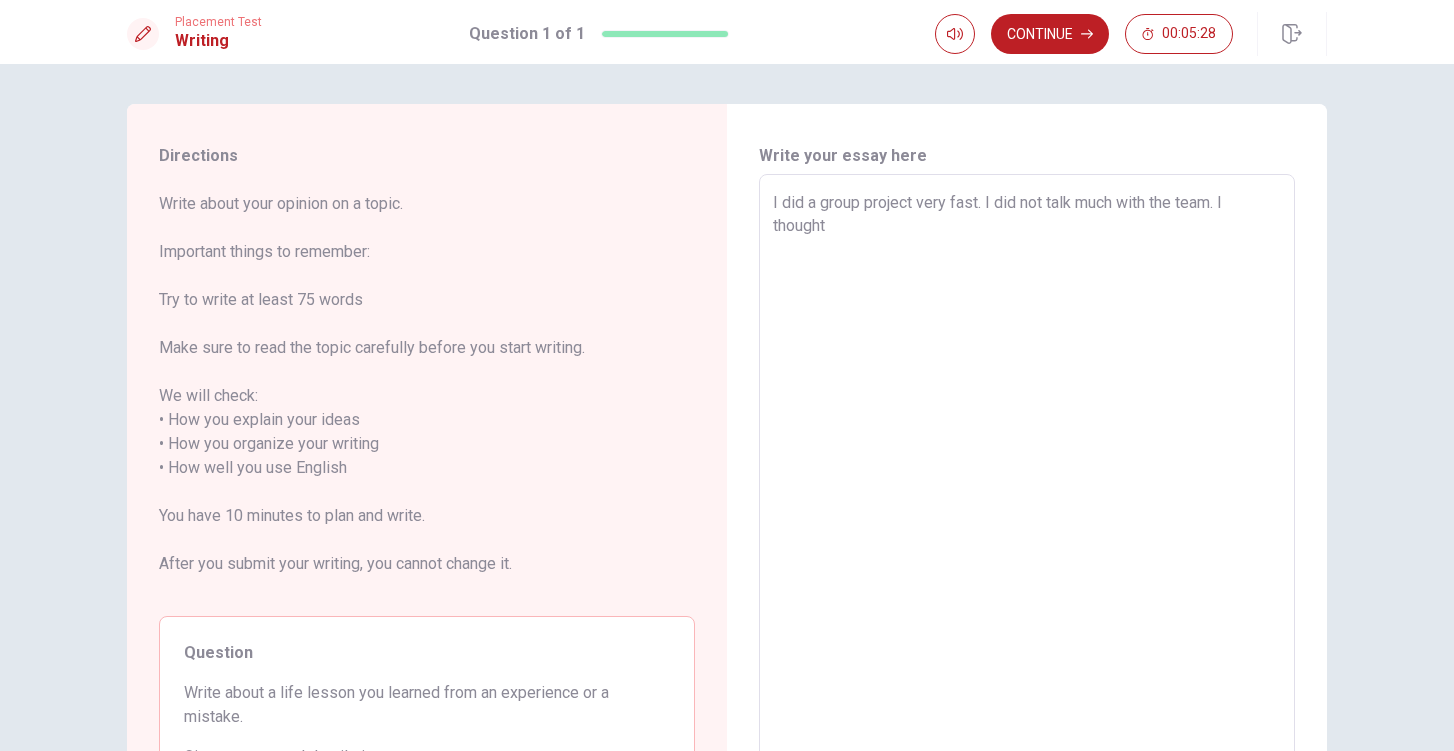 type on "I did a group project very fast. I did not talk much with the team. I thought" 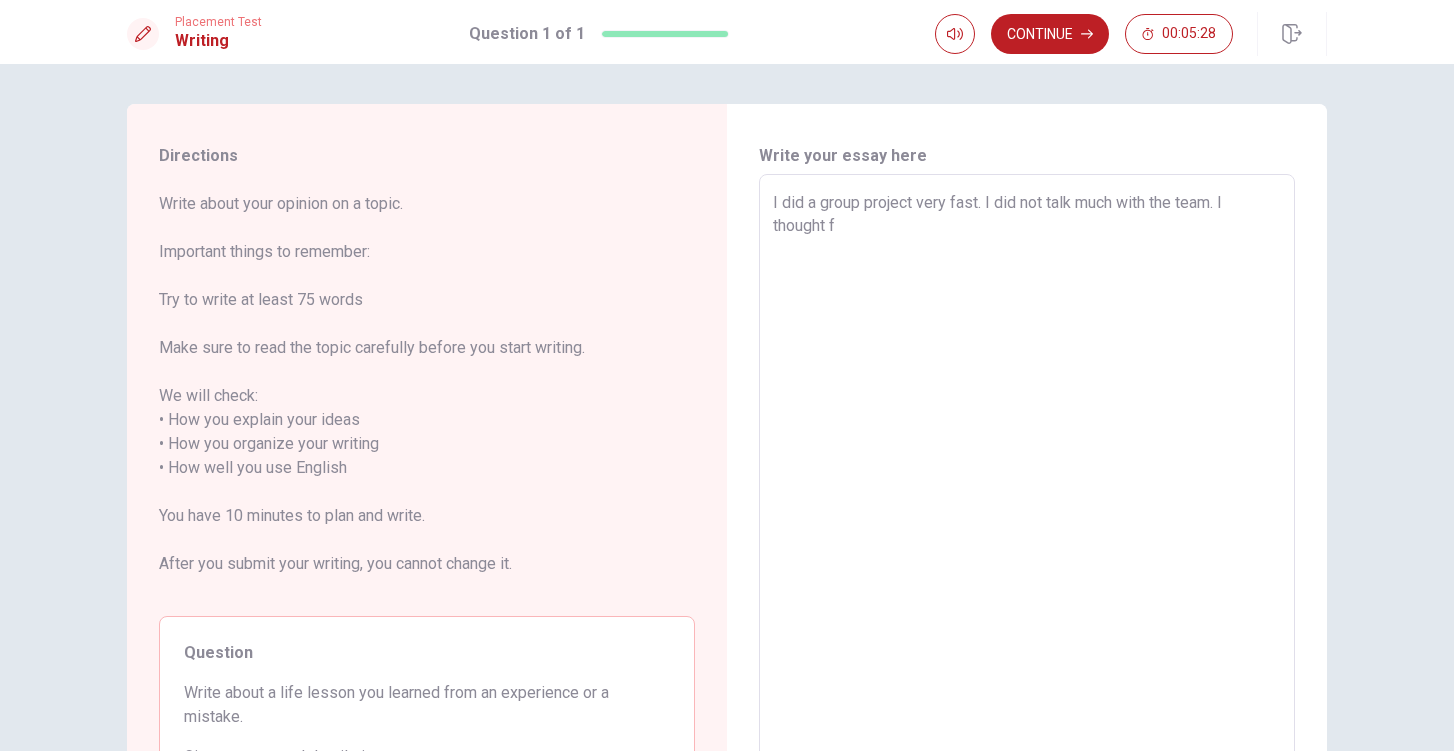 type on "x" 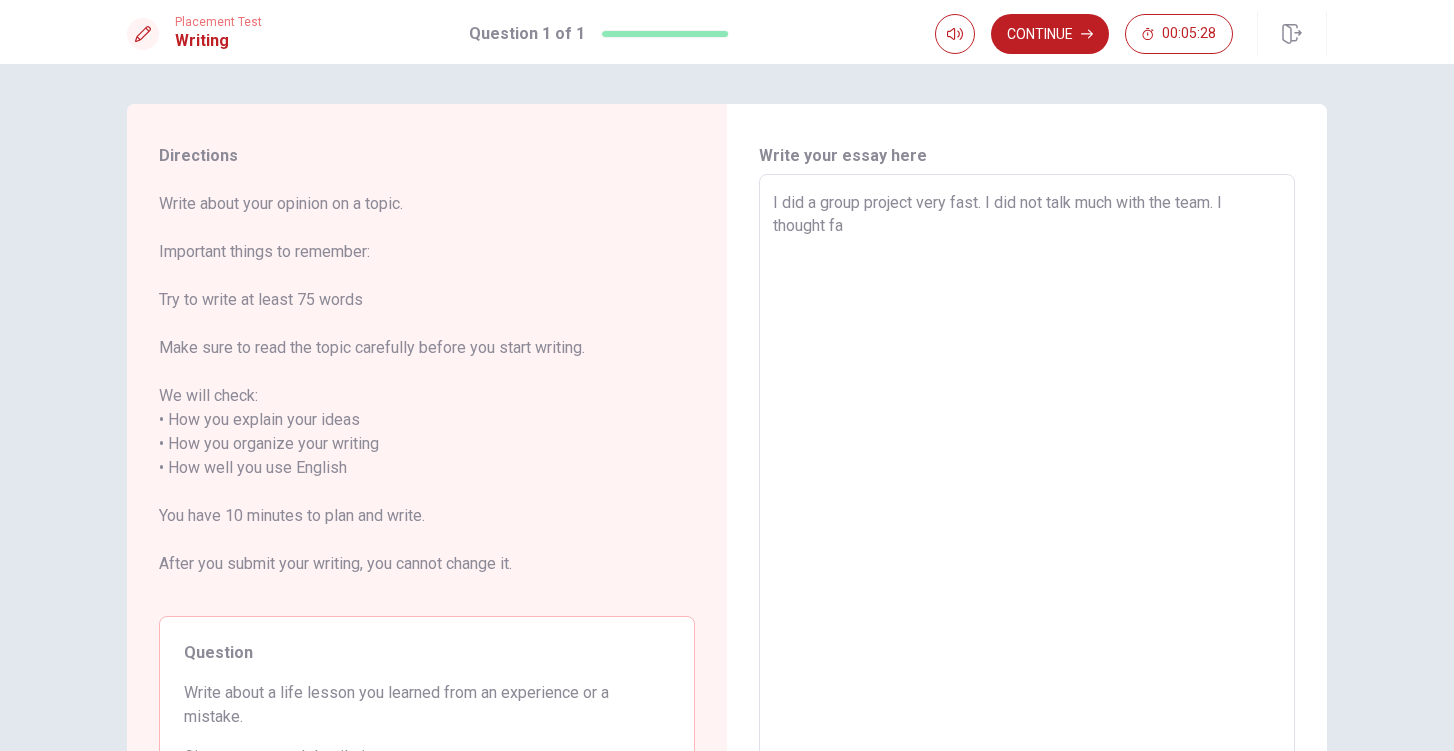 type 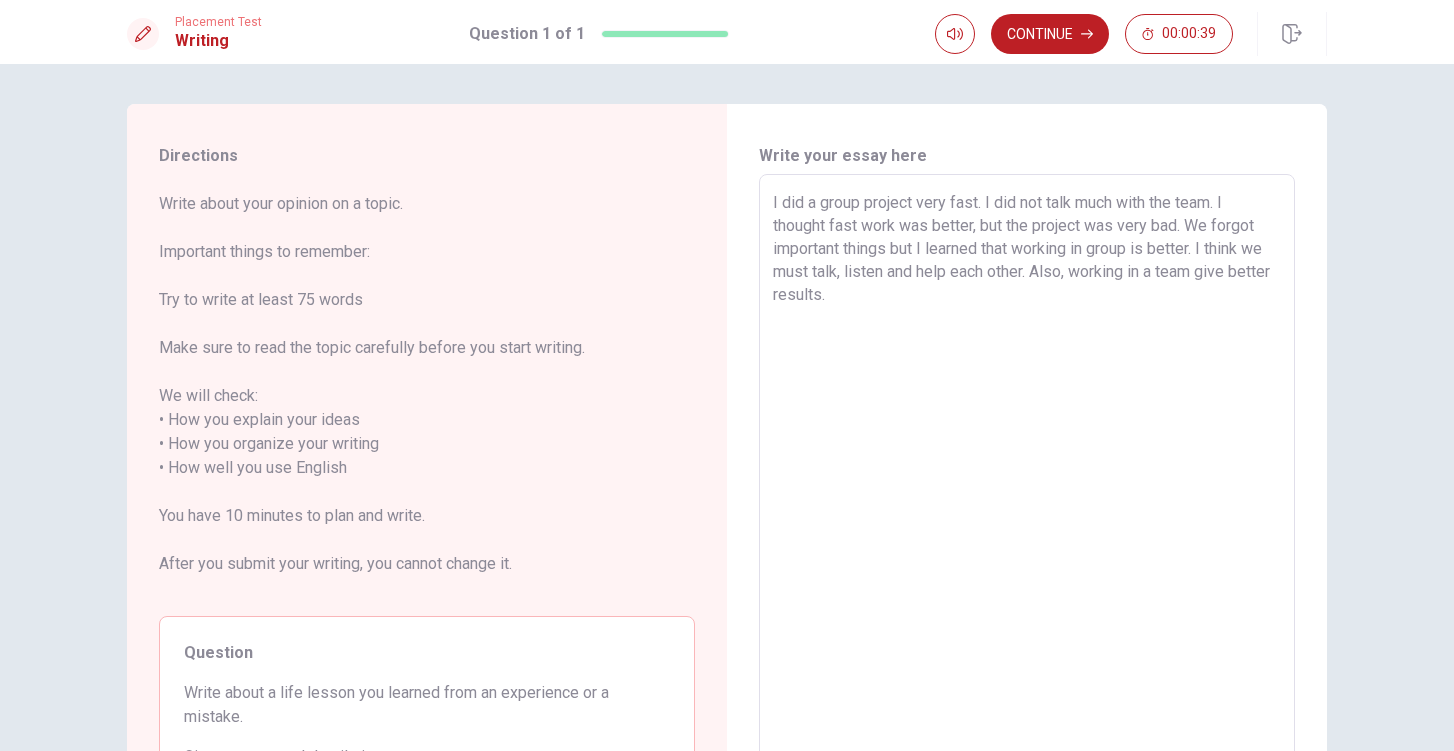 click on "I did a group project very fast. I did not talk much with the team. I thought fast work was better, but the project was very bad. We forgot important things but I learned that working in group is better. I think we must talk, listen and help each other. Also, working in a team give better results." at bounding box center [1027, 468] 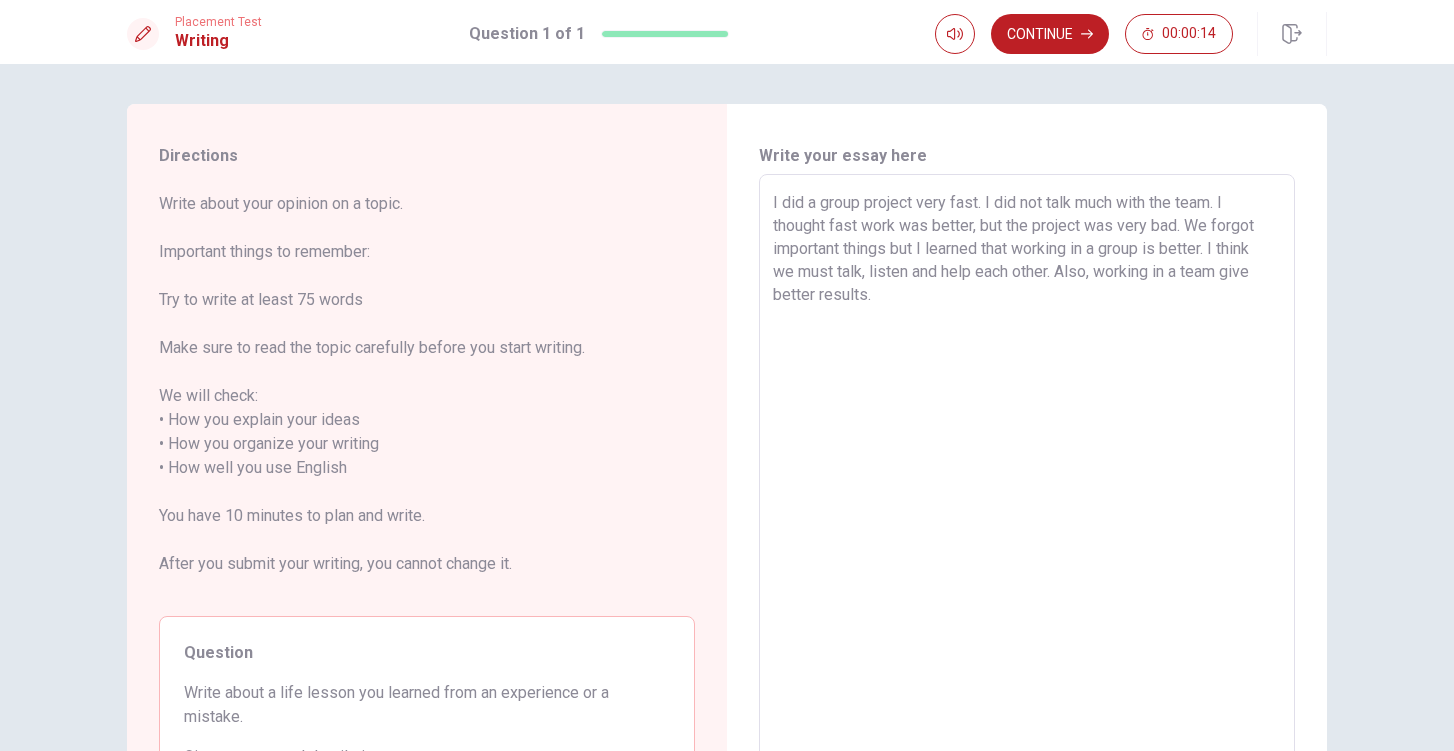 click on "I did a group project very fast. I did not talk much with the team. I thought fast work was better, but the project was very bad. We forgot important things but I learned that working in a group is better. I think we must talk, listen and help each other. Also, working in a team give better results." at bounding box center [1027, 468] 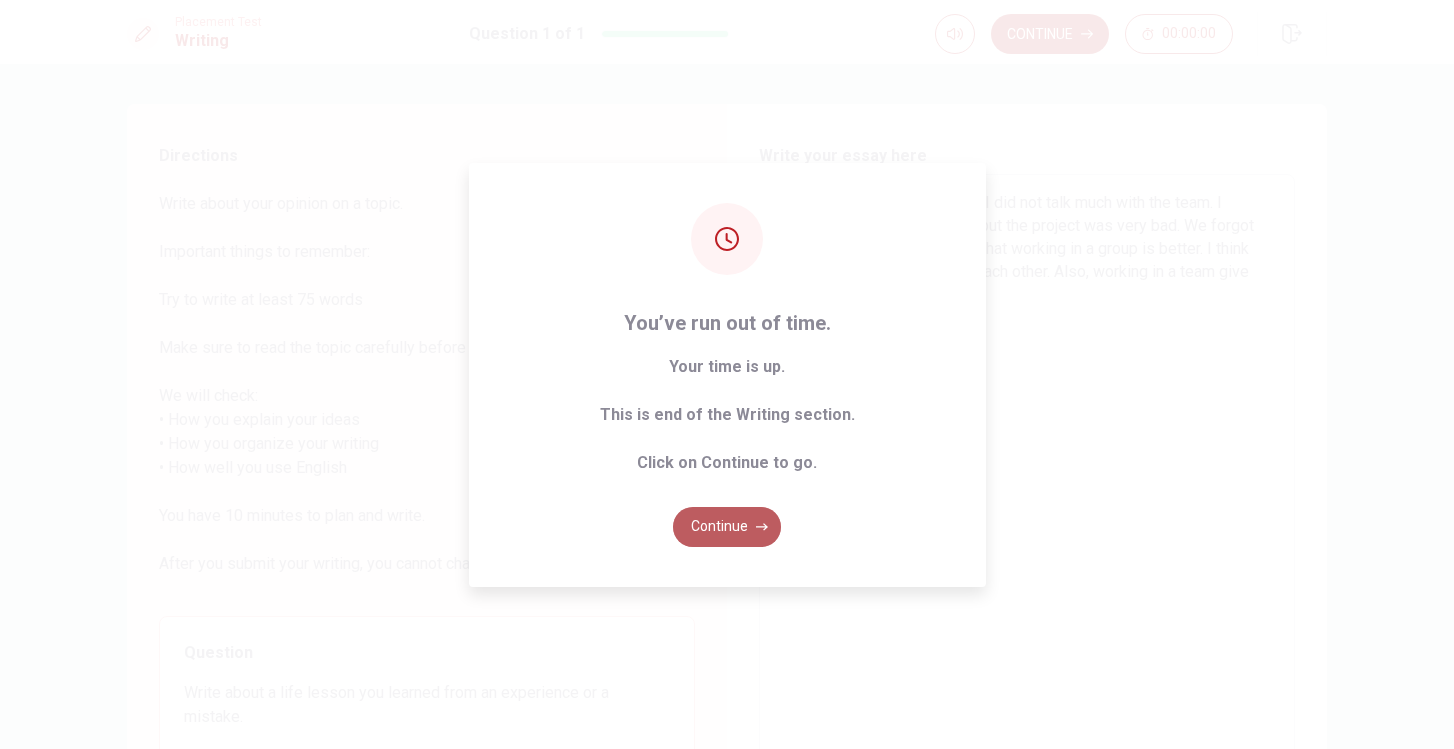 click on "Continue" at bounding box center [727, 527] 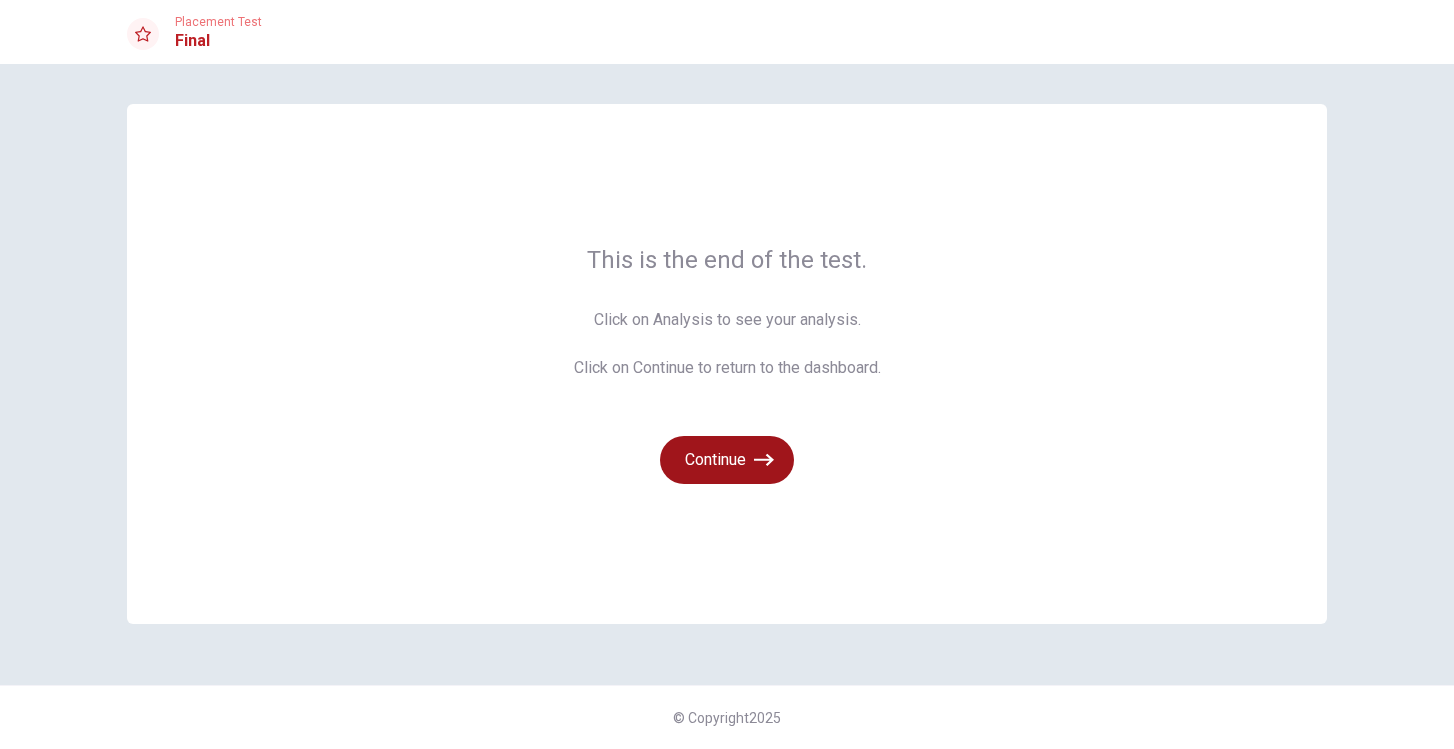 click on "Continue" at bounding box center [727, 460] 